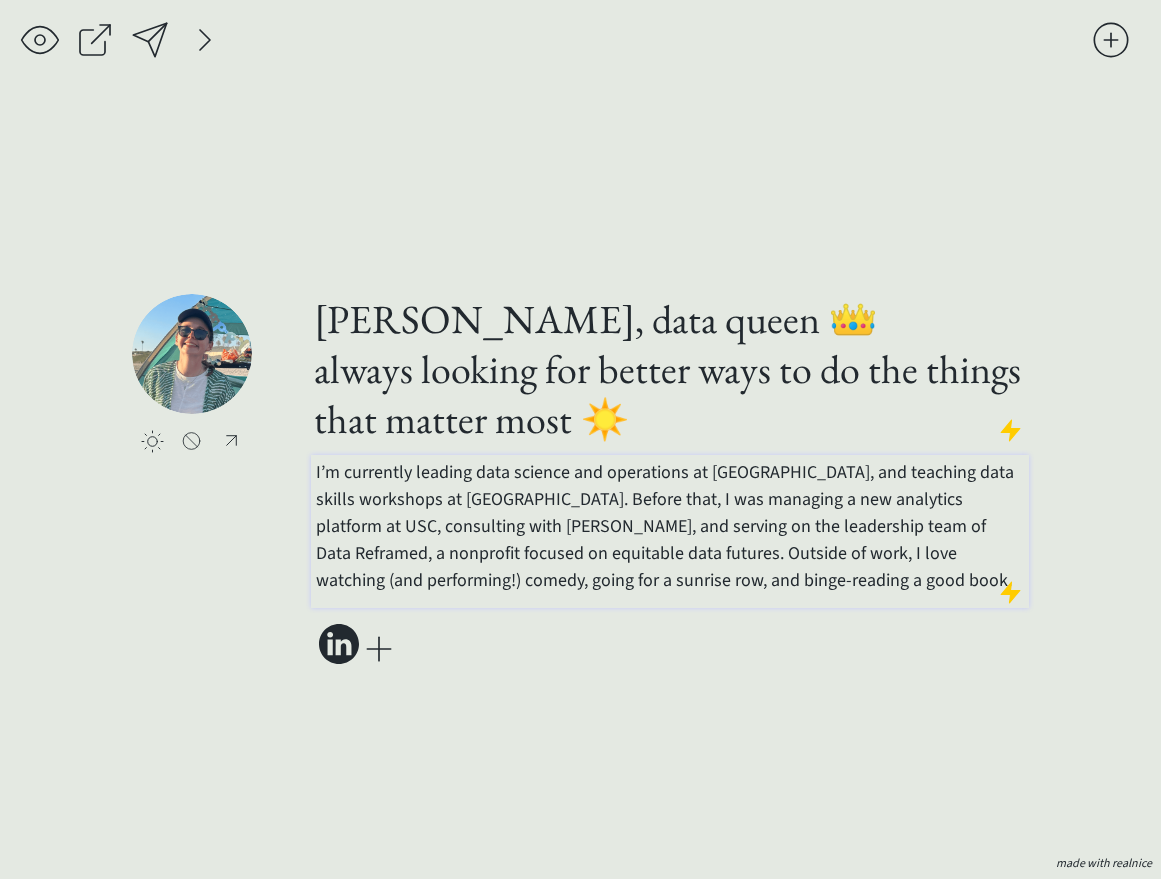 scroll, scrollTop: 0, scrollLeft: 0, axis: both 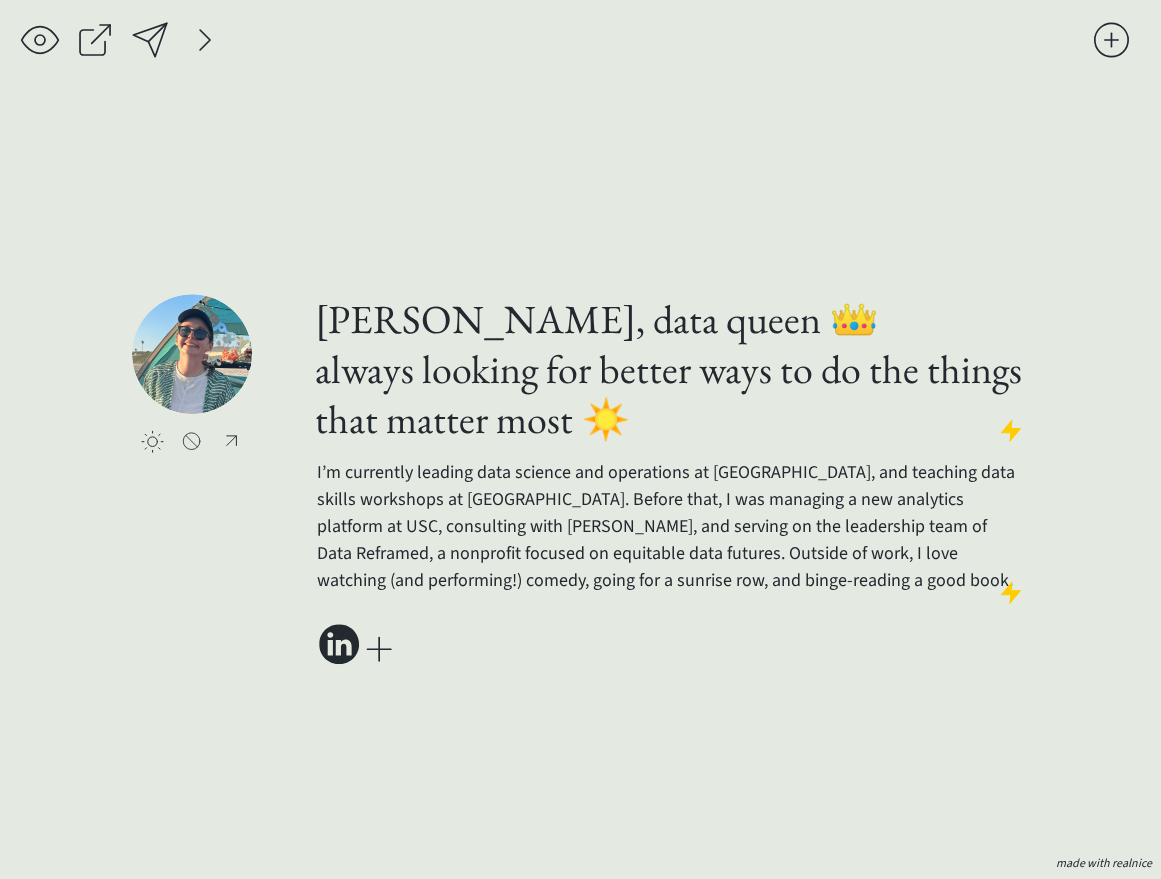 click at bounding box center (150, 40) 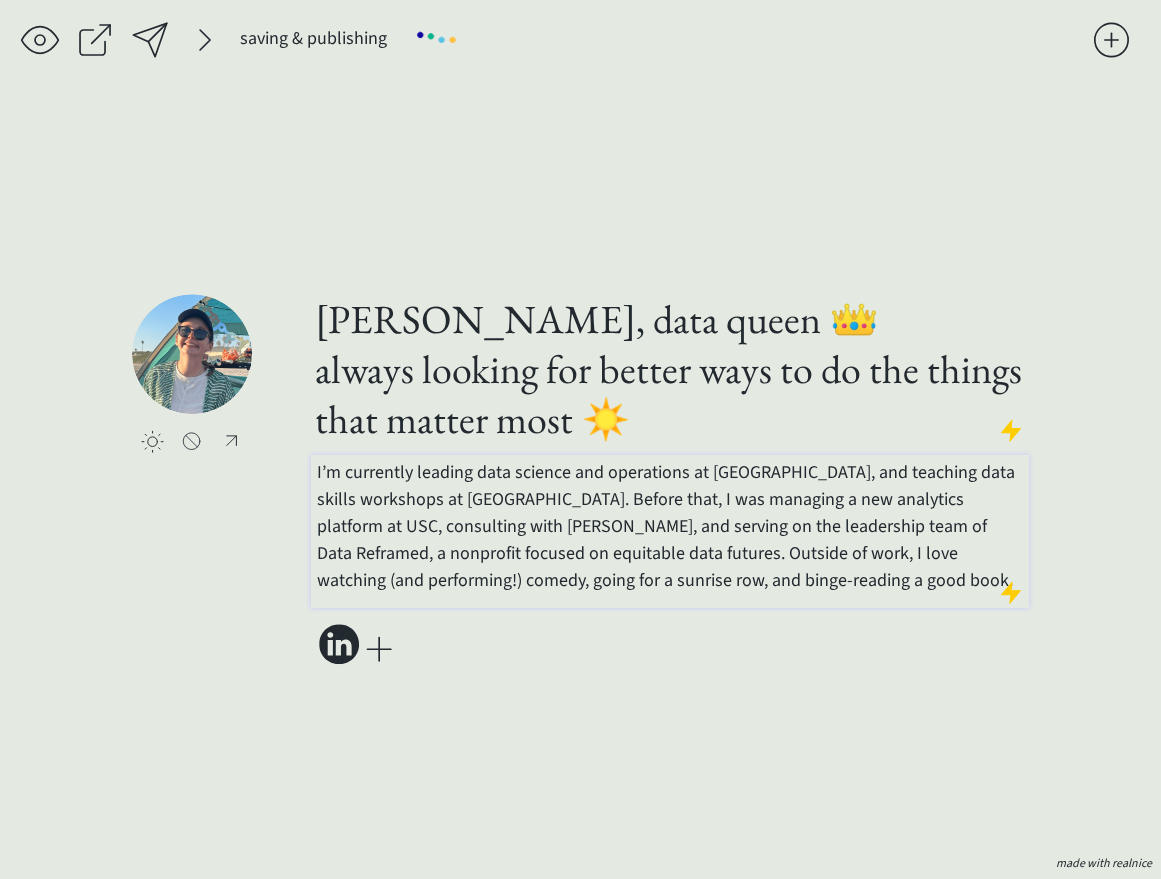 click on "I’m currently leading data science and operations at [GEOGRAPHIC_DATA], and teaching data skills workshops at [GEOGRAPHIC_DATA]. Before that, I was managing a new analytics platform at USC, consulting with [PERSON_NAME], and serving on the leadership team of Data Reframed, a nonprofit focused on equitable data futures. Outside of work, I love watching (and performing!) comedy, going for a sunrise row, and binge-reading a good book." at bounding box center [670, 526] 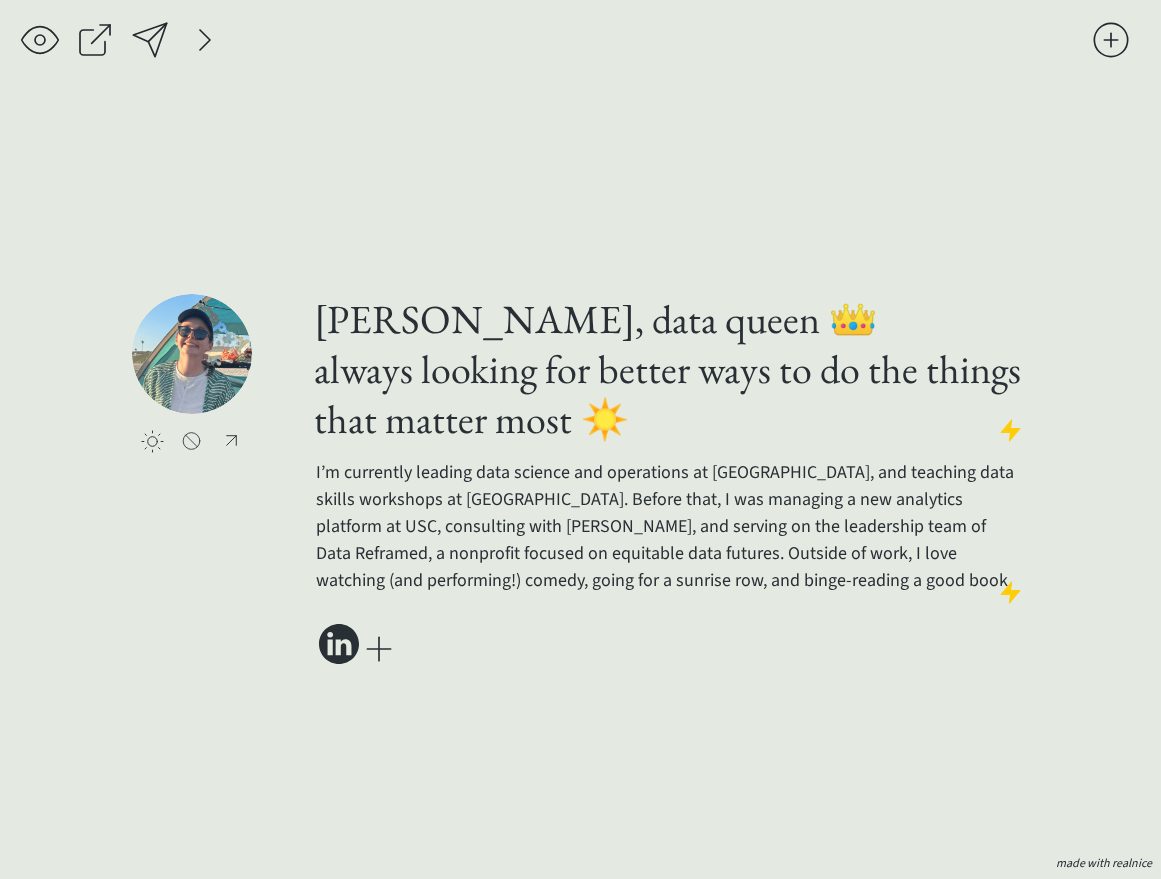 scroll, scrollTop: 0, scrollLeft: 0, axis: both 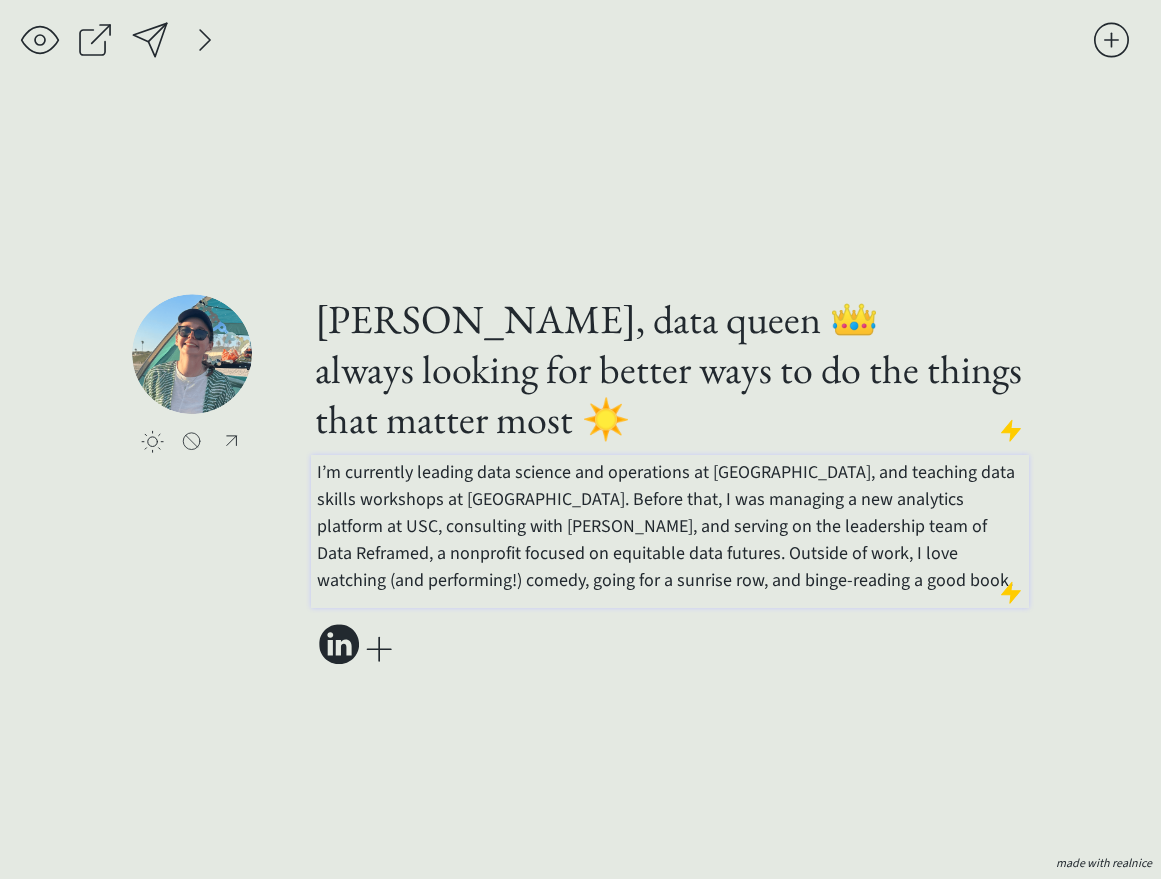 click on "I’m currently leading data science and operations at [GEOGRAPHIC_DATA], and teaching data skills workshops at [GEOGRAPHIC_DATA]. Before that, I was managing a new analytics platform at USC, consulting with [PERSON_NAME], and serving on the leadership team of Data Reframed, a nonprofit focused on equitable data futures. Outside of work, I love watching (and performing!) comedy, going for a sunrise row, and binge-reading a good book." at bounding box center (670, 526) 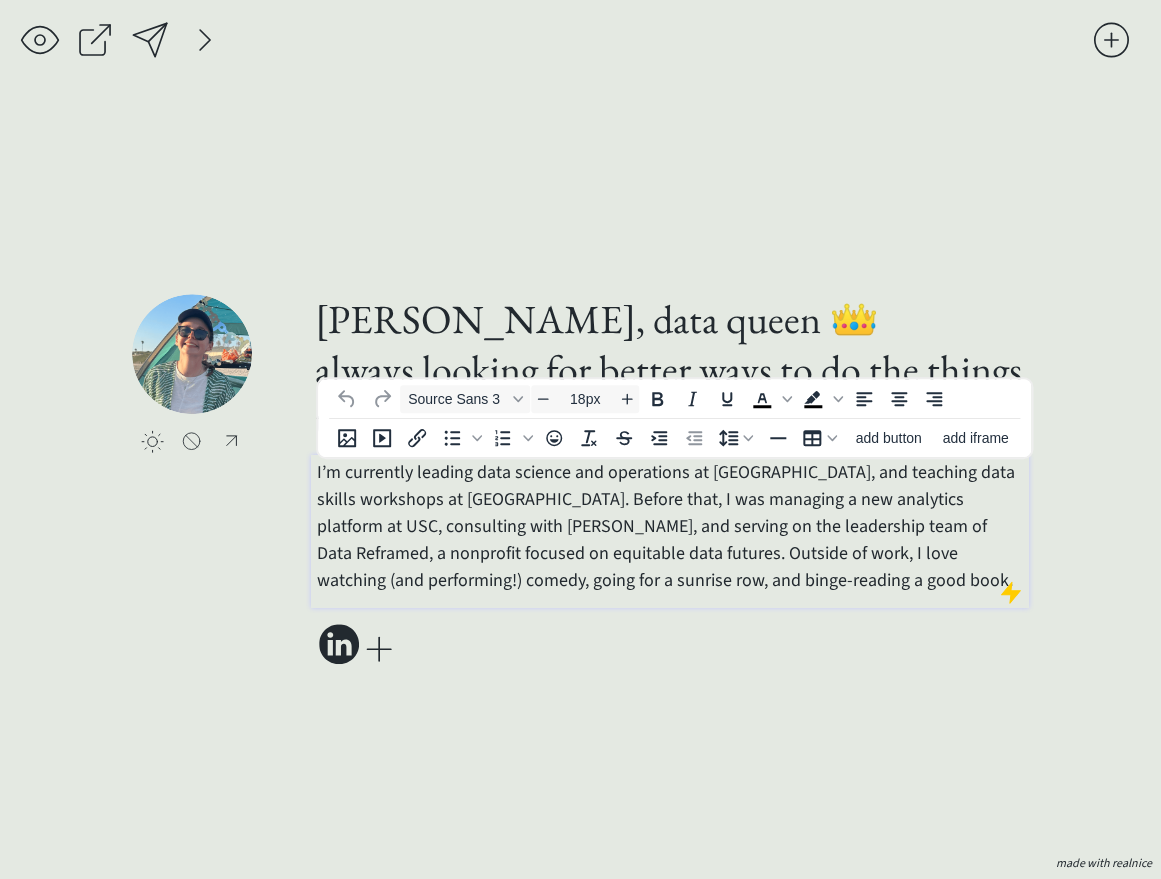 click on "I’m currently leading data science and operations at [GEOGRAPHIC_DATA], and teaching data skills workshops at [GEOGRAPHIC_DATA]. Before that, I was managing a new analytics platform at USC, consulting with [PERSON_NAME], and serving on the leadership team of Data Reframed, a nonprofit focused on equitable data futures. Outside of work, I love watching (and performing!) comedy, going for a sunrise row, and binge-reading a good book." at bounding box center [670, 526] 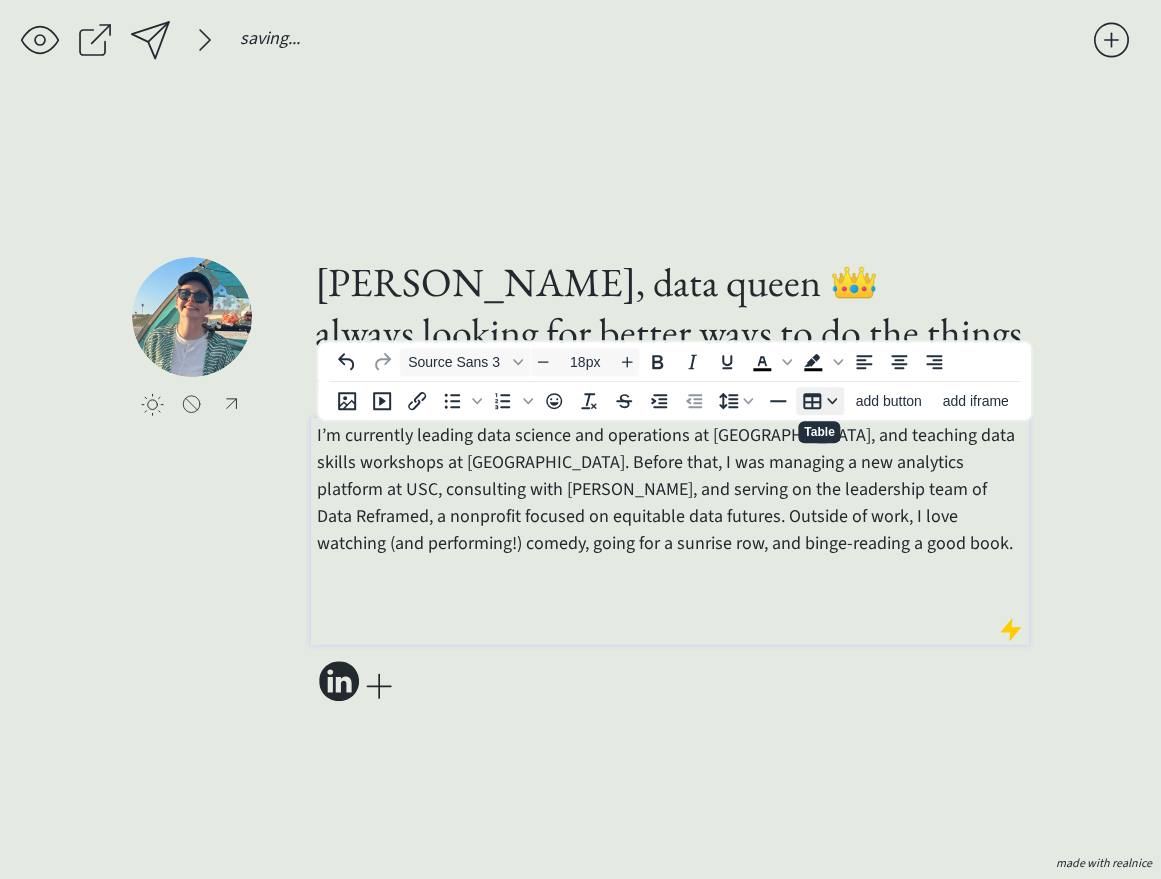 click 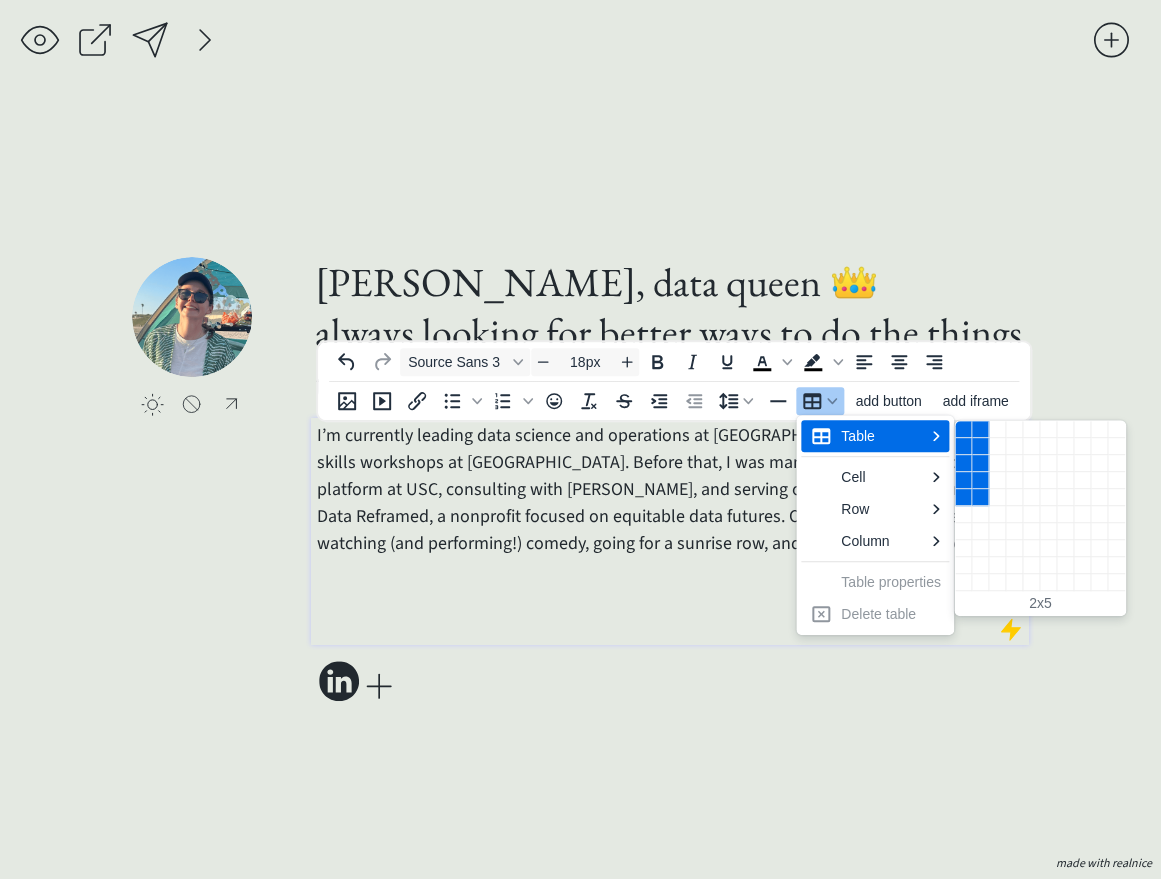 click at bounding box center (980, 497) 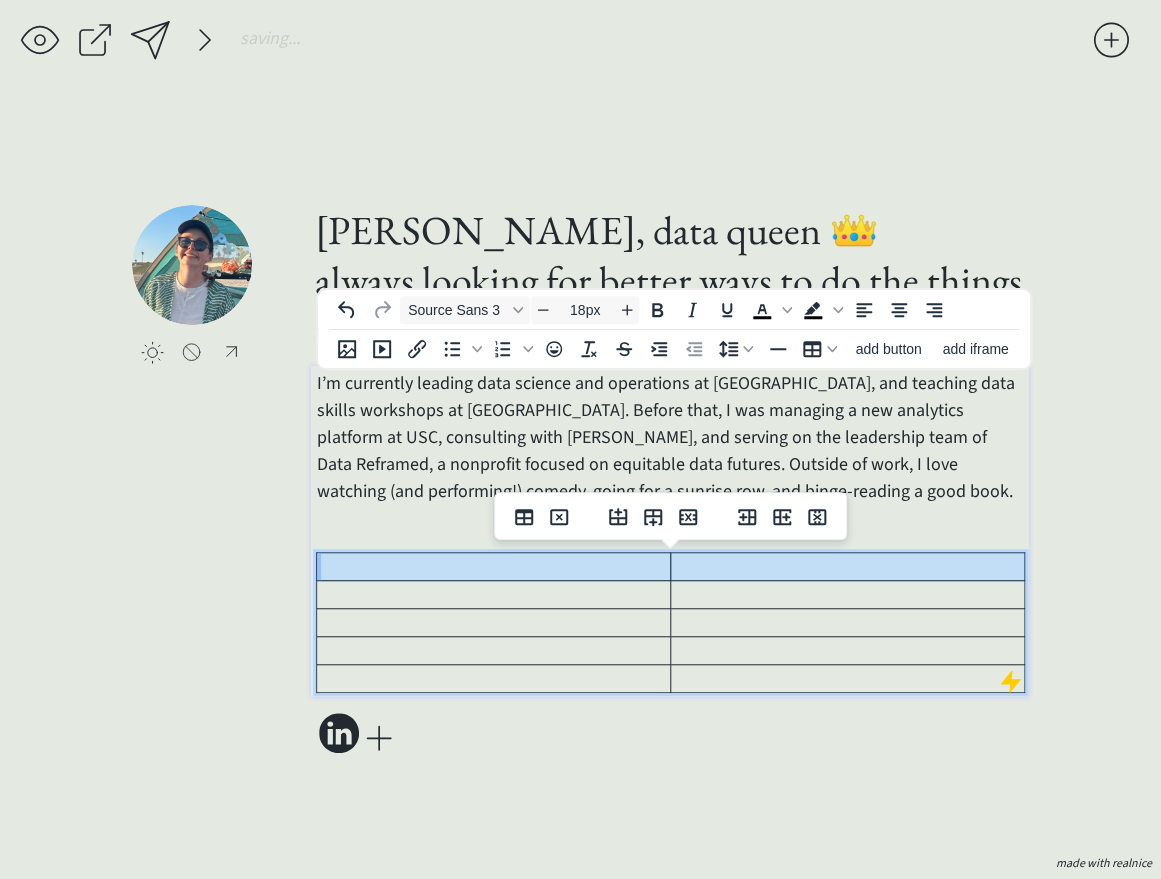 drag, startPoint x: 656, startPoint y: 566, endPoint x: 691, endPoint y: 566, distance: 35 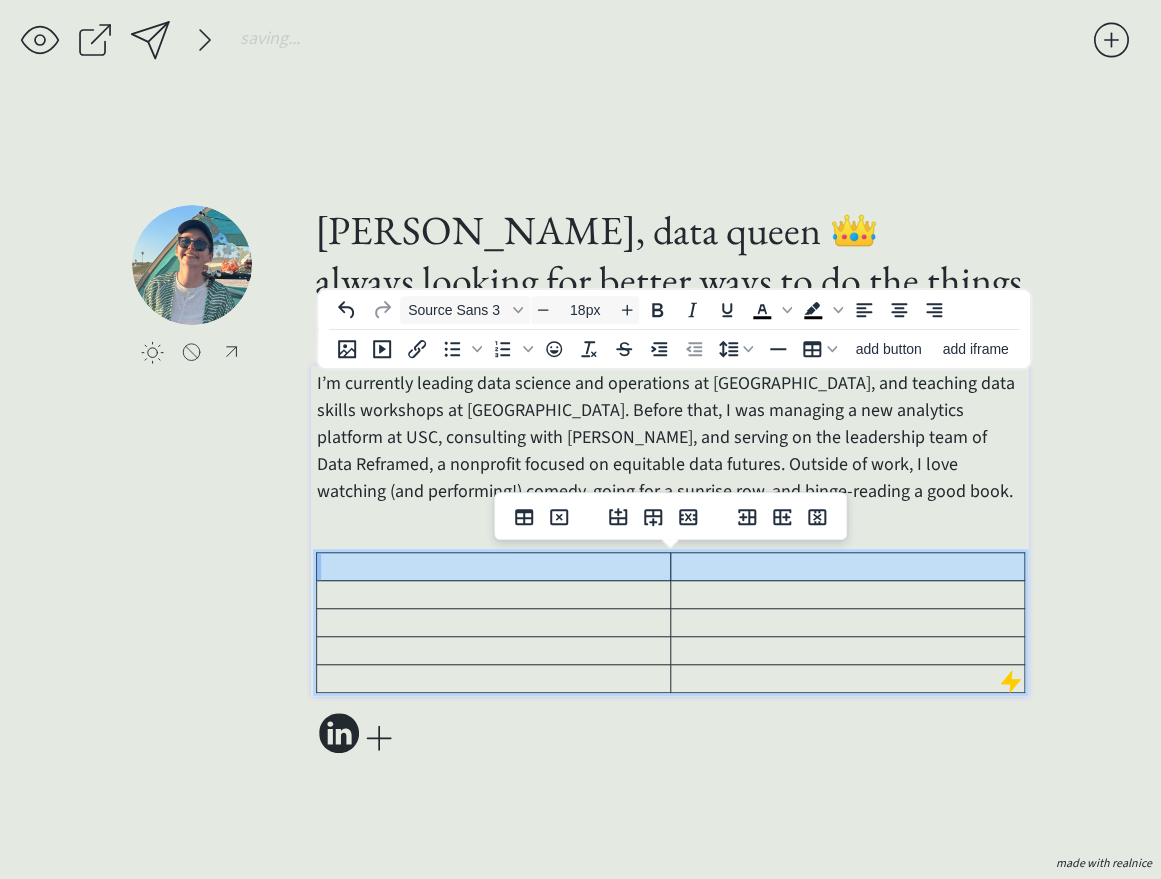 click at bounding box center (670, 567) 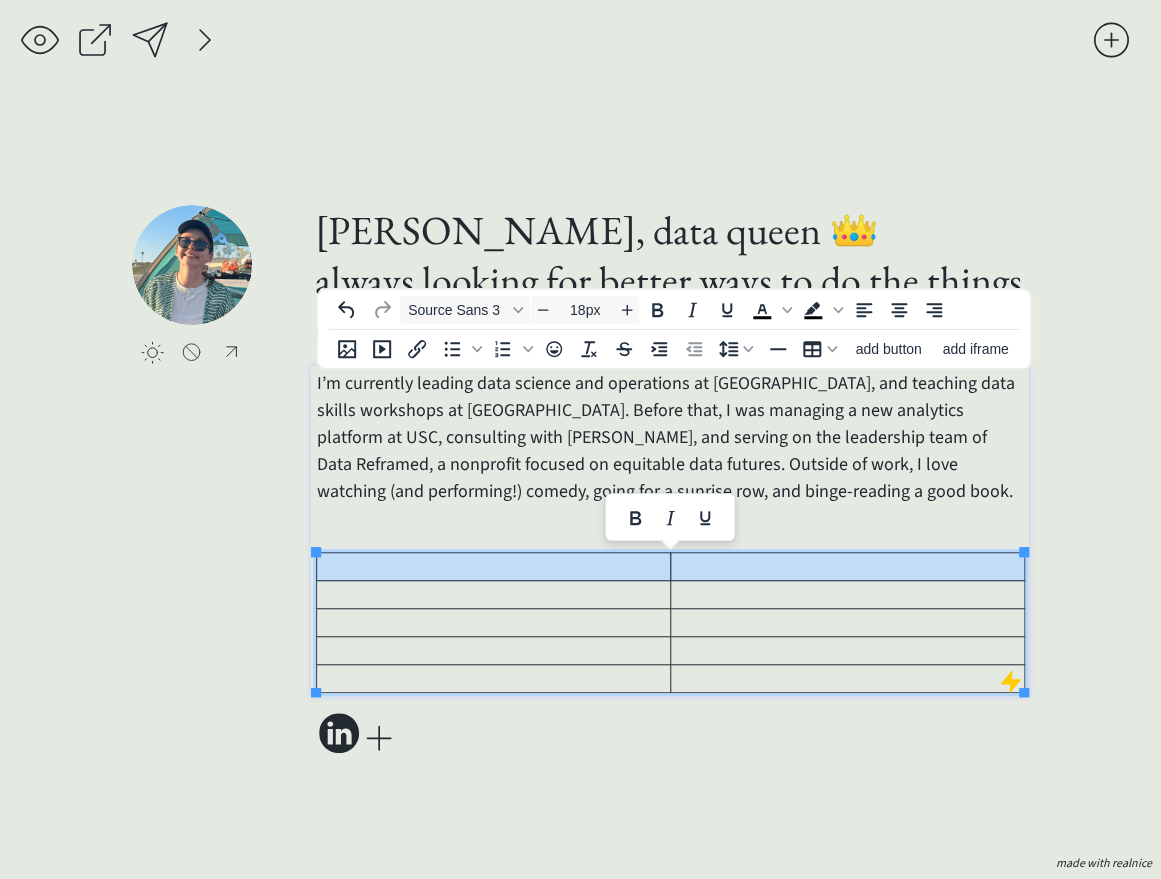 click at bounding box center [848, 567] 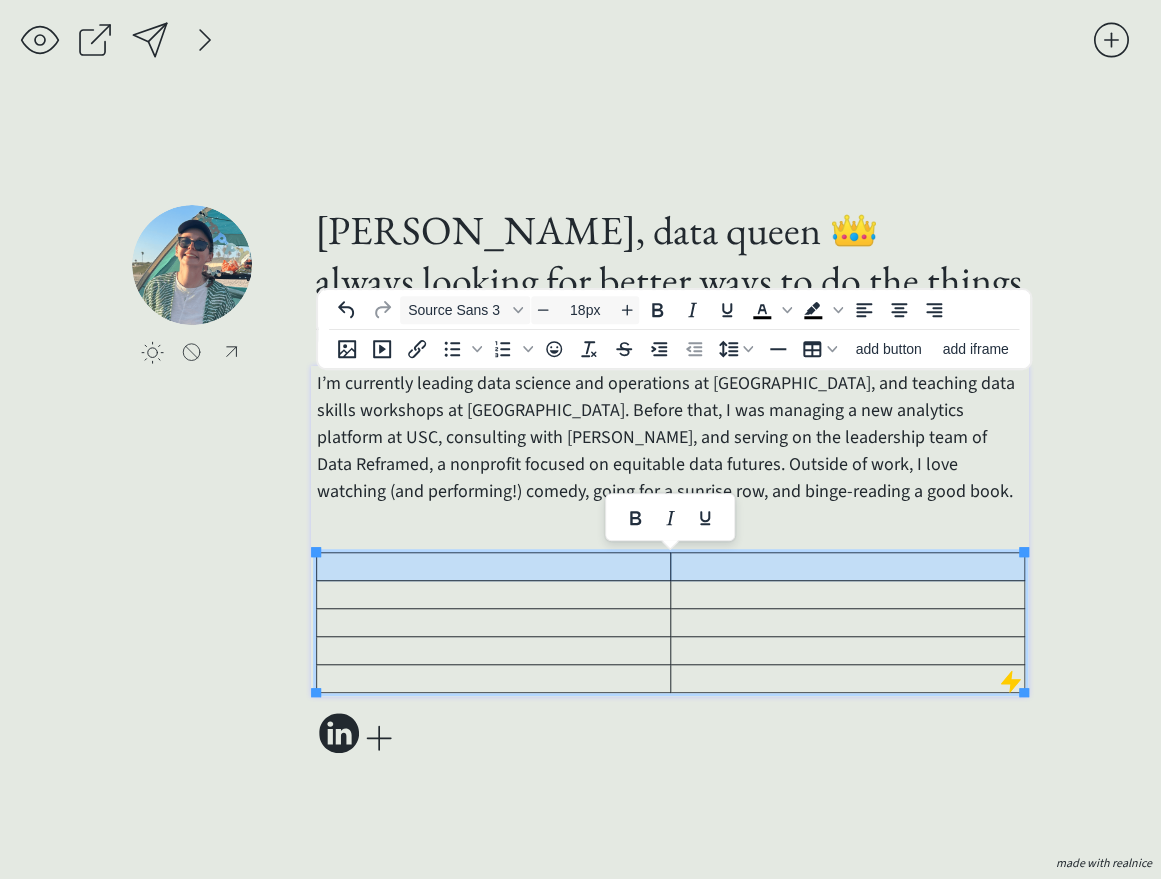 drag, startPoint x: 695, startPoint y: 562, endPoint x: 659, endPoint y: 562, distance: 36 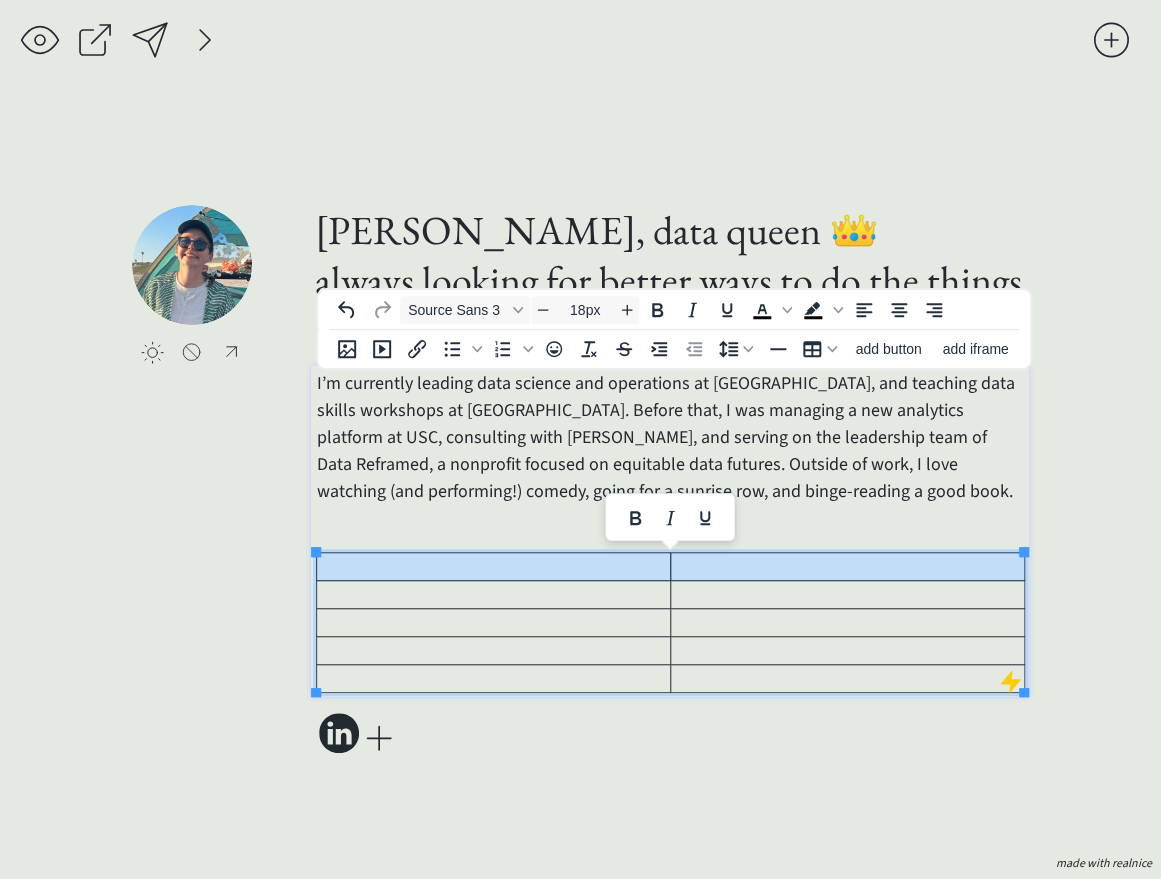 click at bounding box center [670, 567] 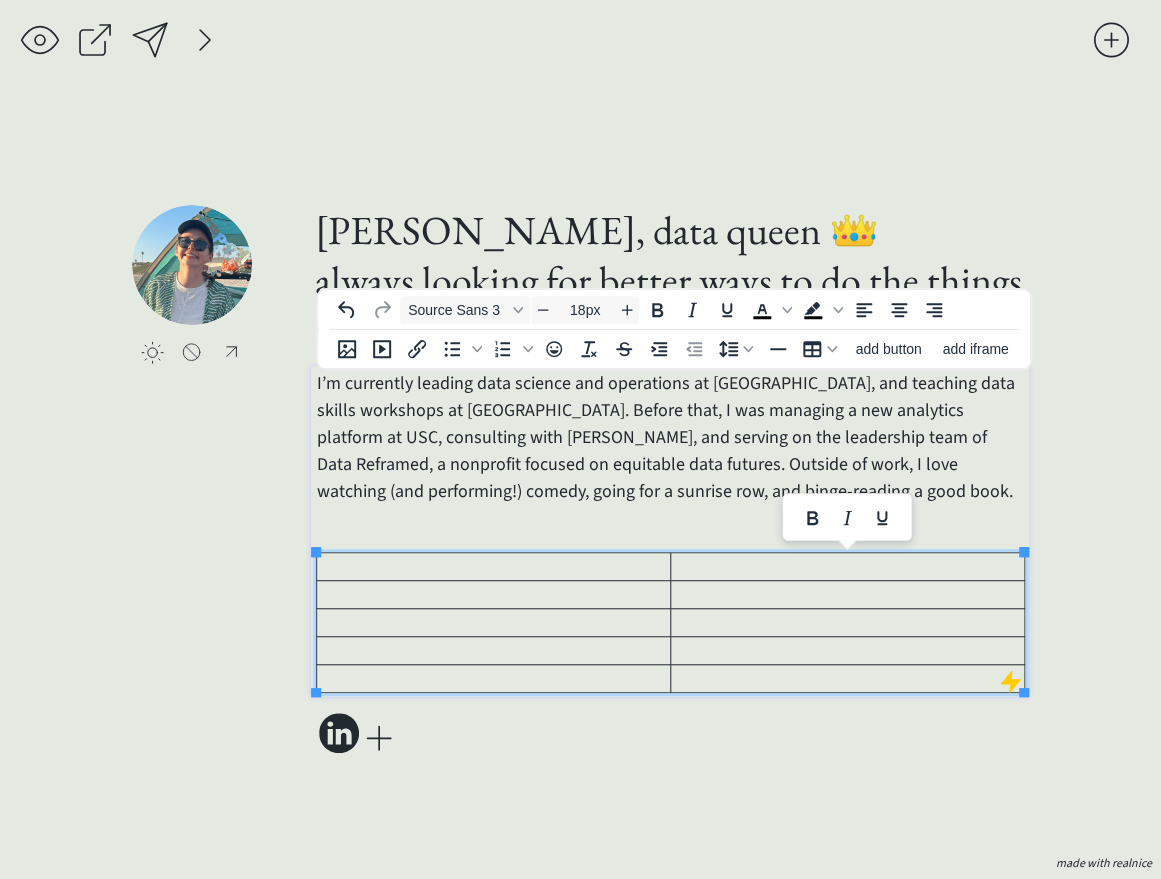 click at bounding box center (494, 567) 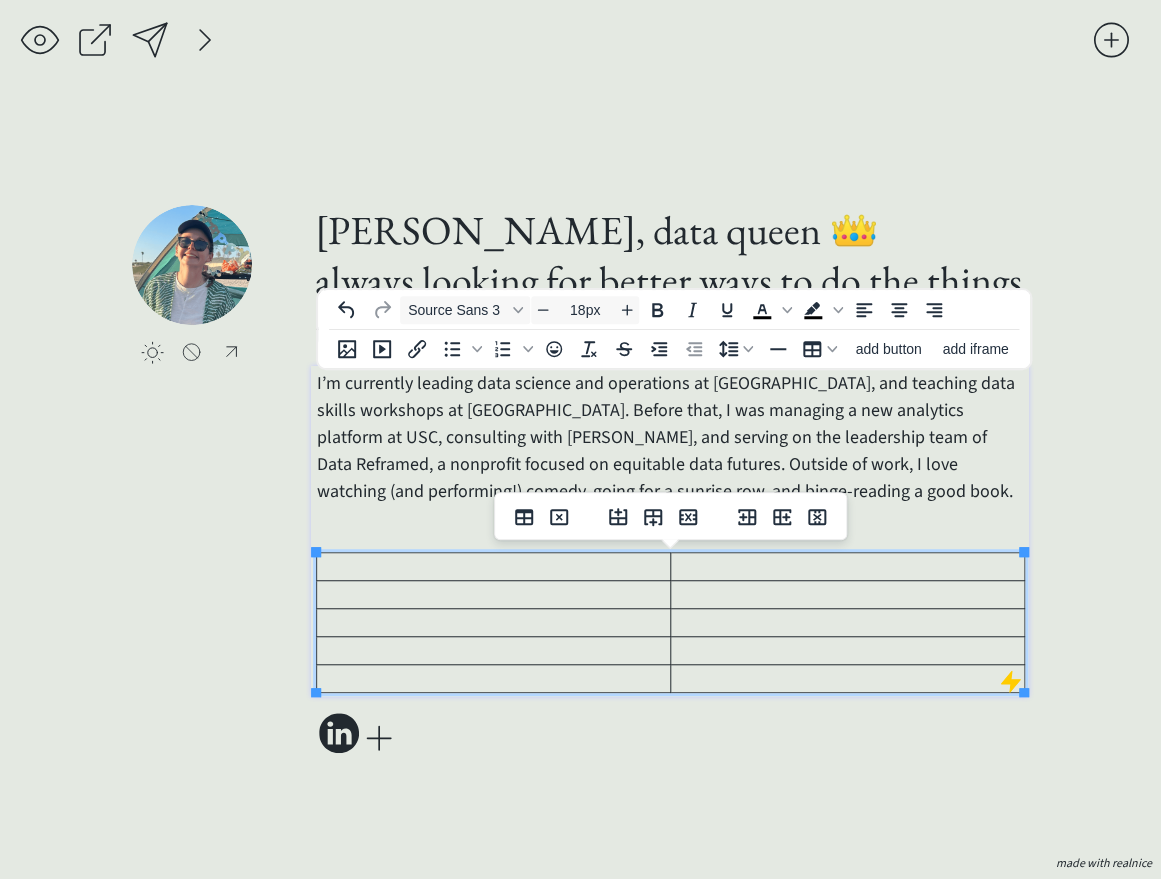 click at bounding box center (494, 567) 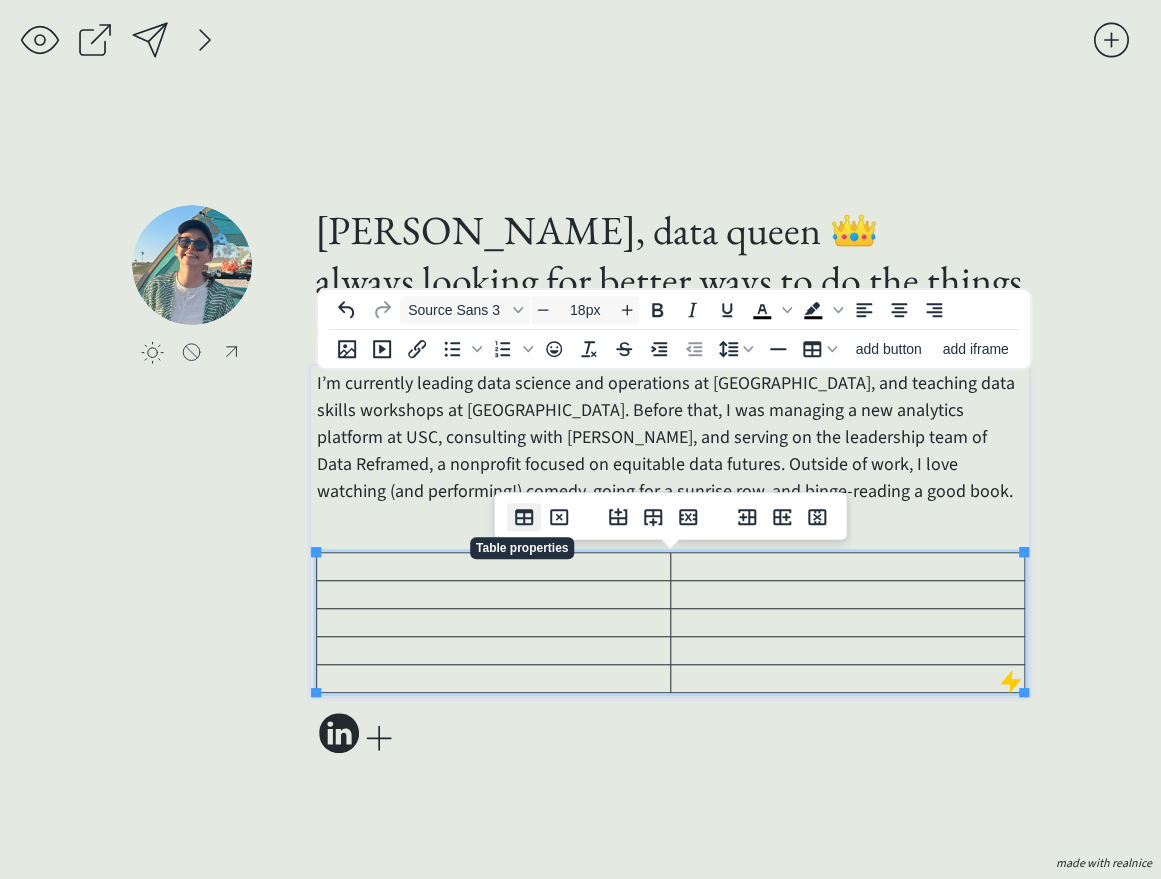 click 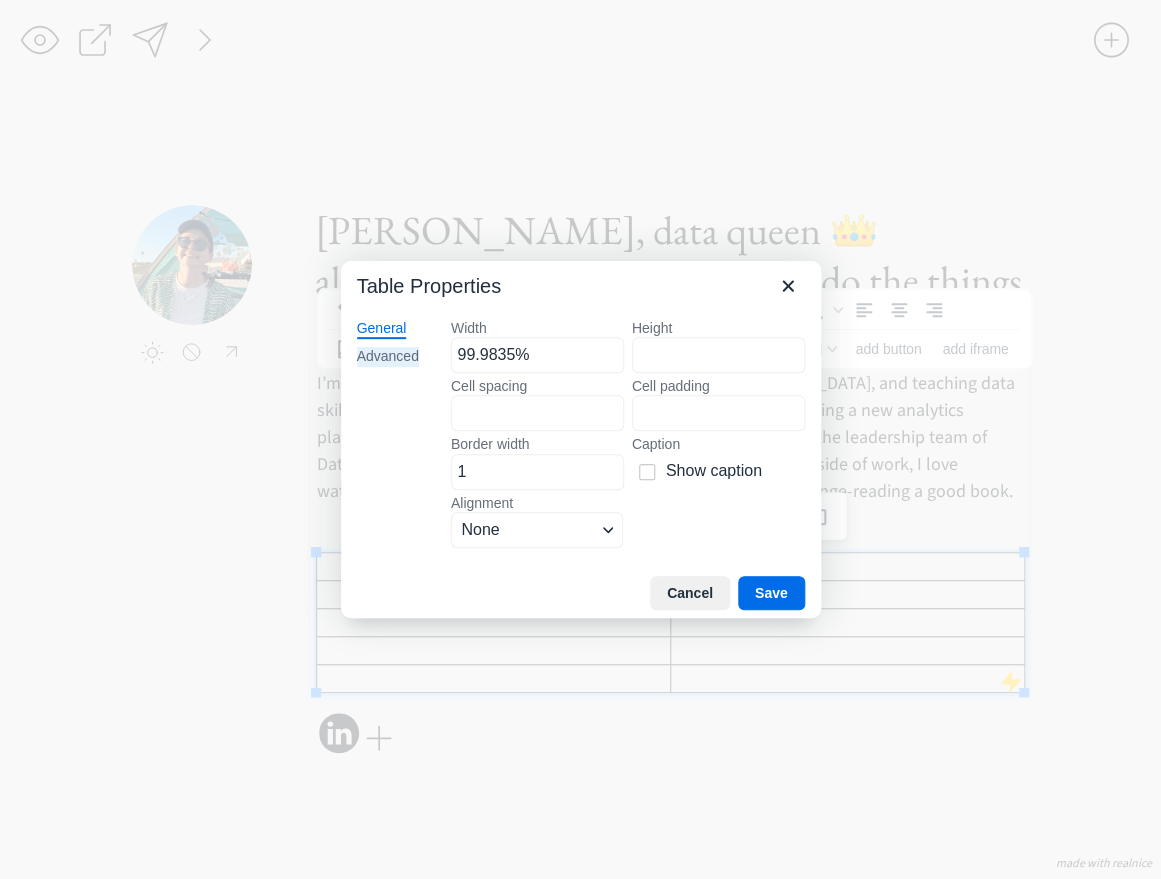 click on "Advanced" at bounding box center (388, 357) 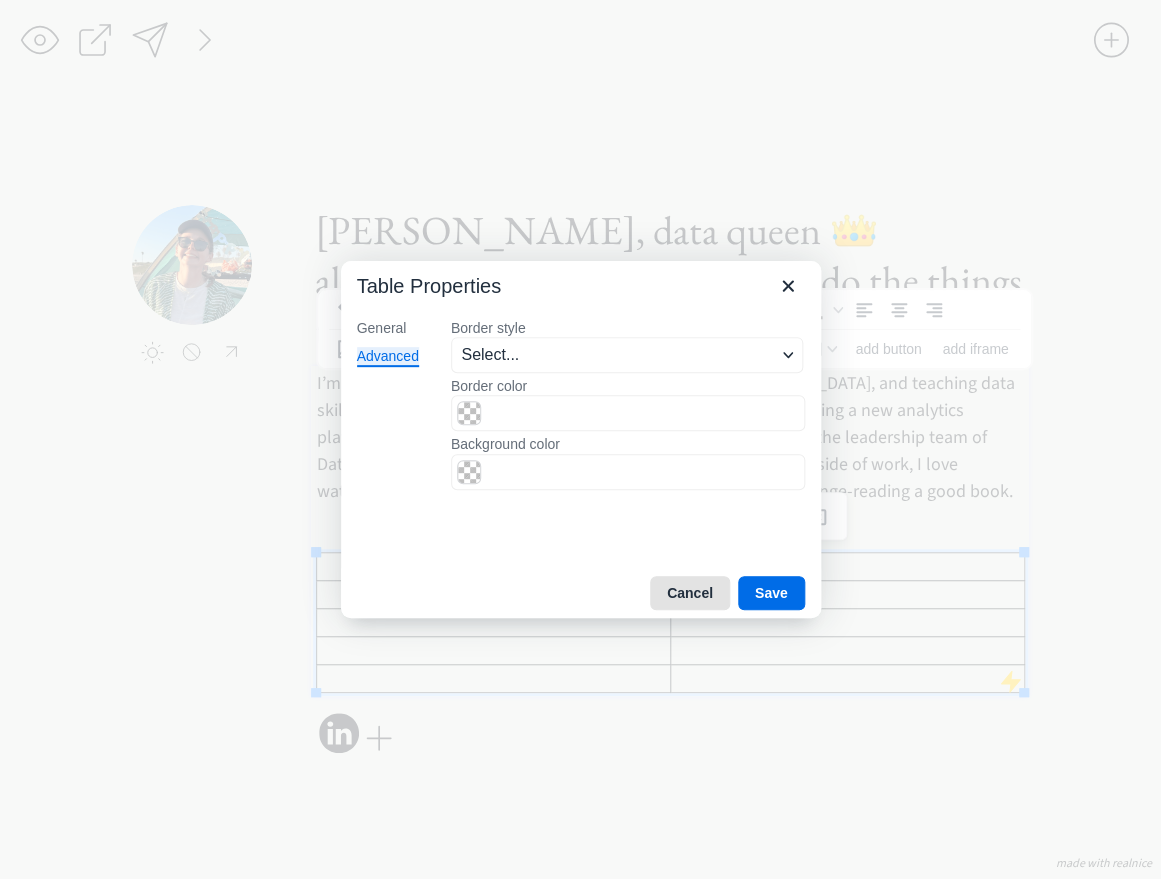 click on "Cancel" at bounding box center (690, 593) 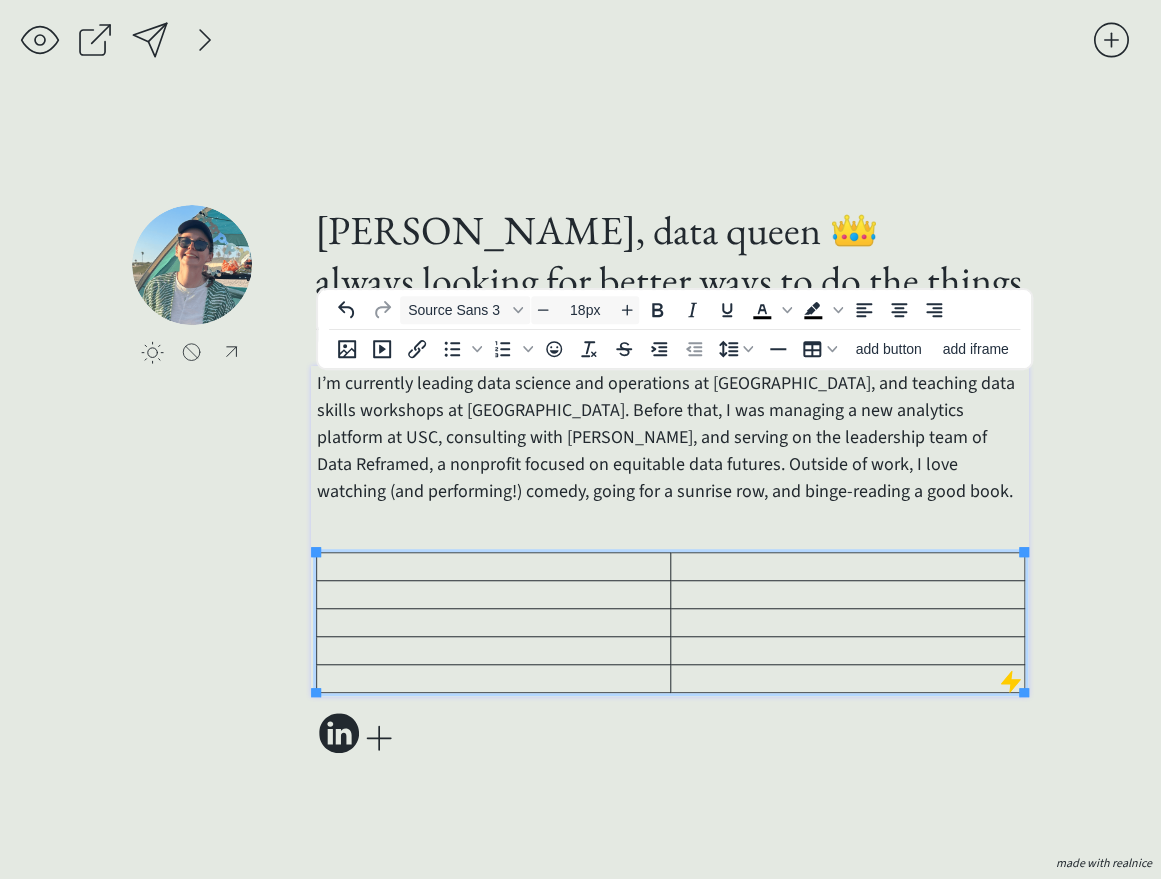 click at bounding box center [494, 595] 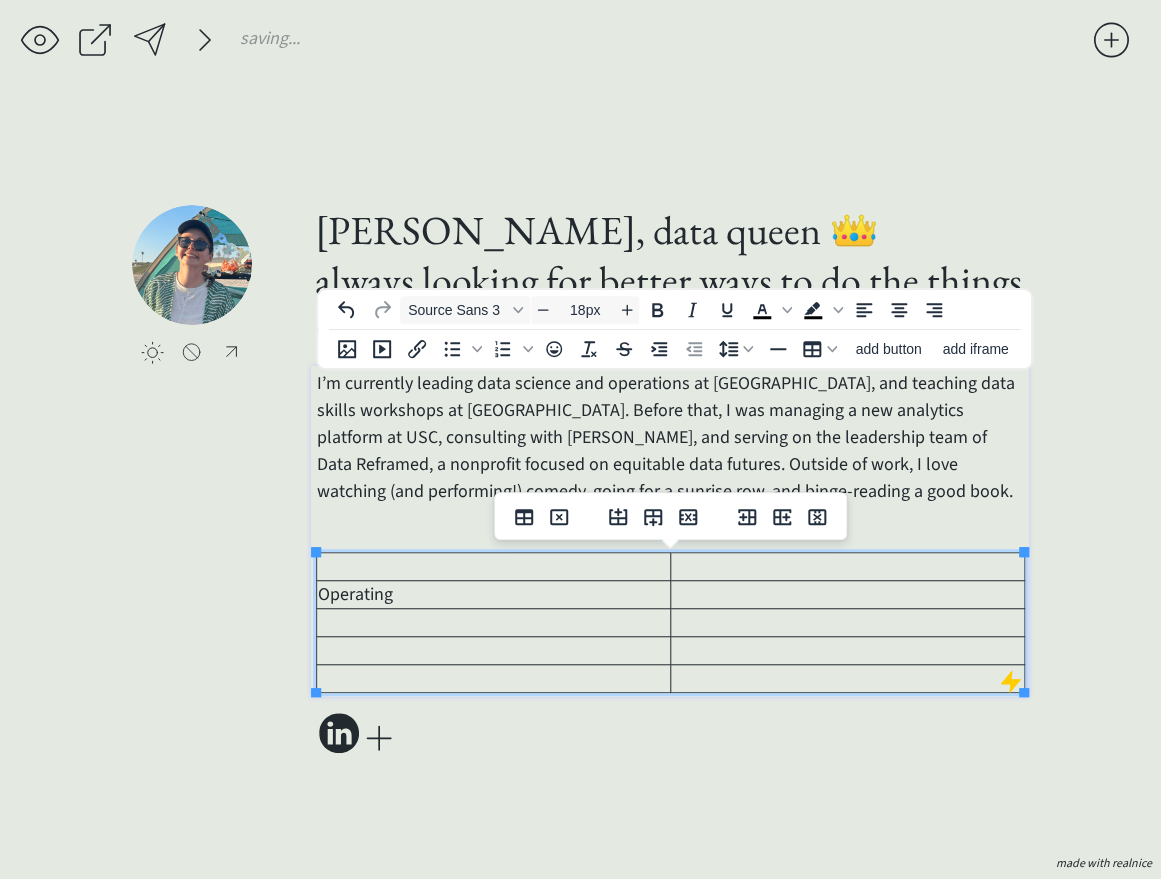 click at bounding box center [494, 623] 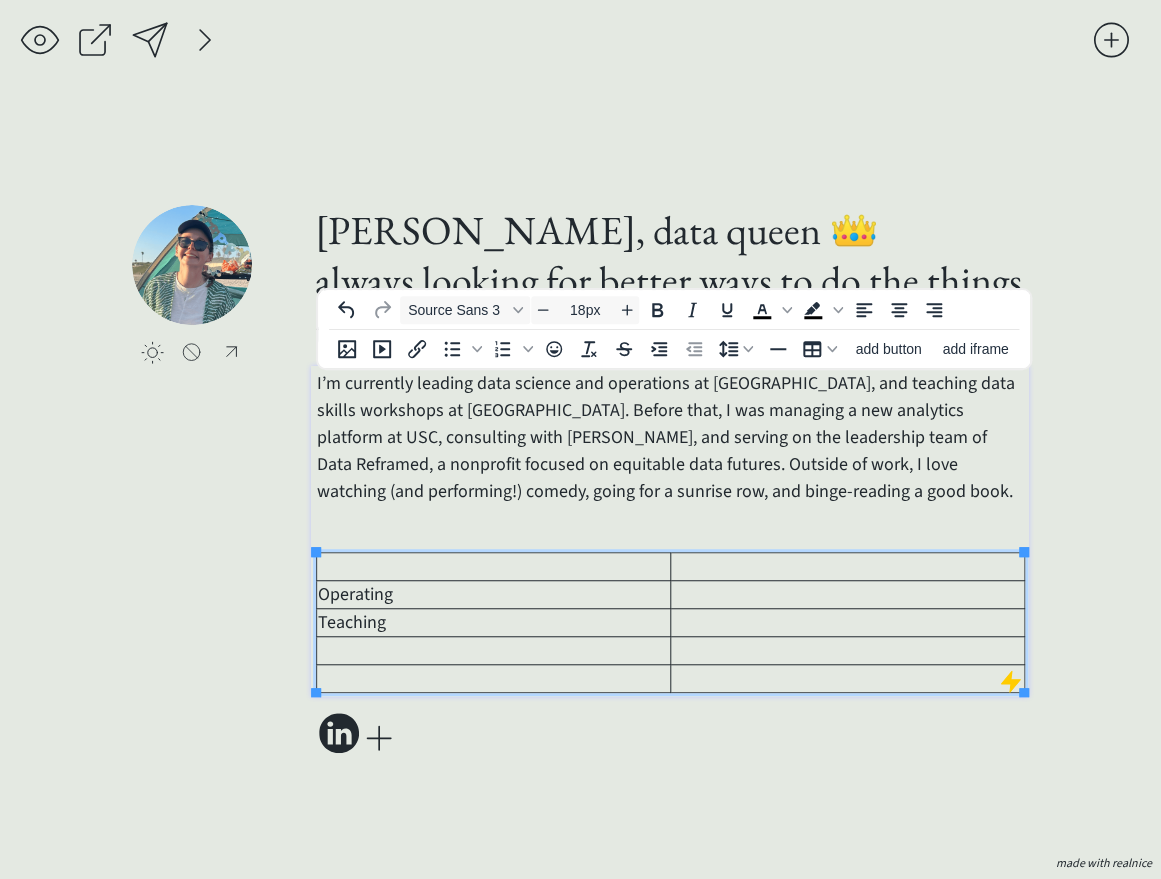 click at bounding box center (494, 651) 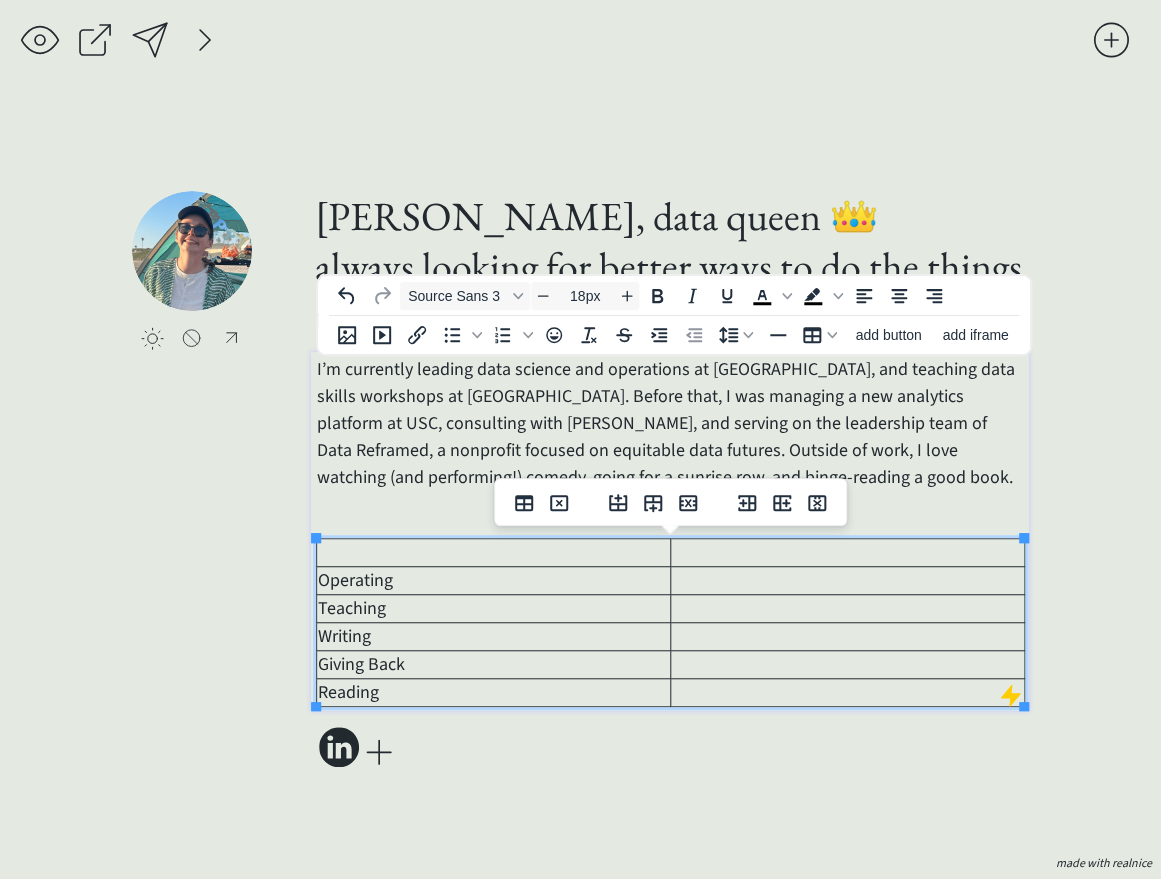 click at bounding box center (494, 553) 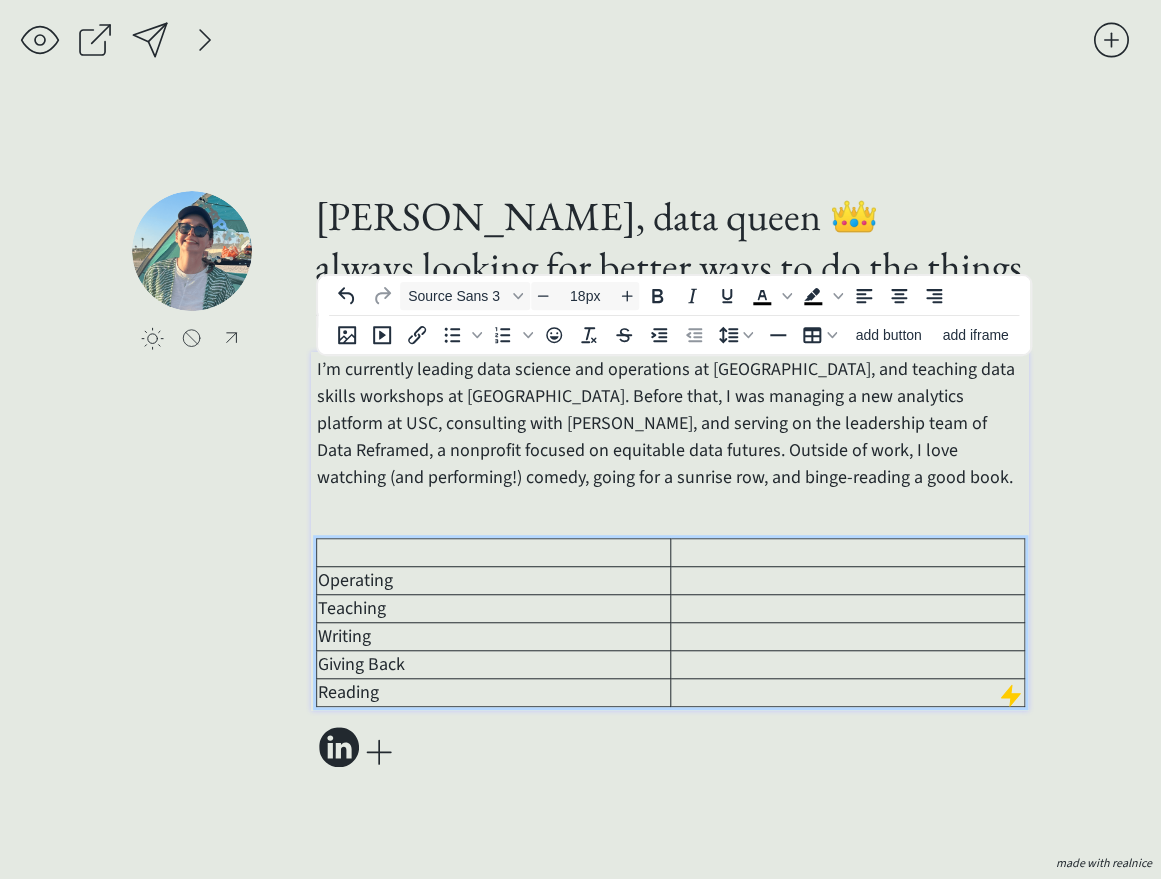 click at bounding box center [848, 581] 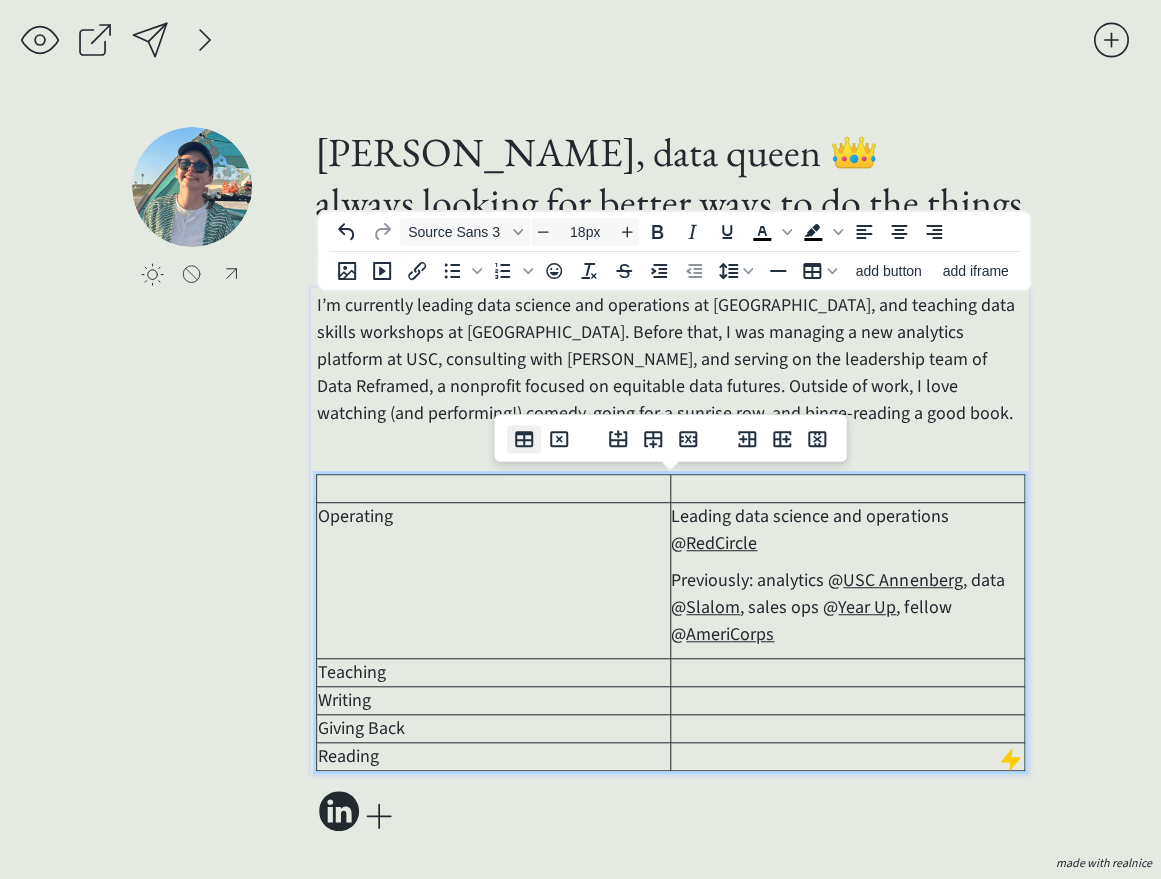 click 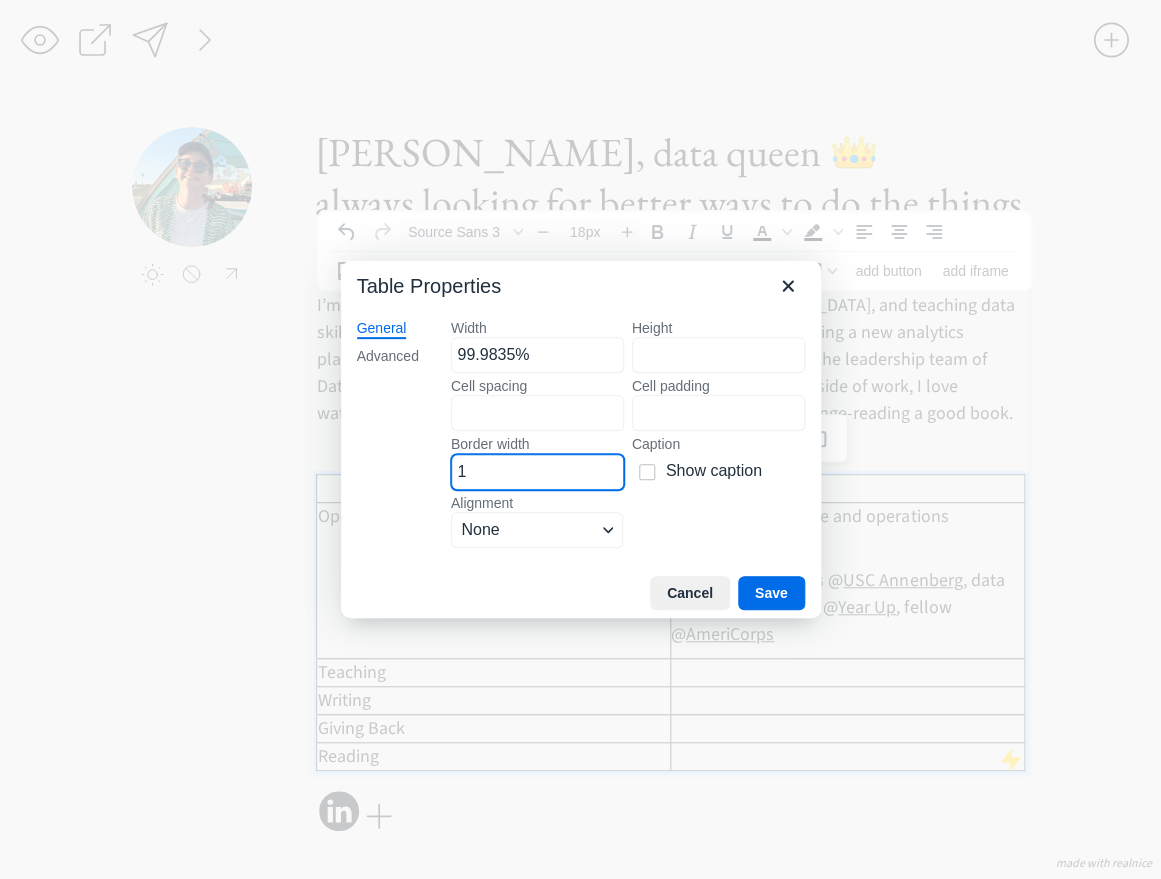click on "1" at bounding box center (537, 472) 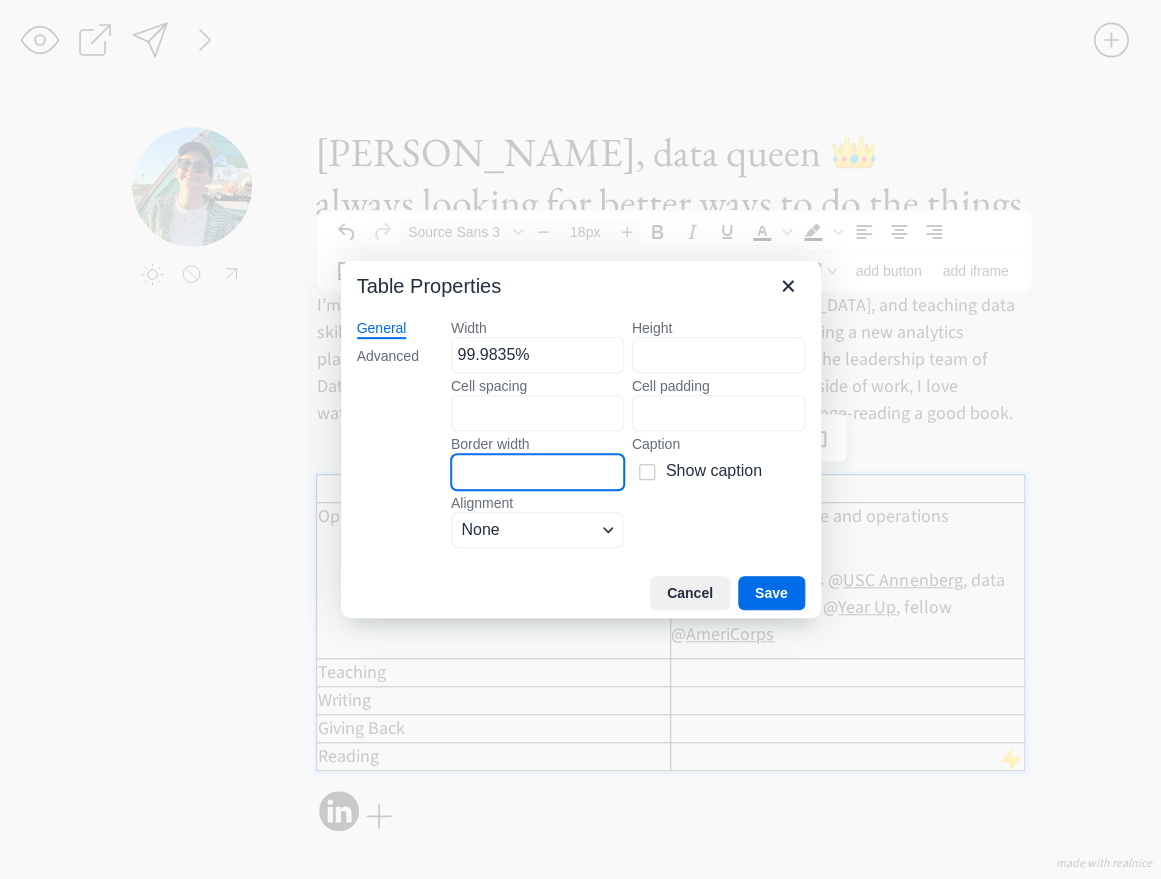 type on "0" 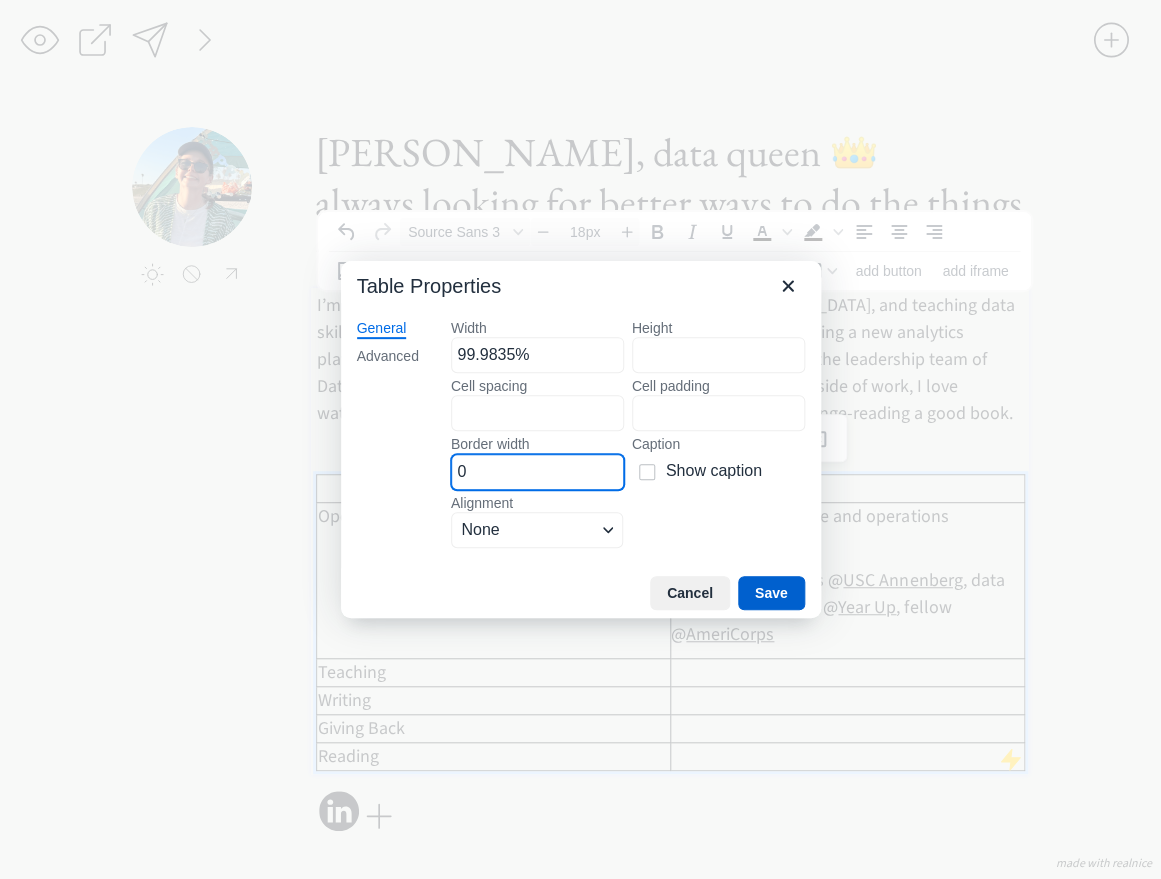 click on "Save" at bounding box center (771, 593) 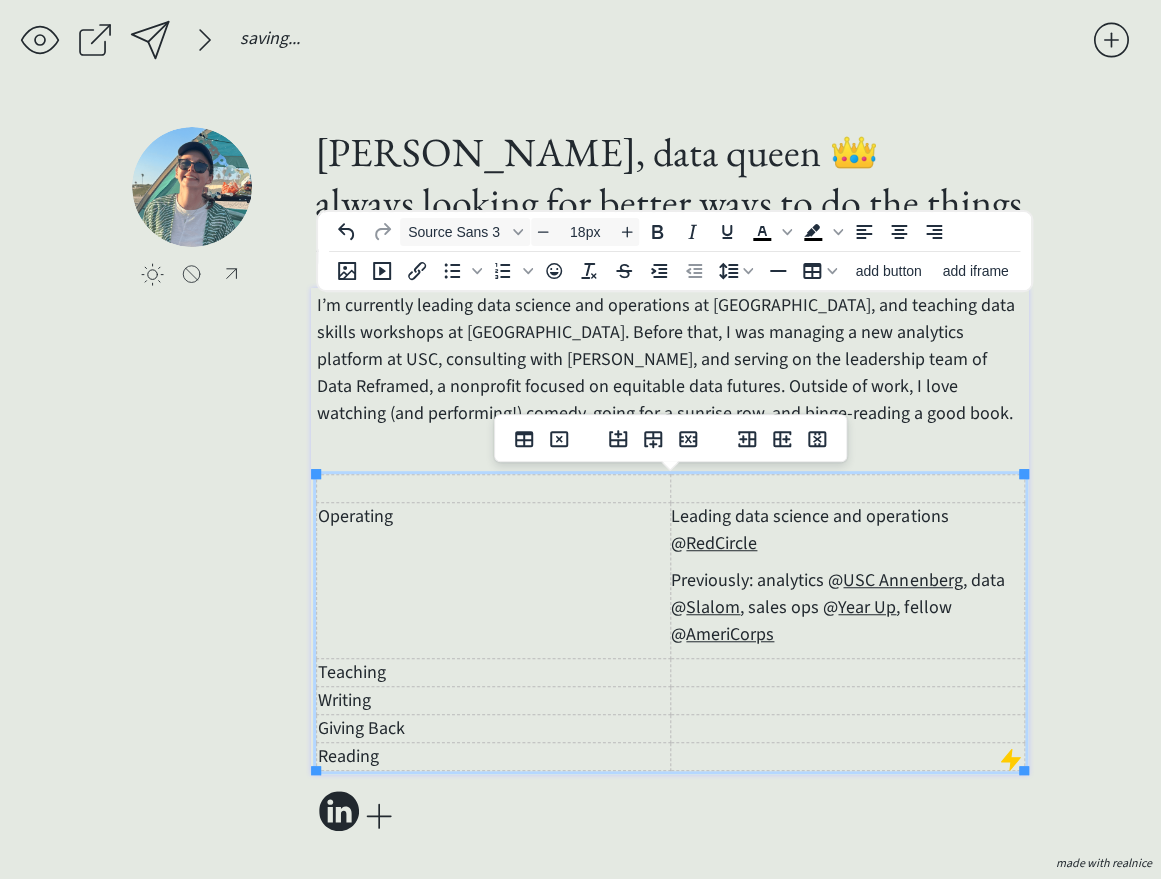 click at bounding box center [848, 673] 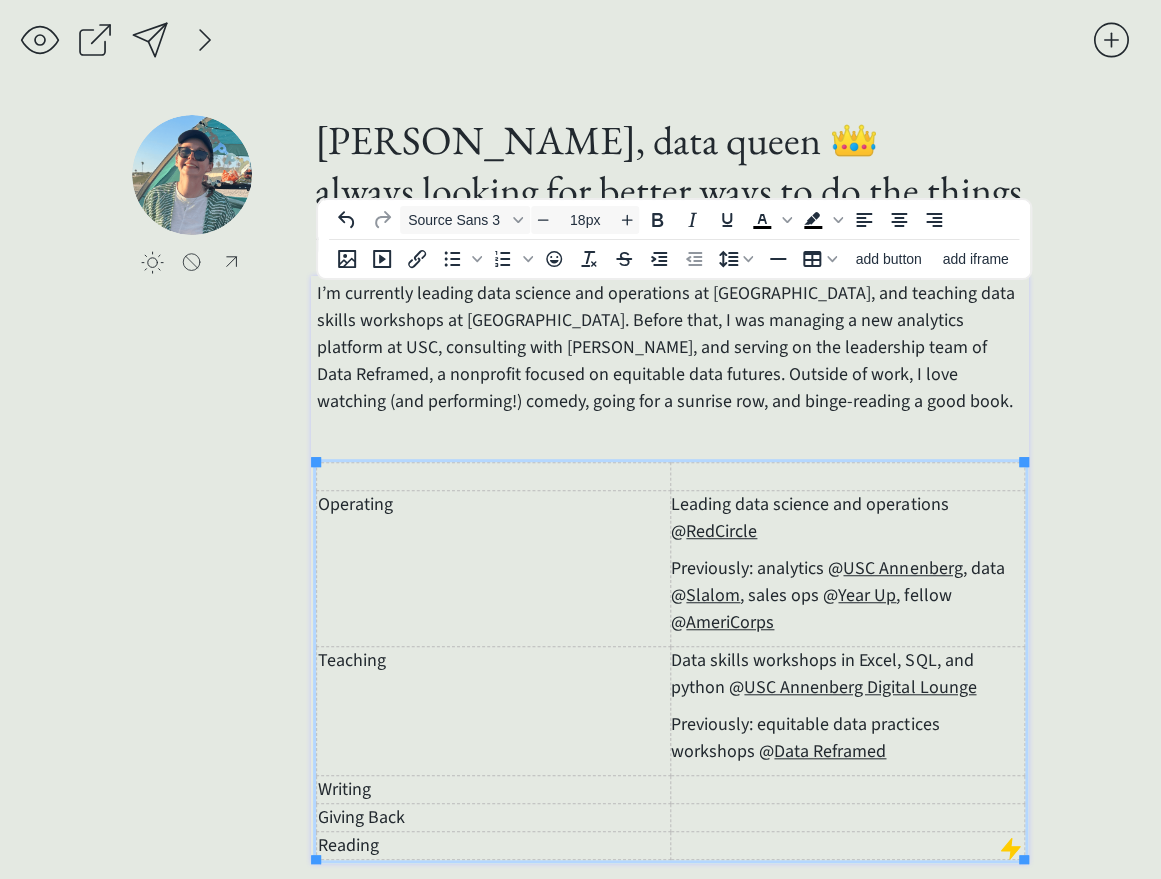 click at bounding box center (848, 790) 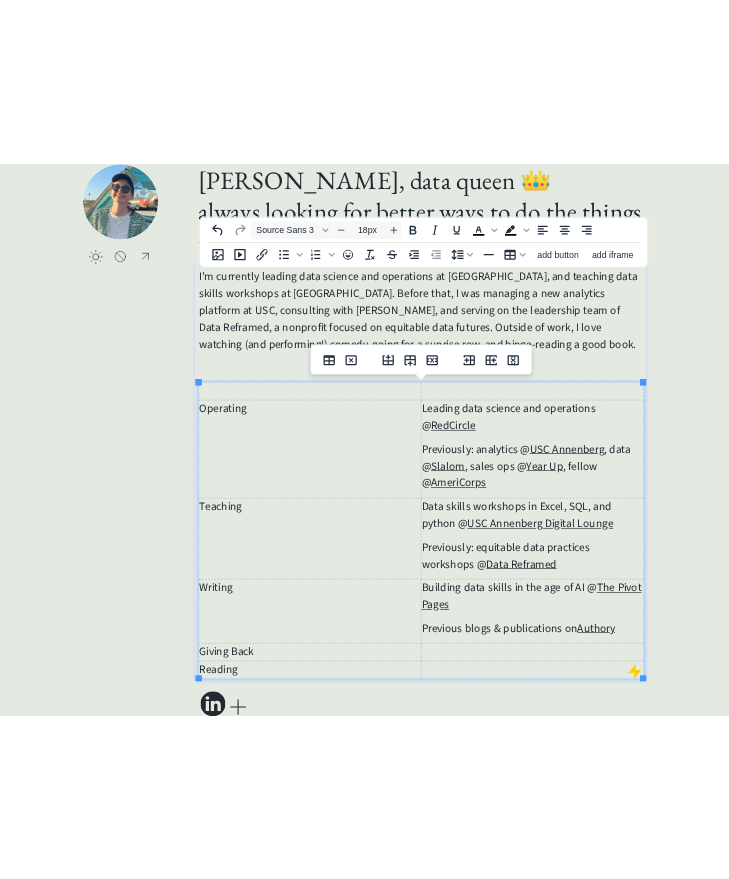 scroll, scrollTop: 151, scrollLeft: 0, axis: vertical 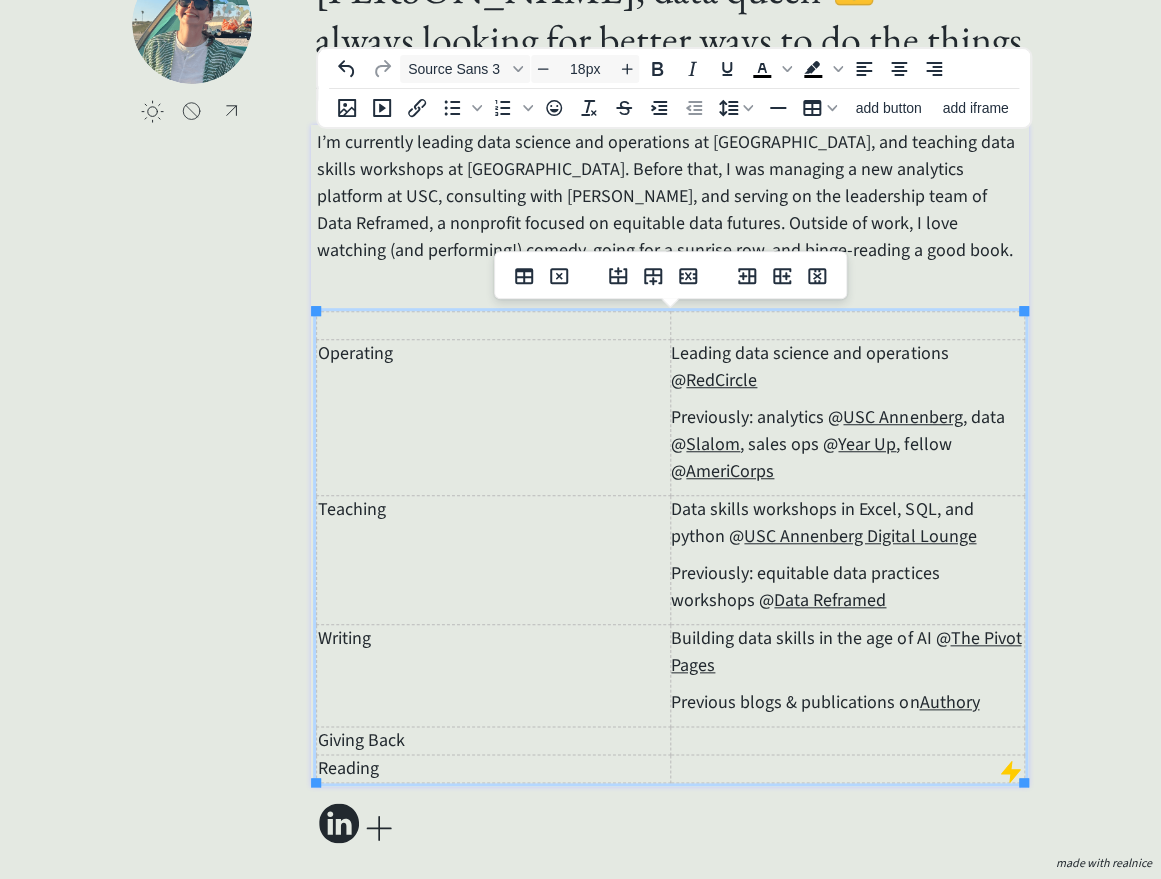 click on "Previous blogs & publications on  Authory" at bounding box center [847, 702] 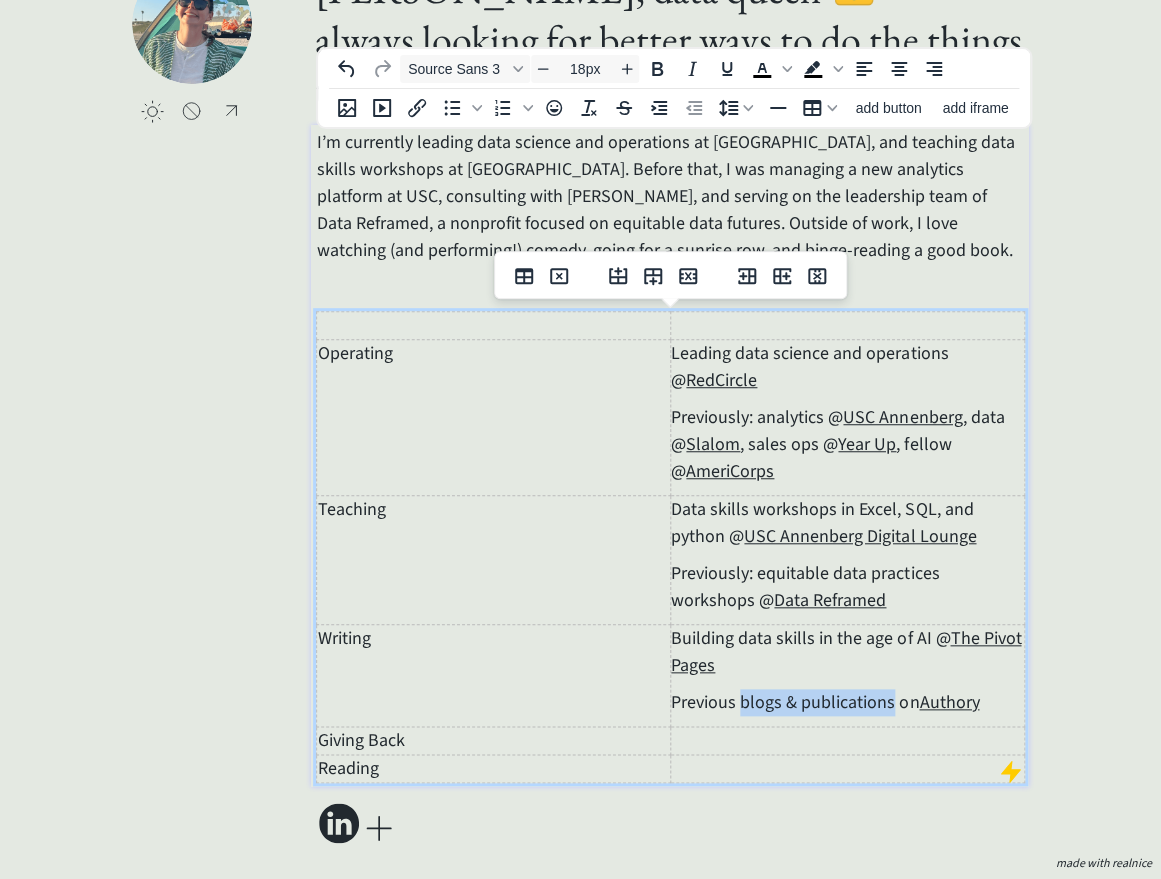 drag, startPoint x: 889, startPoint y: 702, endPoint x: 744, endPoint y: 696, distance: 145.12408 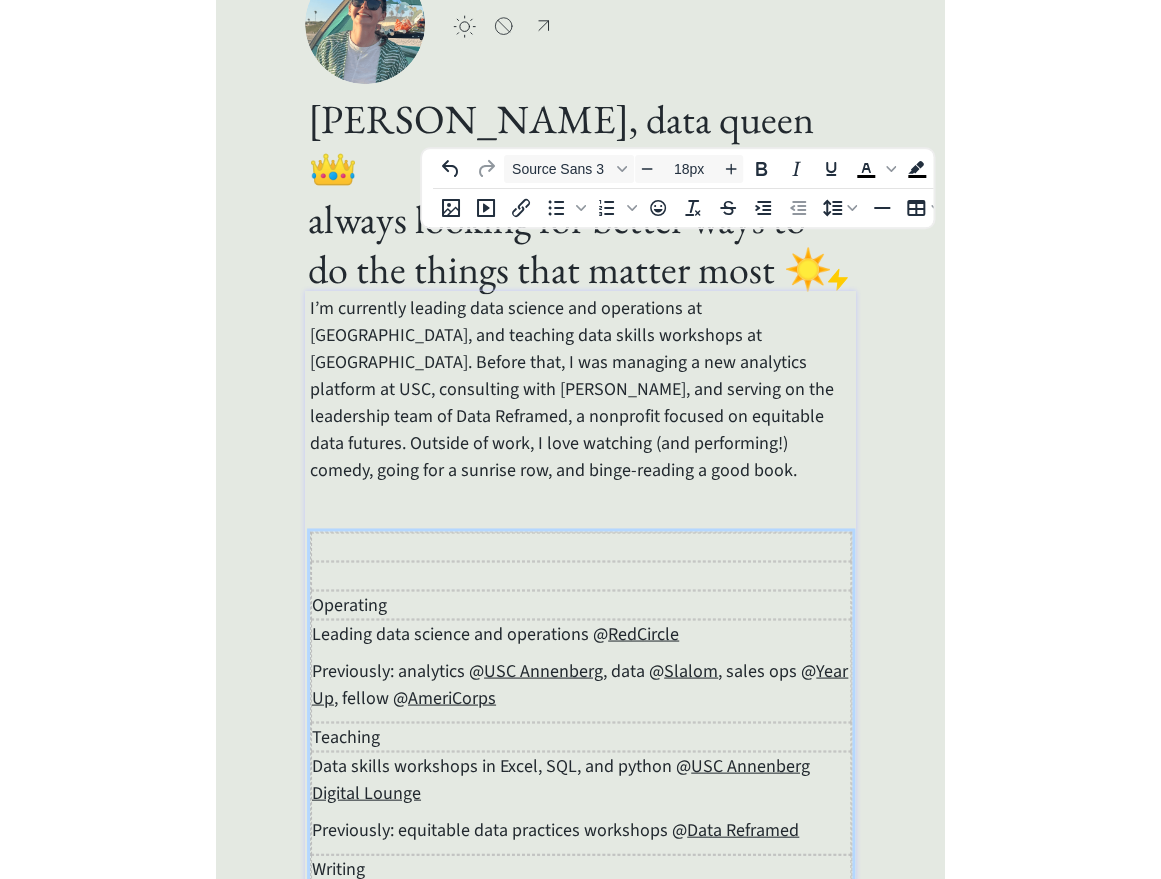 scroll, scrollTop: 150, scrollLeft: 0, axis: vertical 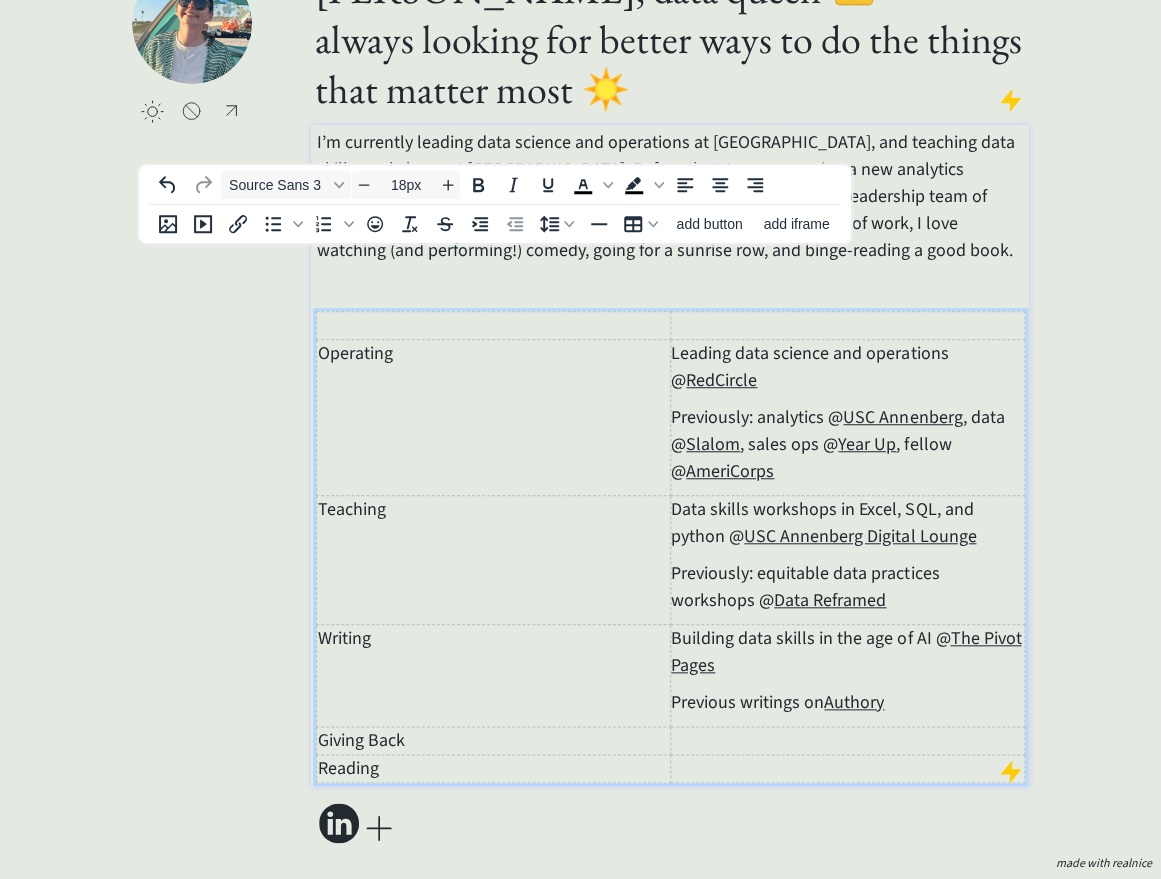 click on "Previous writings on  Authory" at bounding box center (847, 702) 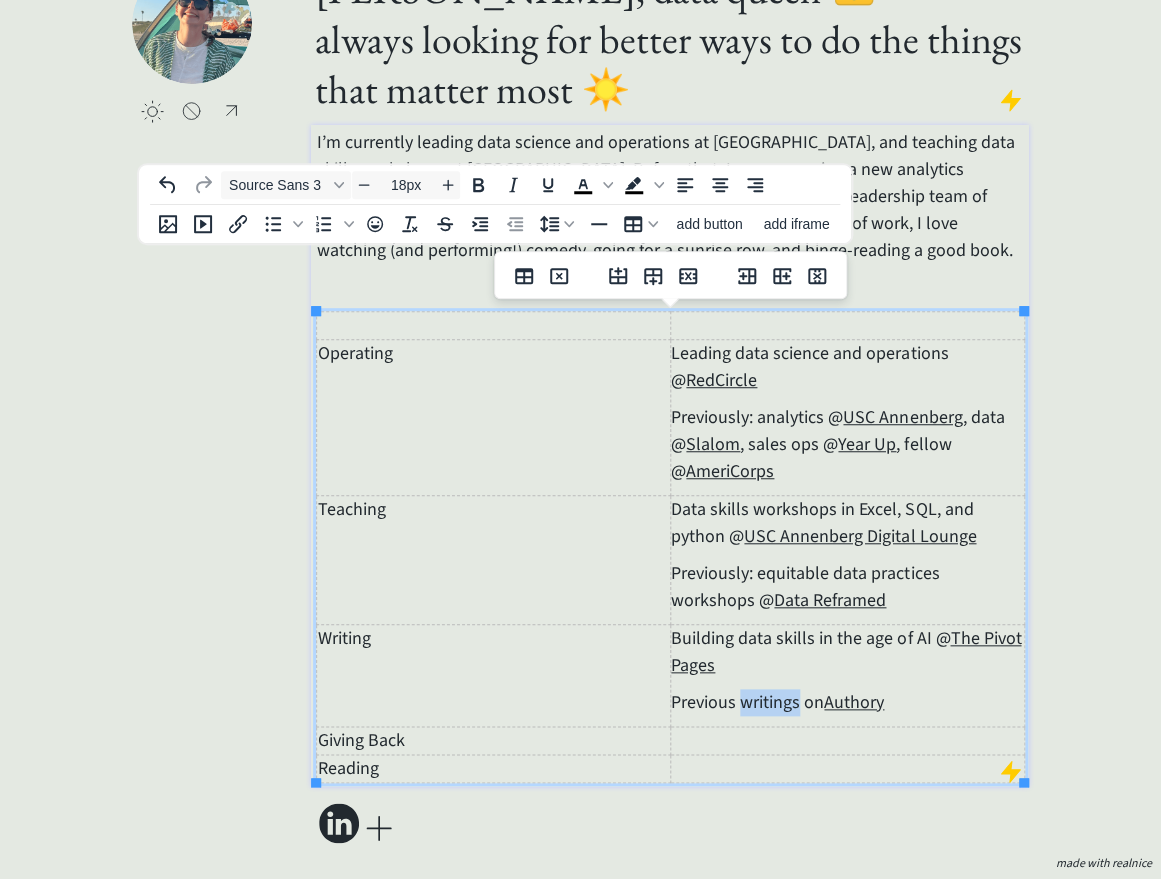 click on "Previous writings on  Authory" at bounding box center (847, 702) 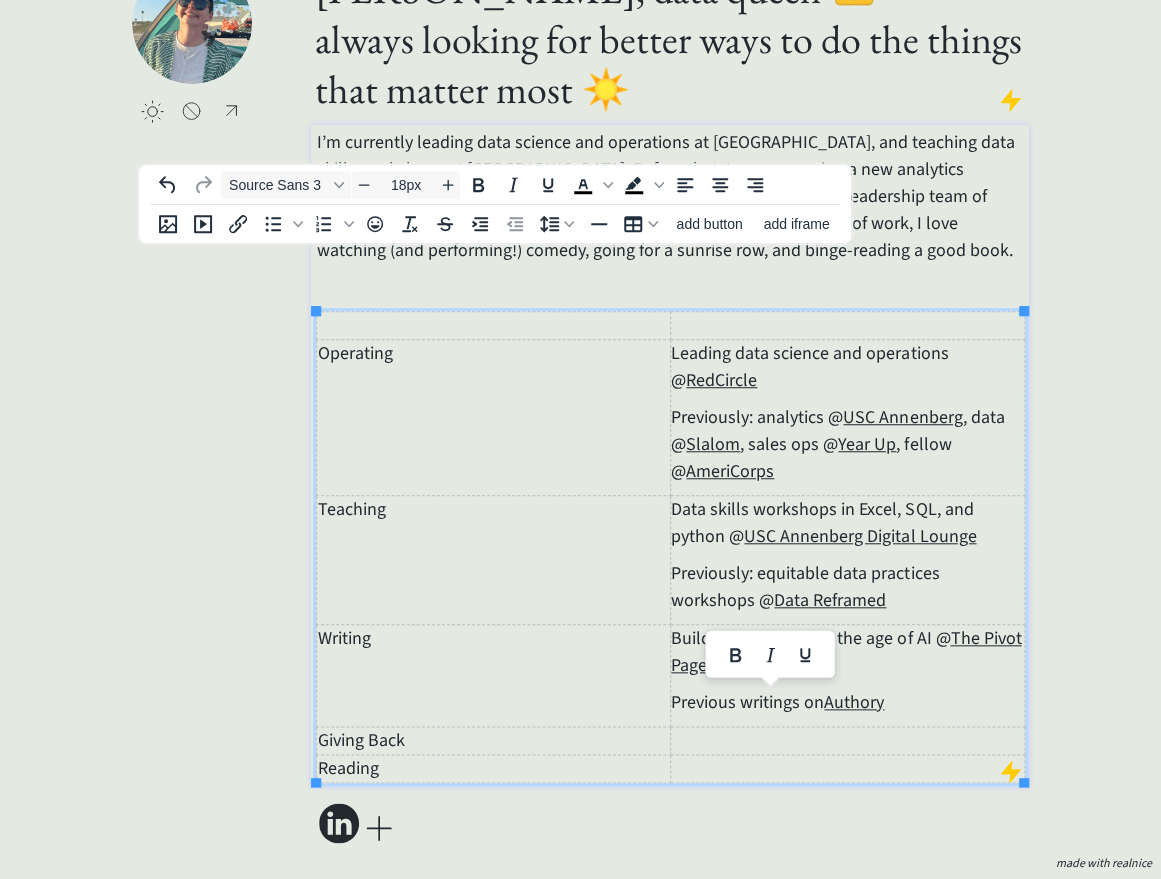 click at bounding box center [848, 741] 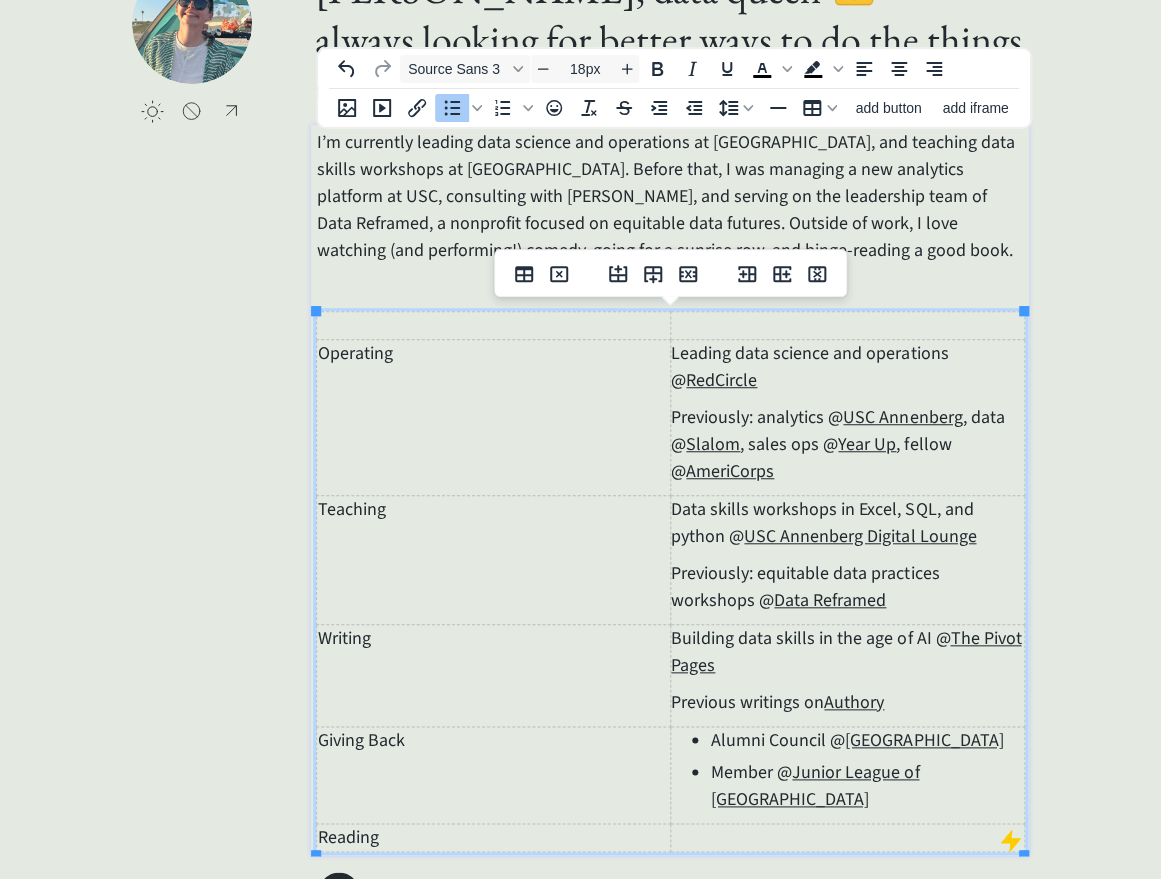 click on "Alumni Council @  [GEOGRAPHIC_DATA]" at bounding box center [867, 740] 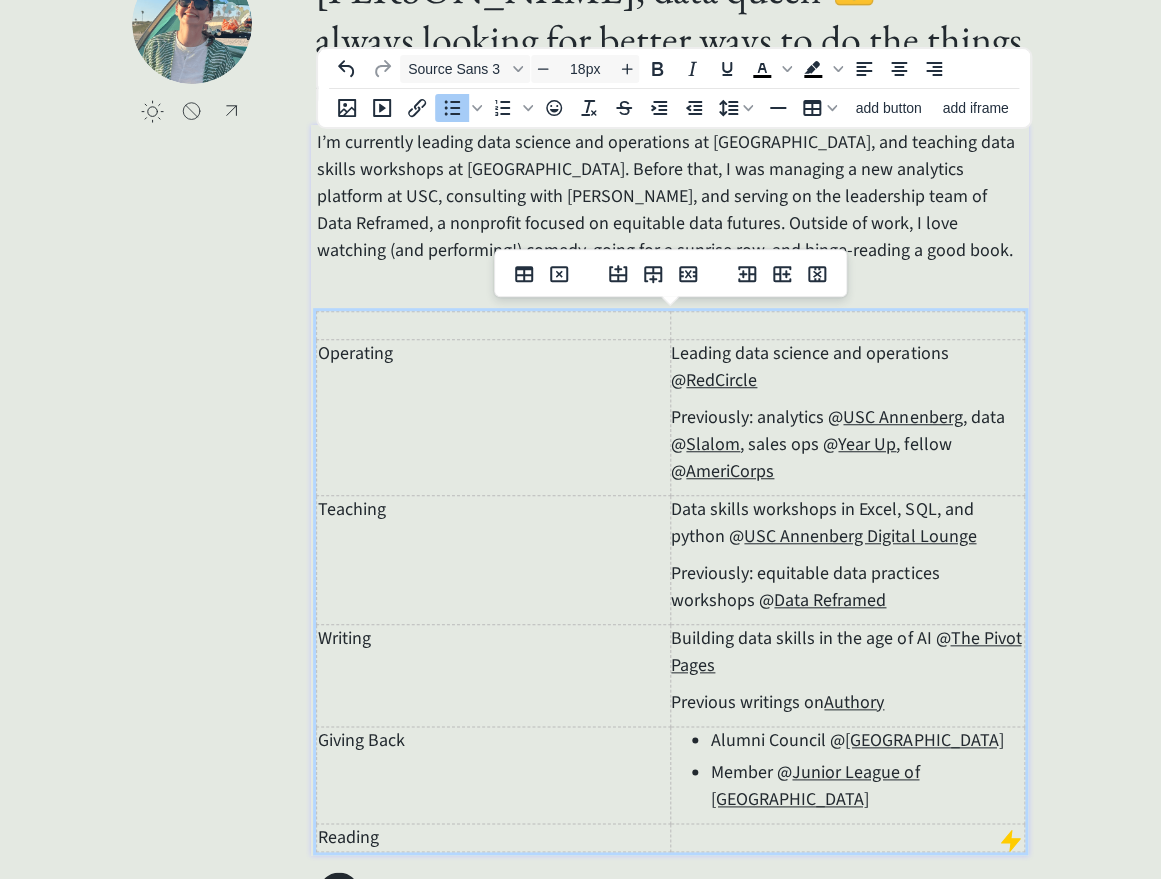 click on "Alumni Council @  [GEOGRAPHIC_DATA]" at bounding box center [867, 740] 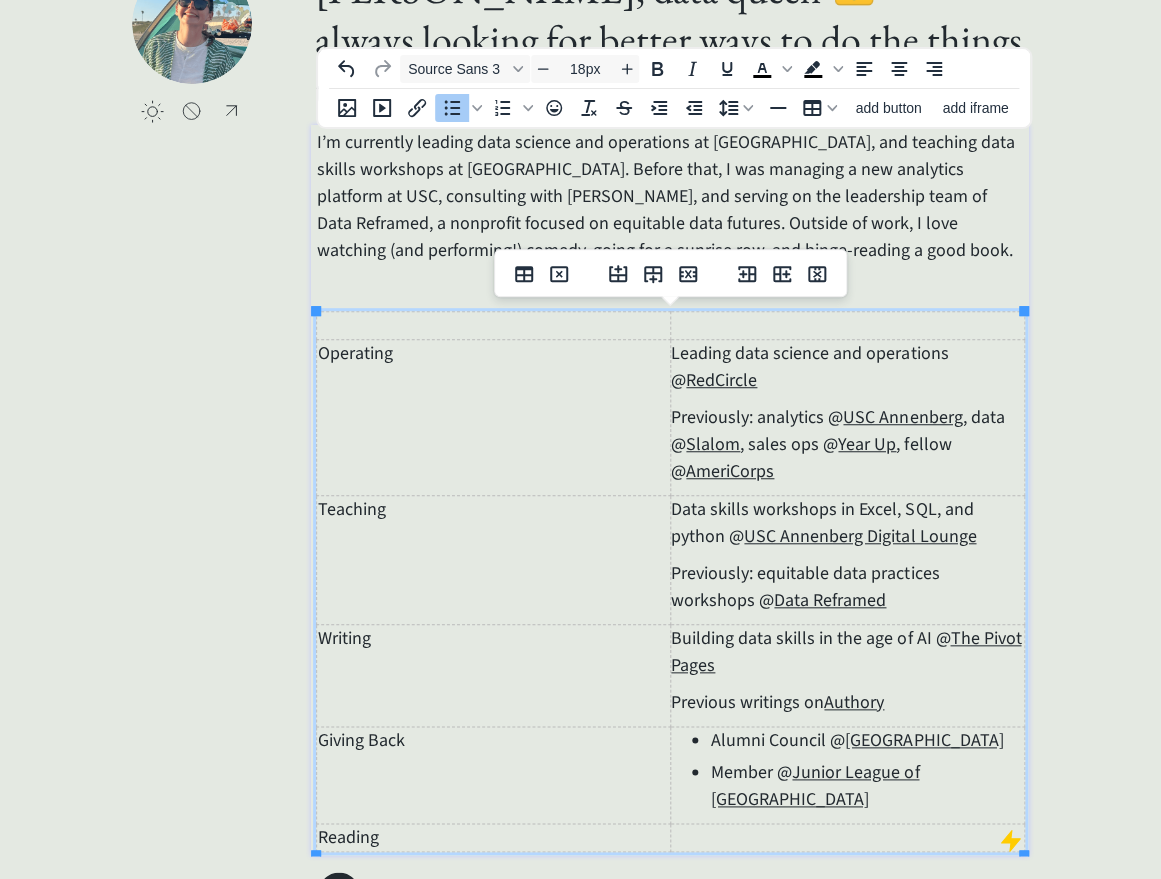 click on "Alumni Council @  [GEOGRAPHIC_DATA]" at bounding box center (867, 740) 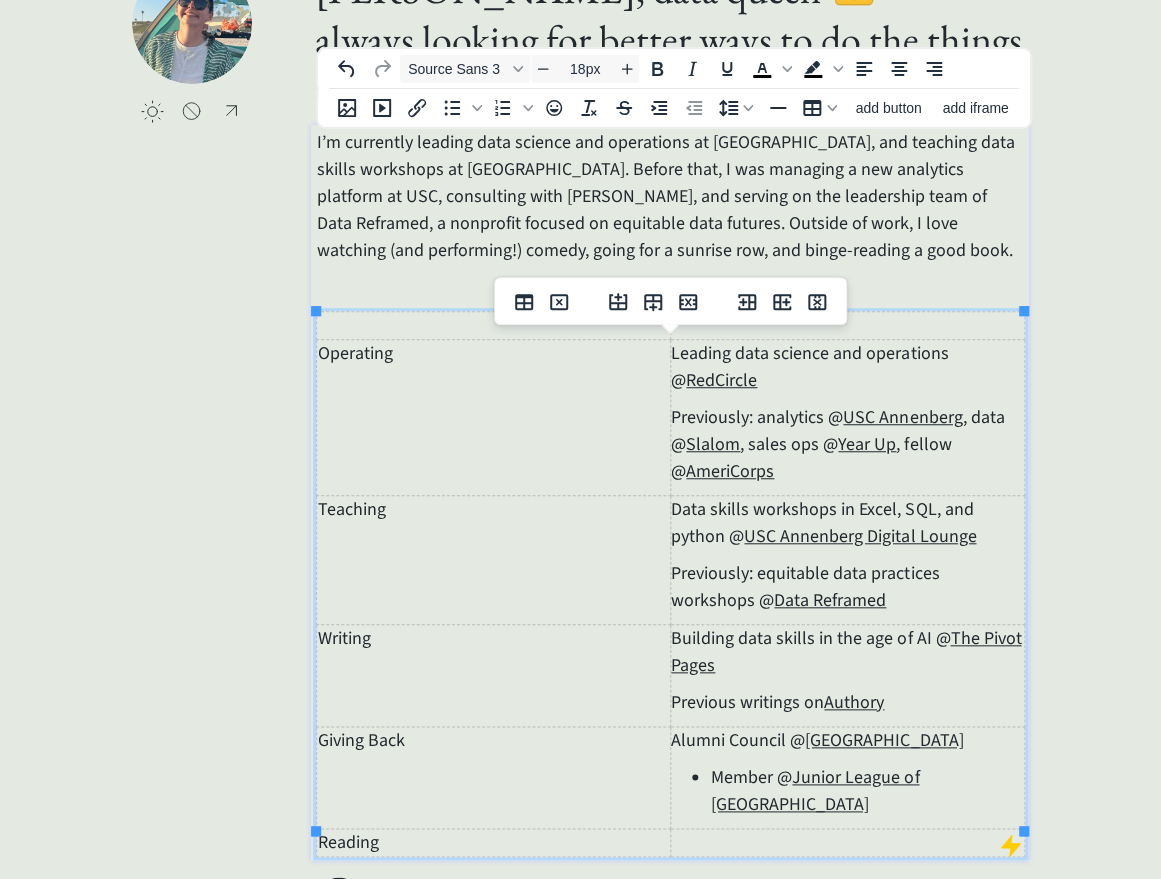 click on "Member @  Junior League of [GEOGRAPHIC_DATA]" at bounding box center (867, 791) 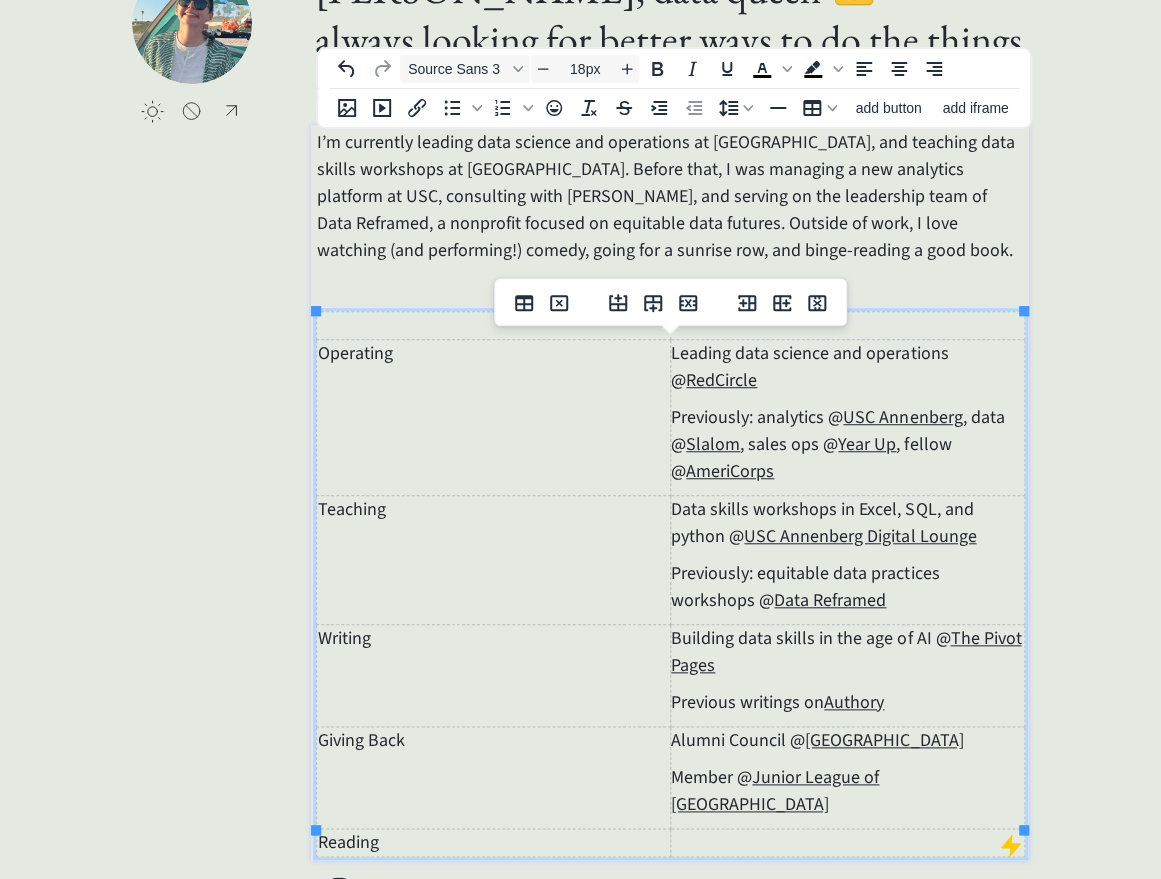 click at bounding box center [848, 843] 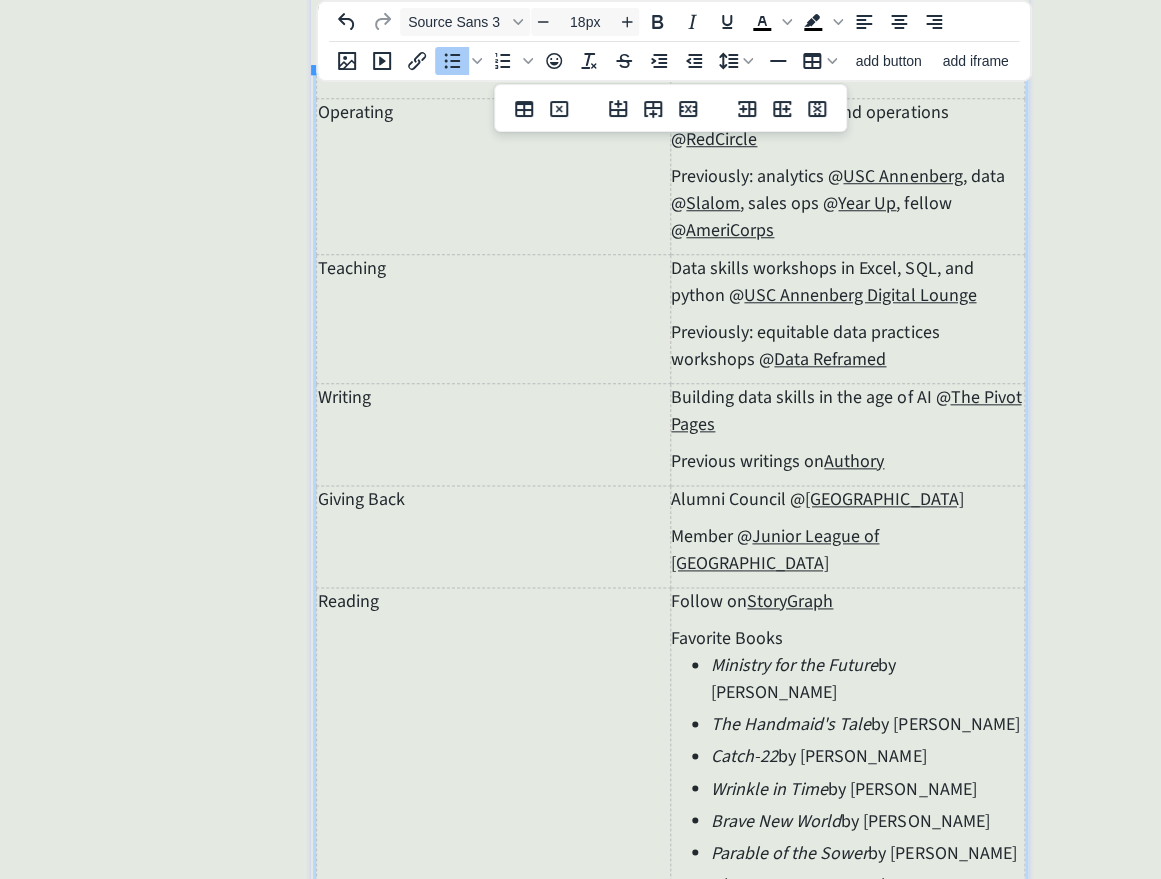 scroll, scrollTop: 500, scrollLeft: 0, axis: vertical 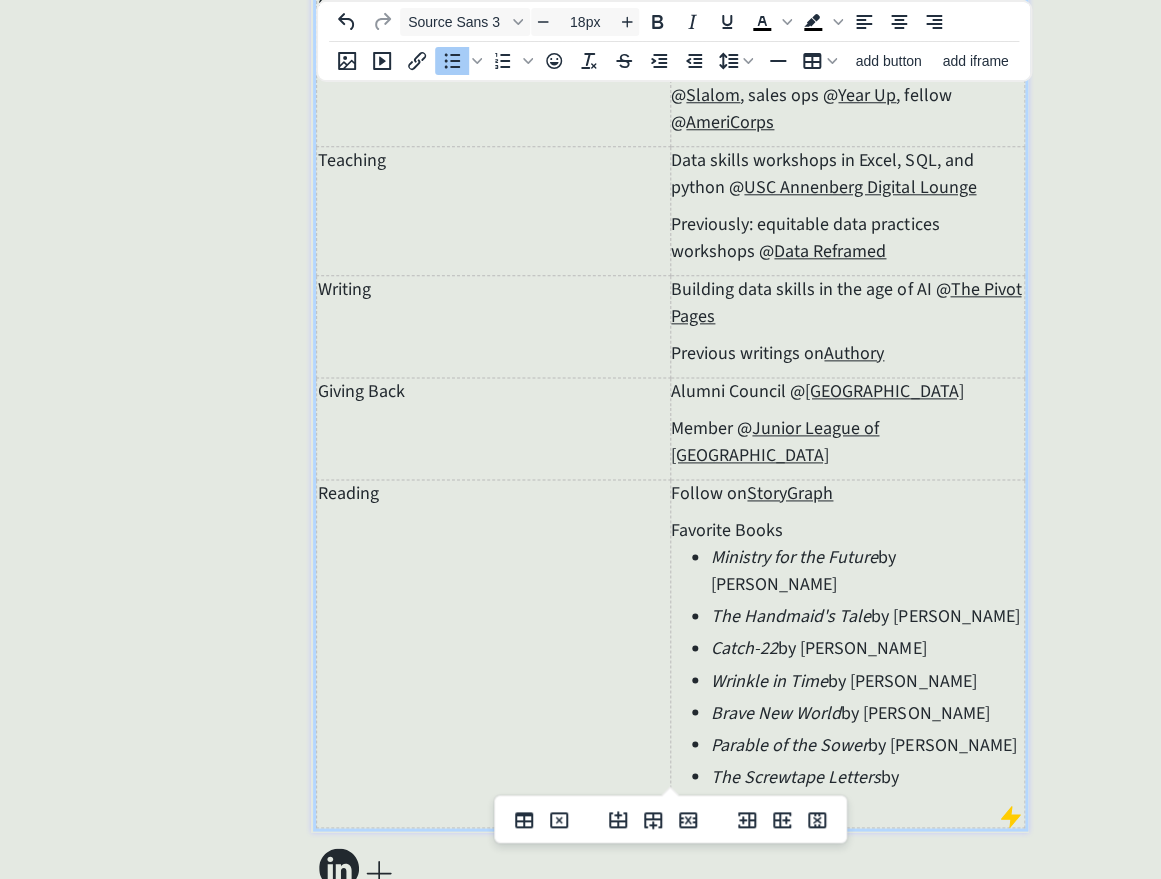 click on "StoryGraph" at bounding box center (790, 493) 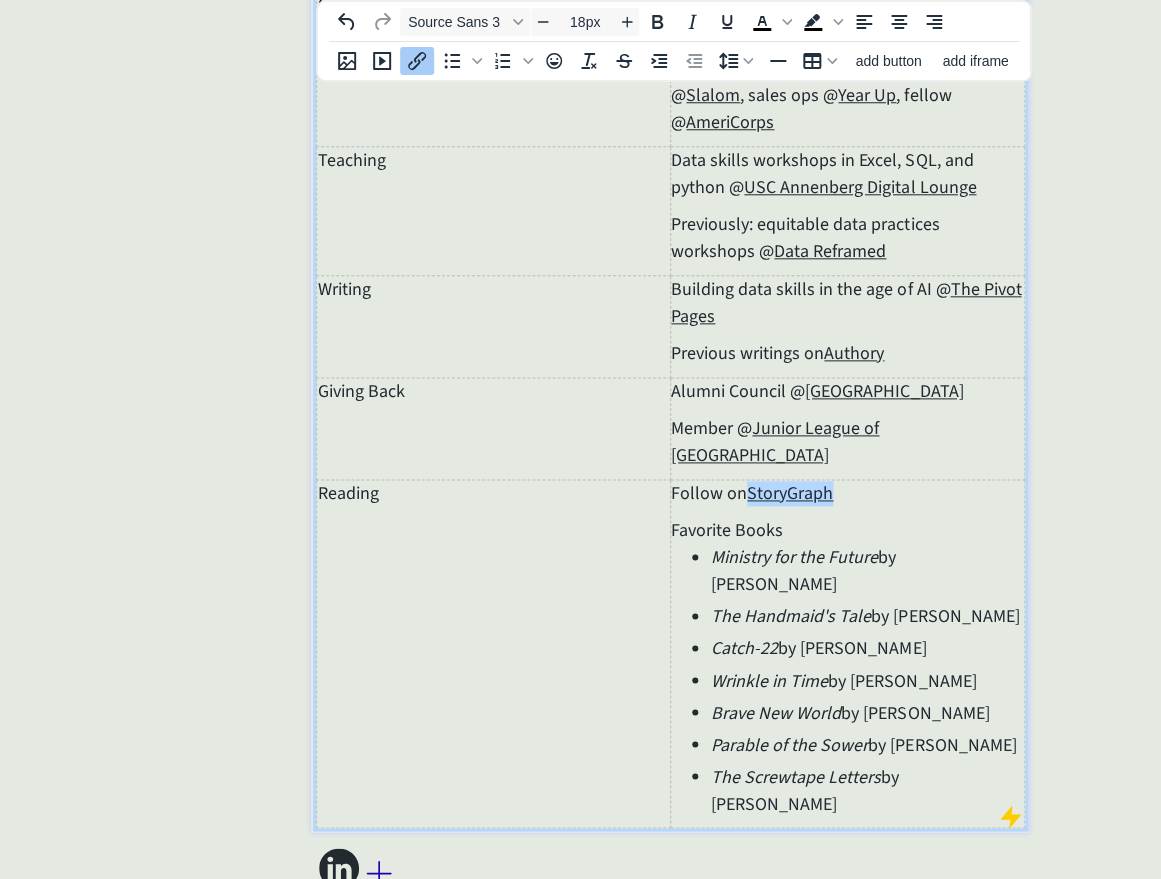 click at bounding box center [379, 873] 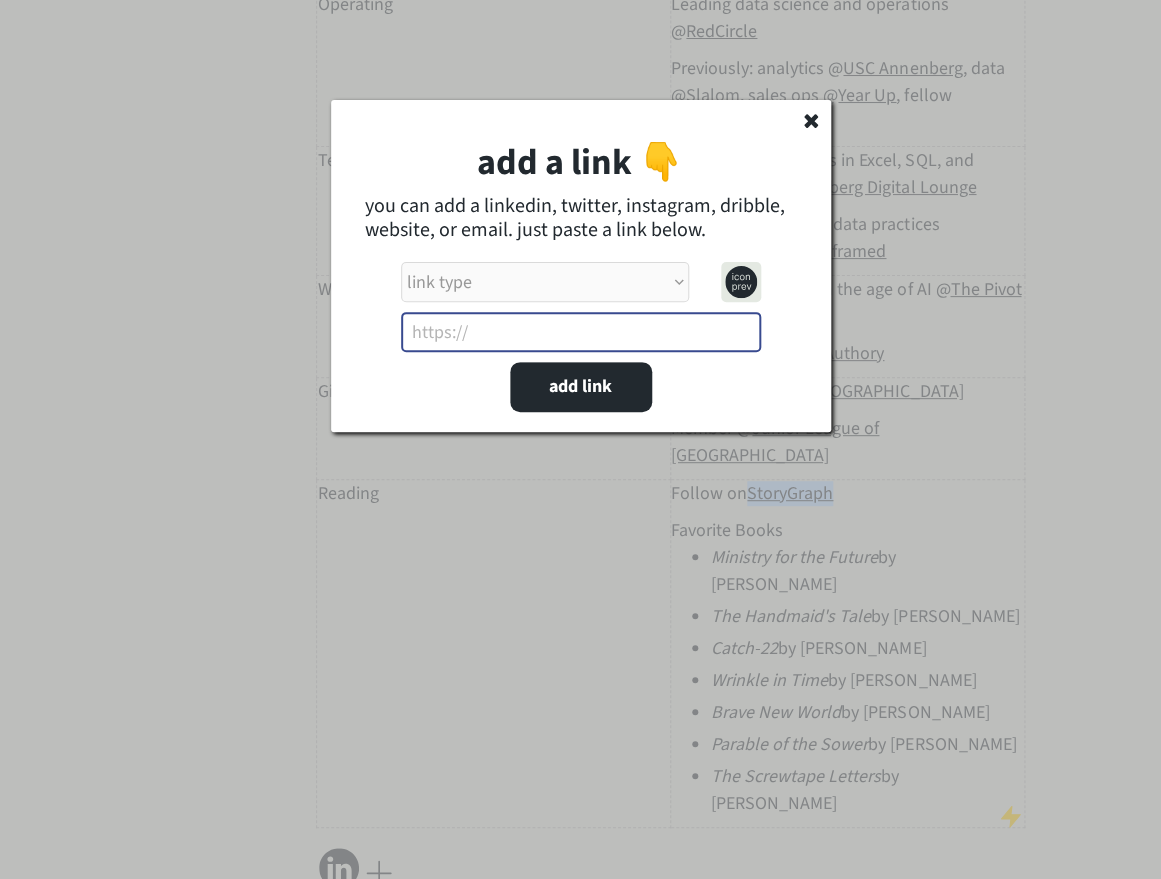 click at bounding box center [581, 332] 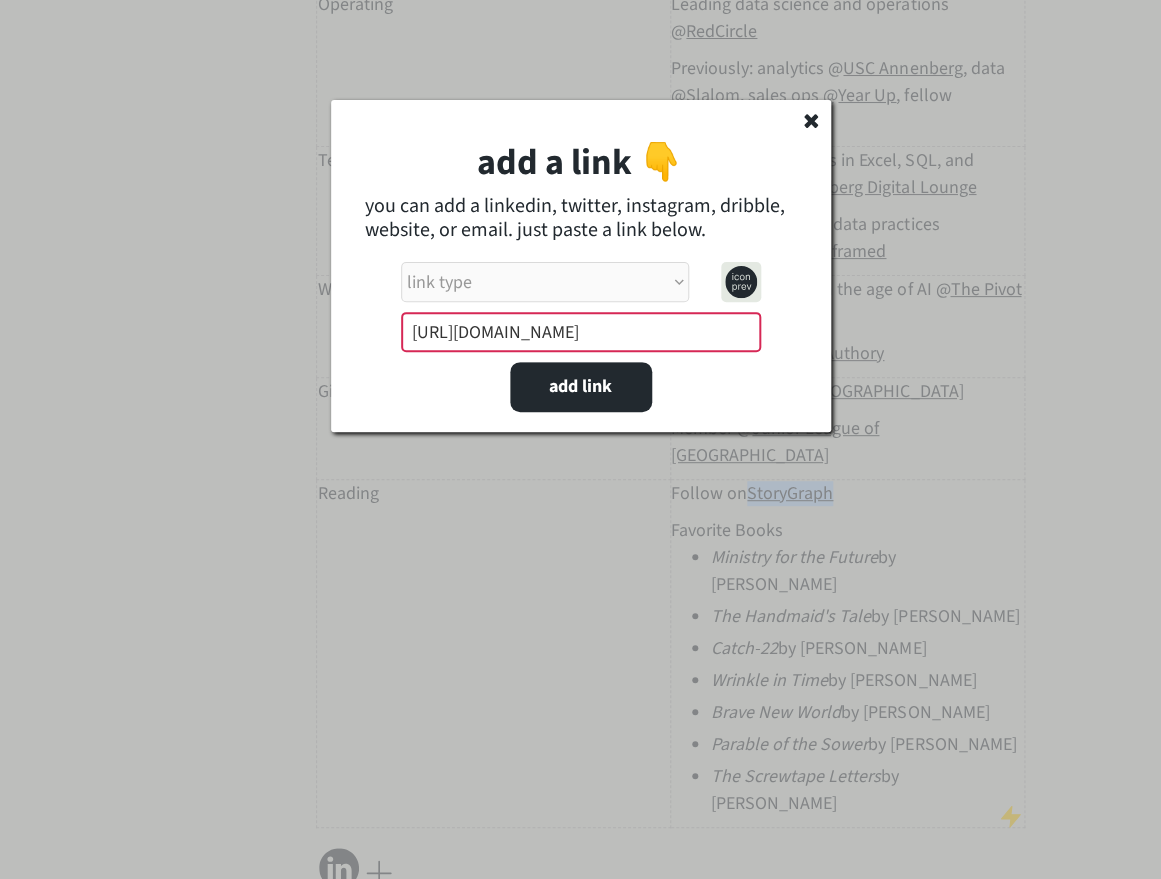 scroll, scrollTop: 0, scrollLeft: 55, axis: horizontal 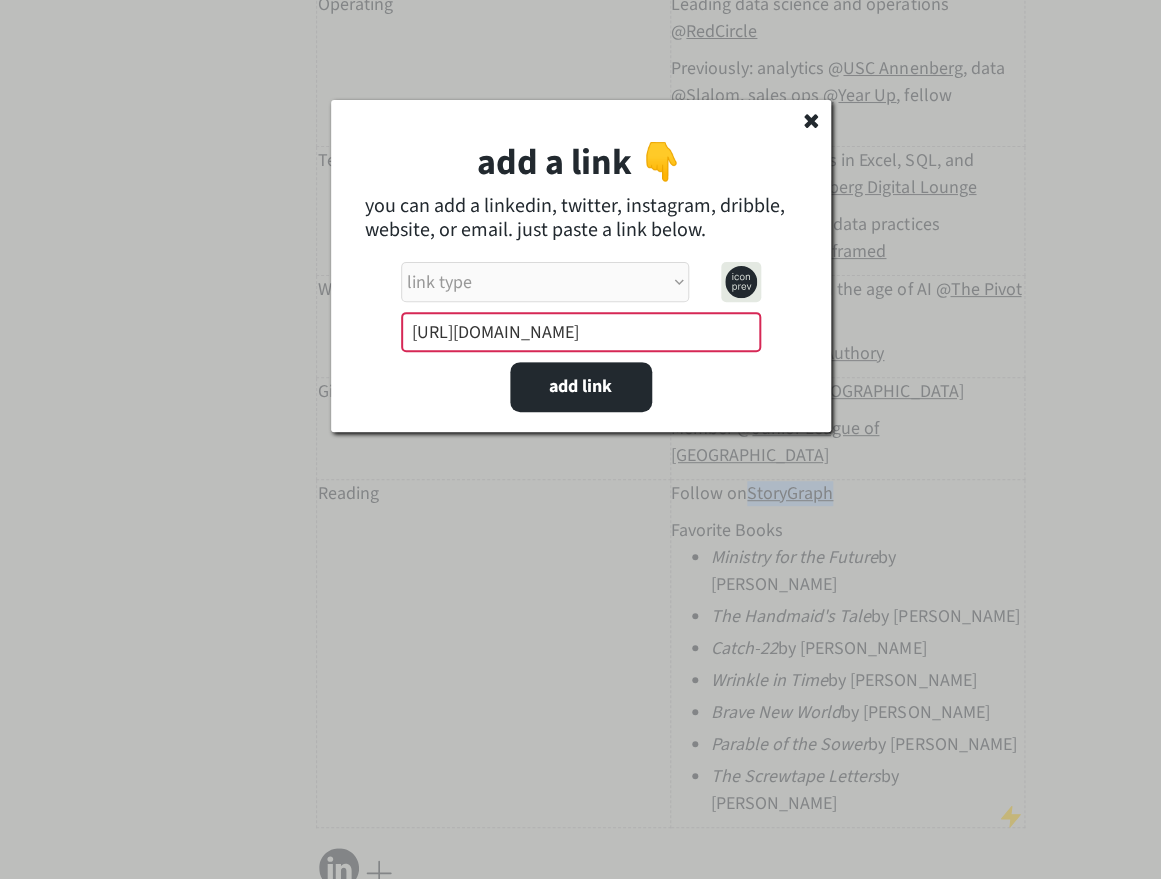 select on ""other_website"" 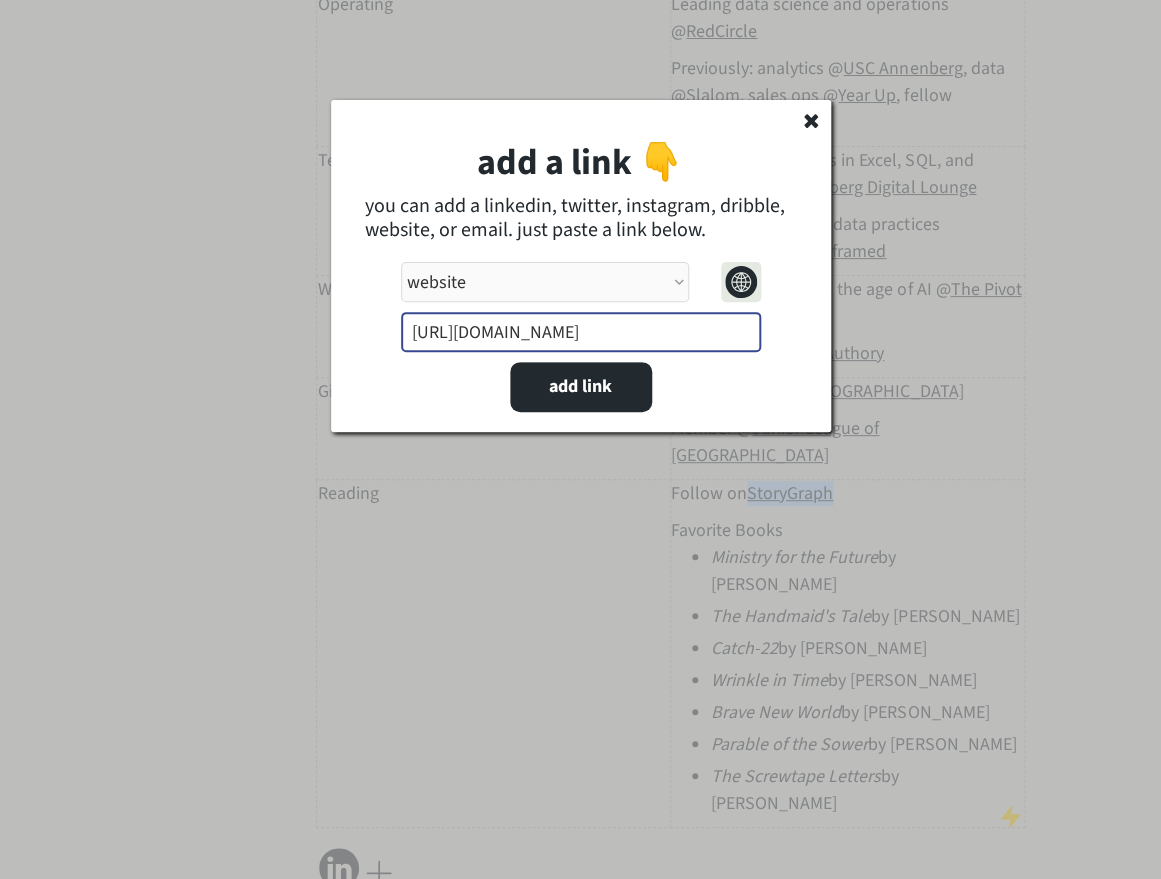 type on "[URL][DOMAIN_NAME]" 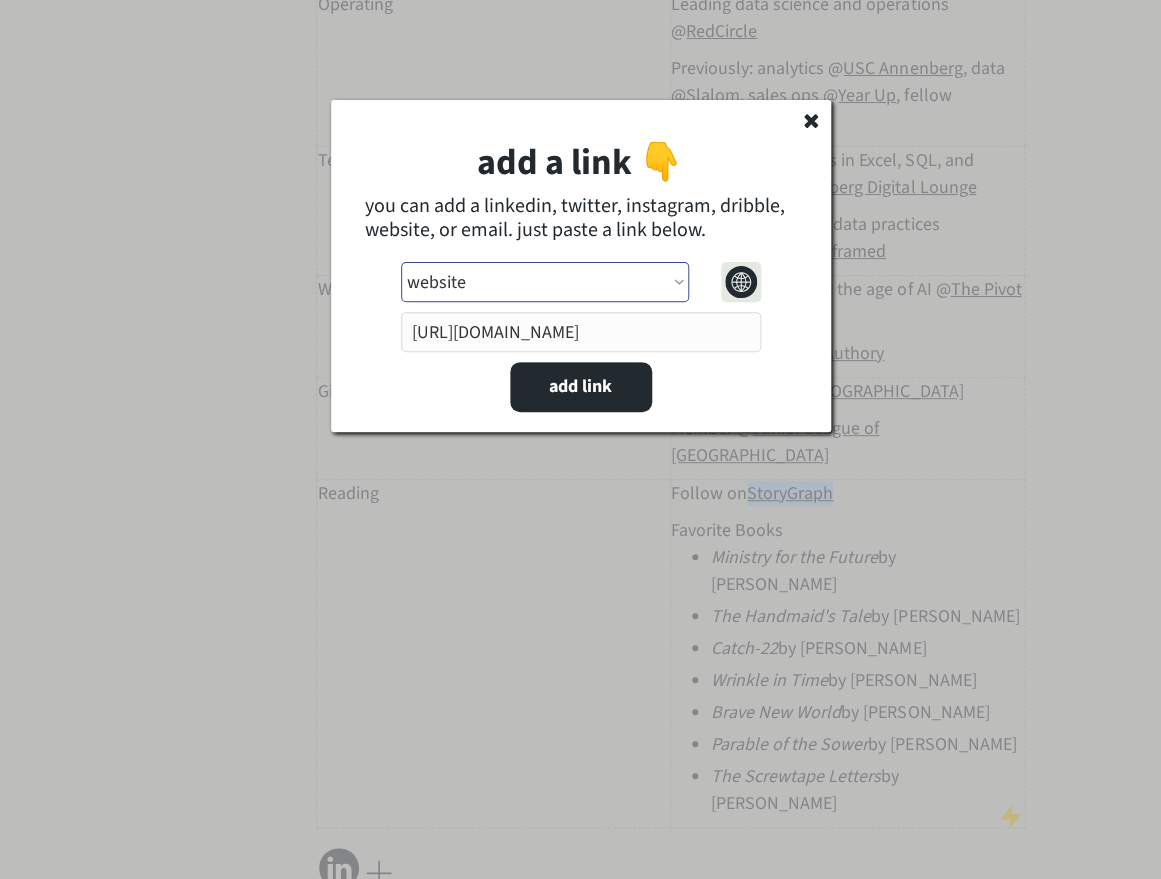 click on "link type apple music apple podcasts beehiiv behance bluesky calendar discord dribbble email etsy facebook farcaster github imdb instagram linkedIn mastodon medium patreon phone pinterest product [PERSON_NAME] psychology [DATE] signal soundcloud spotify substack telegram threads tiktok tumblr twitch twitter (old school logo) unsplash venmo vimeo website website alt 1 website alt 2 whatsapp wikipedia x (twitter) youtube" at bounding box center (545, 282) 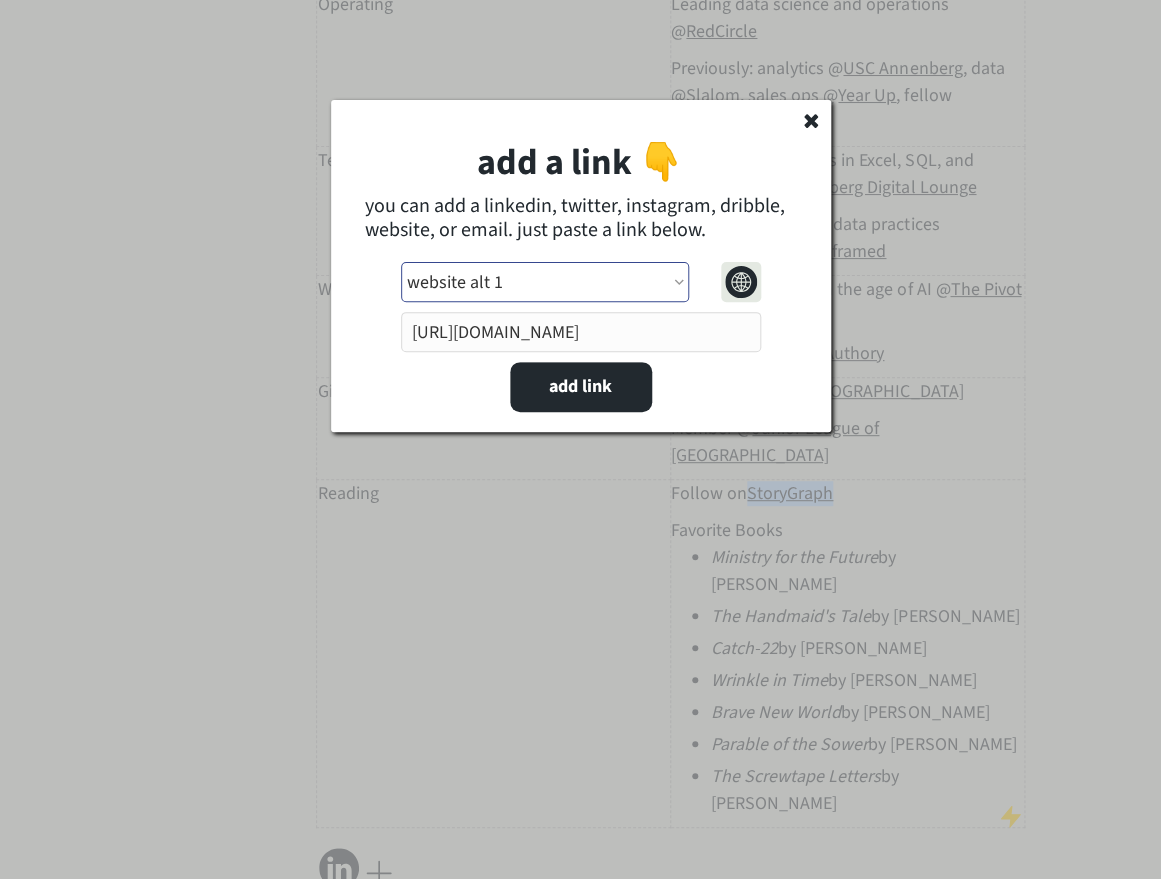 click on "website alt 1" at bounding box center (0, 0) 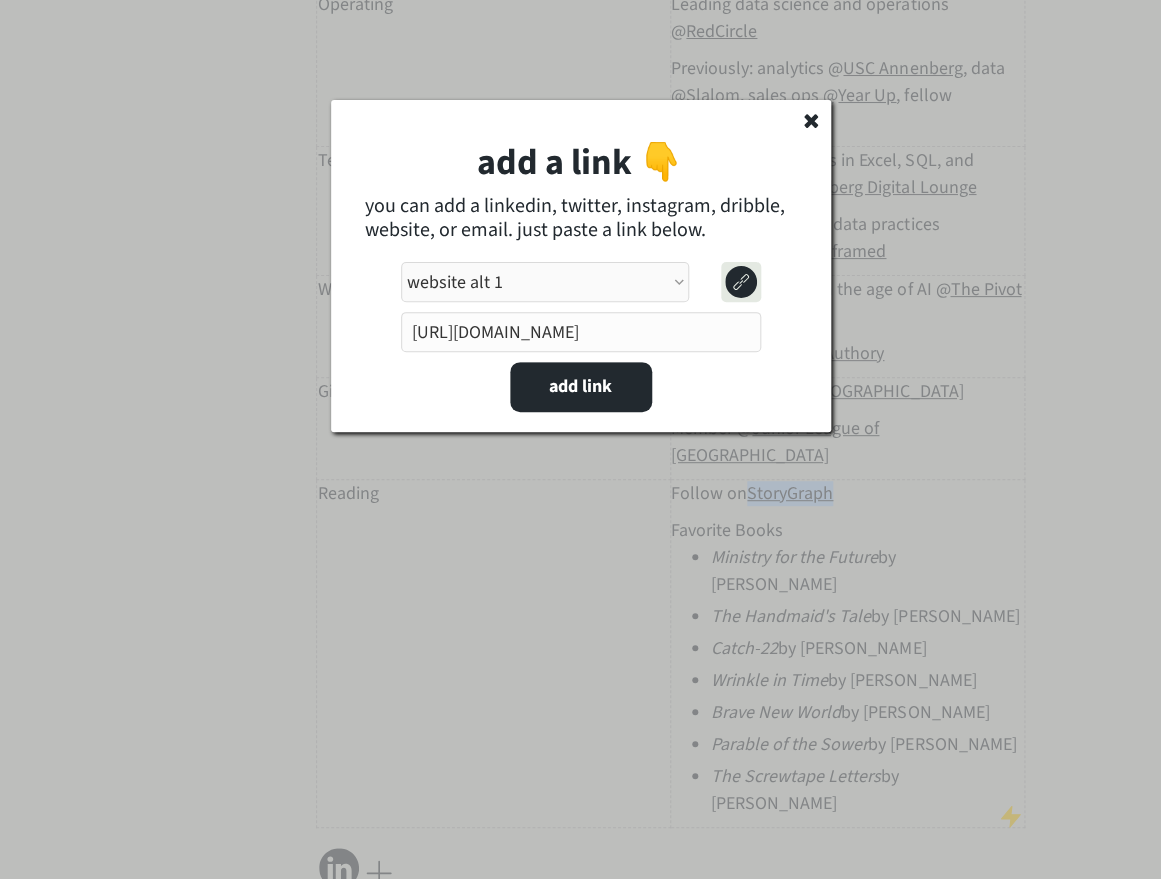 click on "link type apple music apple podcasts beehiiv behance bluesky calendar discord dribbble email etsy facebook farcaster github imdb instagram linkedIn mastodon medium patreon phone pinterest product [PERSON_NAME] psychology [DATE] signal soundcloud spotify substack telegram threads tiktok tumblr twitch twitter (old school logo) unsplash venmo vimeo website website alt 1 website alt 2 whatsapp wikipedia x (twitter) youtube" at bounding box center (545, 282) 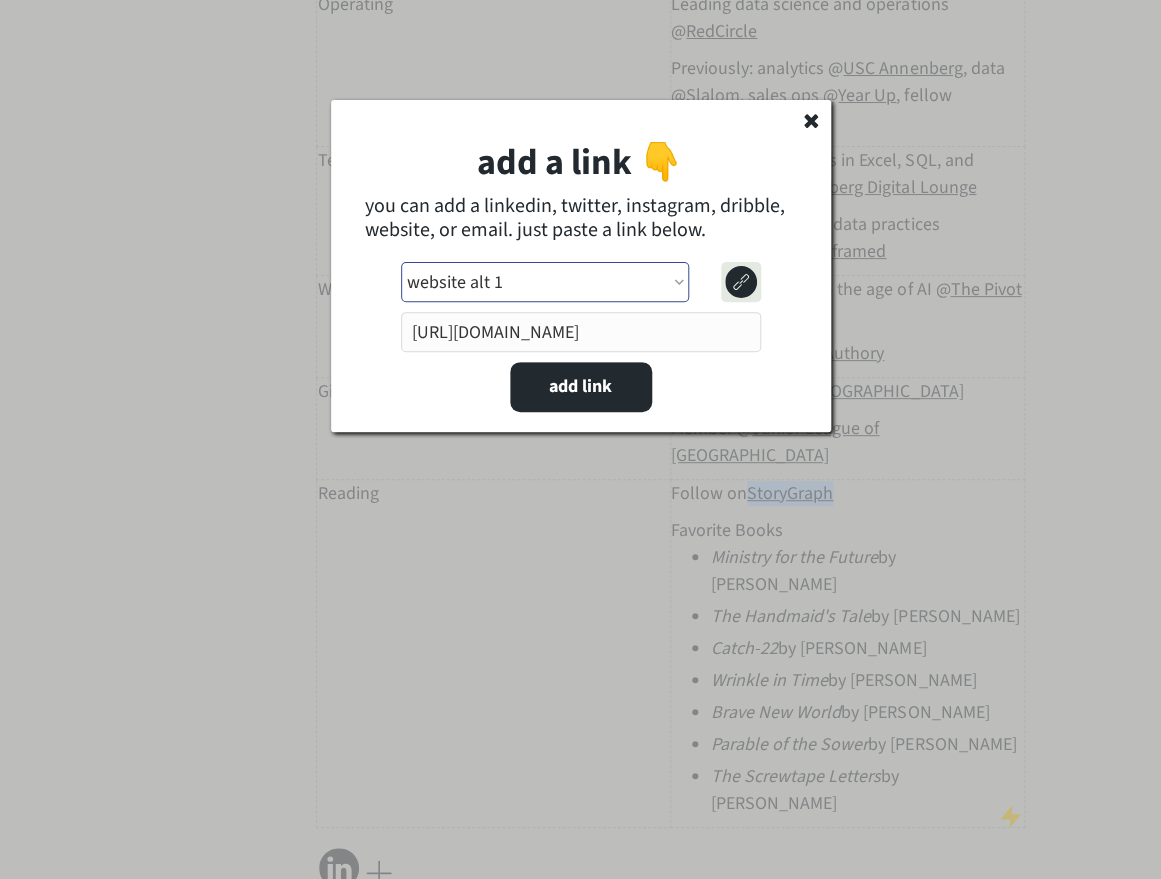 select on ""website_alt_2"" 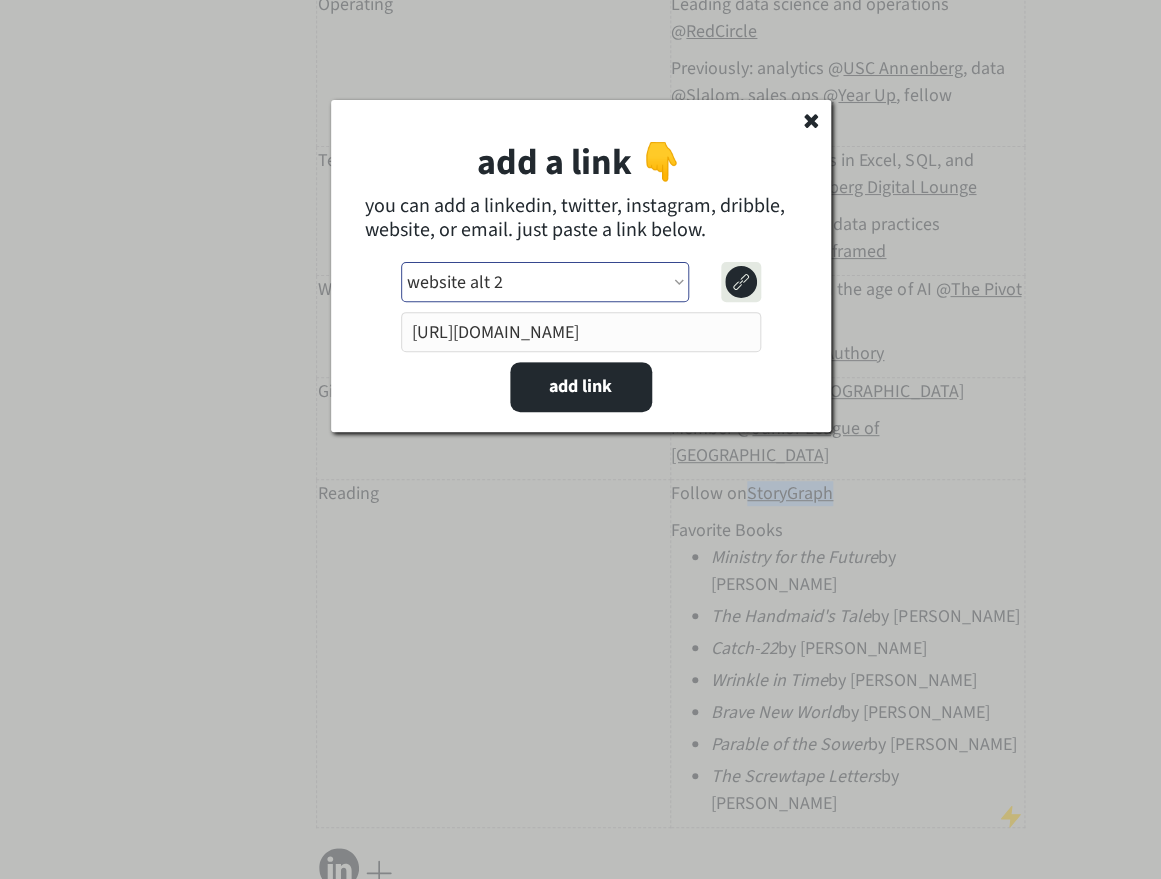 click on "website alt 2" at bounding box center [0, 0] 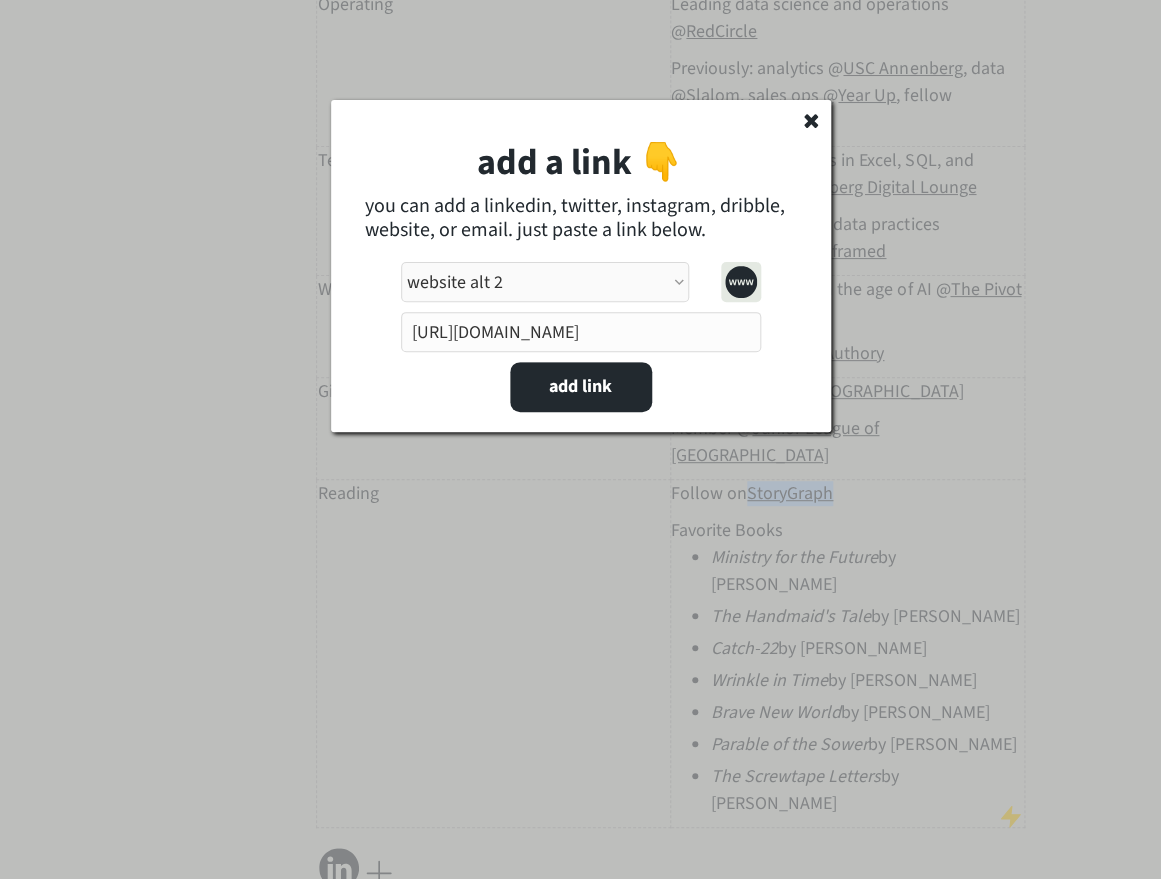 click on "link type apple music apple podcasts beehiiv behance bluesky calendar discord dribbble email etsy facebook farcaster github imdb instagram linkedIn mastodon medium patreon phone pinterest product [PERSON_NAME] psychology [DATE] signal soundcloud spotify substack telegram threads tiktok tumblr twitch twitter (old school logo) unsplash venmo vimeo website website alt 1 website alt 2 whatsapp wikipedia x (twitter) youtube" at bounding box center [545, 282] 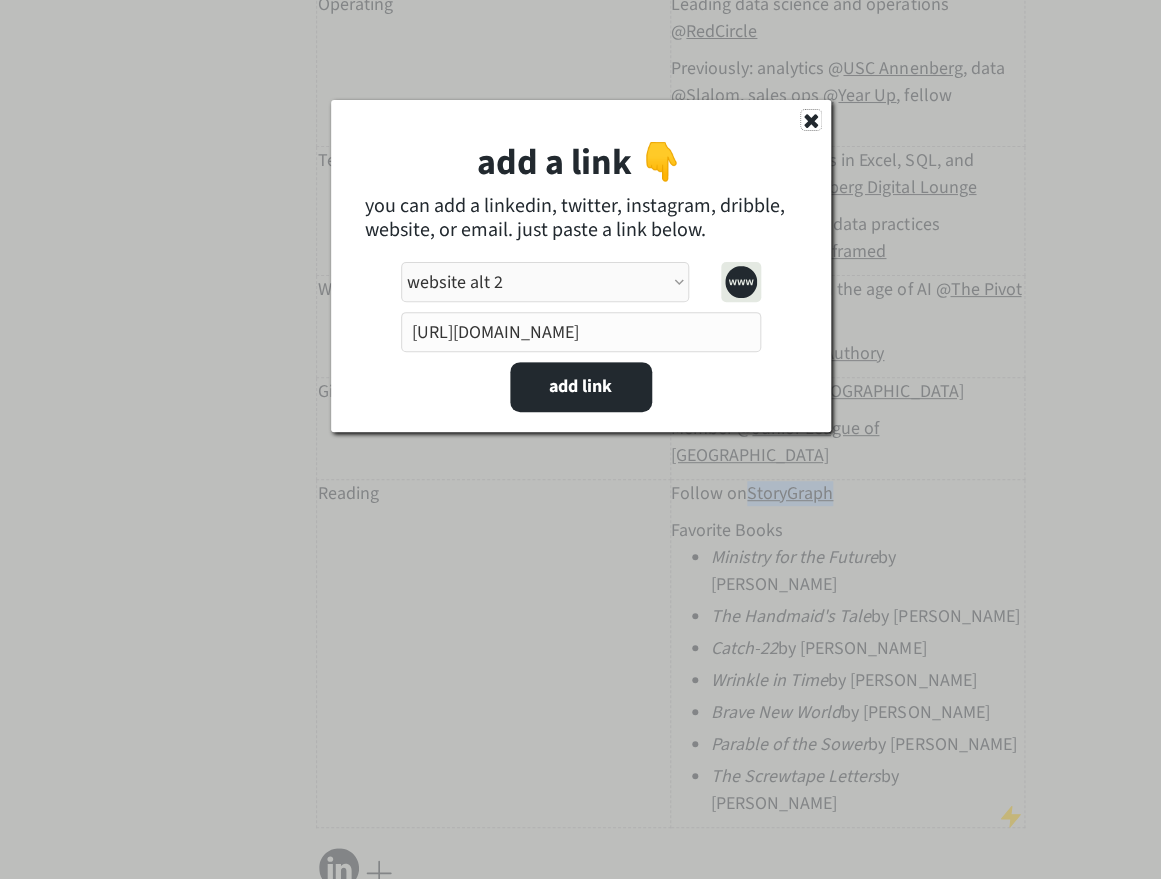 click 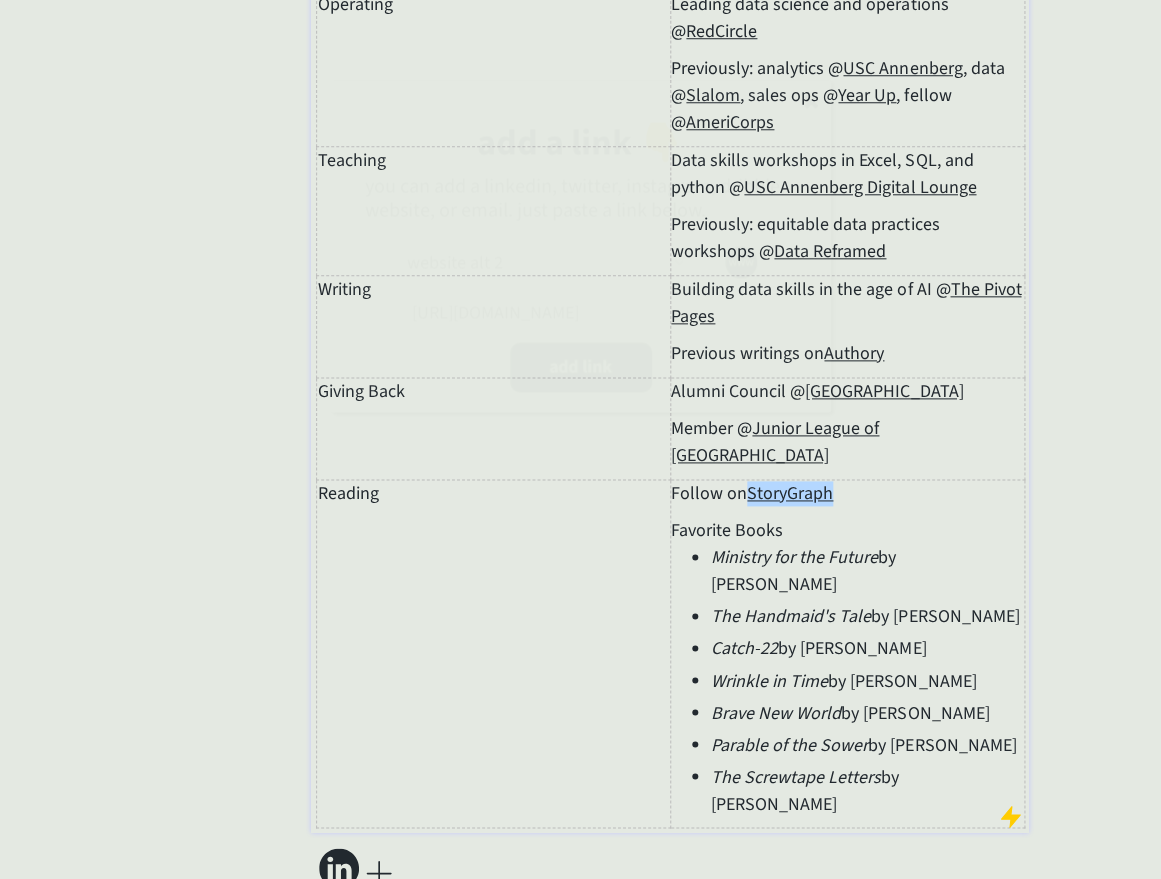 click on "The Handmaid's Tale" at bounding box center [791, 616] 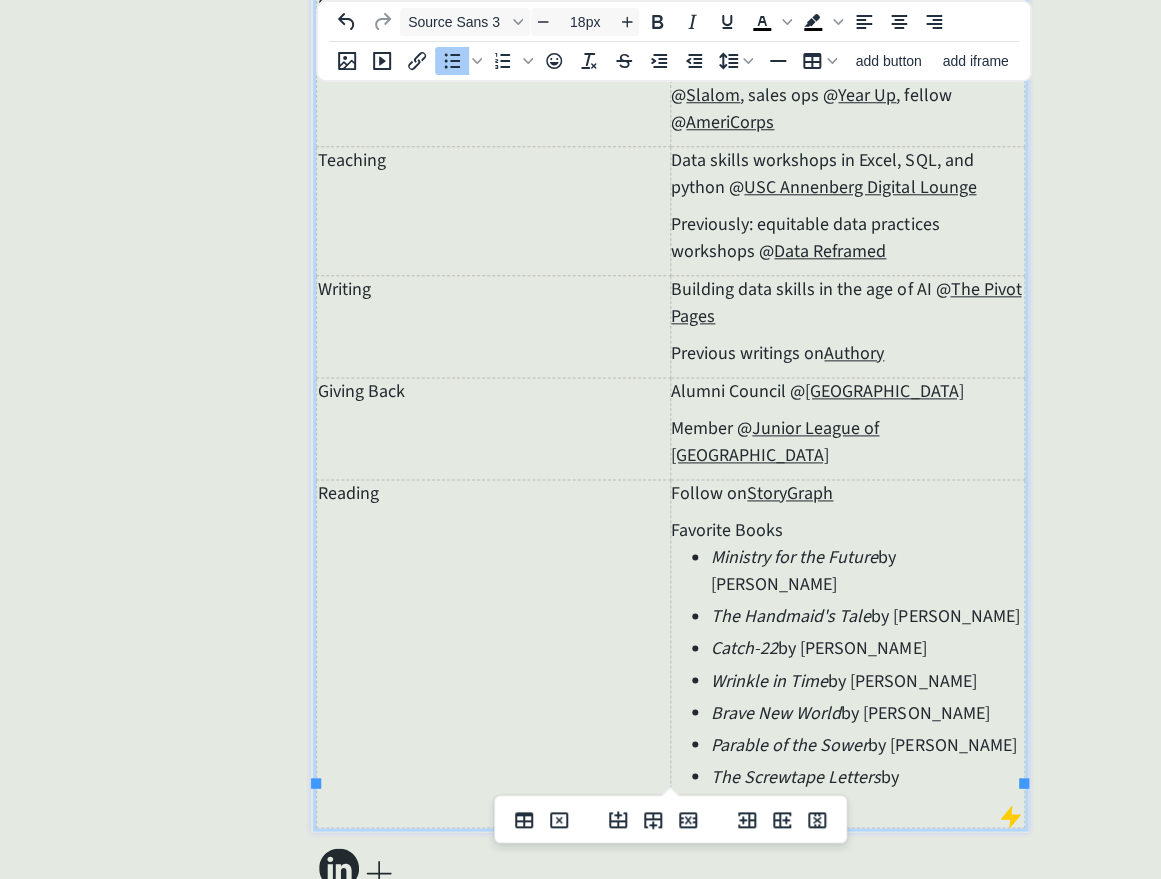 click on "Ministry for the Future  by [PERSON_NAME]" at bounding box center (867, 571) 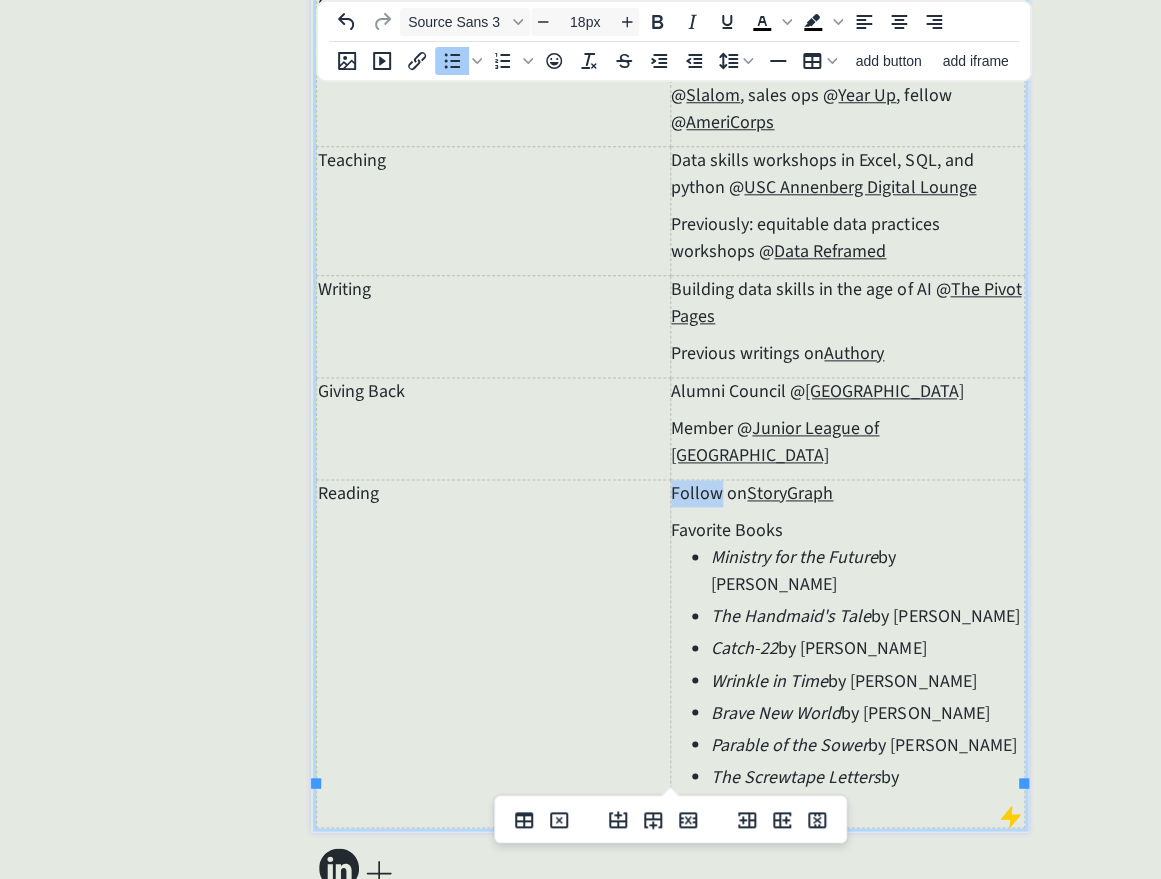 click on "Follow on  StoryGraph" at bounding box center (847, 493) 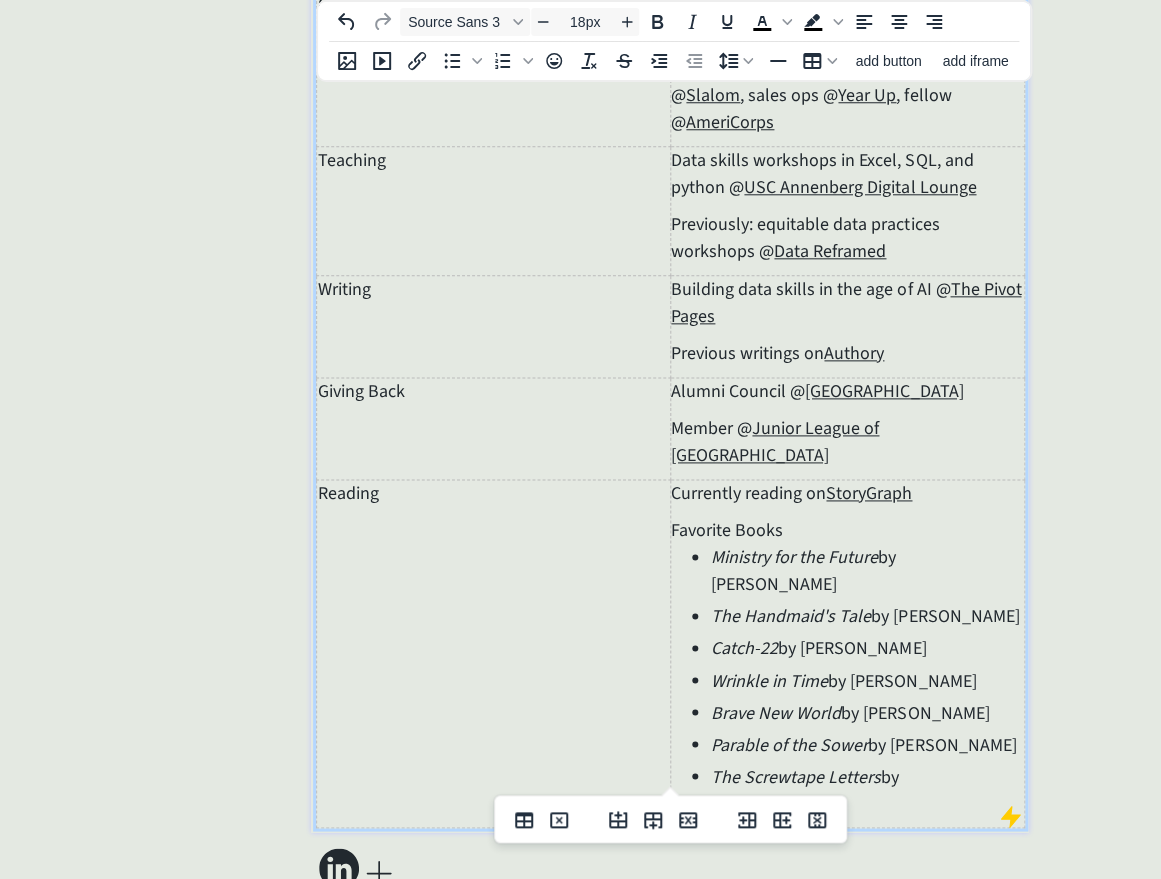 click on "Favorite Books" at bounding box center [847, 530] 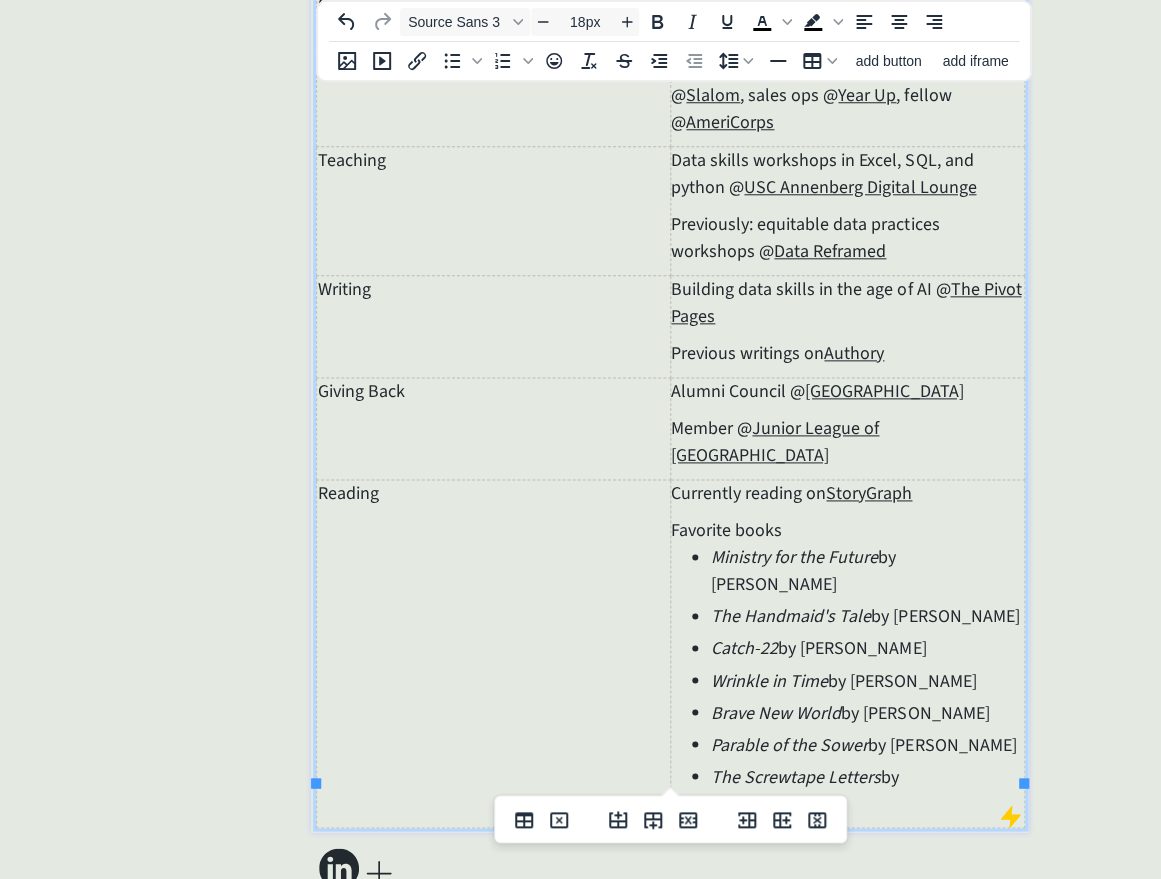 click on "Favorite books" at bounding box center [847, 530] 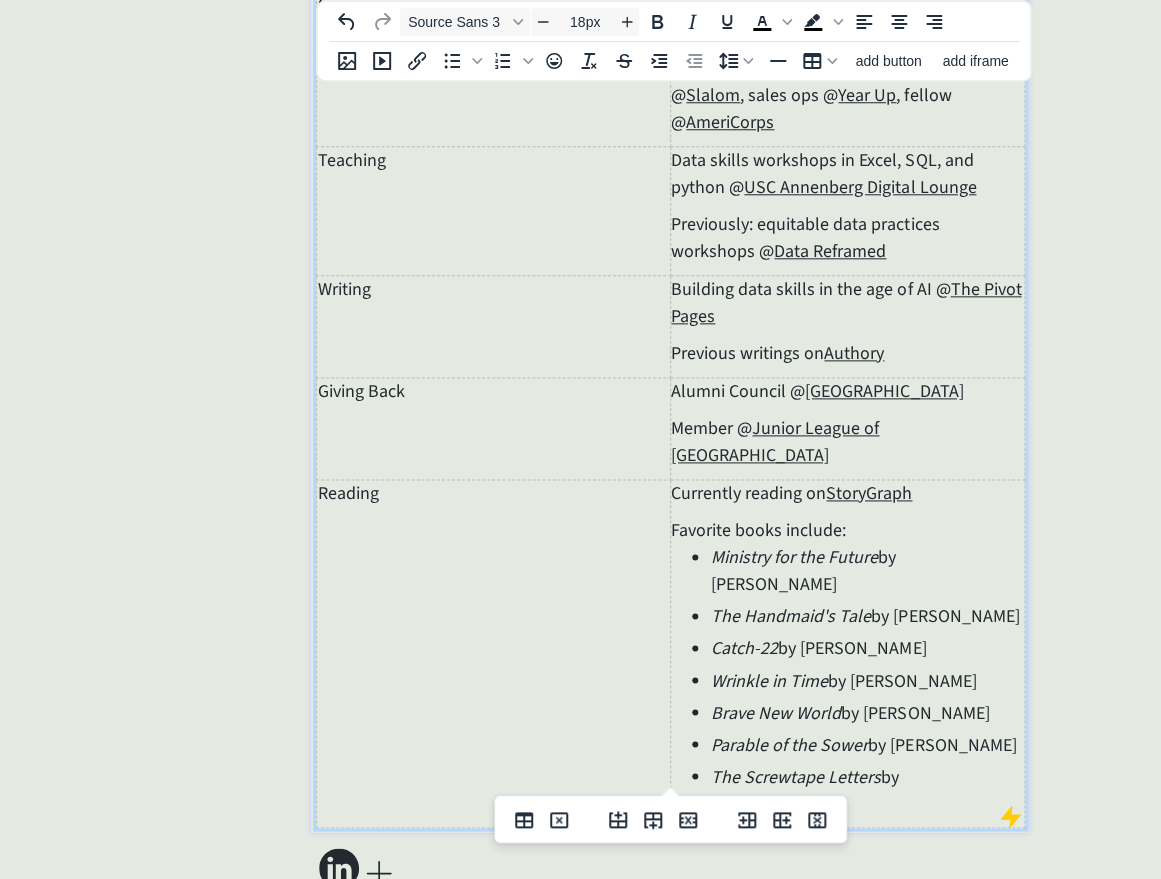 click on "saving... click to upload a picture [PERSON_NAME], data queen 👑 always looking for better ways to do the things that matter most ☀️ I’m currently leading data science and operations at [GEOGRAPHIC_DATA], and teaching data skills workshops at [GEOGRAPHIC_DATA]. Before that, I was managing a new analytics platform at USC, consulting with [PERSON_NAME], and serving on the leadership team of Data Reframed, a nonprofit focused on equitable data futures. Outside of work, I love watching (and performing!) comedy, going for a sunrise row, and binge-reading a good book. Operating Leading data science and operations @  RedCircle Previously: analytics @  USC Annenberg , data @  Slalom , sales ops @  Year Up , fellow @  AmeriCorps Teaching Data skills workshops in Excel, SQL, and python @  USC Annenberg Digital Lounge Previously: equitable data practices workshops @  Data Reframed Writing Building data skills in the age of AI @  The Pivot Pages Previous writings on  Authory Giving Back Alumni Council @  [GEOGRAPHIC_DATA]" 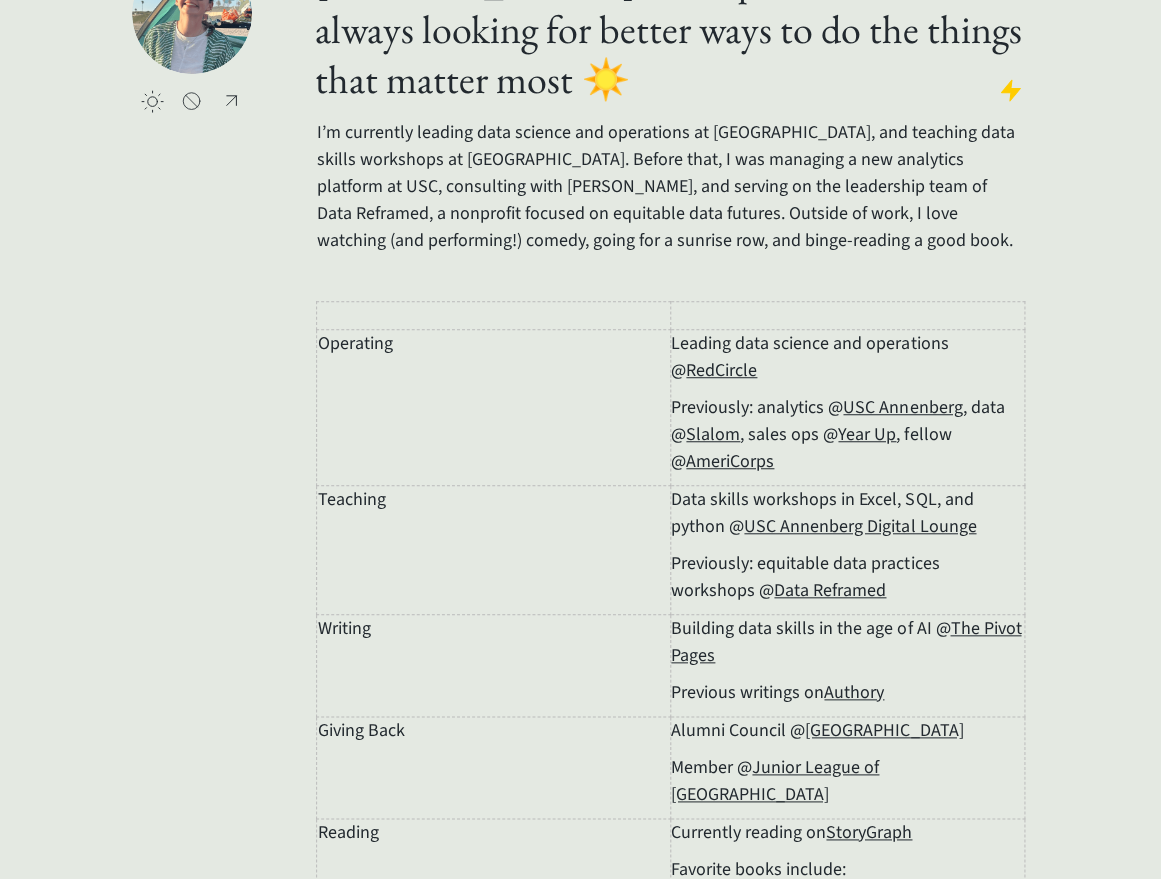 scroll, scrollTop: 151, scrollLeft: 0, axis: vertical 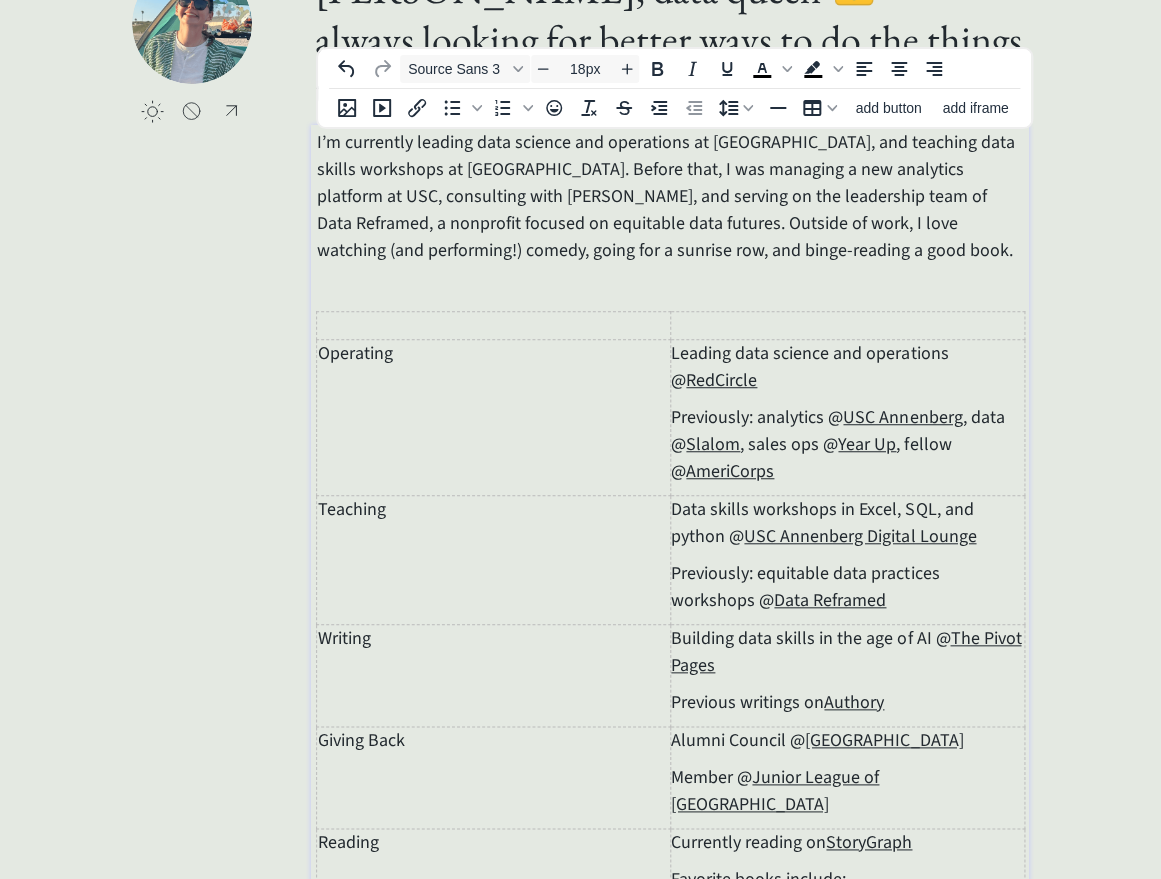 click on "Teaching" at bounding box center (494, 560) 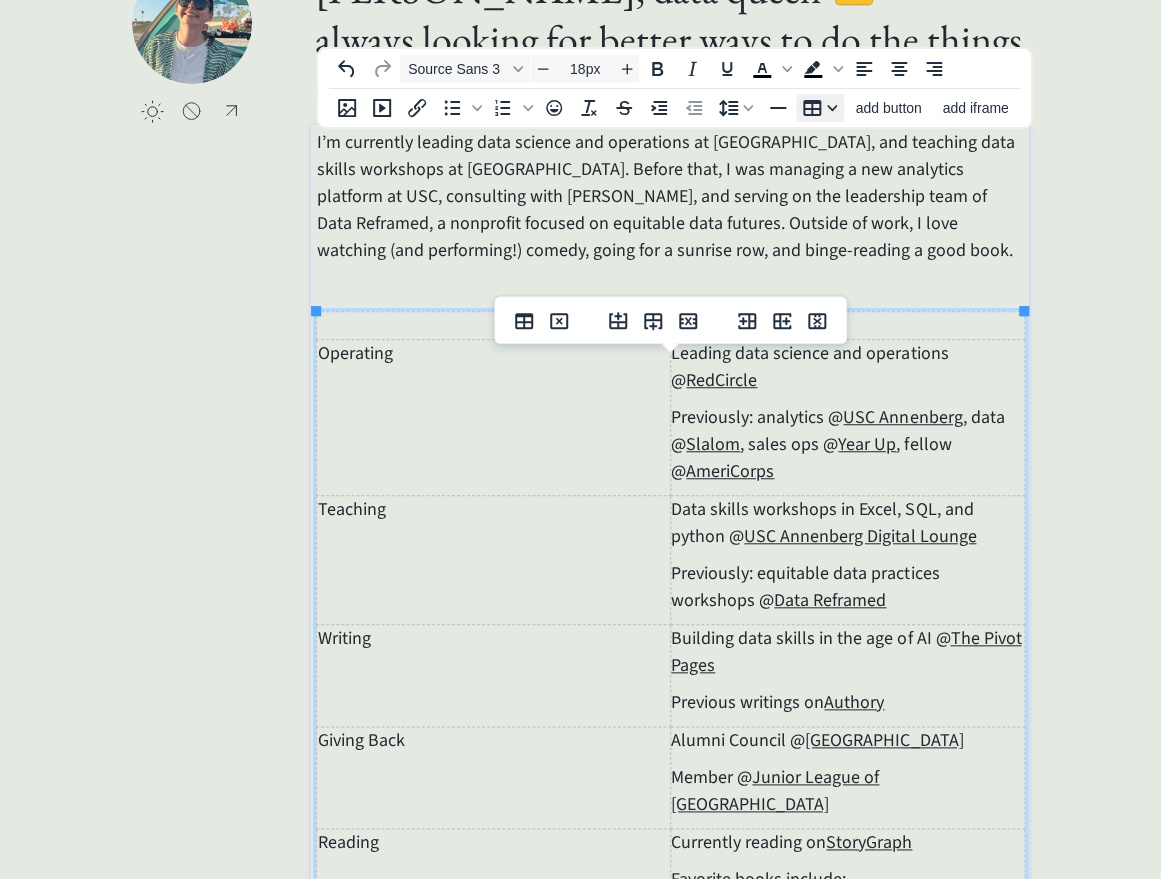 click 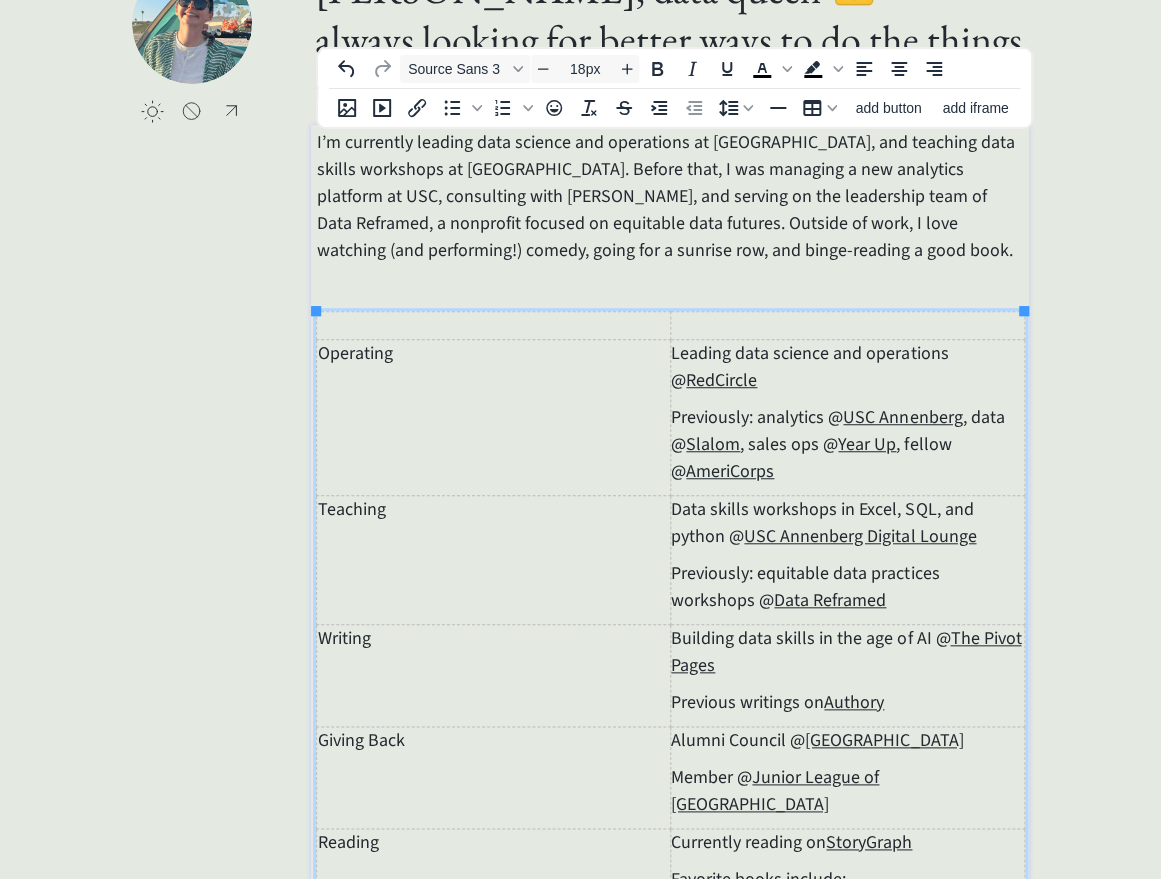 click at bounding box center [848, 326] 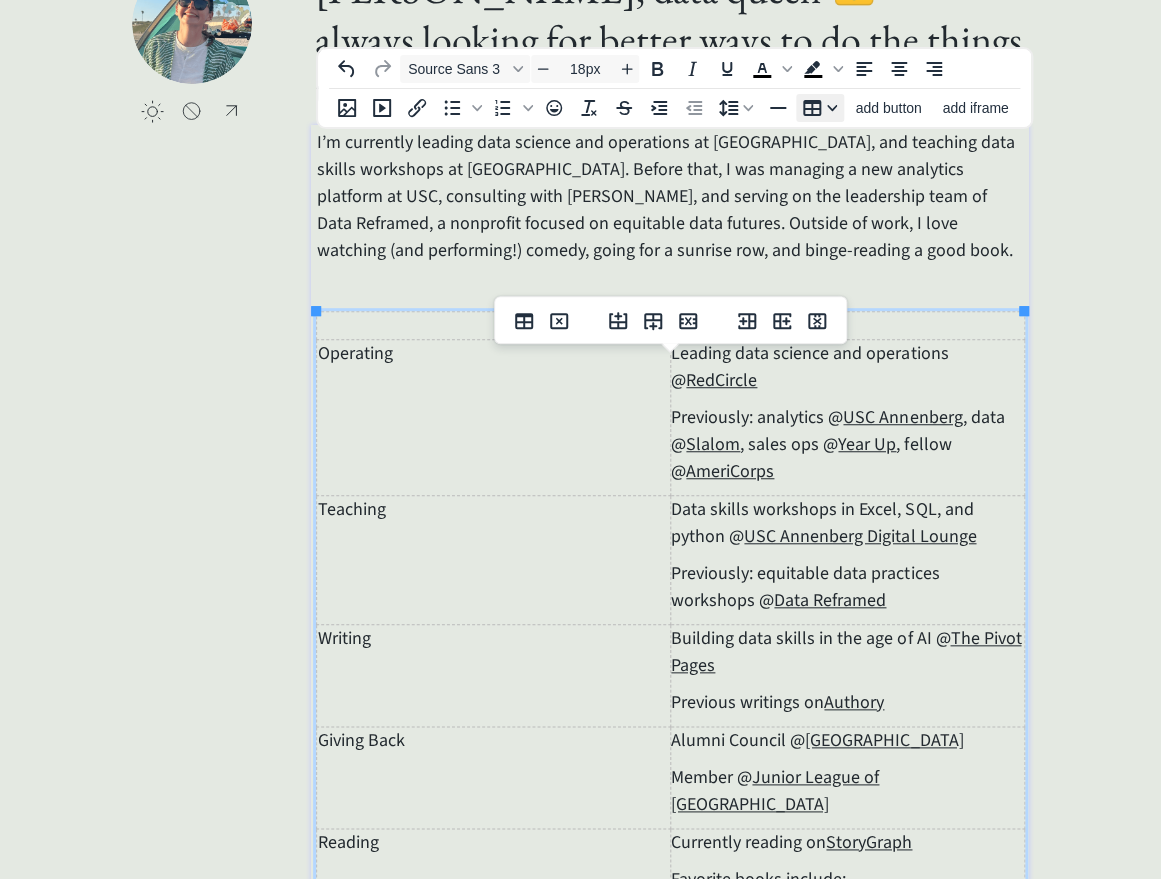 click 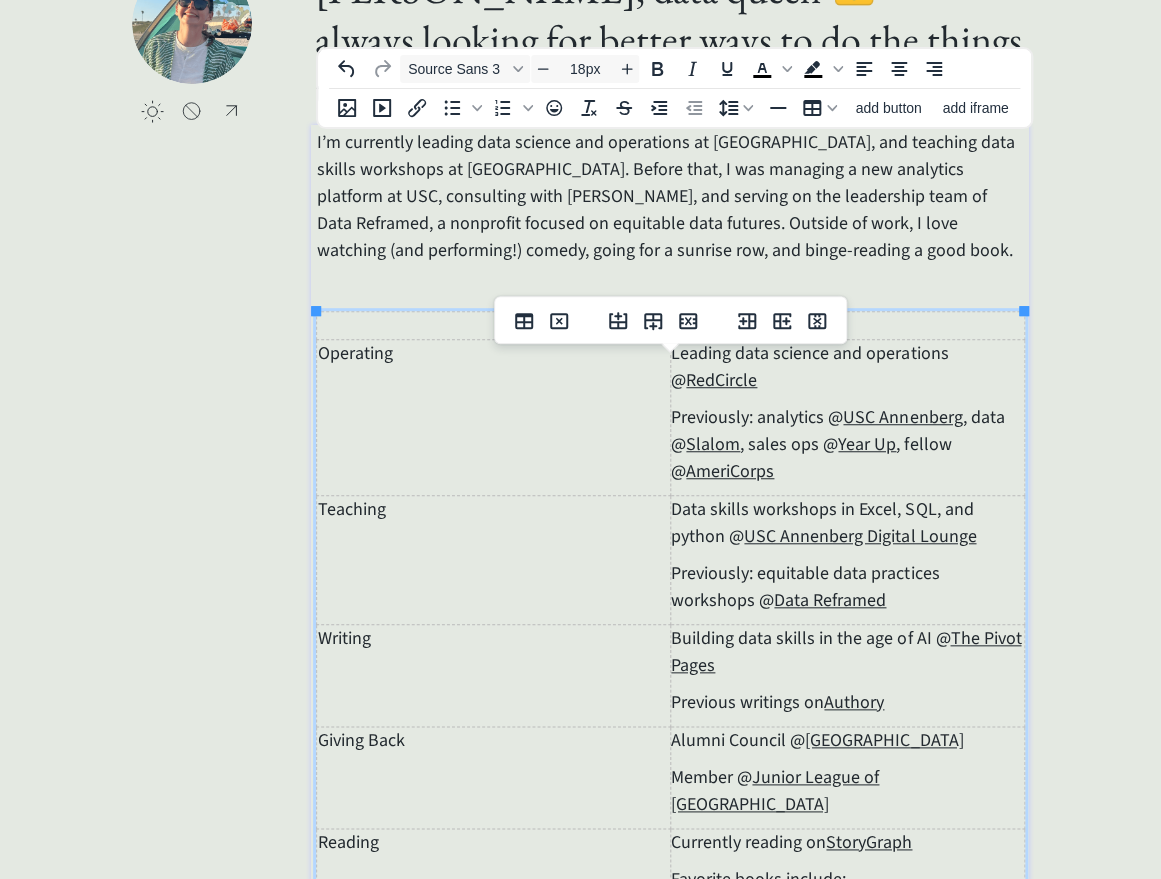 click at bounding box center [494, 326] 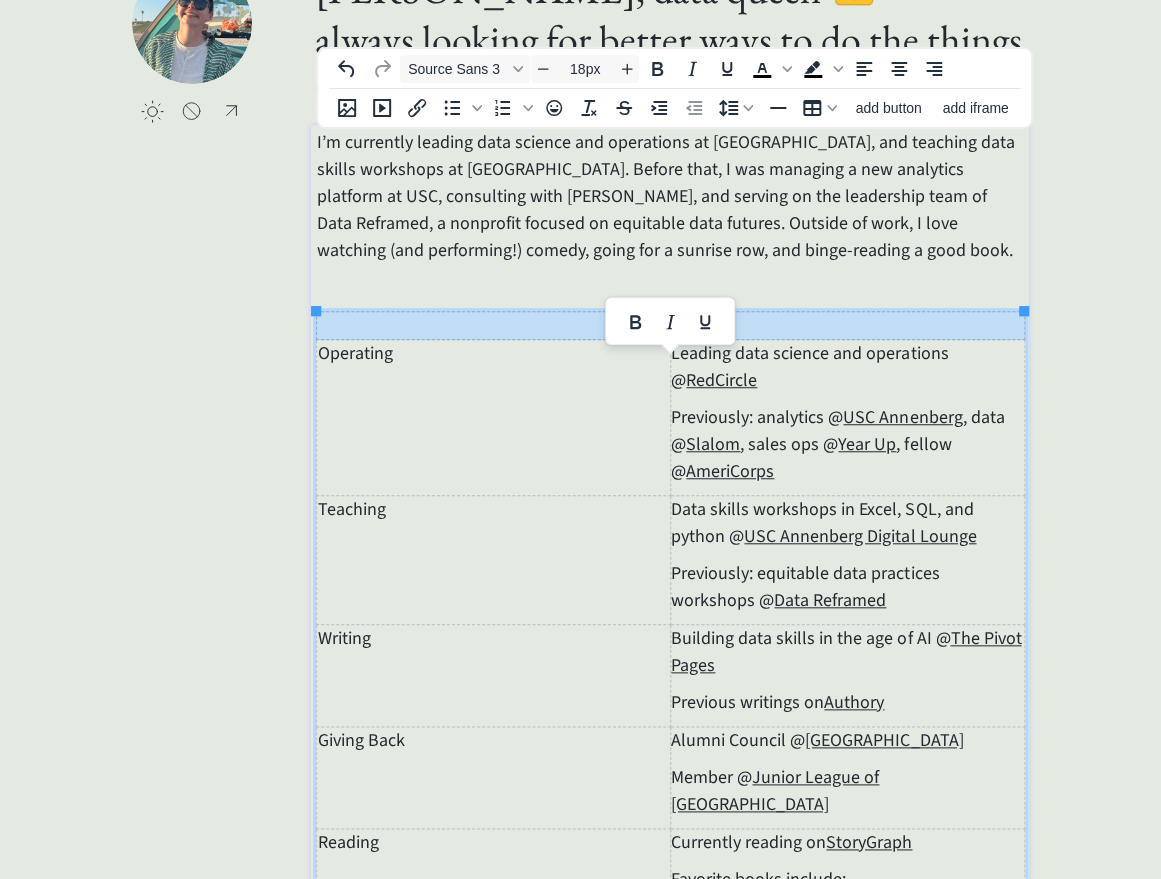 drag, startPoint x: 686, startPoint y: 323, endPoint x: 647, endPoint y: 323, distance: 39 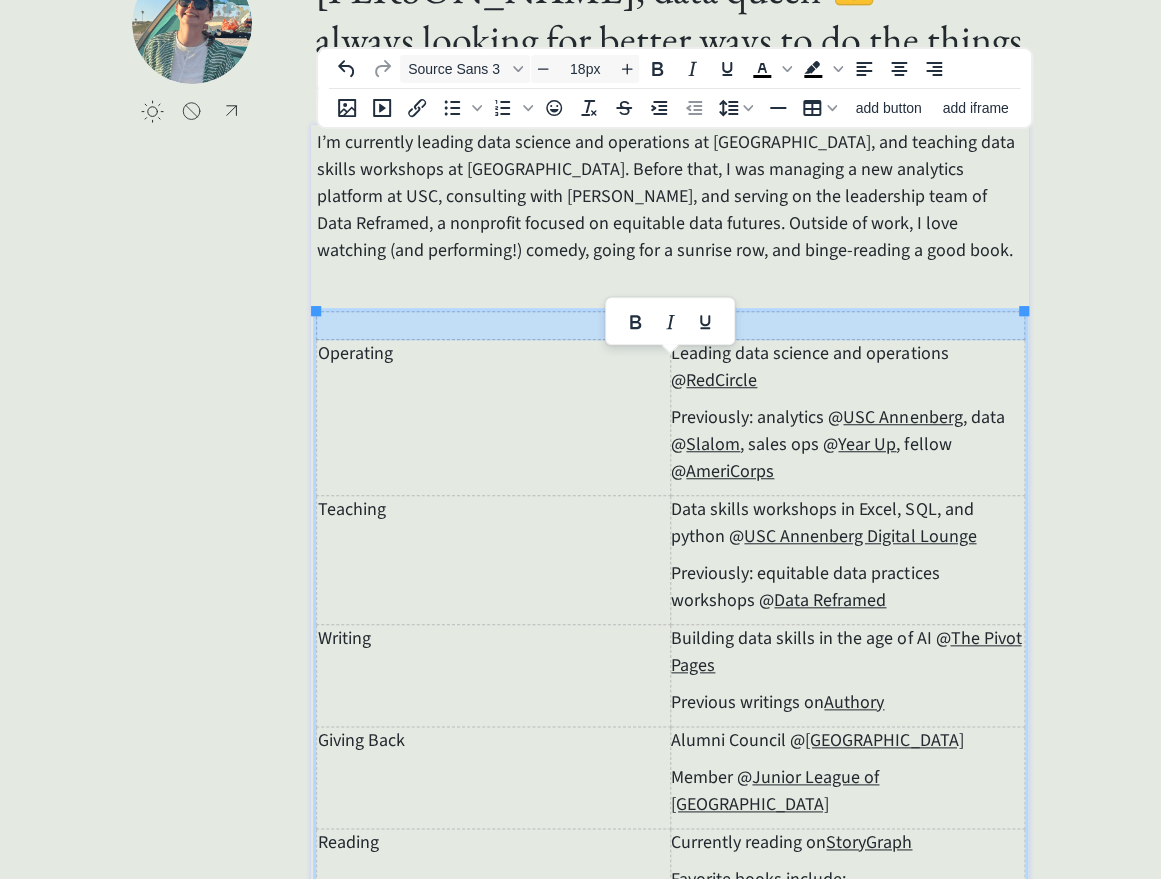 click at bounding box center (670, 326) 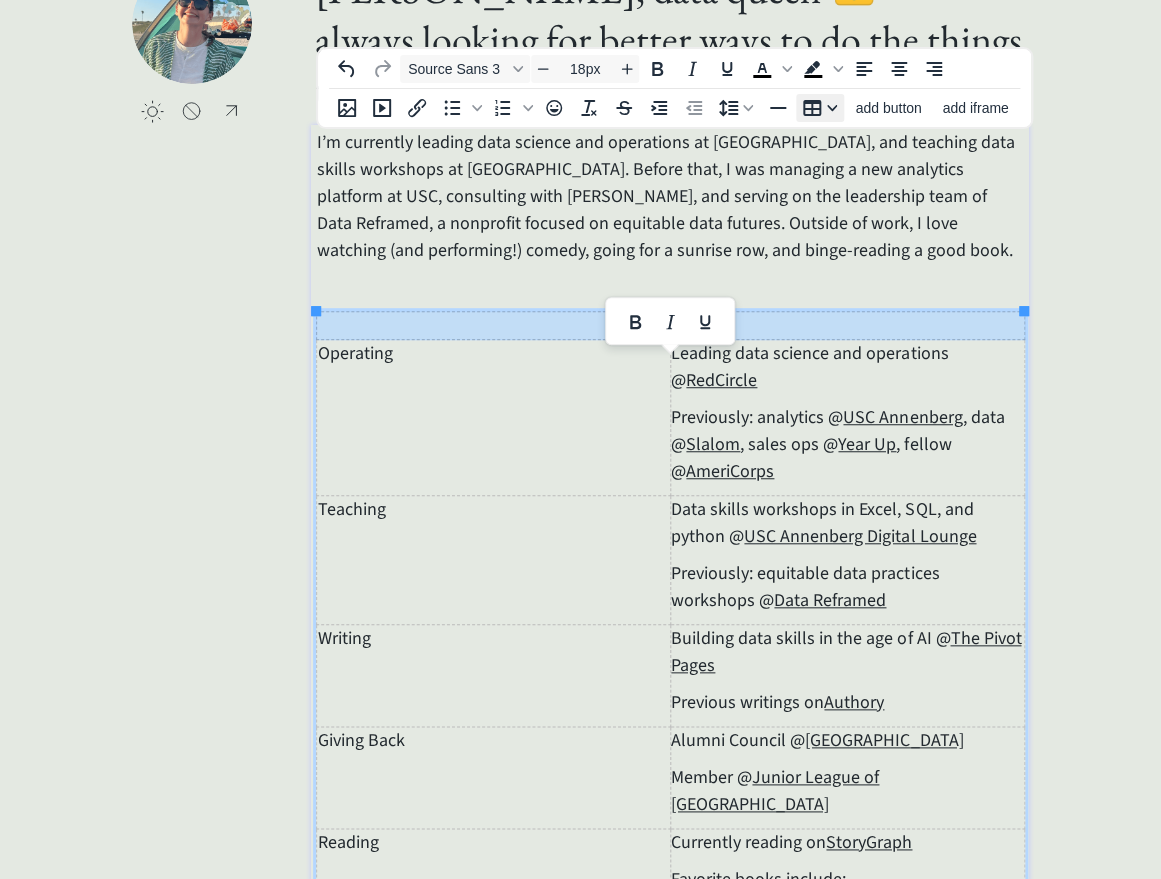 click at bounding box center [820, 108] 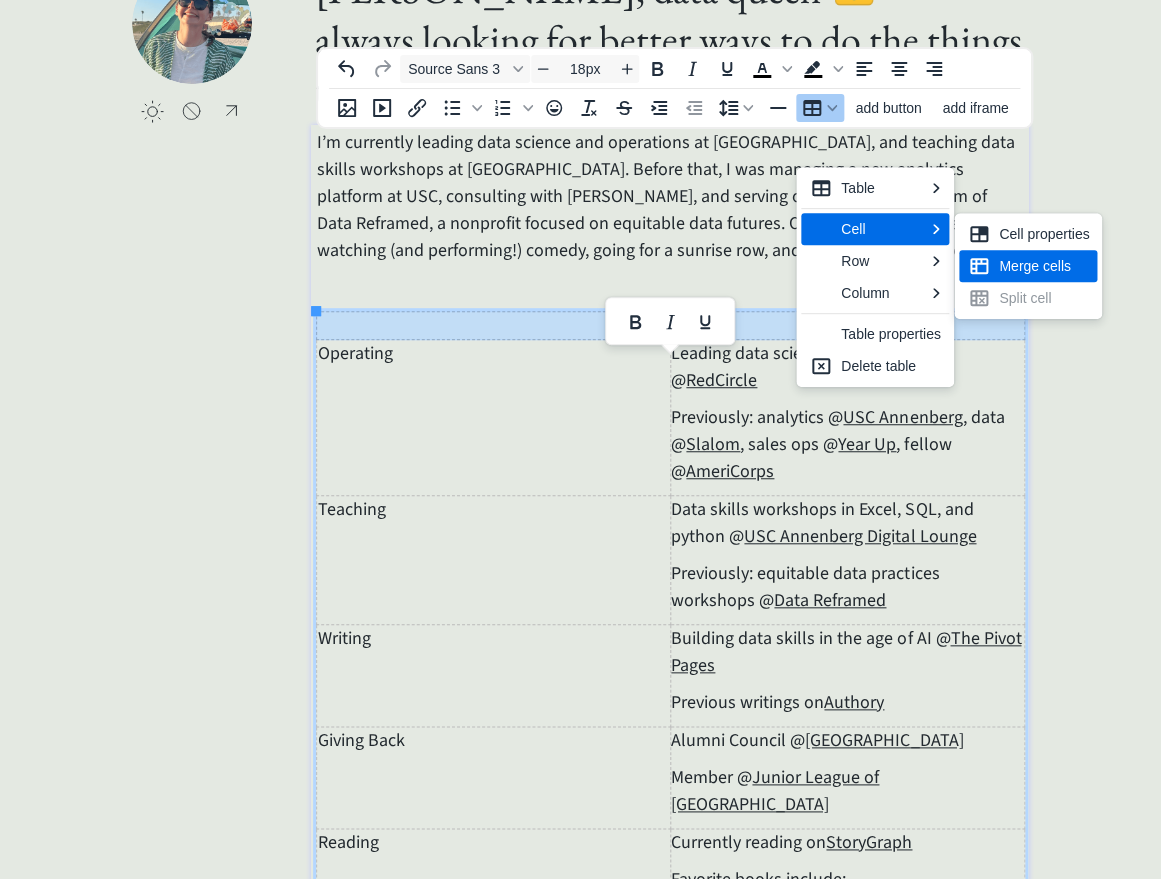 click on "Merge cells" at bounding box center (1044, 266) 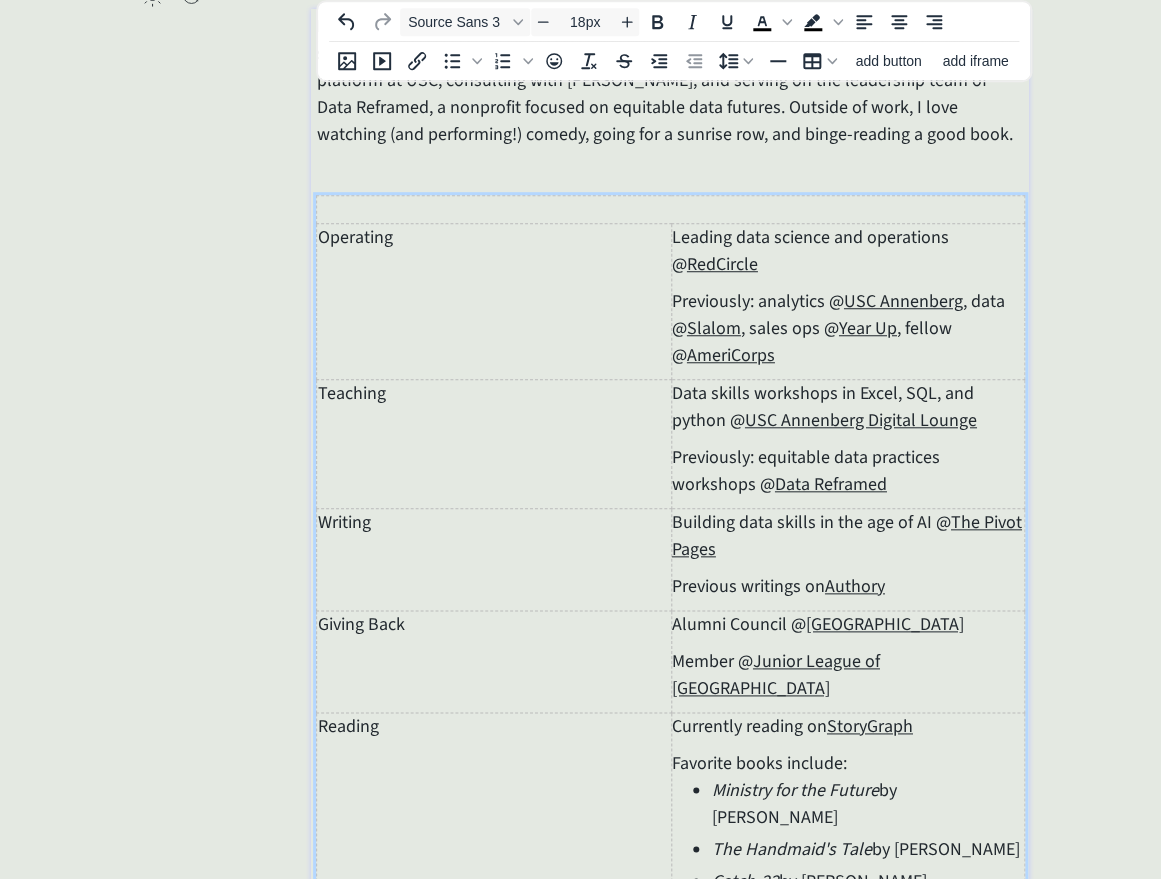scroll, scrollTop: 304, scrollLeft: 0, axis: vertical 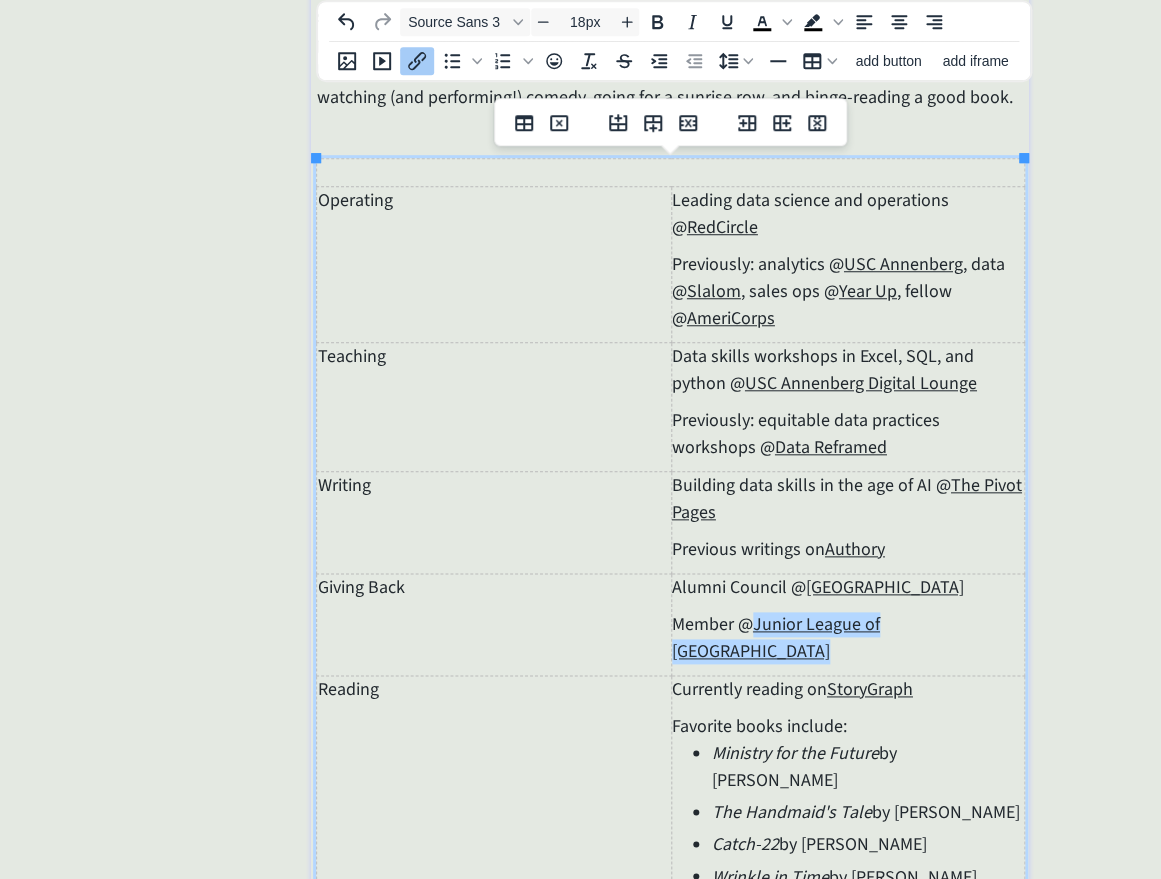 click on "Member @  Junior League of [GEOGRAPHIC_DATA]﻿" at bounding box center [848, 638] 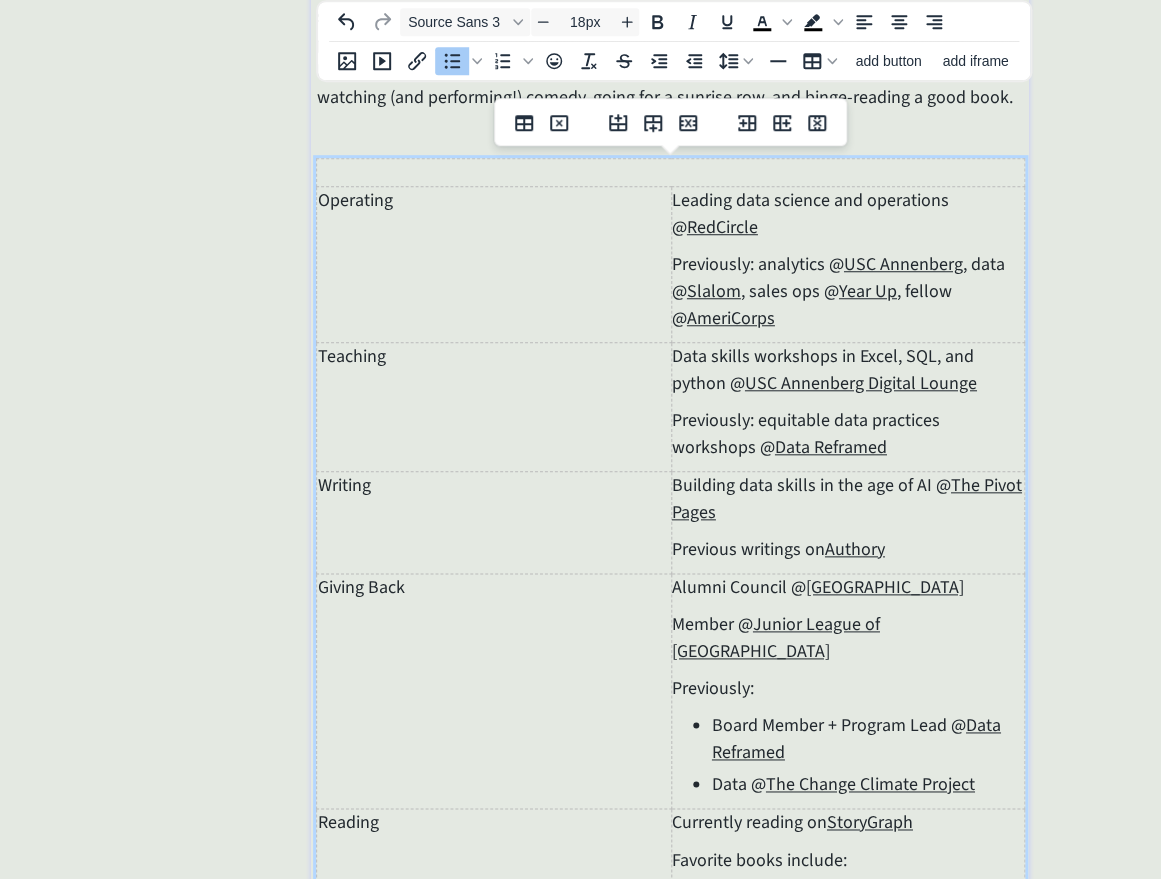 click on "Board Member + Program Lead @  Data Reframed" at bounding box center [868, 739] 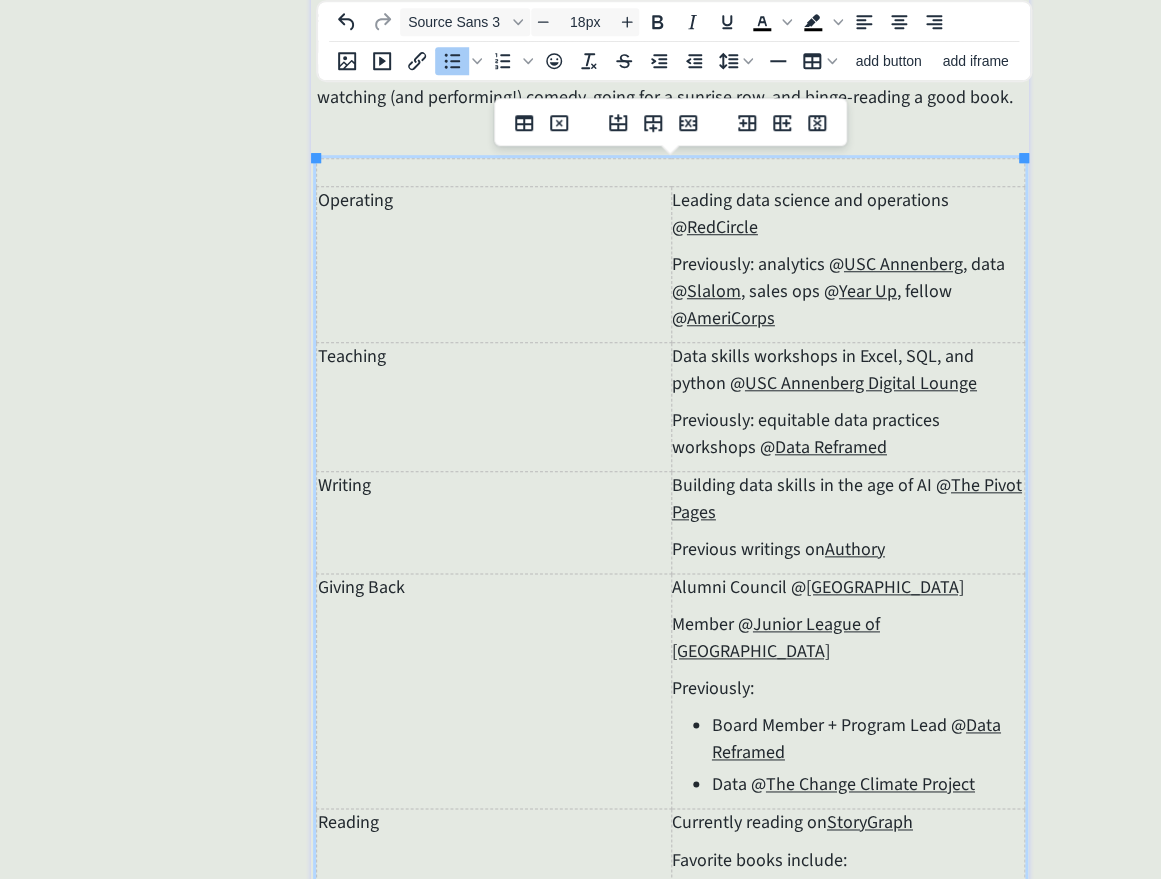 click on "Board Member + Program Lead @  Data Reframed" at bounding box center [868, 739] 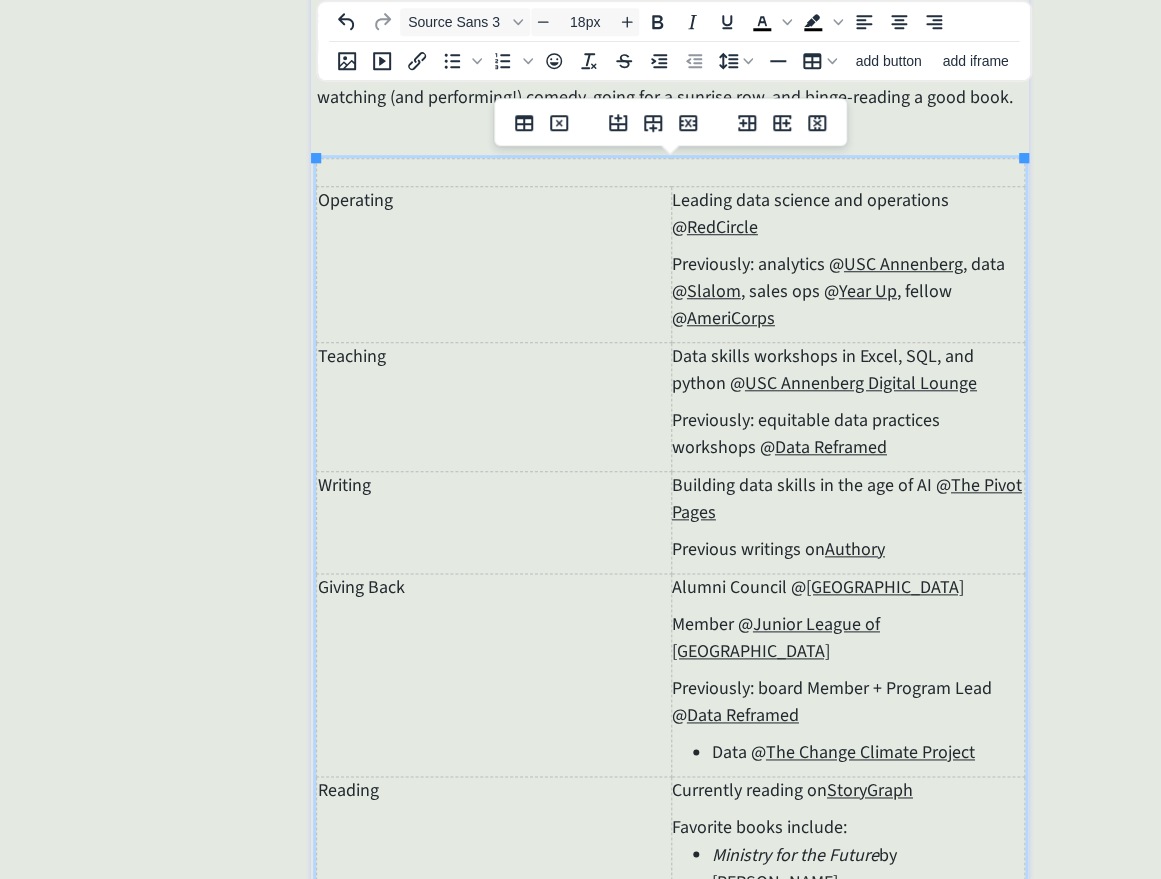 click on "Previously: b oard Member + Program Lead @  Data Reframed" at bounding box center (848, 702) 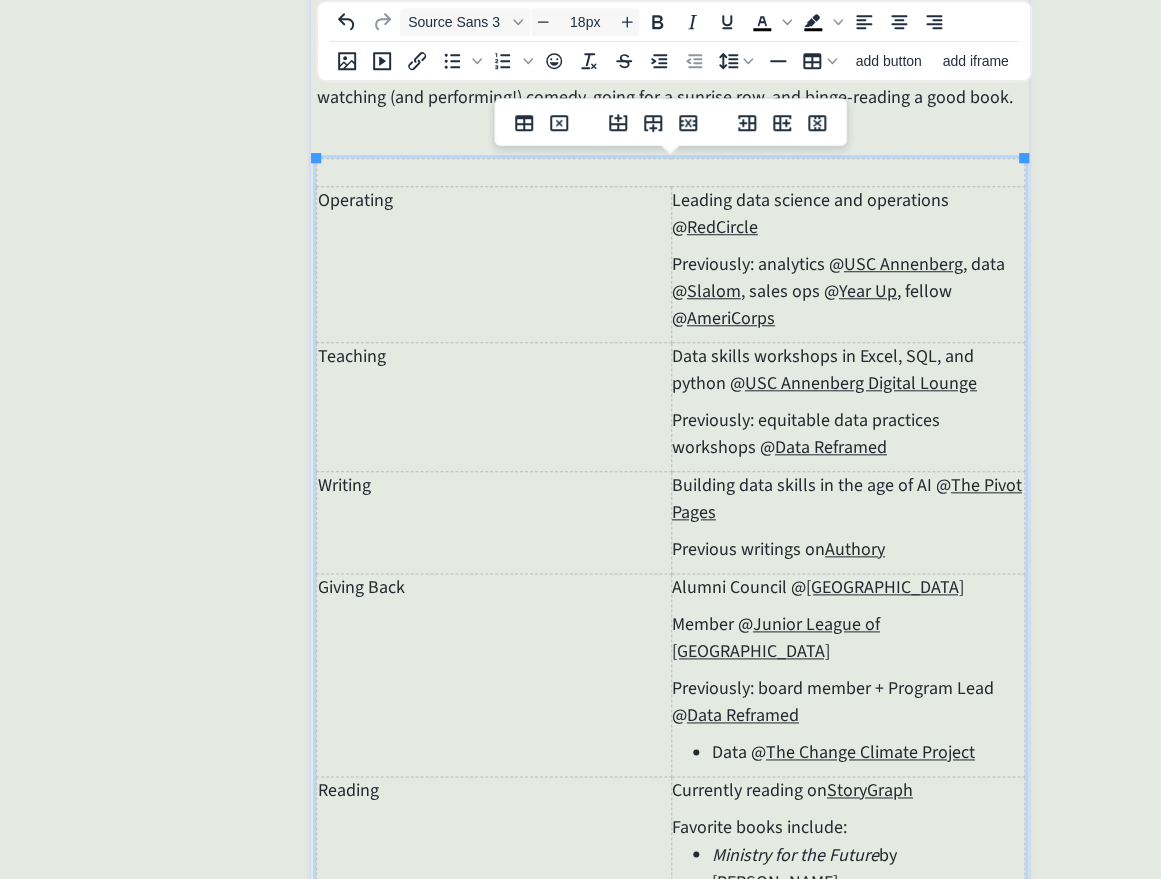 click on "Previously: b oard member + Program Lead @  Data Reframed" at bounding box center (848, 702) 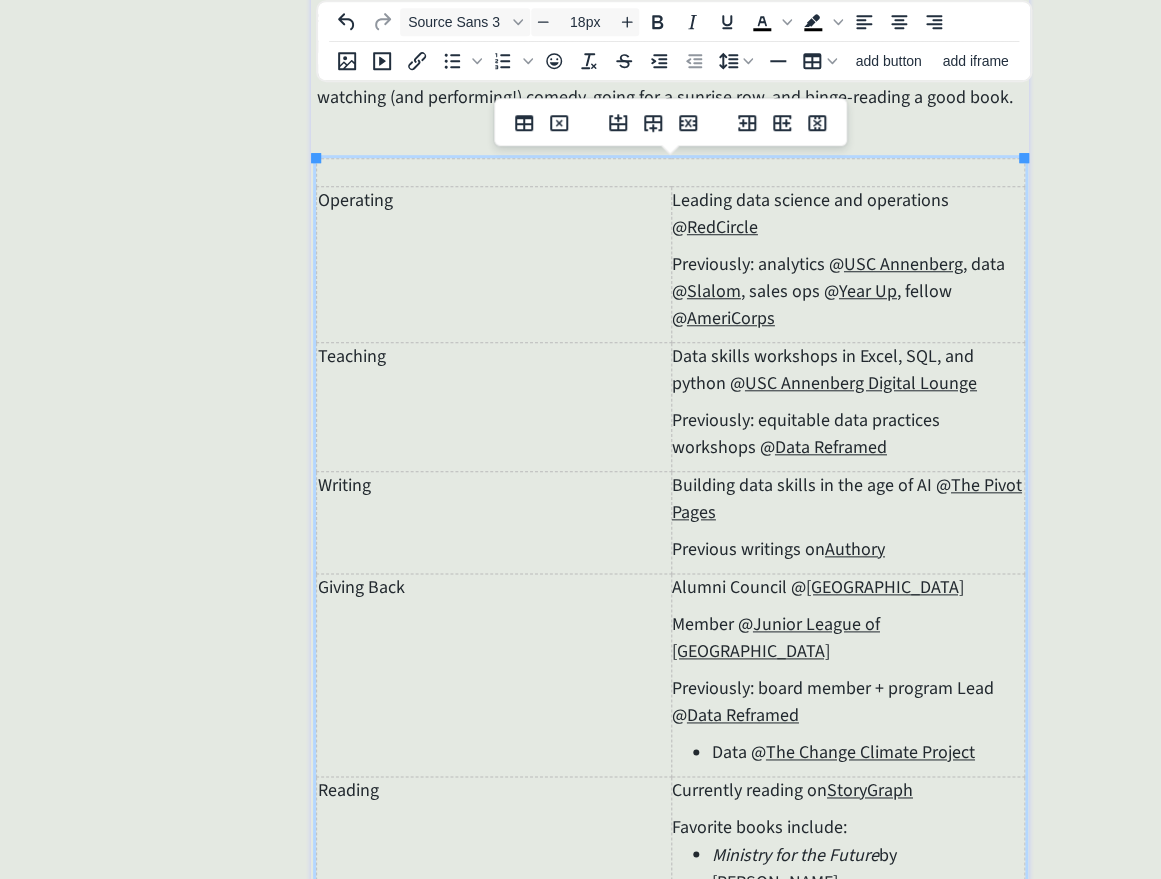 click on "Previously: b oard member + program Lead @  Data Reframed" at bounding box center (848, 702) 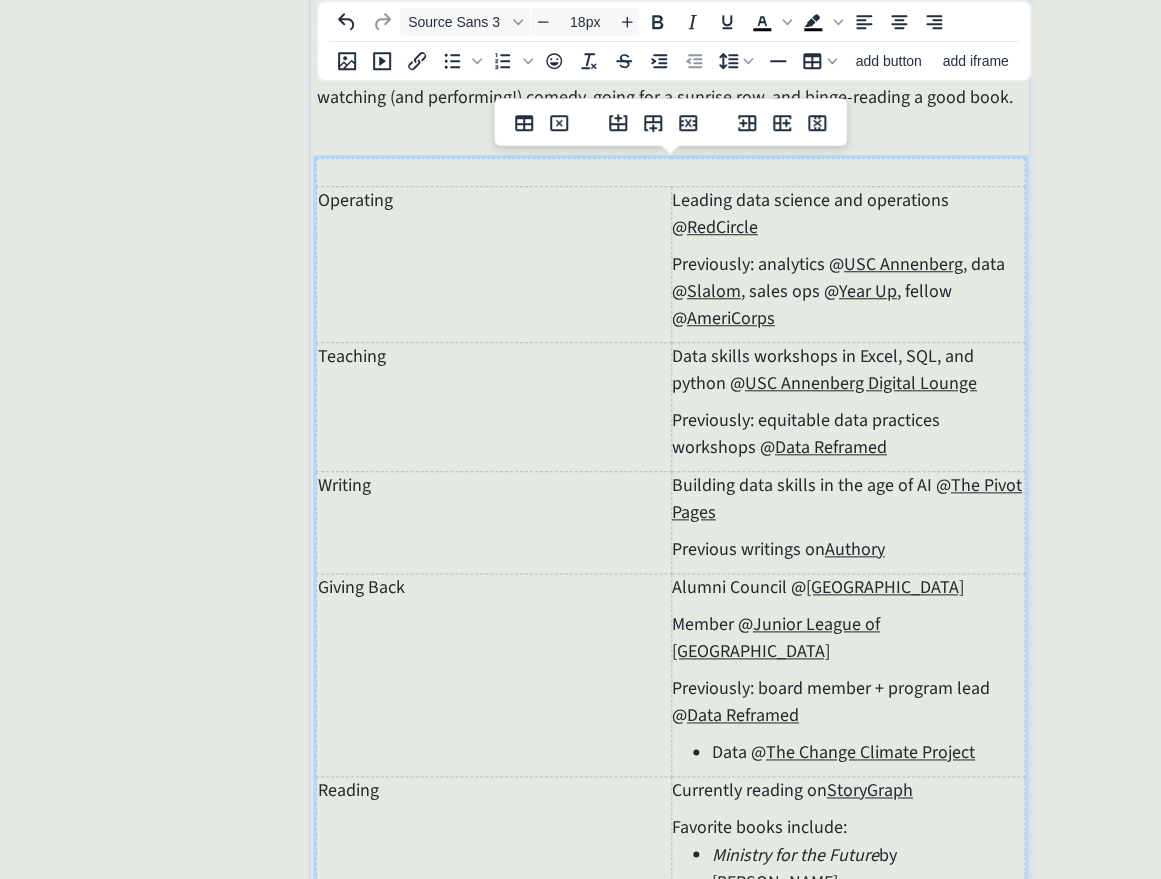 click on "Data @  The Change Climate Project" at bounding box center [868, 752] 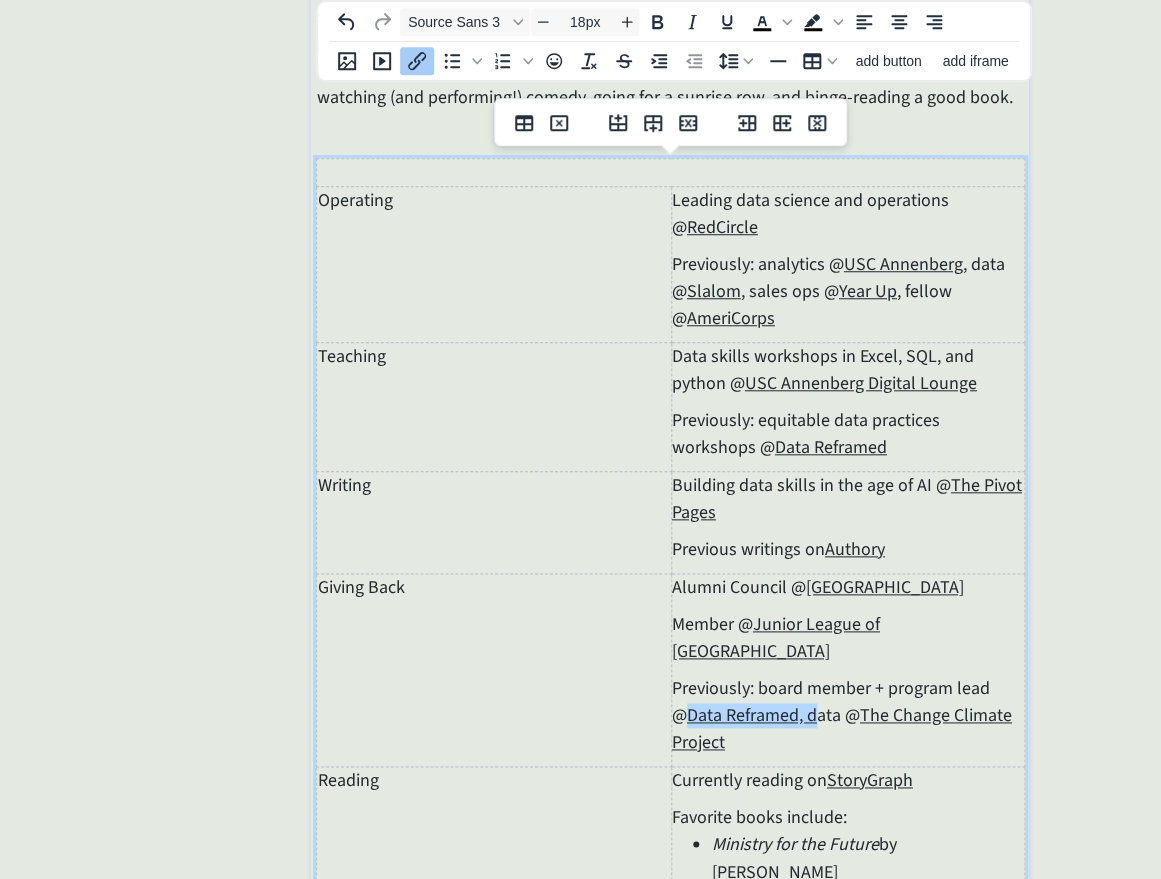 click on "Previously: b oard member + program lead @  Data Reframed, d﻿ ata @  The Change Climate Project" at bounding box center [848, 715] 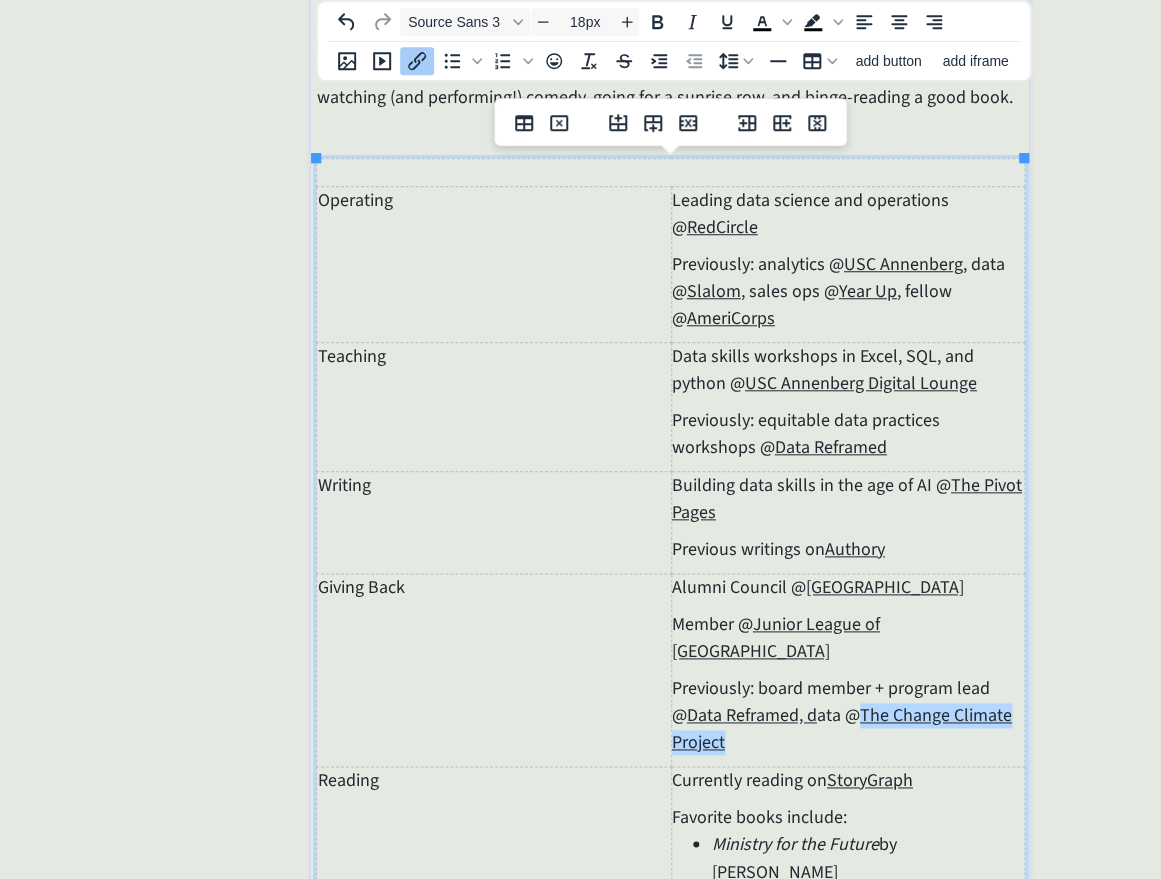 click on "Data Reframed, d" at bounding box center [752, 715] 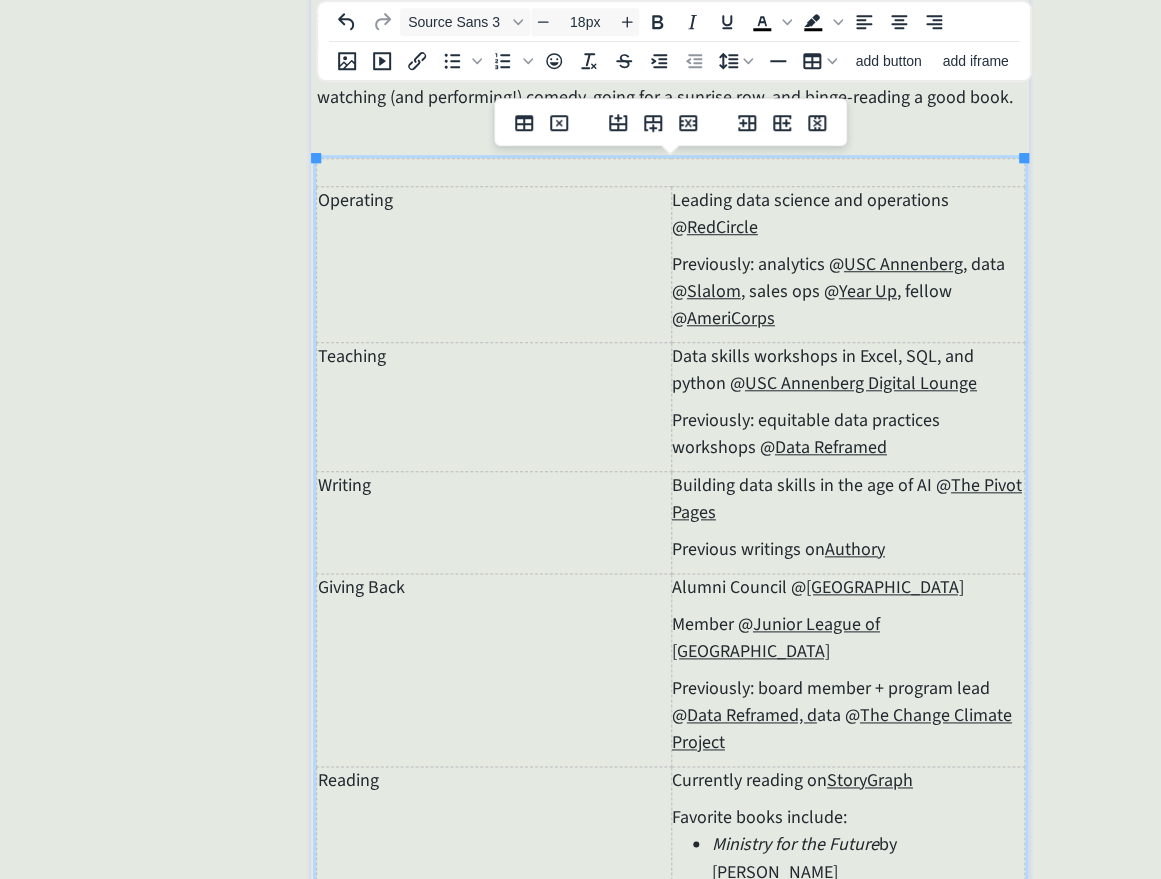 click on "Previously: b oard member + program lead @  Data Reframed, d ata @  The Change Climate Project" at bounding box center [848, 715] 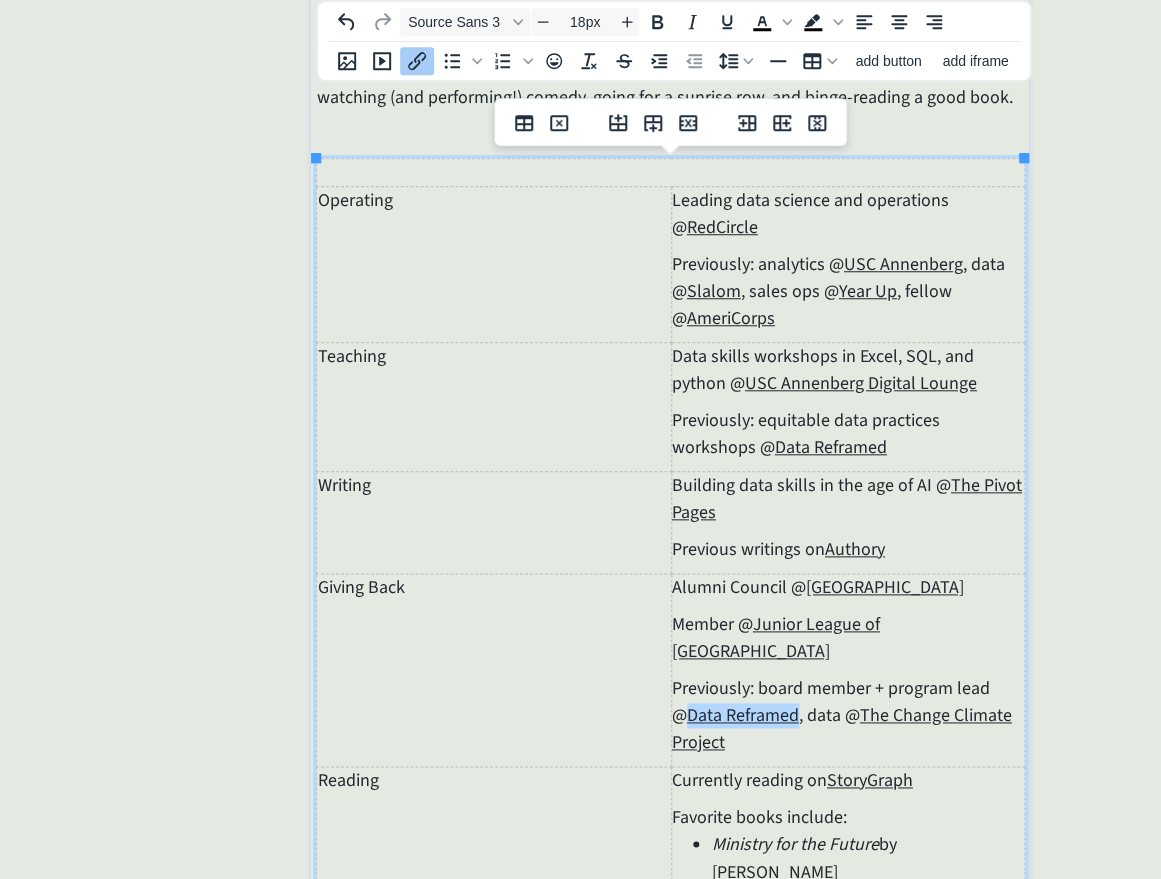 click on "Previously: b oard member + program lead @  Data Reframed﻿ , data @  The Change Climate Project" at bounding box center (848, 715) 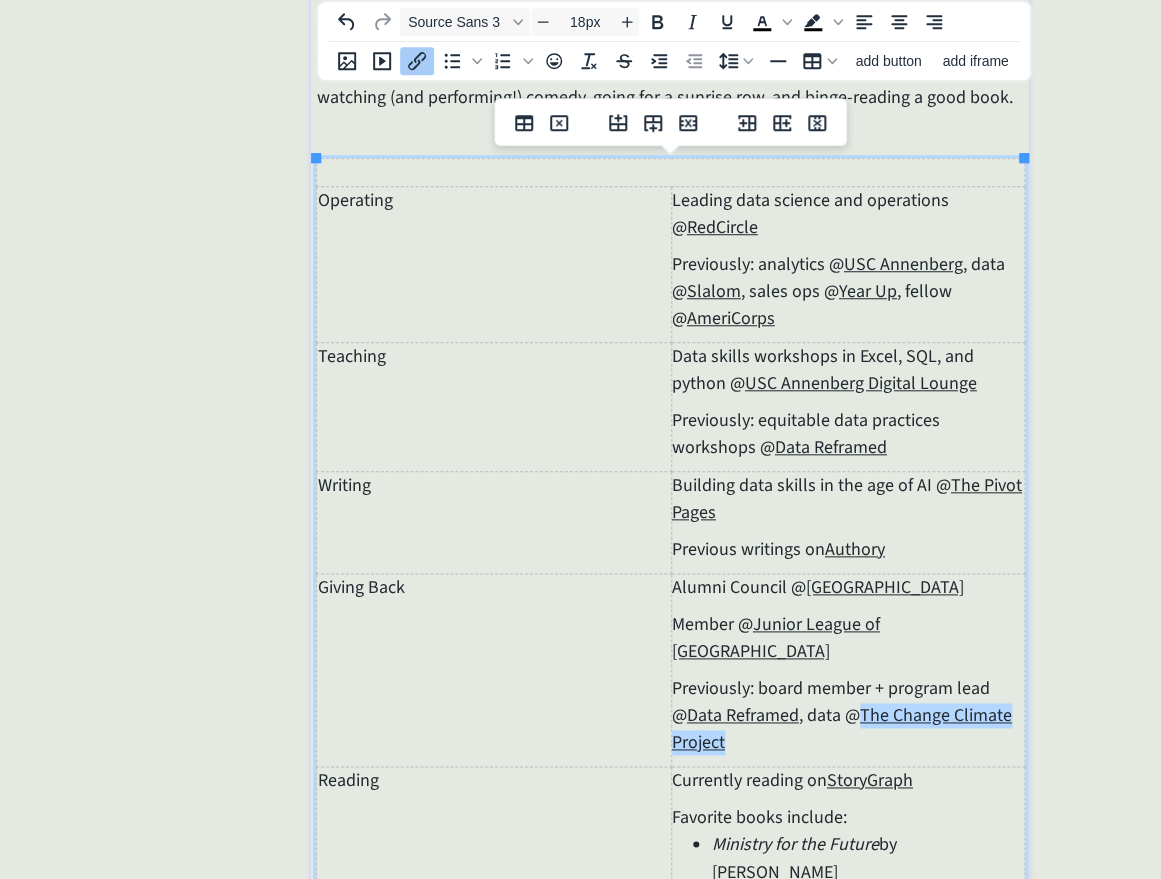 click on "saving... click to upload a picture [PERSON_NAME], data queen 👑 always looking for better ways to do the things that matter most ☀️ I’m currently leading data science and operations at [GEOGRAPHIC_DATA], and teaching data skills workshops at [GEOGRAPHIC_DATA]. Before that, I was managing a new analytics platform at USC, consulting with [PERSON_NAME], and serving on the leadership team of Data Reframed, a nonprofit focused on equitable data futures. Outside of work, I love watching (and performing!) comedy, going for a sunrise row, and binge-reading a good book. Operating Leading data science and operations @  RedCircle Previously: analytics @  USC Annenberg , data @  Slalom , sales ops @  Year Up , fellow @  AmeriCorps Teaching Data skills workshops in Excel, SQL, and python @  USC Annenberg Digital Lounge Previously: equitable data practices workshops @  Data Reframed Writing Building data skills in the age of AI @  The Pivot Pages Previous writings on  Authory Giving Back Alumni Council @  [GEOGRAPHIC_DATA]" 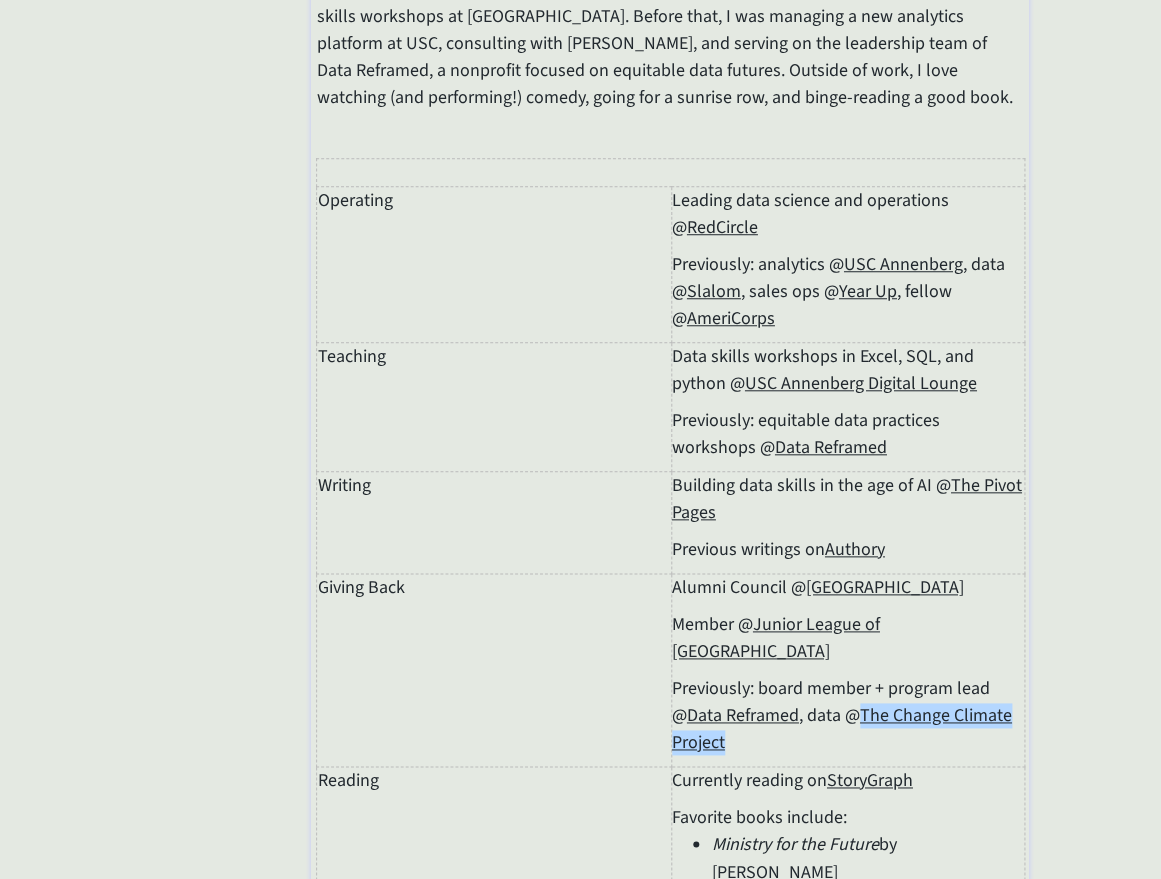 click on "Giving Back" at bounding box center (494, 670) 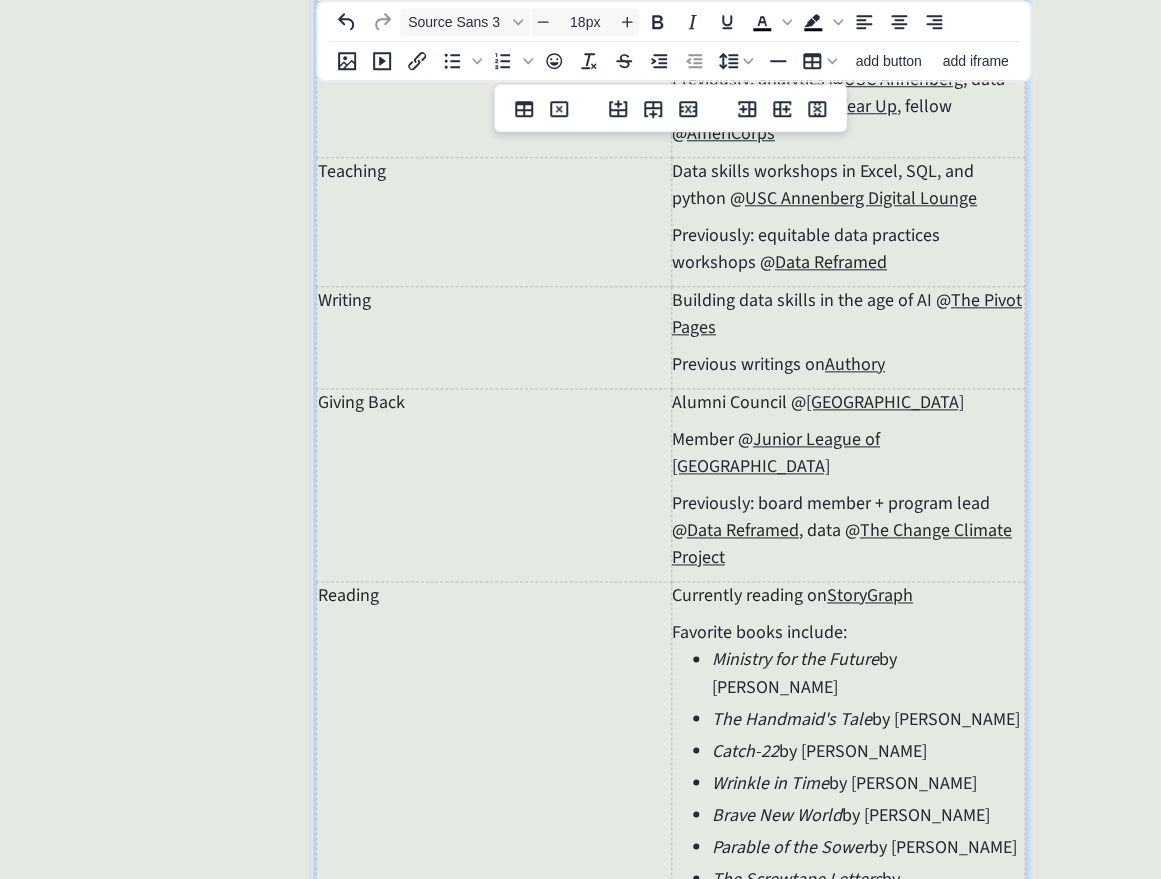 scroll, scrollTop: 496, scrollLeft: 0, axis: vertical 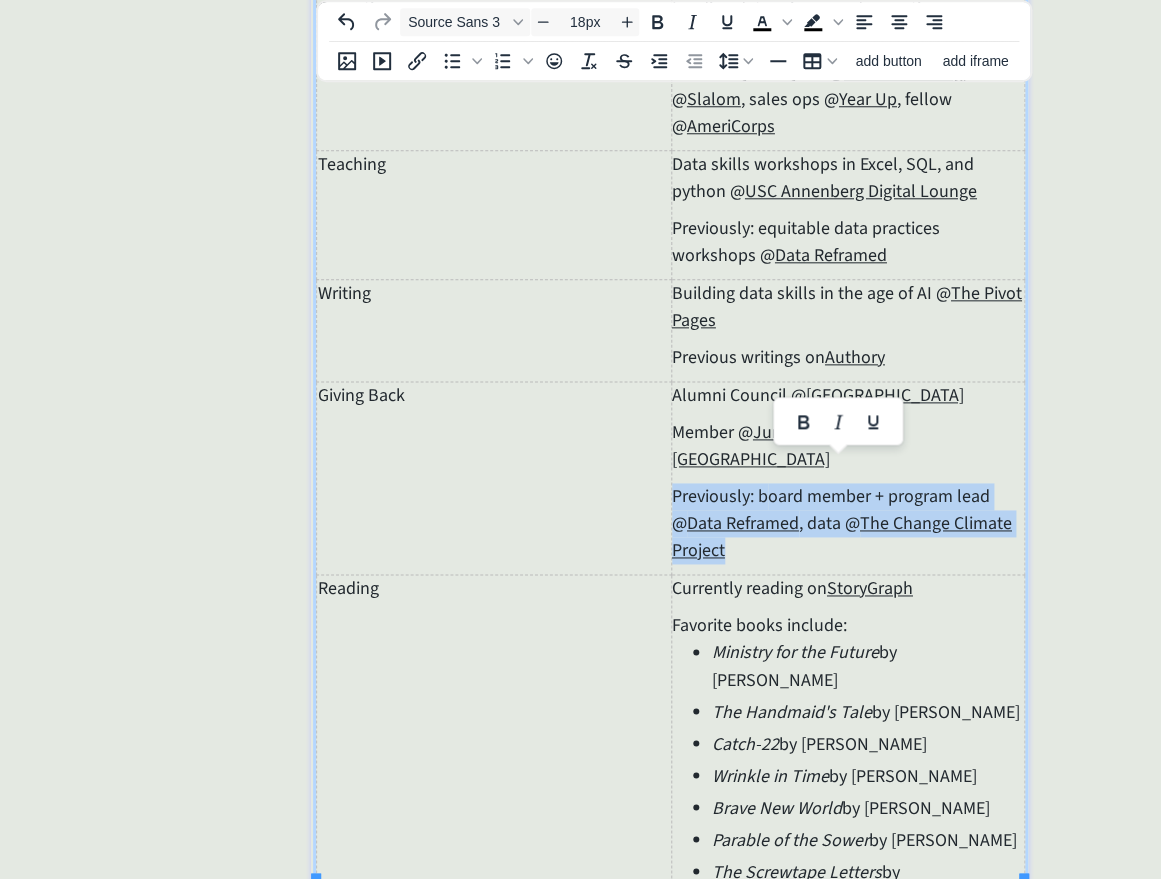 drag, startPoint x: 754, startPoint y: 524, endPoint x: 674, endPoint y: 471, distance: 95.96353 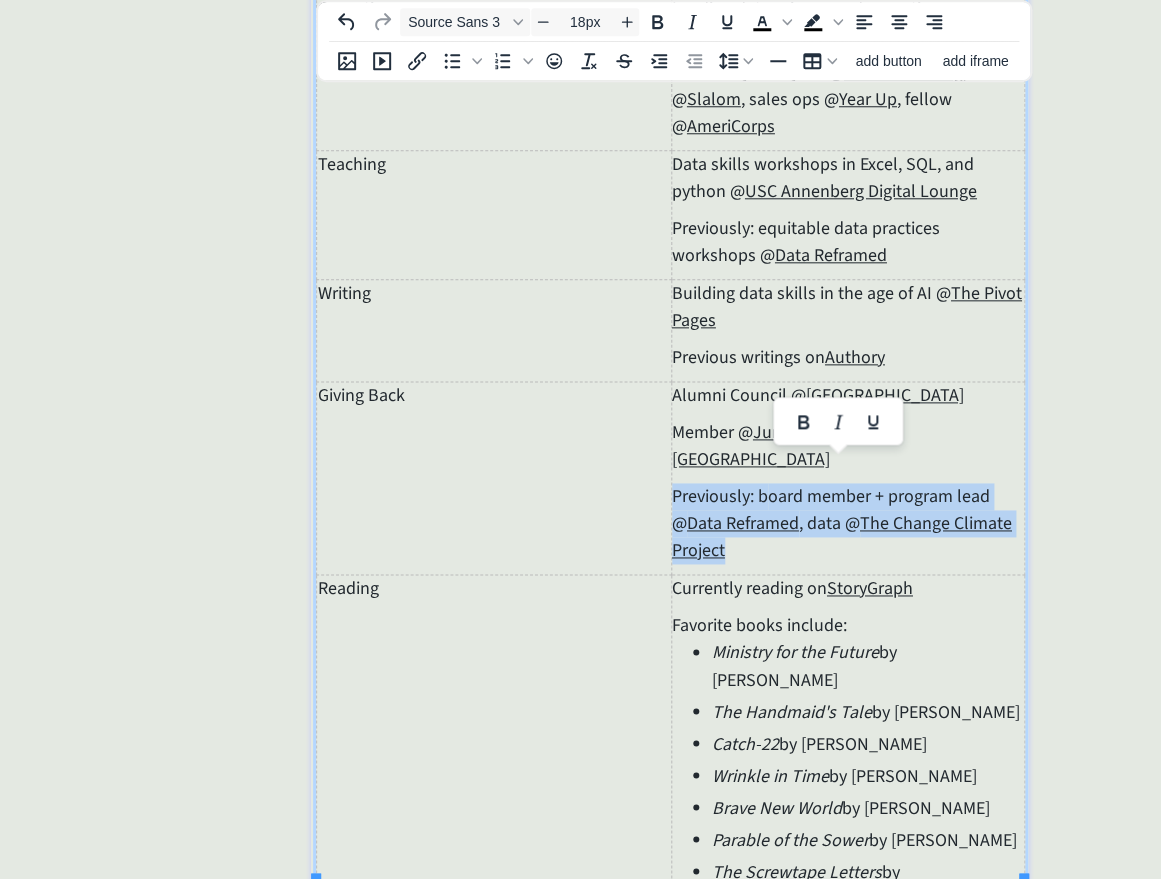 click on "Previously: b oard member + program lead @  Data Reframed , data @  The Change Climate Project﻿" at bounding box center (848, 523) 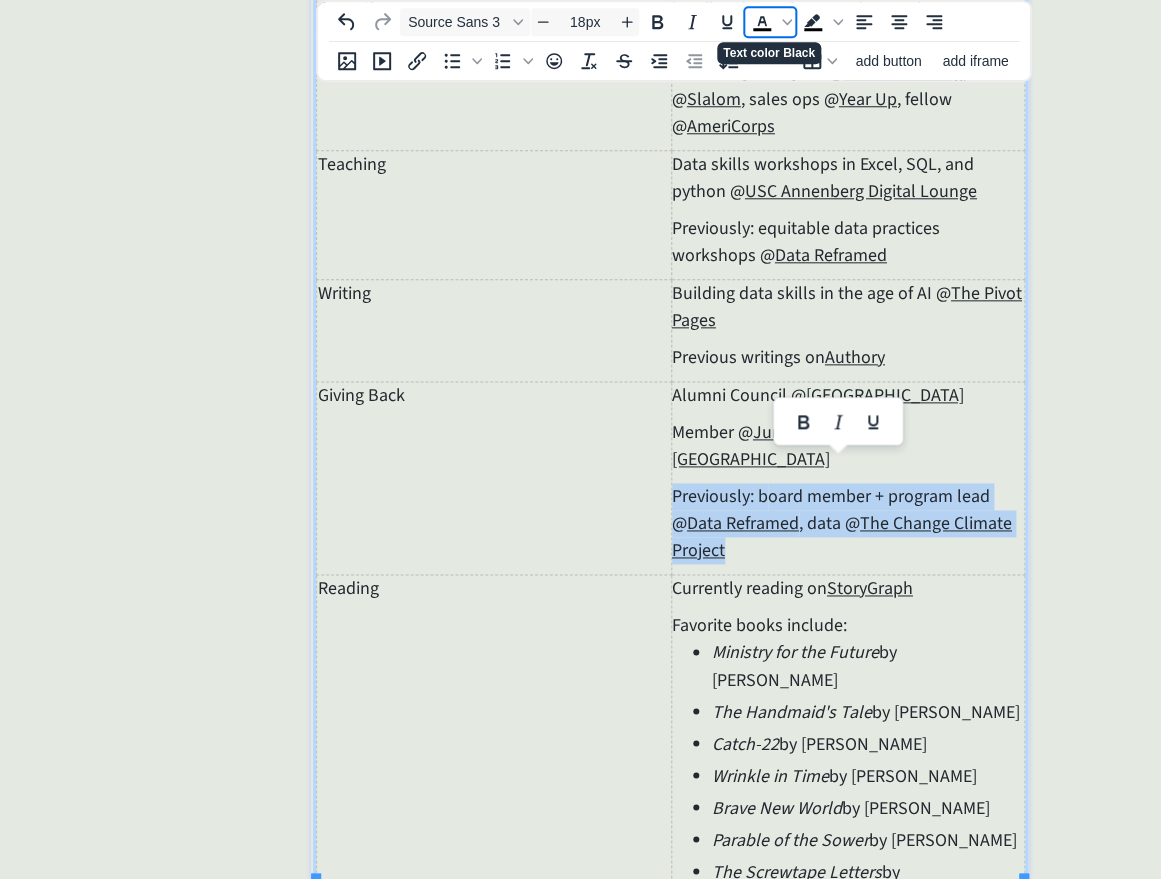 click at bounding box center (762, 22) 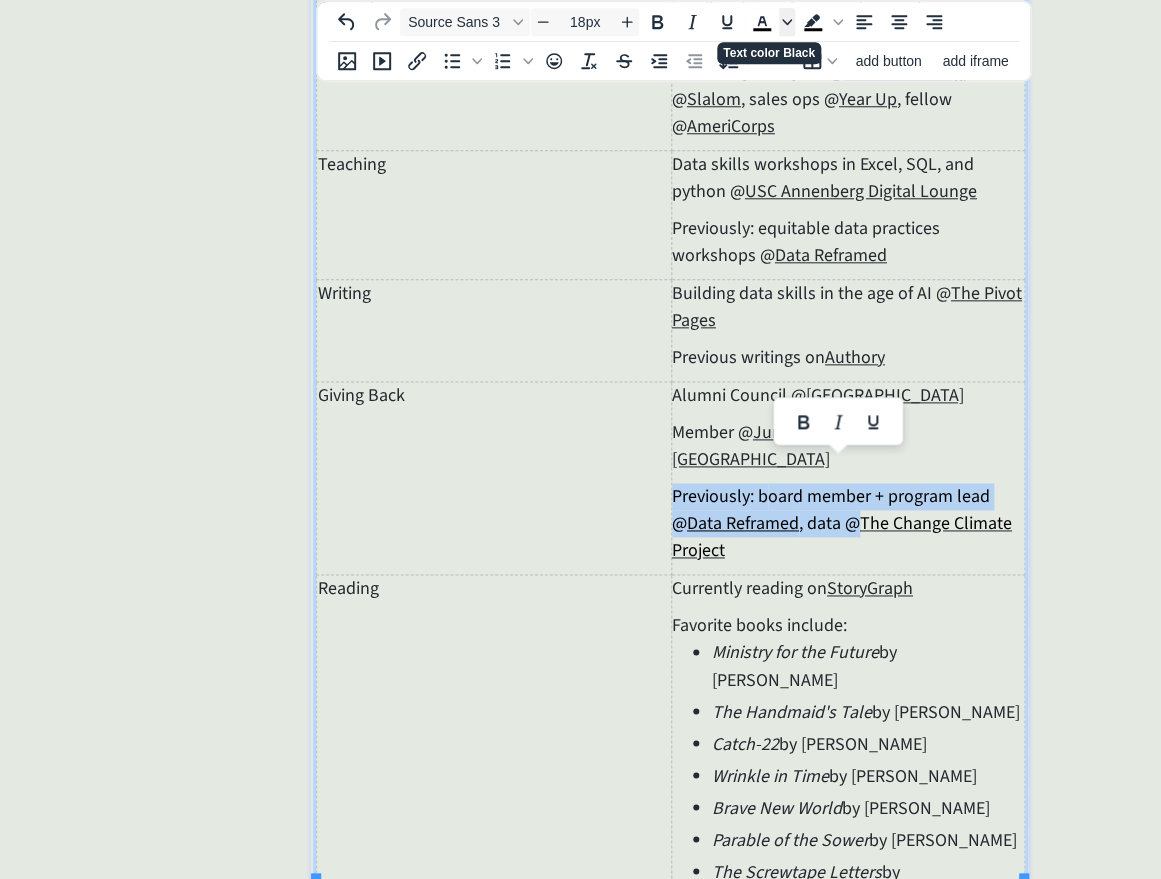 click 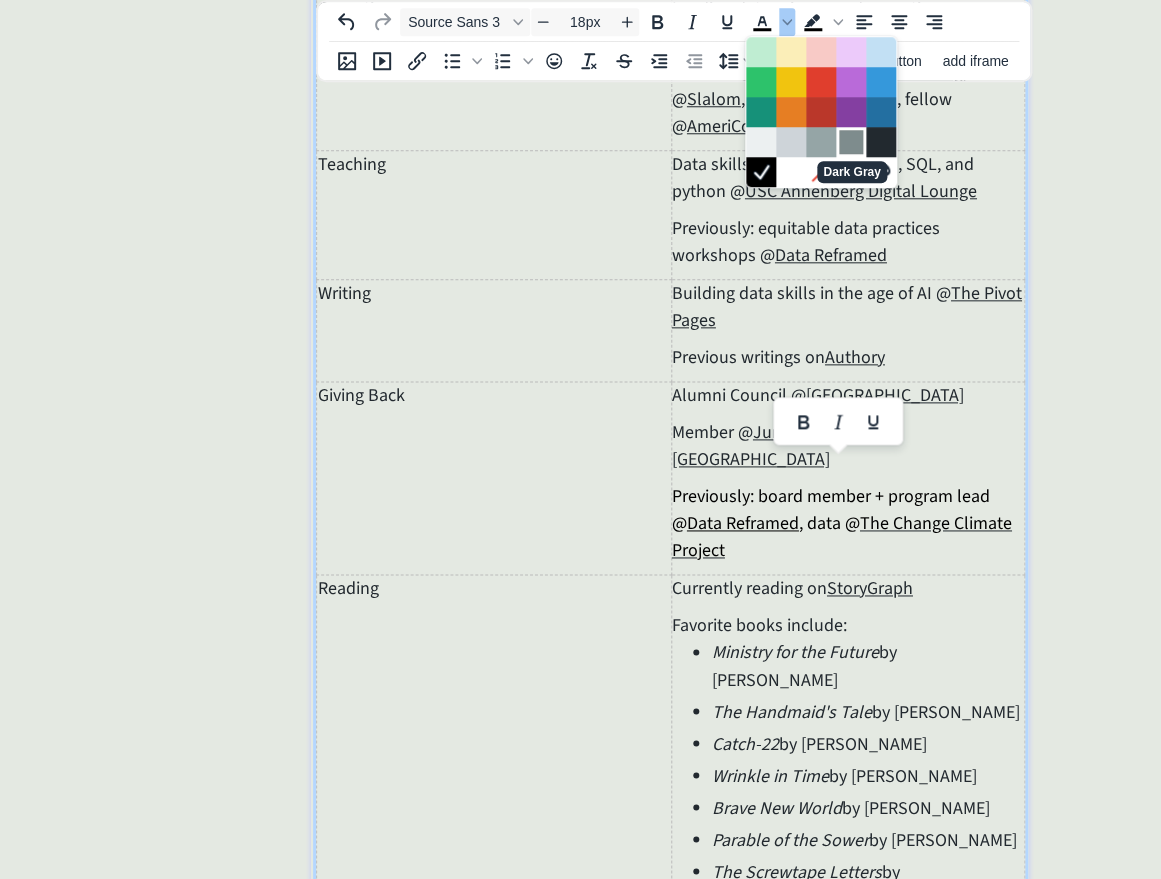 click at bounding box center (851, 142) 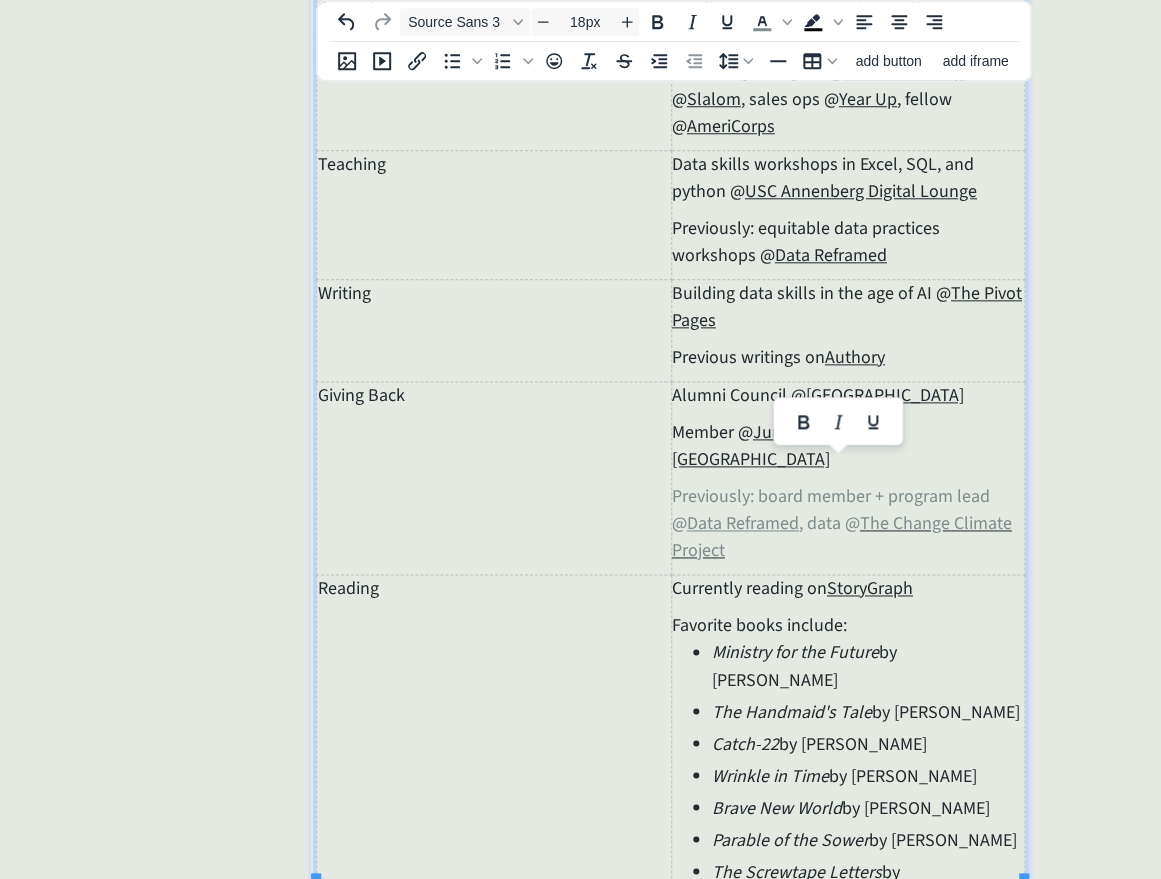 click on "saving... click to upload a picture [PERSON_NAME], data queen 👑 always looking for better ways to do the things that matter most ☀️ I’m currently leading data science and operations at [GEOGRAPHIC_DATA], and teaching data skills workshops at [GEOGRAPHIC_DATA]. Before that, I was managing a new analytics platform at USC, consulting with [PERSON_NAME], and serving on the leadership team of Data Reframed, a nonprofit focused on equitable data futures. Outside of work, I love watching (and performing!) comedy, going for a sunrise row, and binge-reading a good book. Operating Leading data science and operations @  RedCircle Previously: analytics @  USC Annenberg , data @  Slalom , sales ops @  Year Up , fellow @  AmeriCorps Teaching Data skills workshops in Excel, SQL, and python @  USC Annenberg Digital Lounge Previously: equitable data practices workshops @  Data Reframed Writing Building data skills in the age of AI @  The Pivot Pages Previous writings on  Authory Giving Back Alumni Council @  [GEOGRAPHIC_DATA] ﻿" 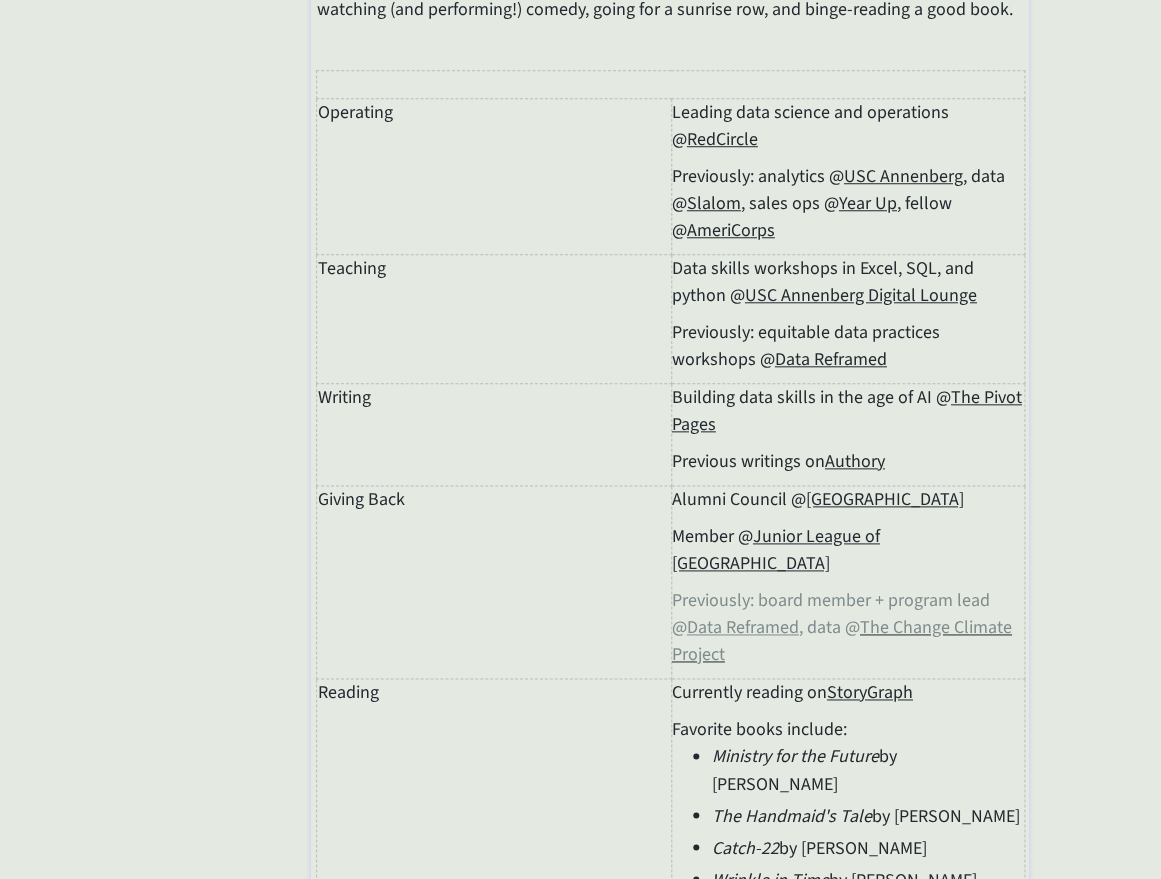 scroll, scrollTop: 380, scrollLeft: 0, axis: vertical 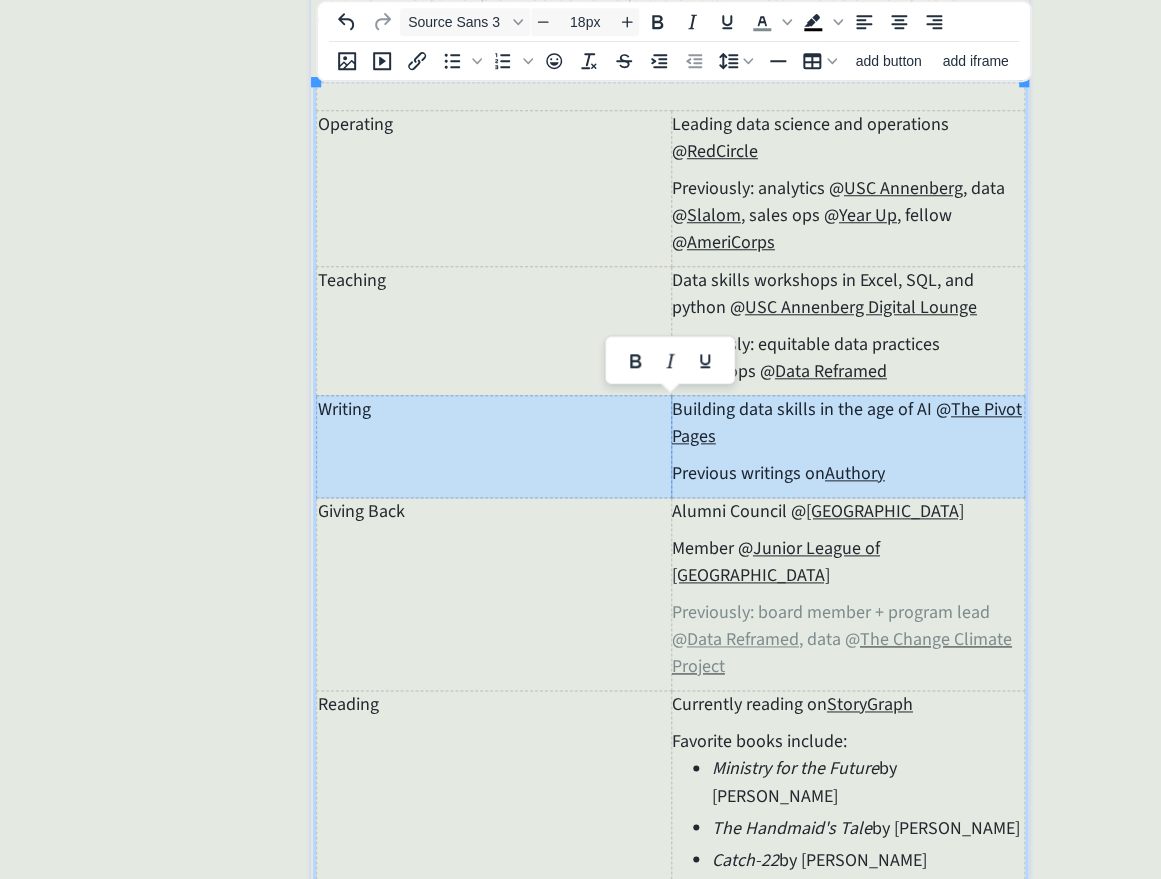 drag, startPoint x: 912, startPoint y: 467, endPoint x: 670, endPoint y: 468, distance: 242.00206 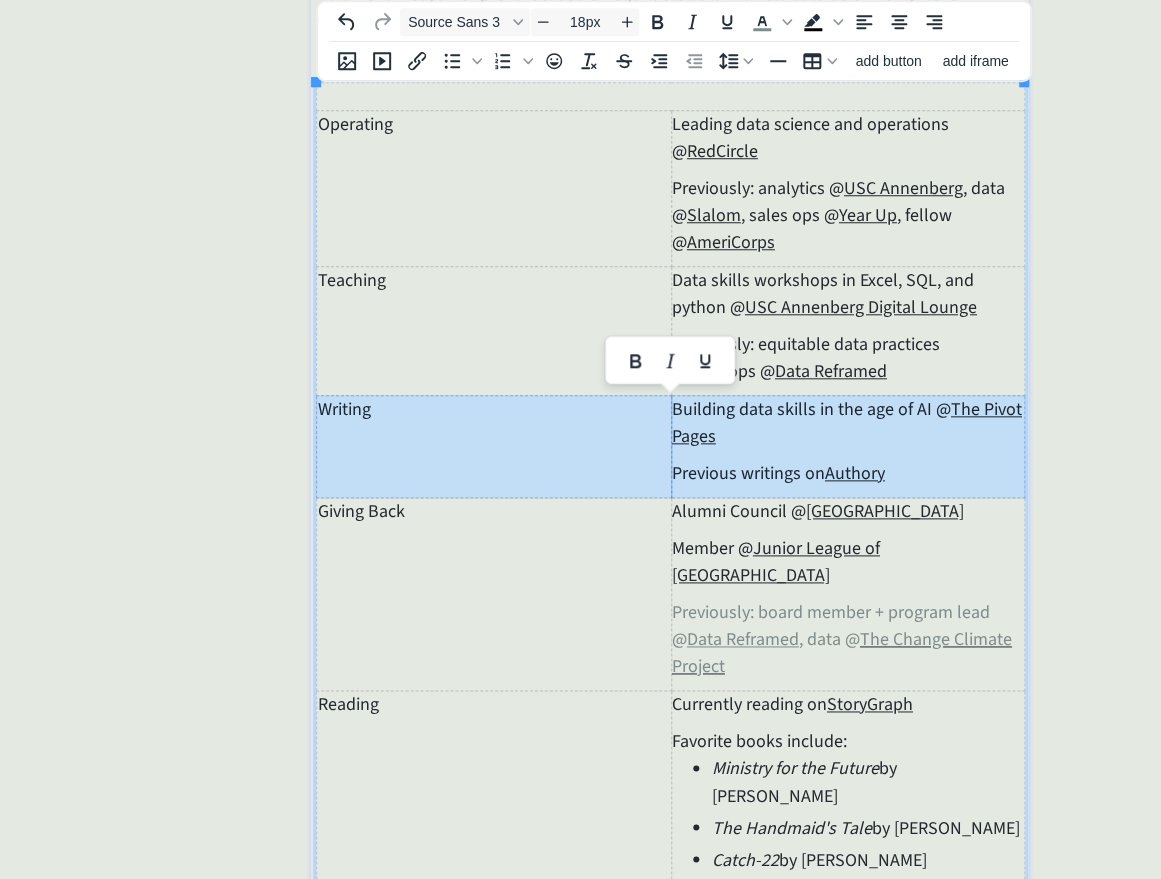 click on "Writing Building data skills in the age of AI @  The Pivot Pages Previous writings on  Authory﻿" at bounding box center [670, 447] 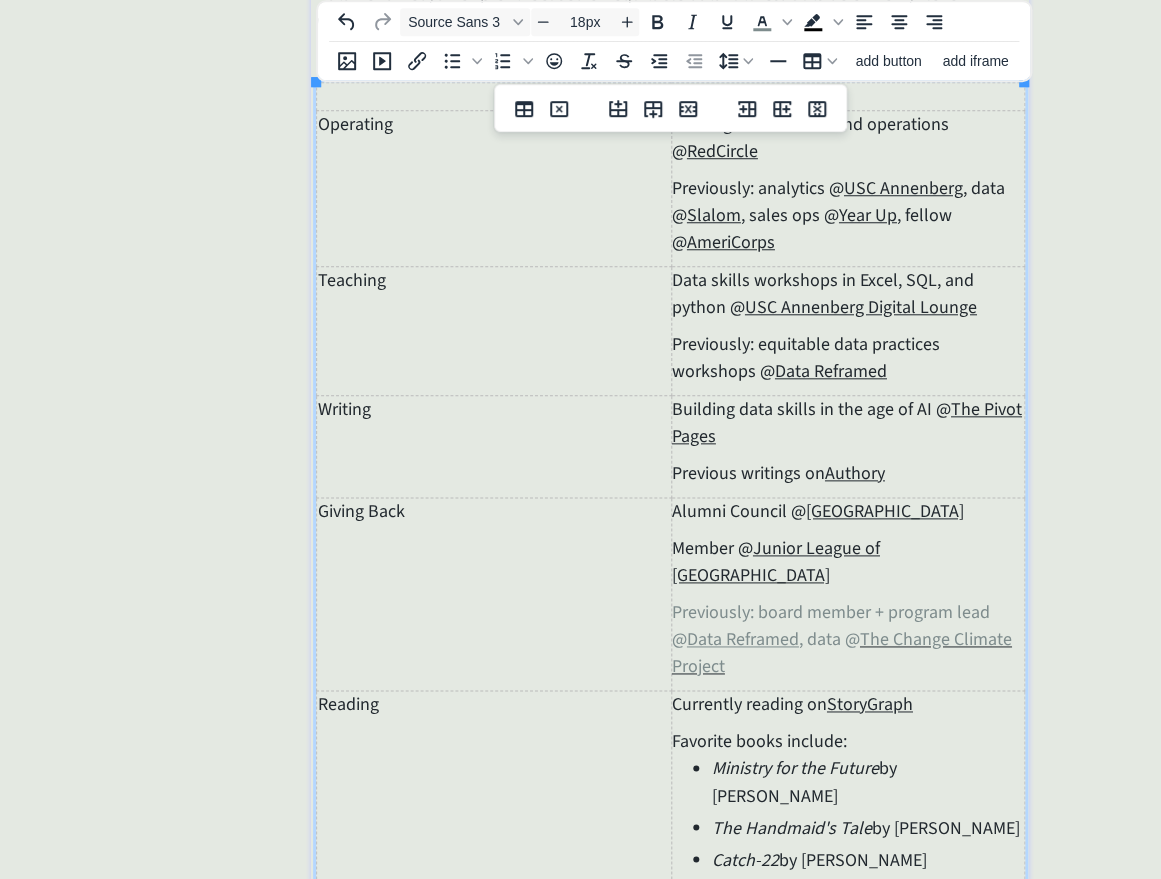 click on "Previous writings on  Authory" at bounding box center (848, 473) 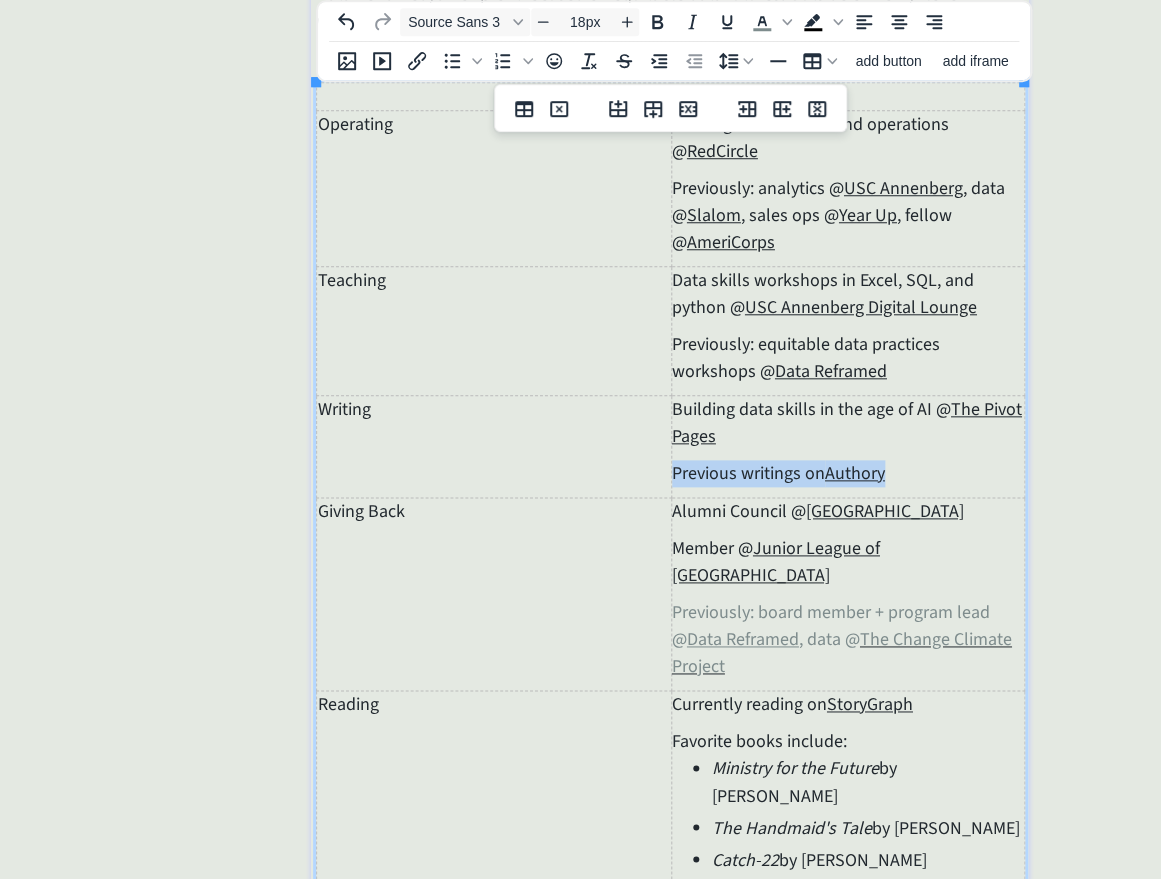 drag, startPoint x: 675, startPoint y: 474, endPoint x: 891, endPoint y: 479, distance: 216.05786 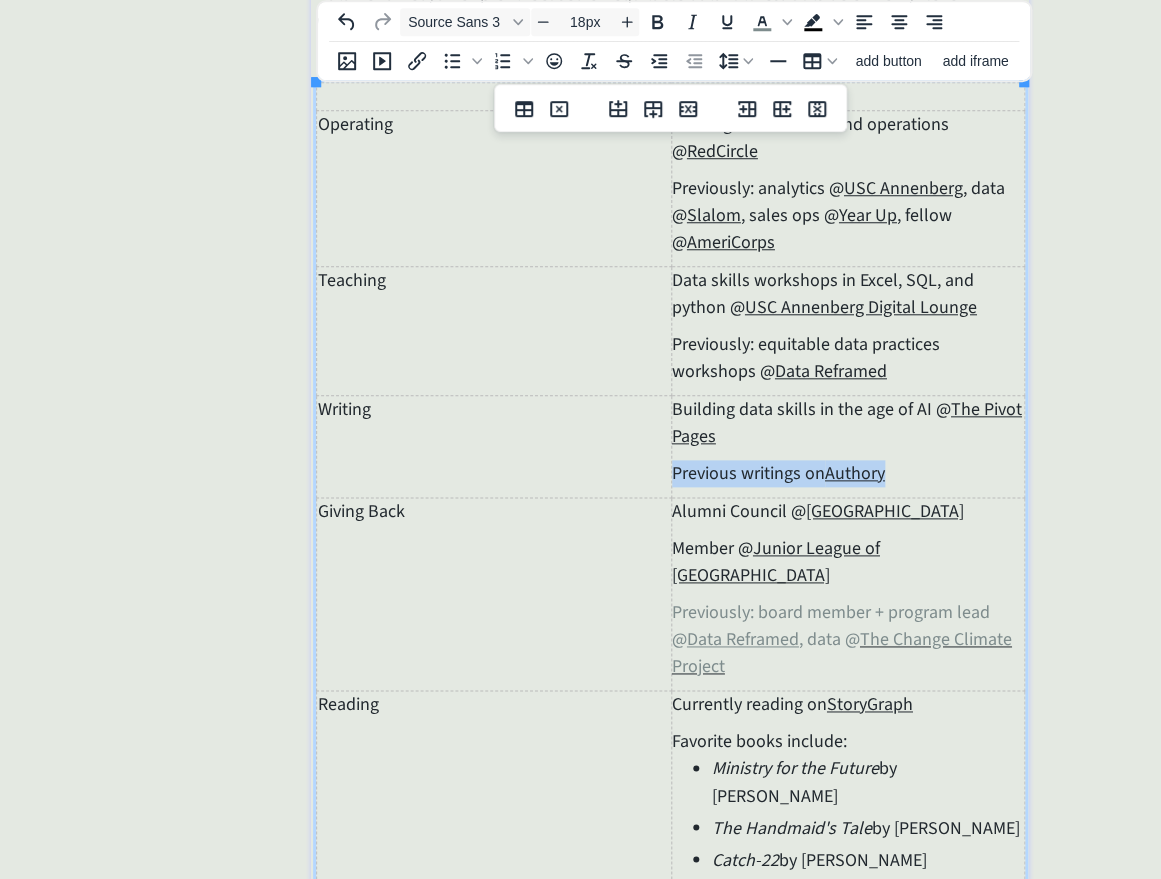 click on "Previous writings on  Authory" at bounding box center (848, 473) 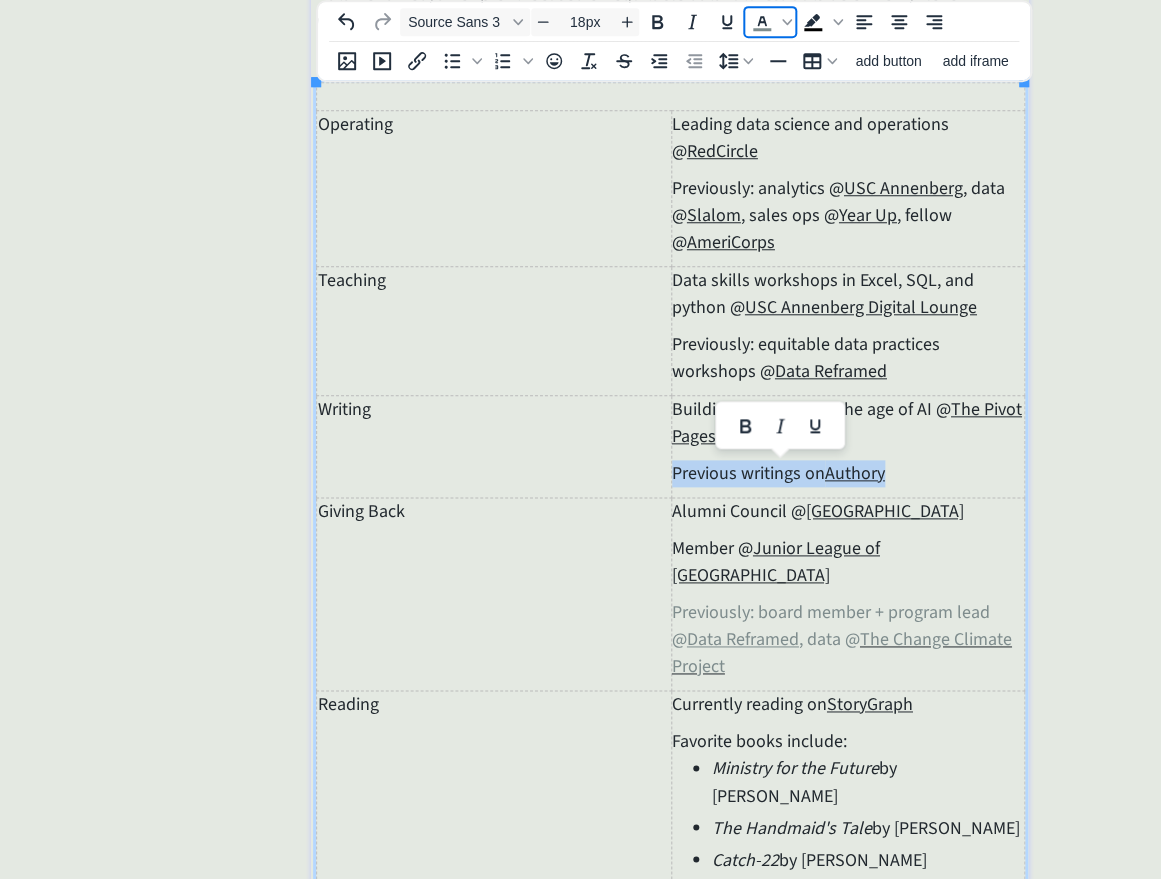 click 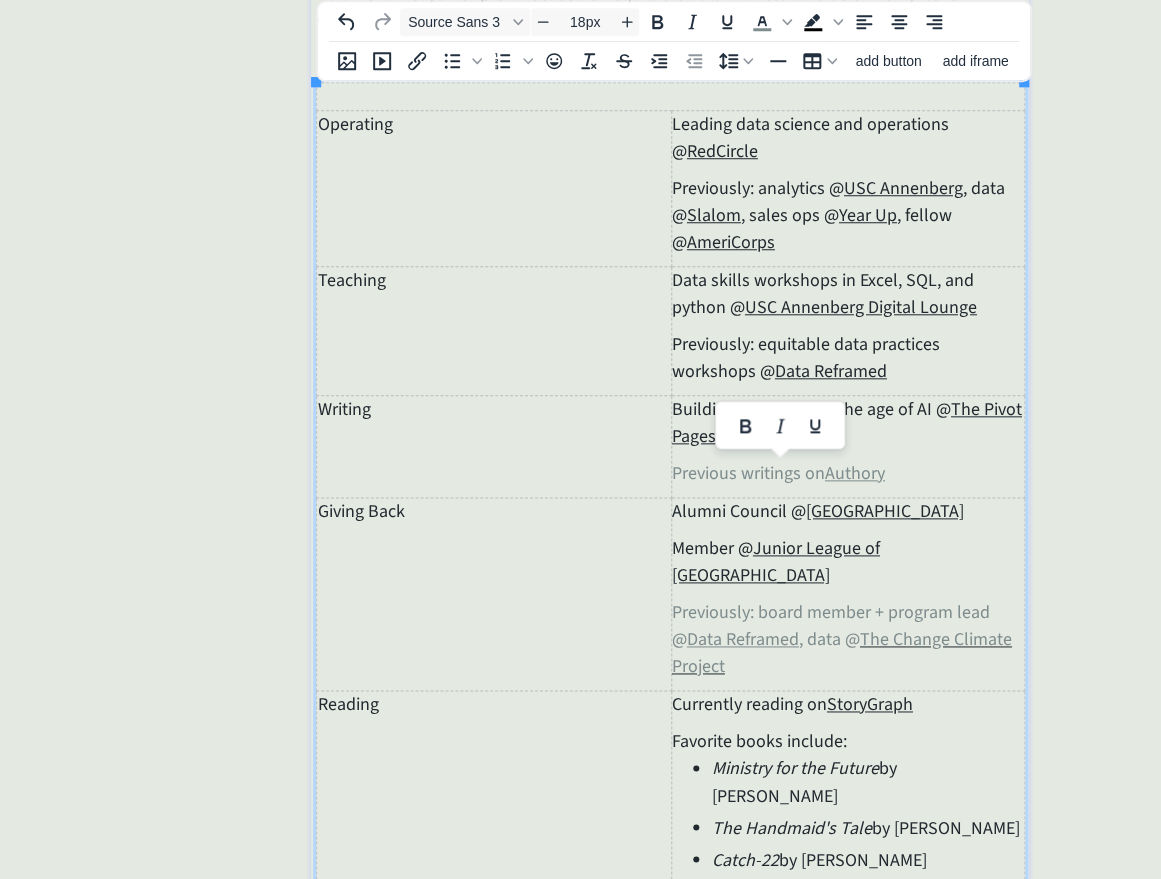 click on "Data skills workshops in Excel, SQL, and python @  USC Annenberg Digital Lounge Previously: equitable data practices workshops @  Data Reframed" at bounding box center [847, 331] 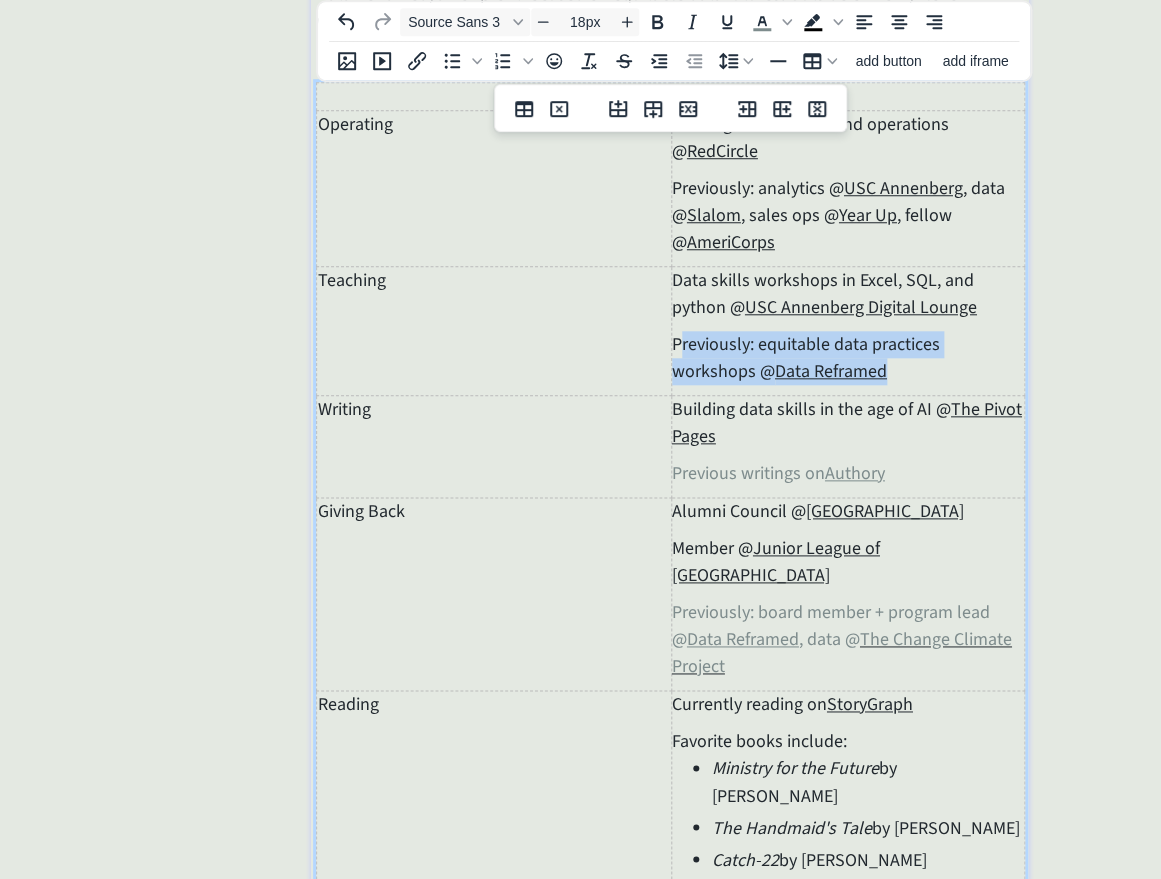 drag, startPoint x: 677, startPoint y: 341, endPoint x: 905, endPoint y: 371, distance: 229.96521 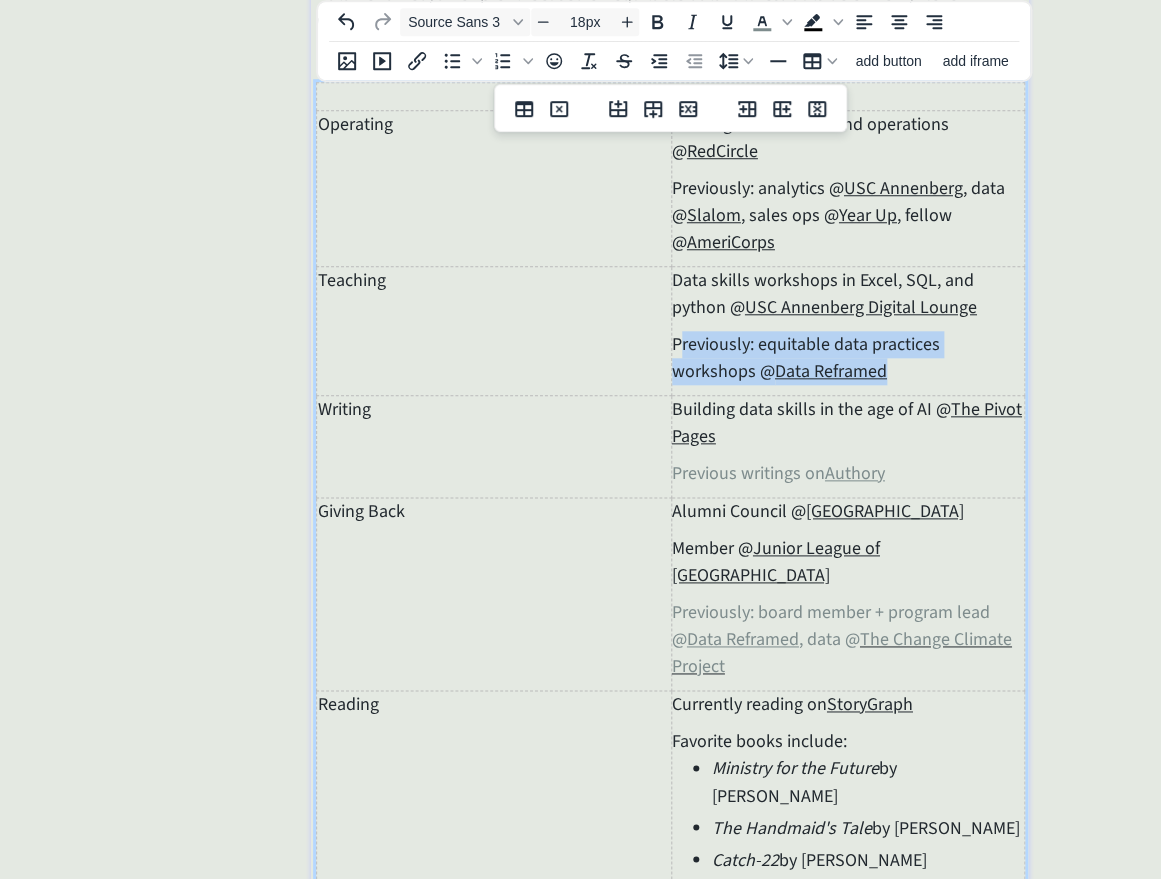 click on "Previously: equitable data practices workshops @  Data Reframed" at bounding box center [848, 358] 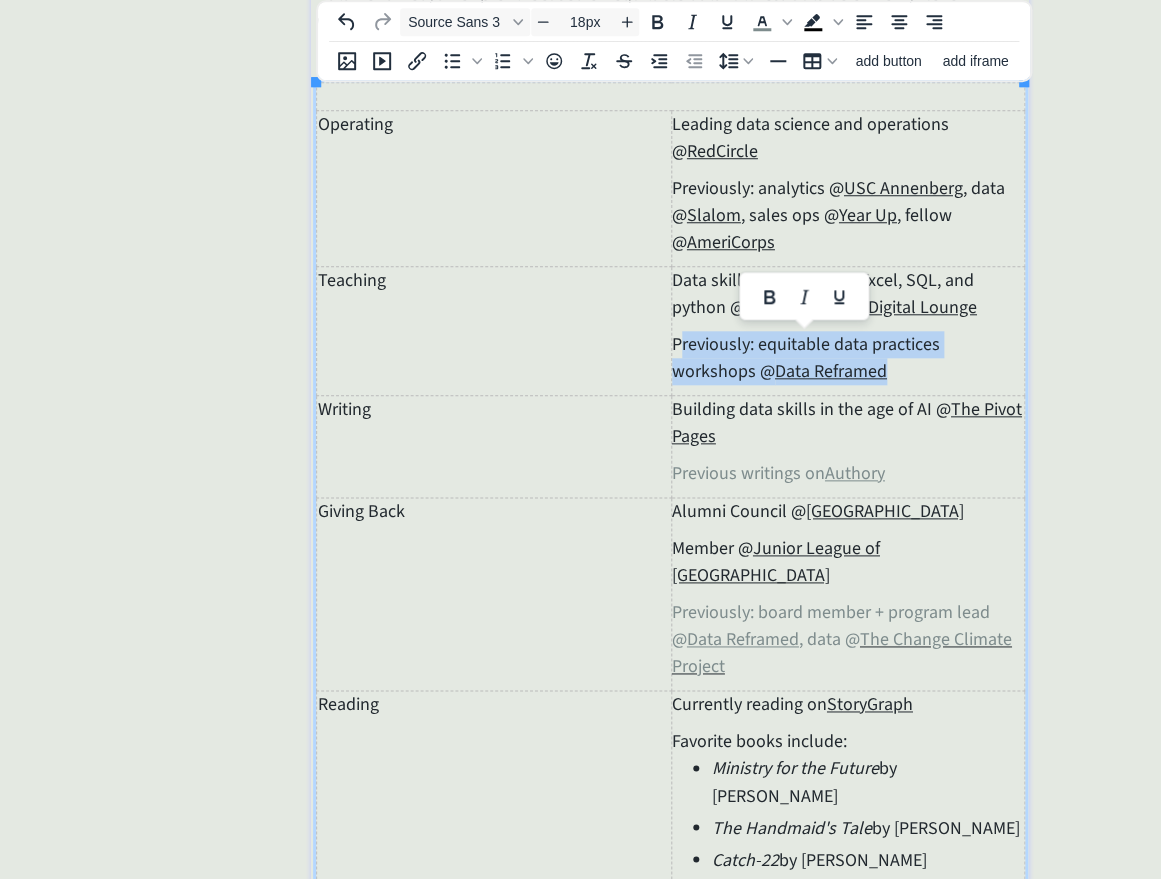 click on "Previously: equitable data practices workshops @  Data Reframed" at bounding box center [848, 358] 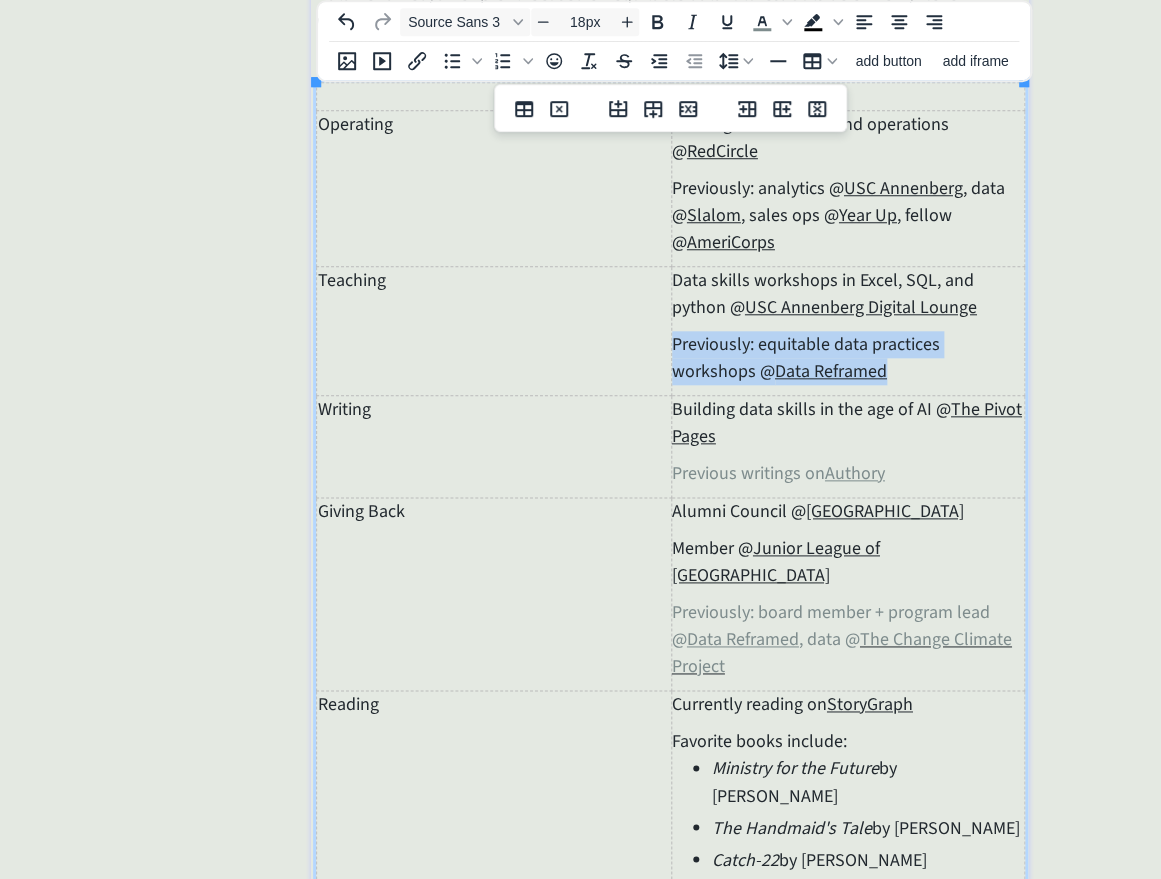 drag, startPoint x: 676, startPoint y: 341, endPoint x: 892, endPoint y: 366, distance: 217.44194 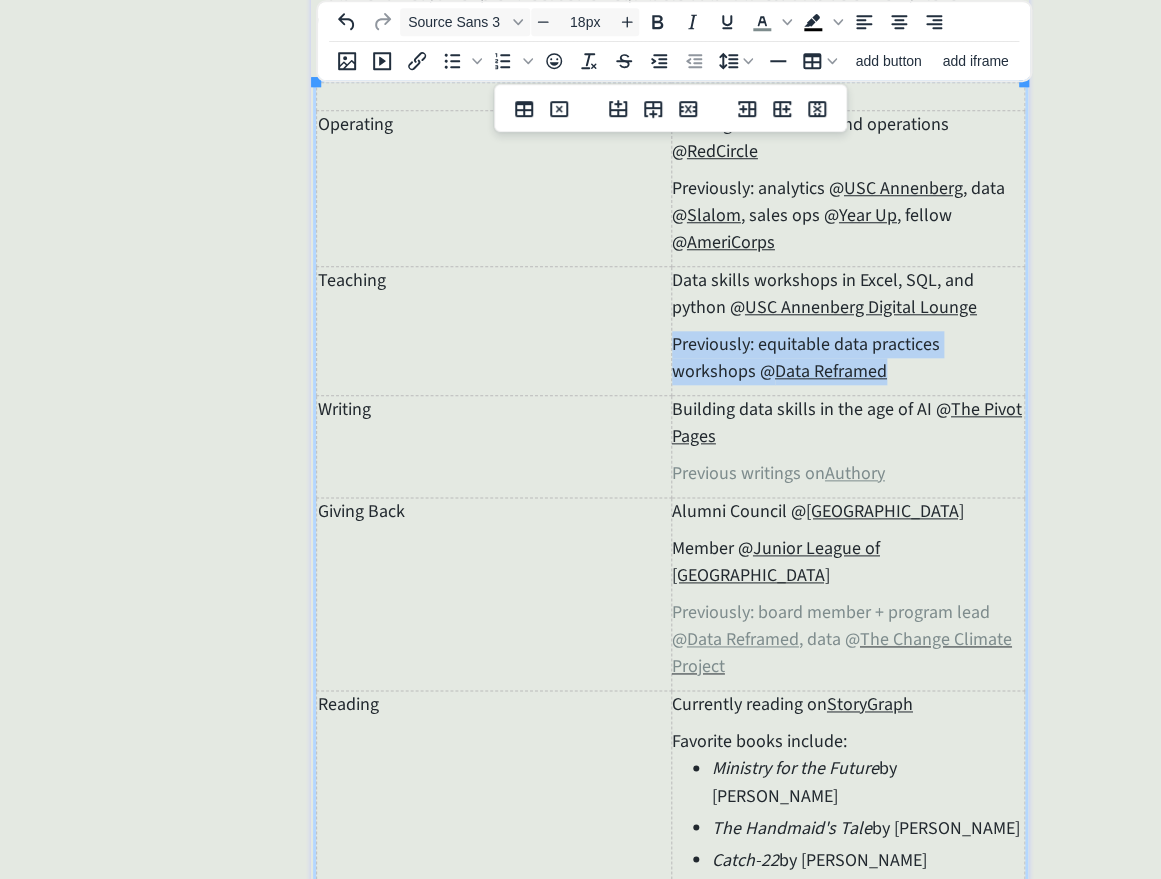 click on "Previously: equitable data practices workshops @  Data Reframed" at bounding box center [848, 358] 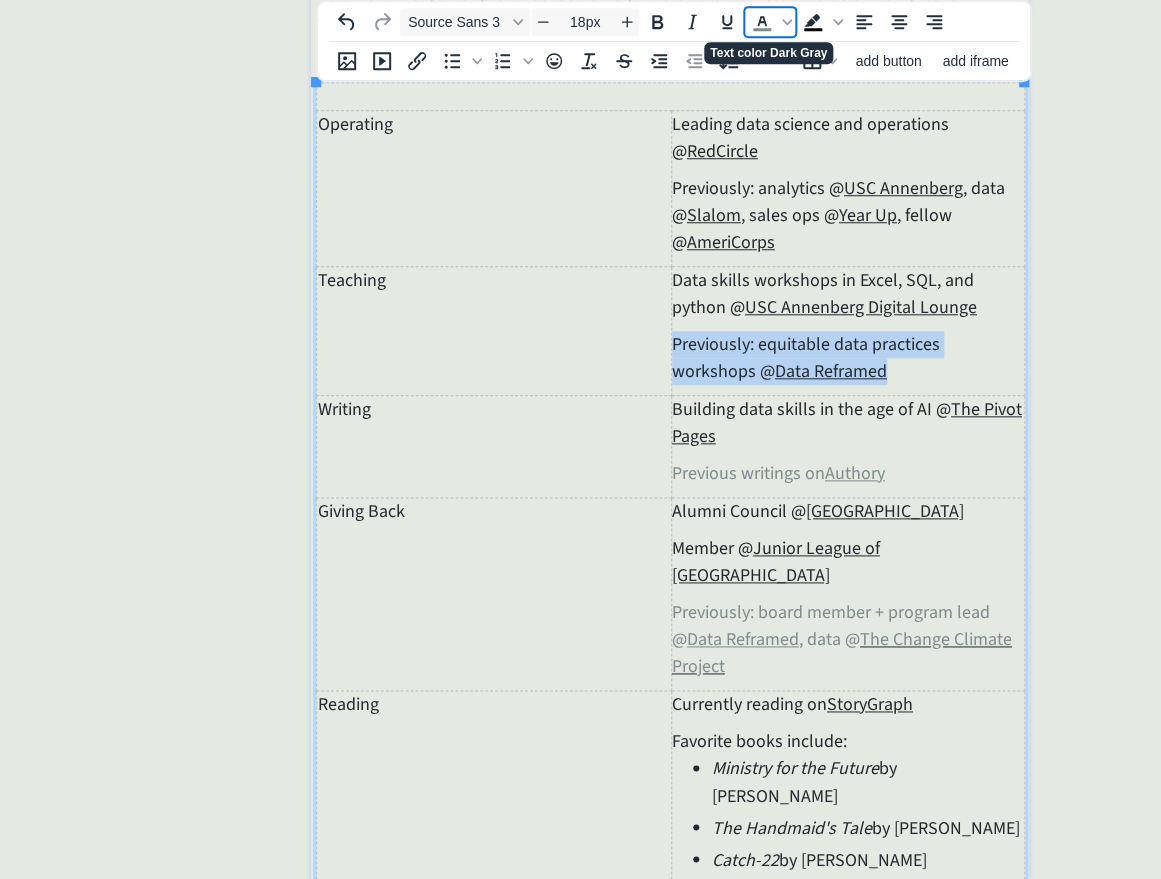 click 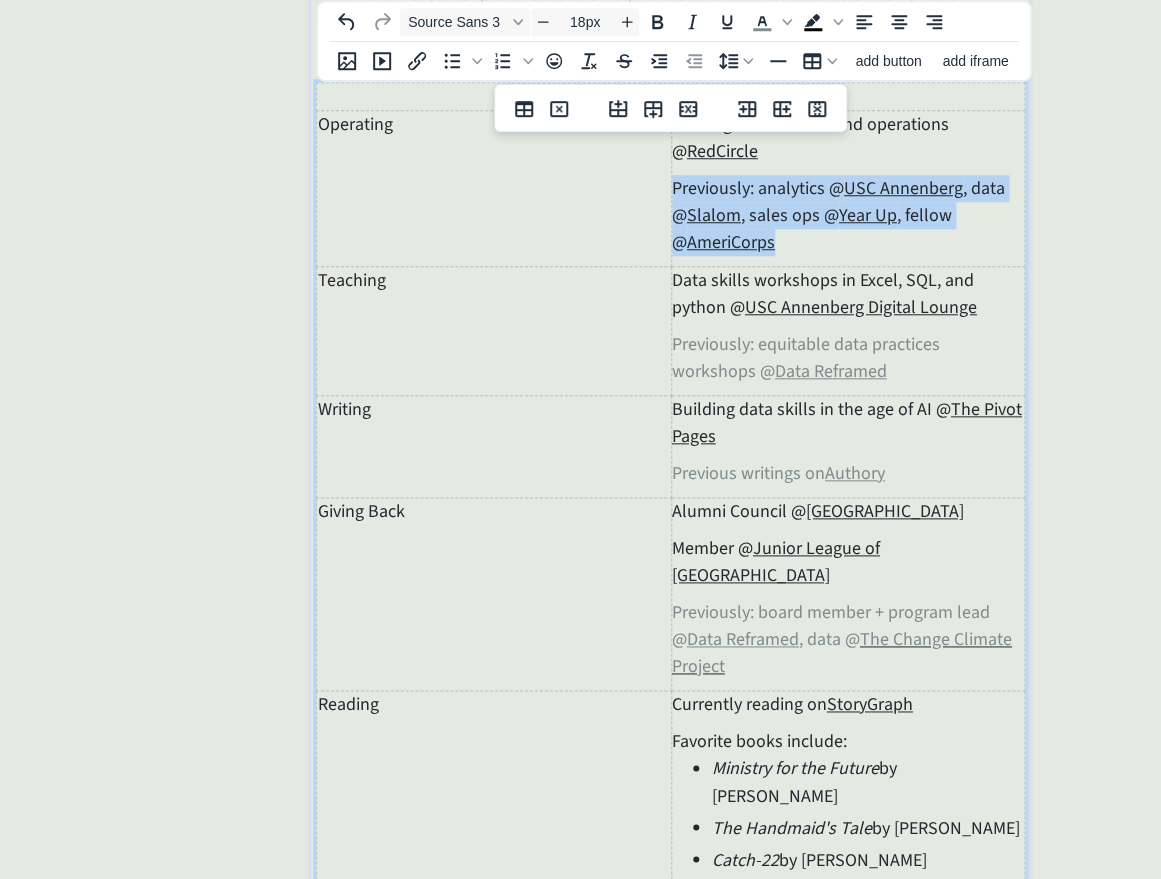 drag, startPoint x: 674, startPoint y: 186, endPoint x: 773, endPoint y: 239, distance: 112.29426 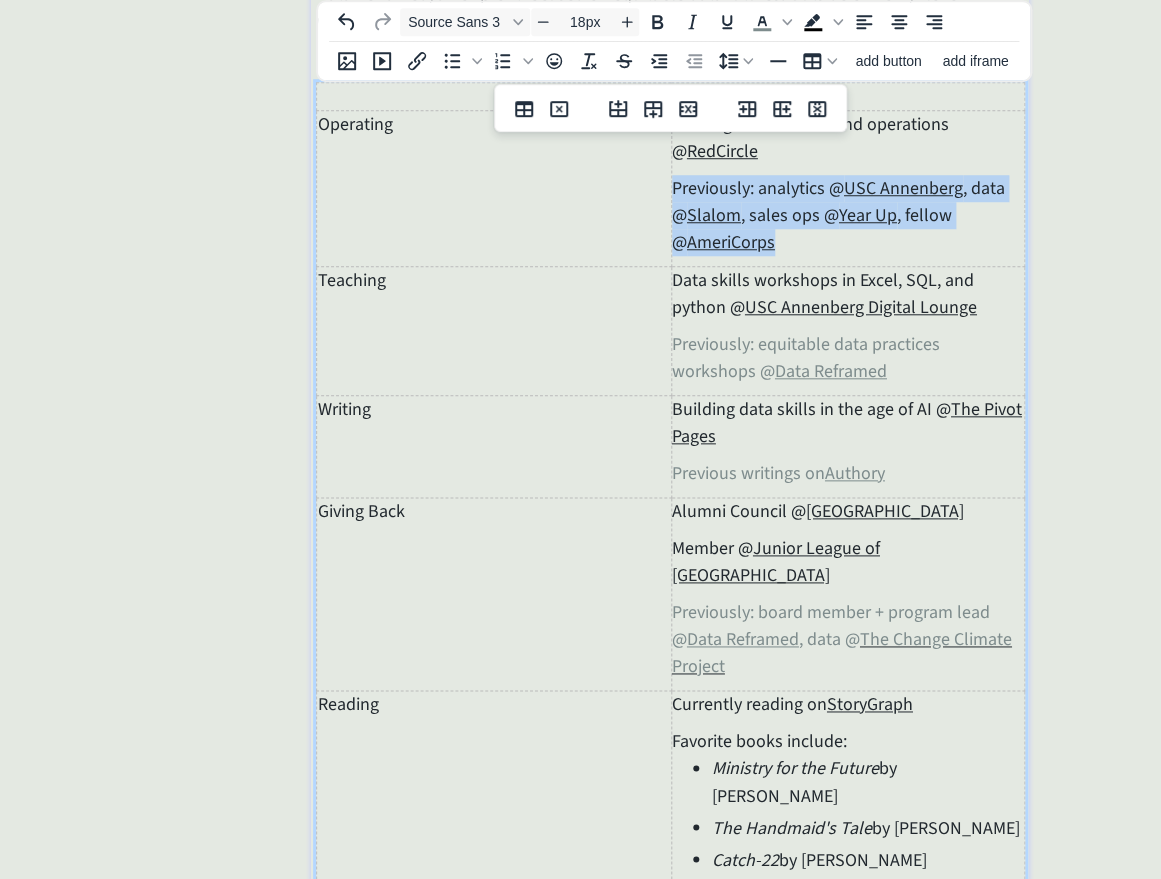 click on "Previously: analytics @  USC Annenberg , data @  Slalom , sales ops @  Year Up , fellow @  AmeriCorps" at bounding box center (848, 215) 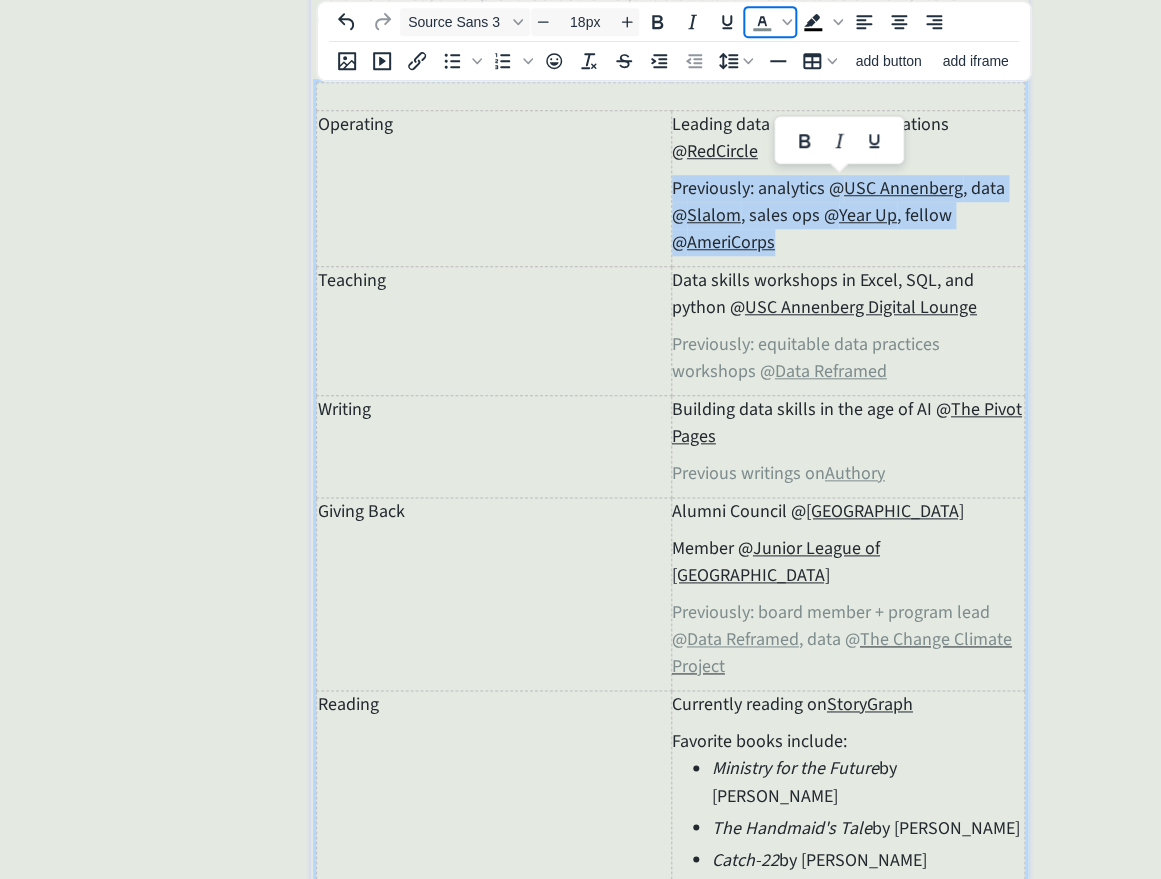click 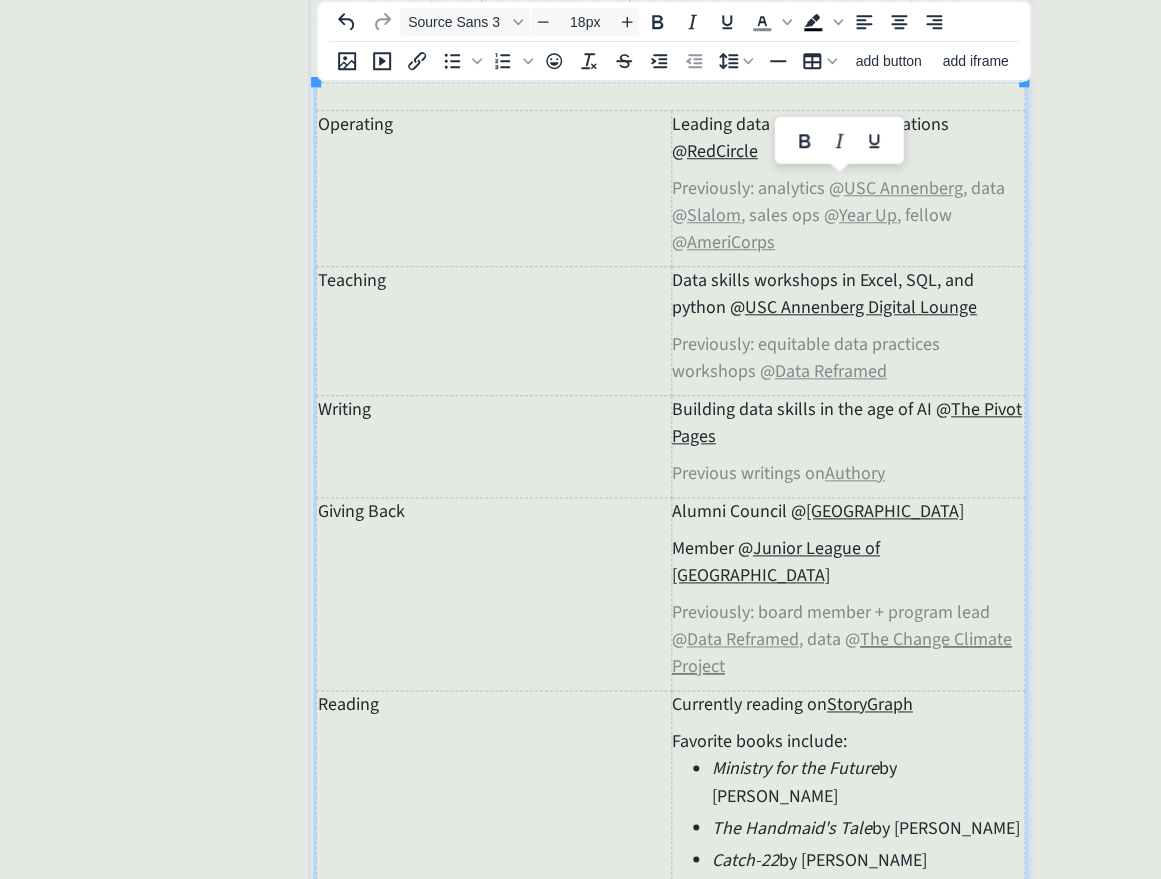 click on "saving... click to upload a picture [PERSON_NAME], data queen 👑 always looking for better ways to do the things that matter most ☀️ I’m currently leading data science and operations at [GEOGRAPHIC_DATA], and teaching data skills workshops at [GEOGRAPHIC_DATA]. Before that, I was managing a new analytics platform at USC, consulting with [PERSON_NAME], and serving on the leadership team of Data Reframed, a nonprofit focused on equitable data futures. Outside of work, I love watching (and performing!) comedy, going for a sunrise row, and binge-reading a good book. Operating Leading data science and operations @  RedCircle Previously: analytics @  USC Annenberg , data @  Slalom , sales ops @  Year Up , fellow @  AmeriCorps Teaching Data skills workshops in Excel, SQL, and python @  USC Annenberg Digital Lounge Previously: equitable data practices workshops @  Data Reframed Writing Building data skills in the age of AI @  The Pivot Pages Previous writings on  Authory Giving Back Alumni Council @  [GEOGRAPHIC_DATA] ﻿" 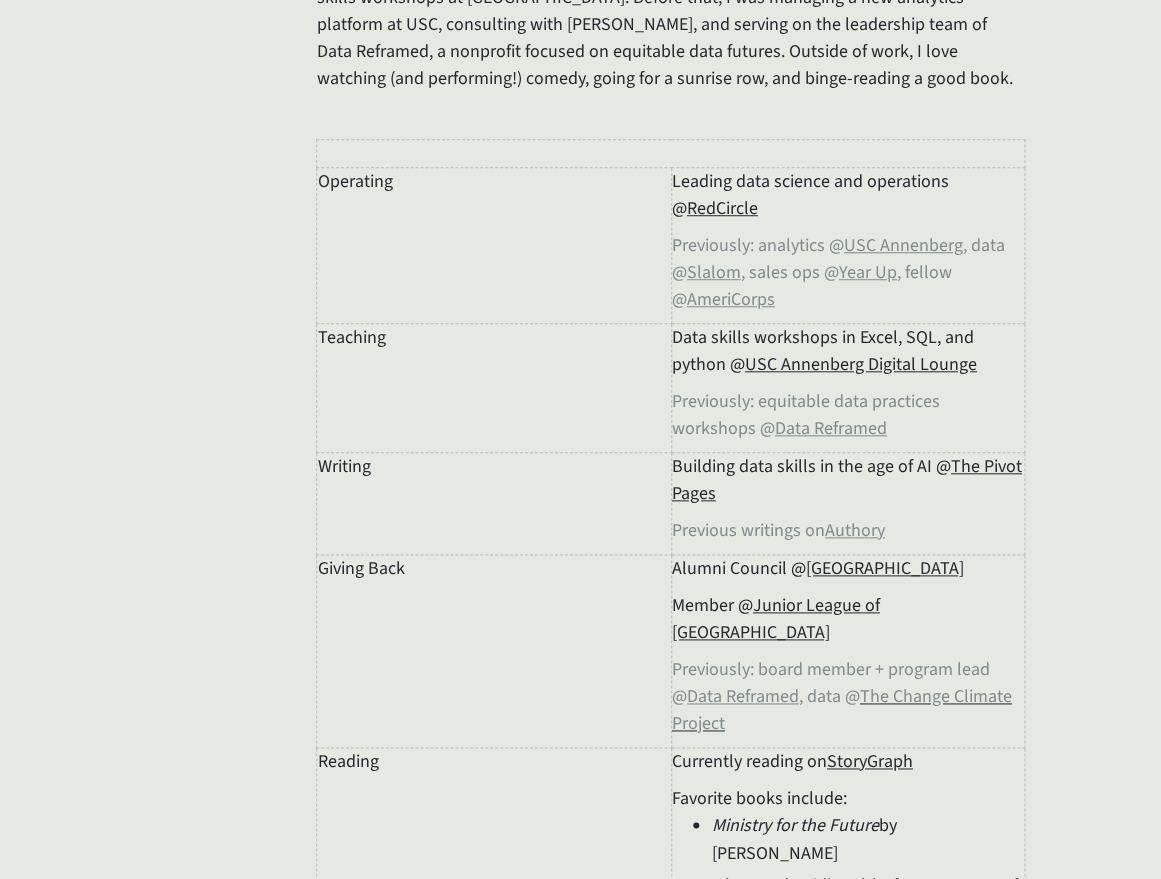 scroll, scrollTop: 284, scrollLeft: 0, axis: vertical 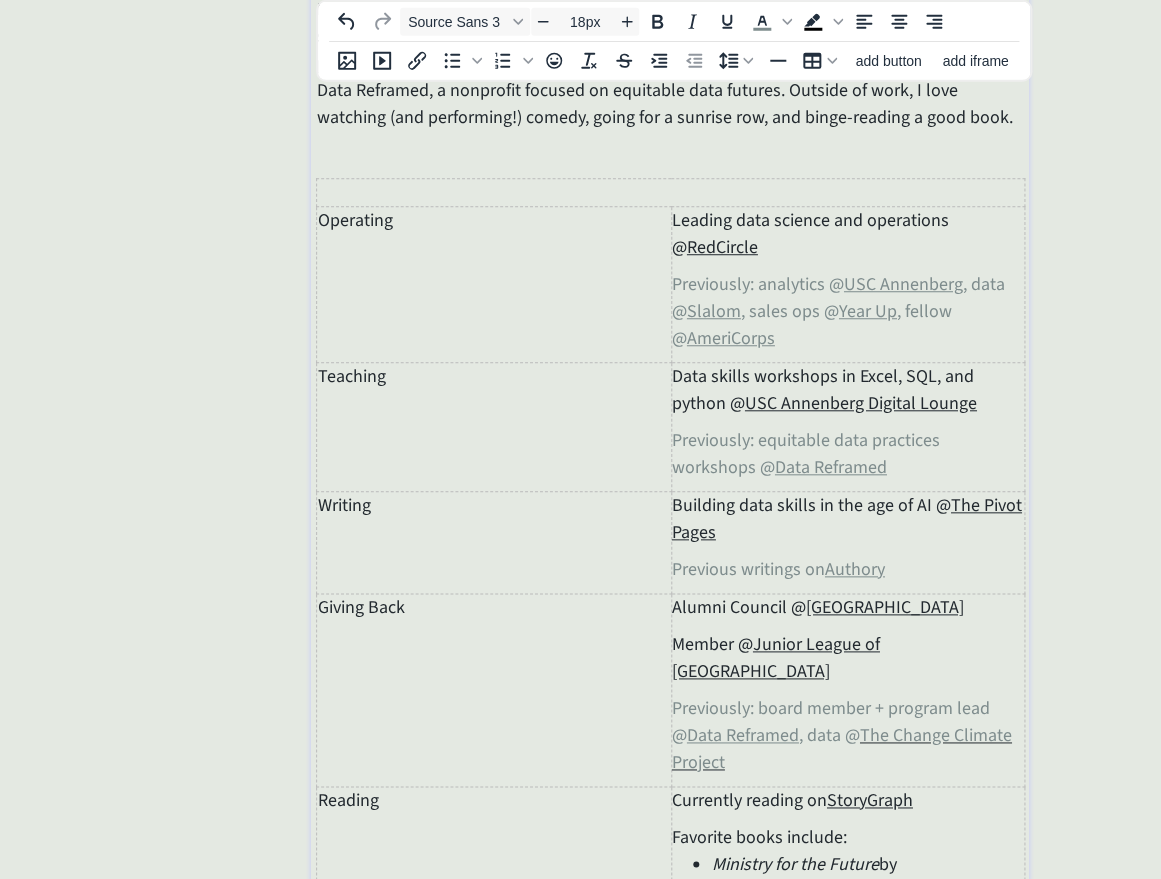 click on "Operating" at bounding box center [494, 285] 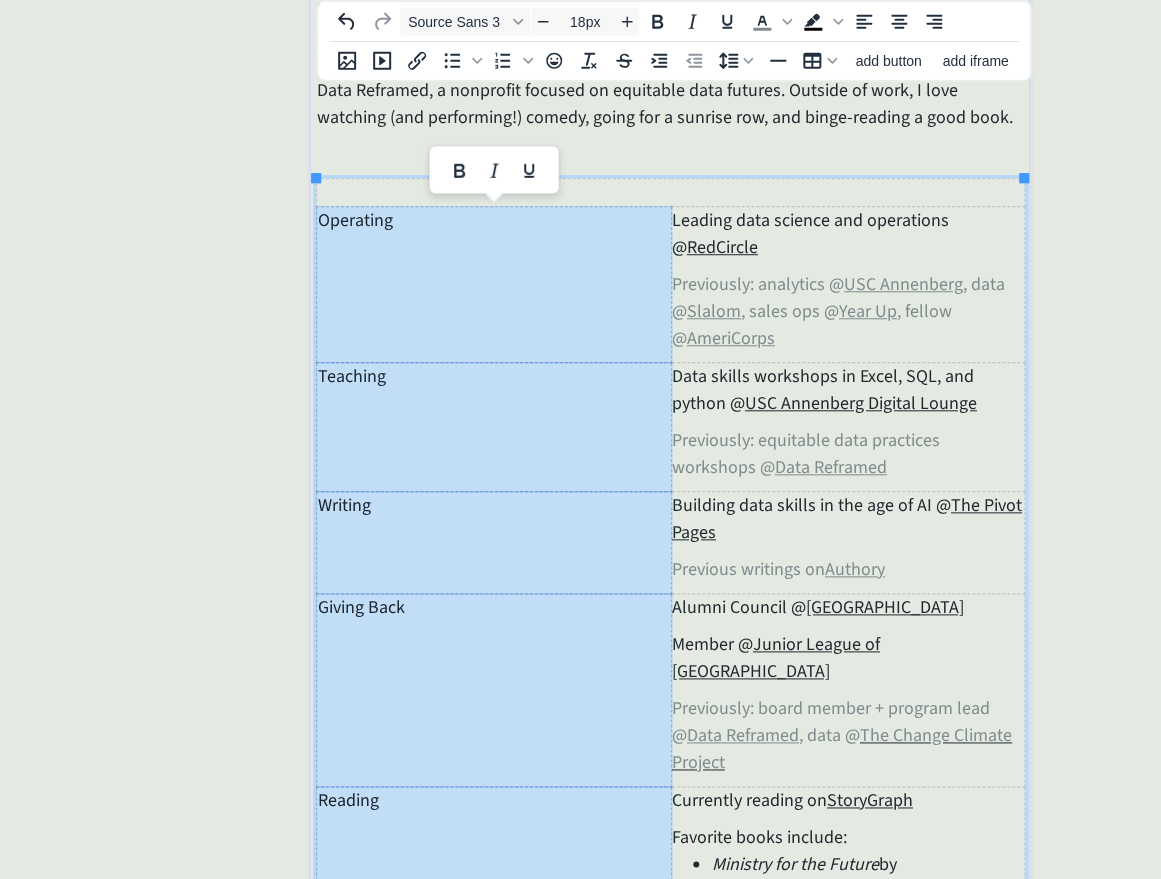 drag, startPoint x: 402, startPoint y: 236, endPoint x: 464, endPoint y: 765, distance: 532.62085 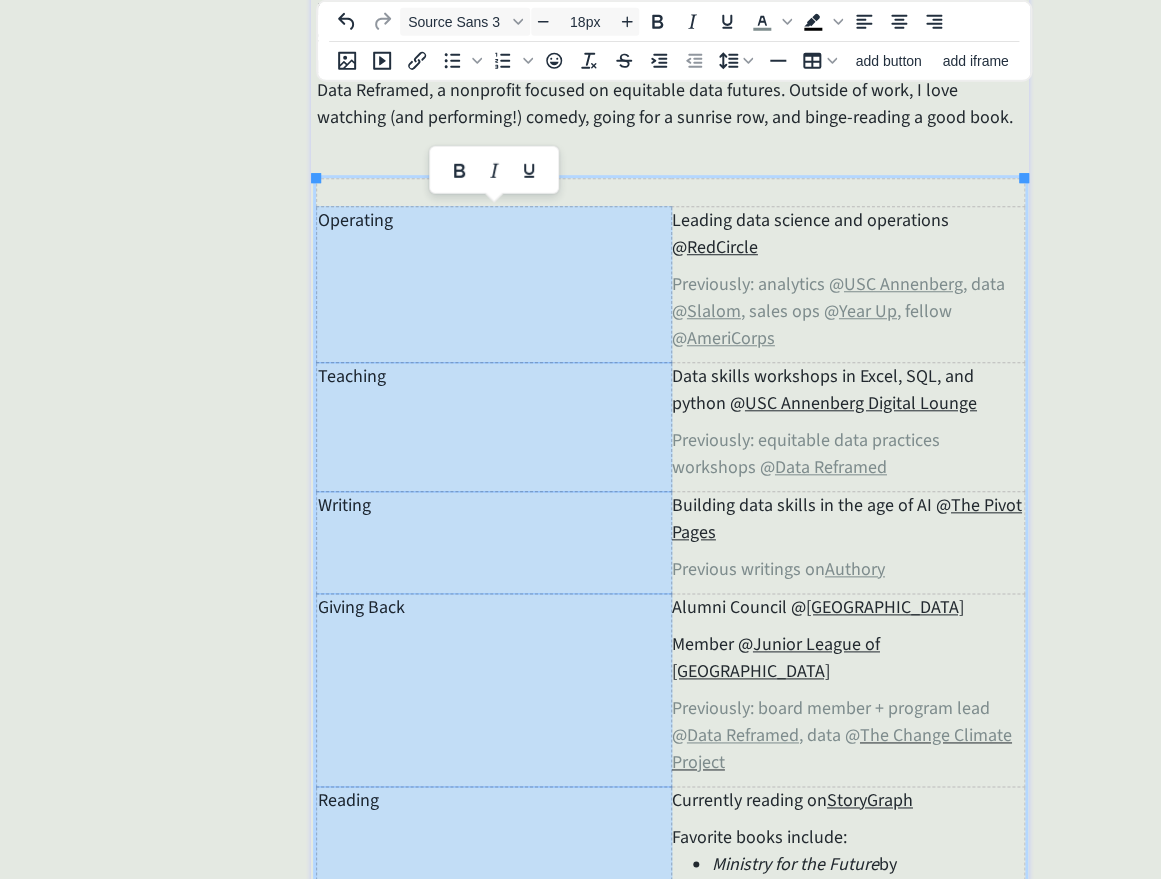 click on "Operating Leading data science and operations @  RedCircle Previously: analytics @  [GEOGRAPHIC_DATA] , data @  Slalom , sales ops @  Year Up , fellow @  AmeriCorps Teaching Data skills workshops in Excel, SQL, and python @  USC Annenberg Digital Lounge Previously: equitable data practices workshops @  Data Reframed Writing Building data skills in the age of AI @  The Pivot Pages Previous writings on  Authory Giving Back Alumni Council @  High Mountain Institute Member @  Junior League of [GEOGRAPHIC_DATA]﻿ Previously: b oard member + program lead @  Data Reframed , data @  The Change Climate Project ﻿ Reading Currently reading on  StoryGraph Favorite books include: Ministry for the Future  by [PERSON_NAME] The Handmaid's Tale  by [PERSON_NAME] Catch-22  by [PERSON_NAME] Wrinkle in Time  by [PERSON_NAME] Brave New World  by [PERSON_NAME] Parable of the Sower  by [PERSON_NAME] The Screwtape Letters  by [PERSON_NAME]" at bounding box center [670, 657] 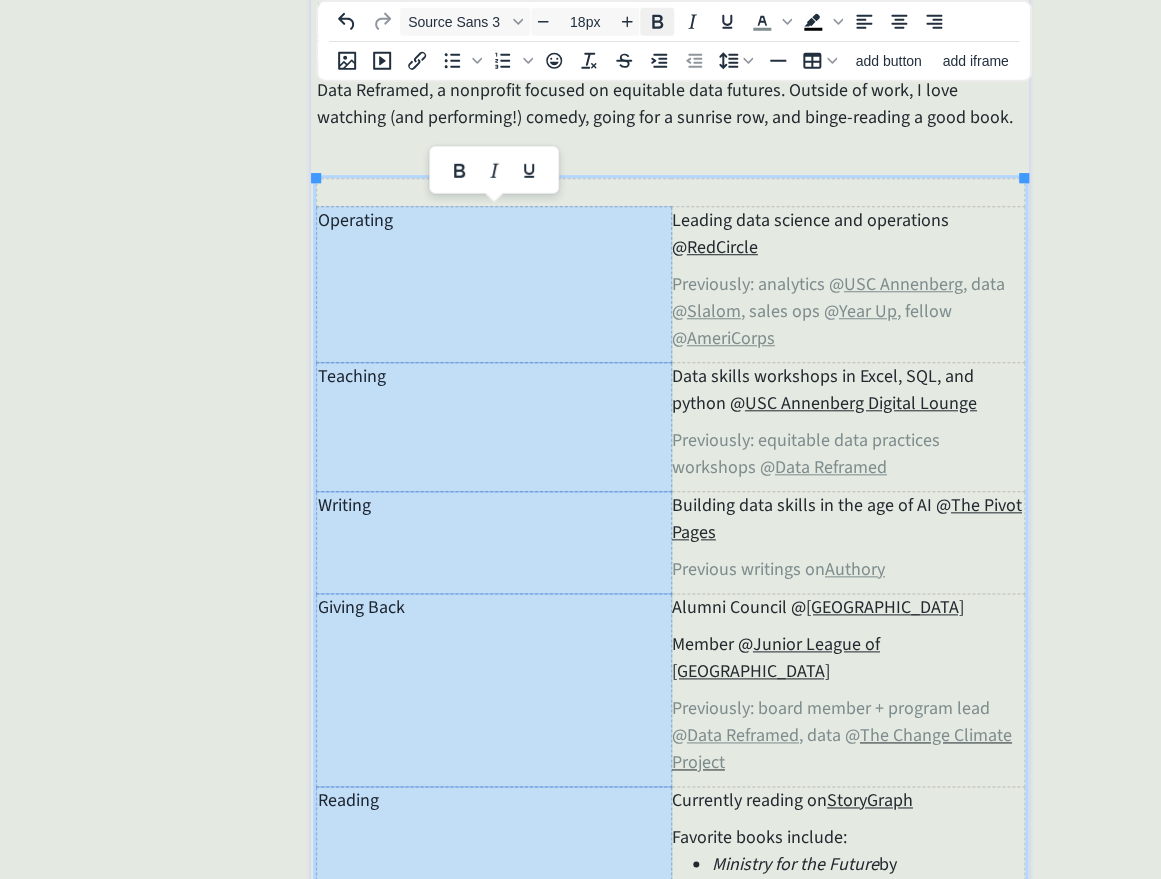 click 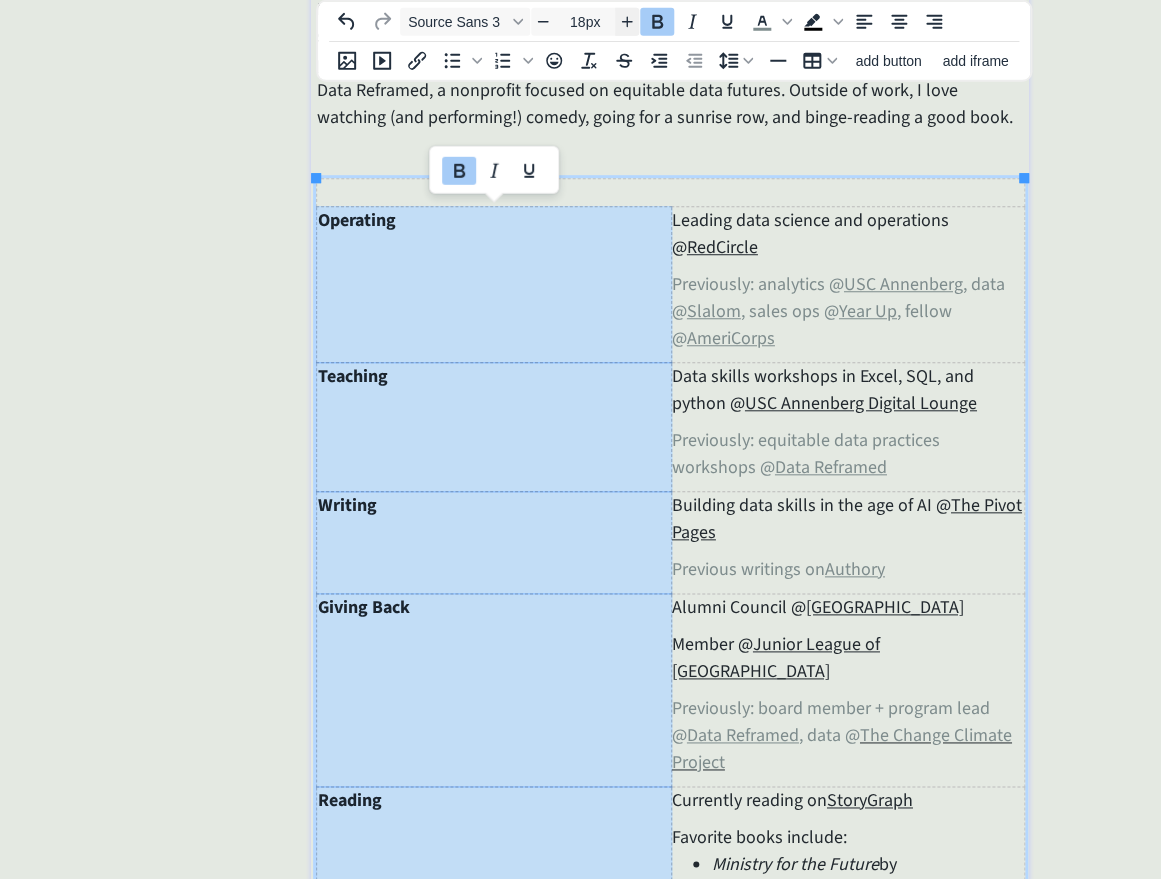 click 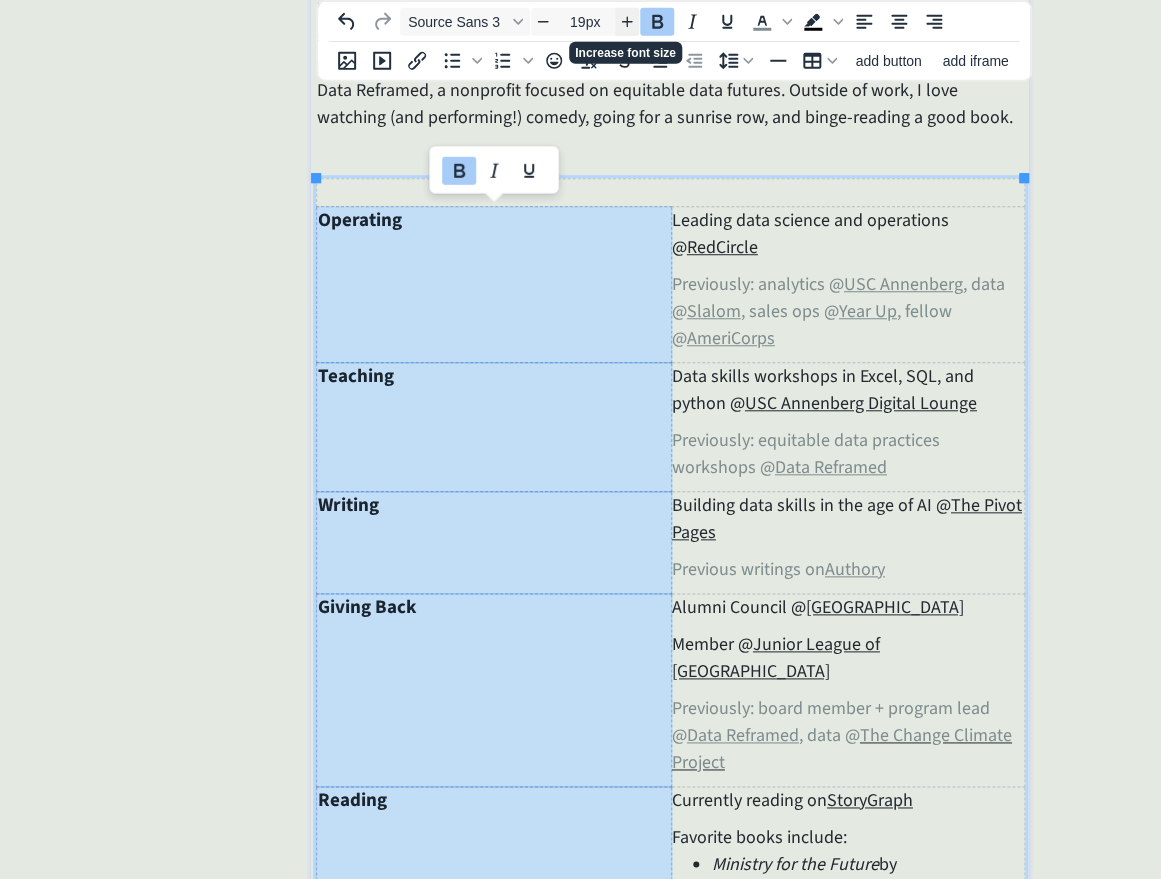 click 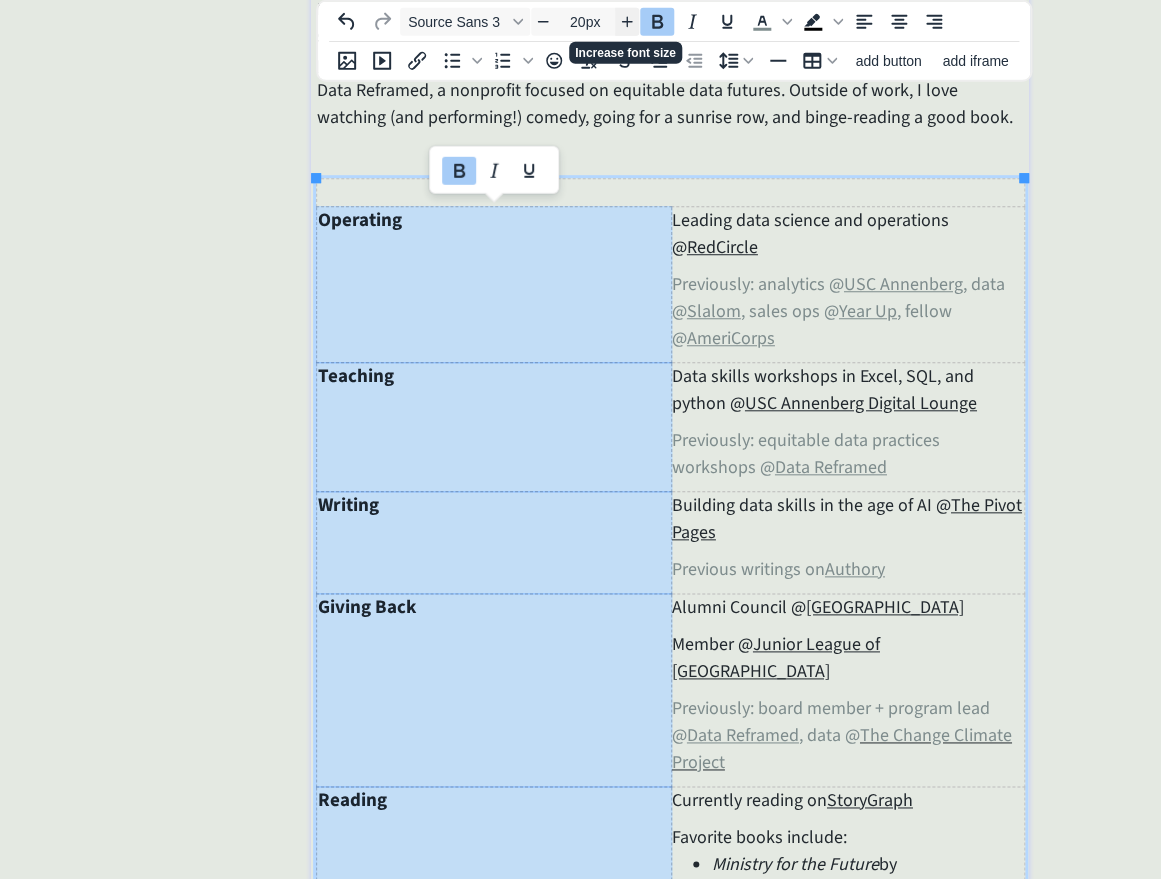 click 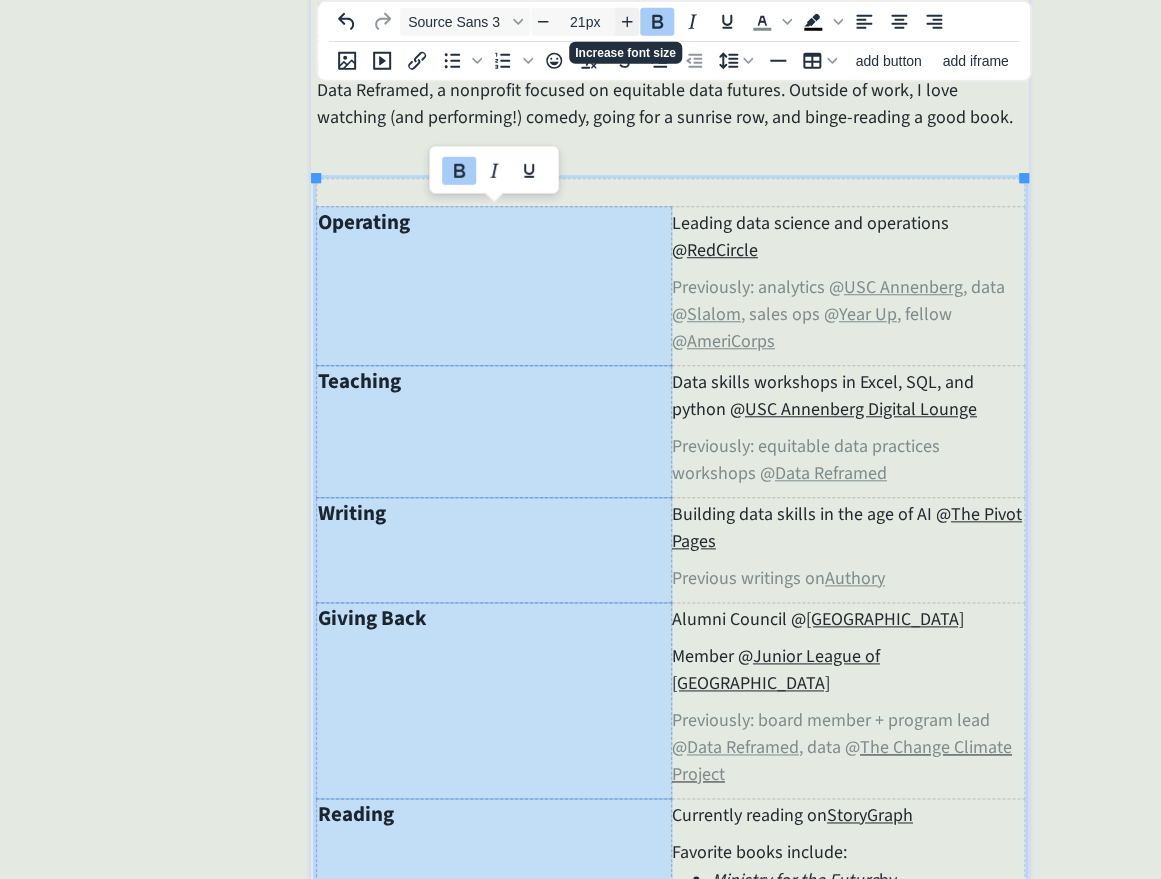click 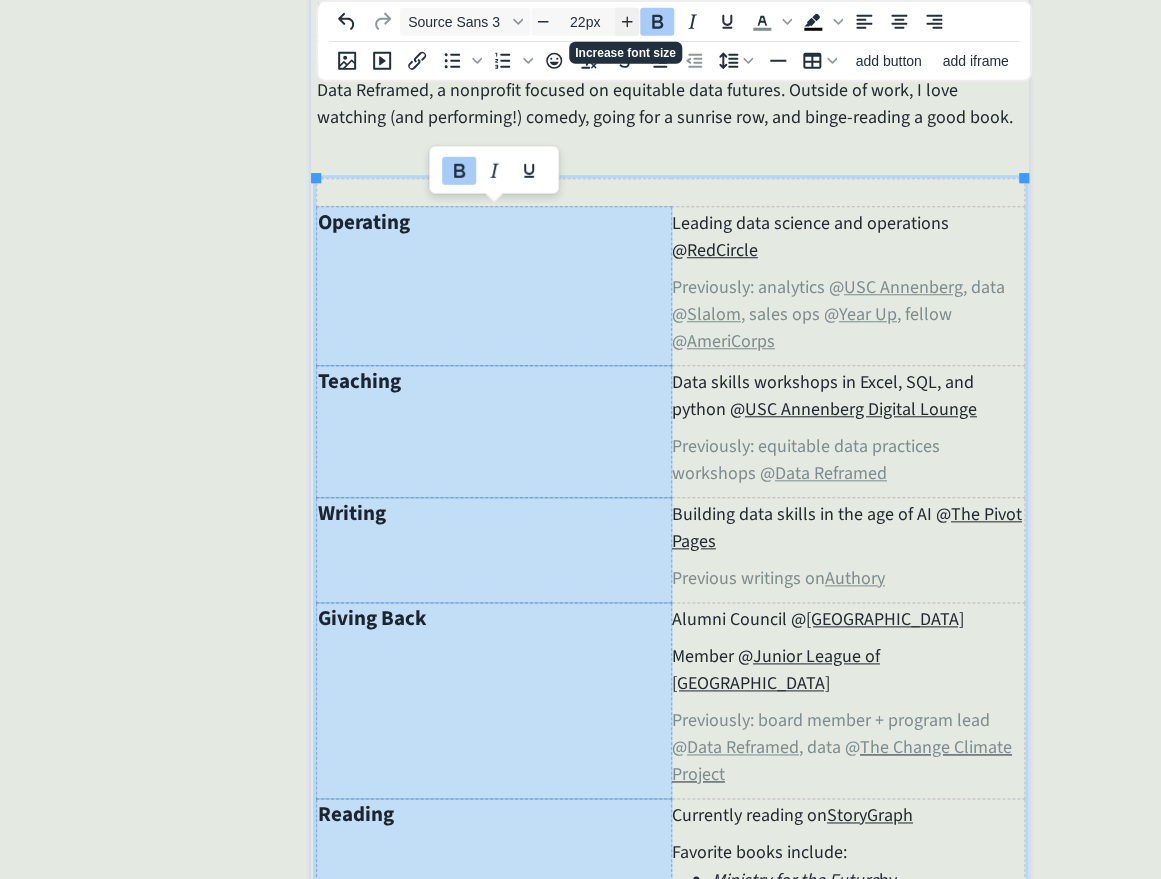 click 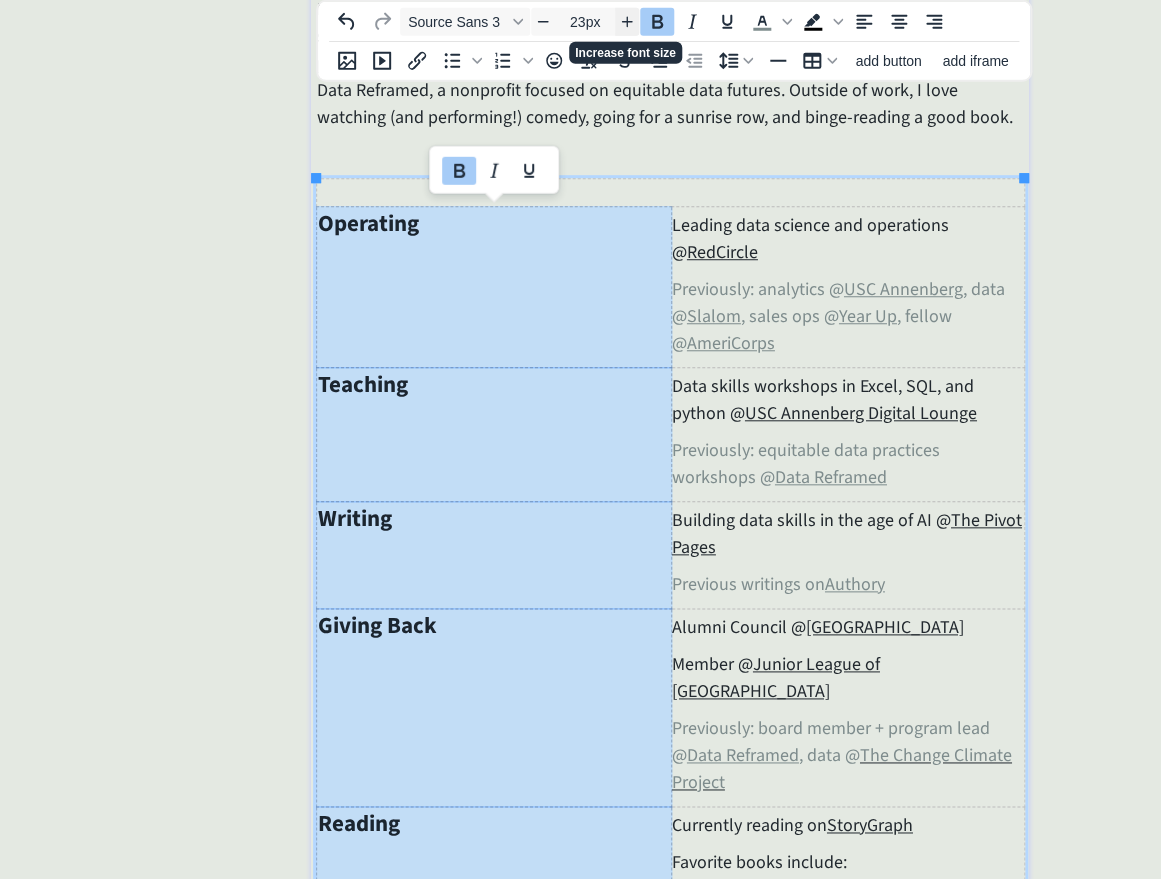 click 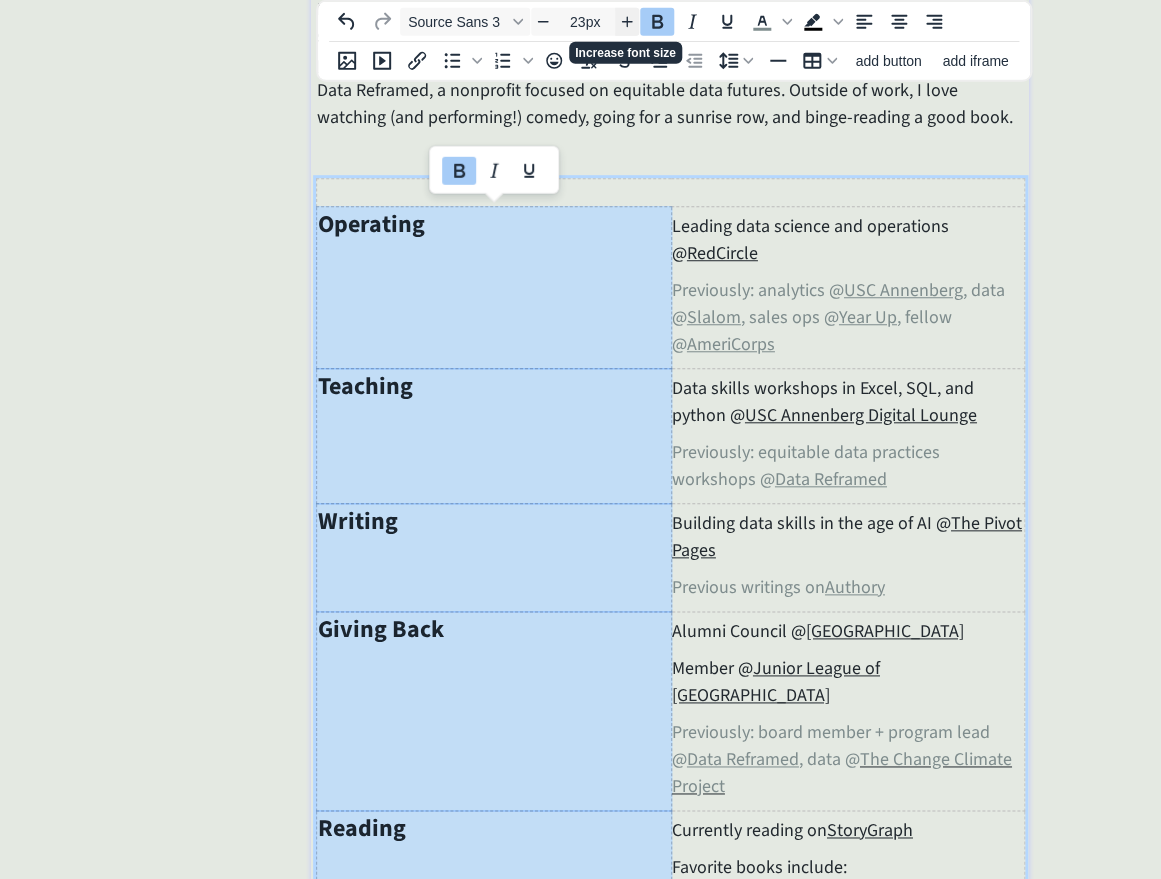 type on "24px" 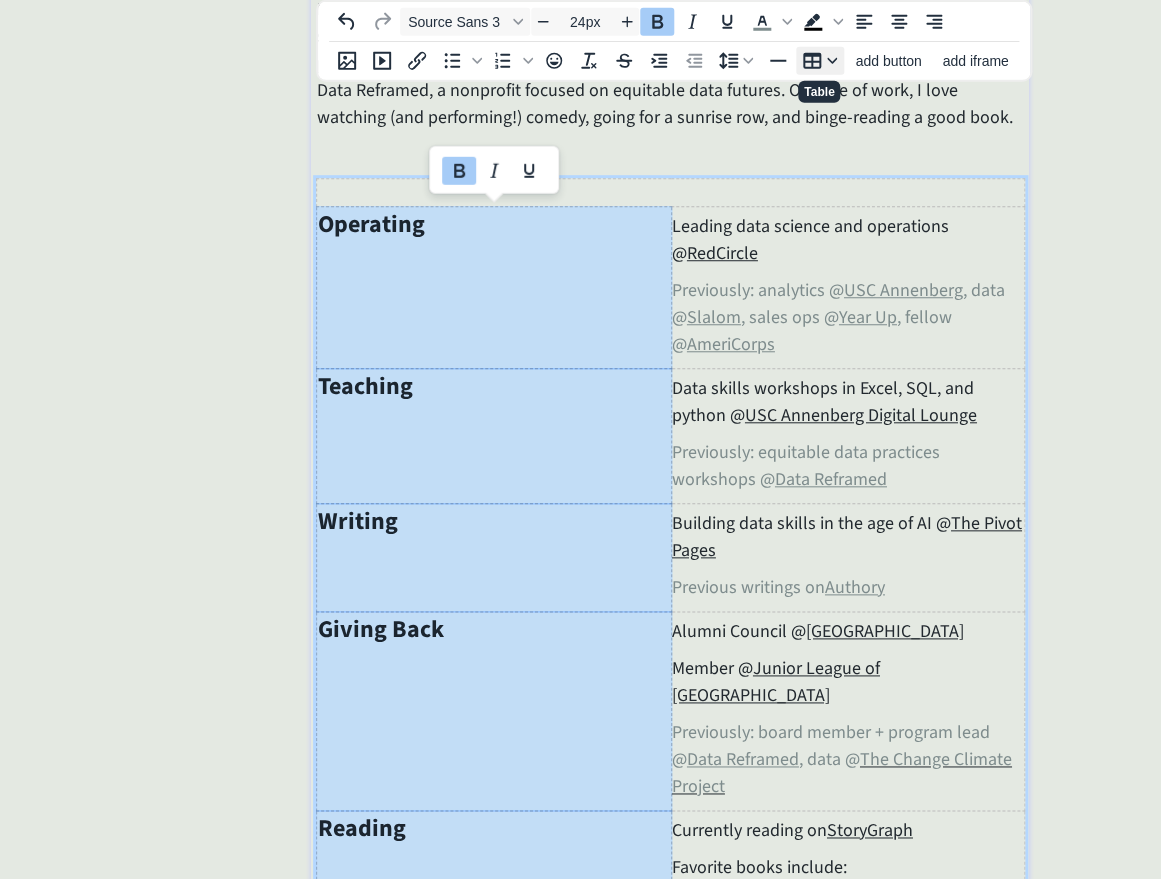click at bounding box center (832, 61) 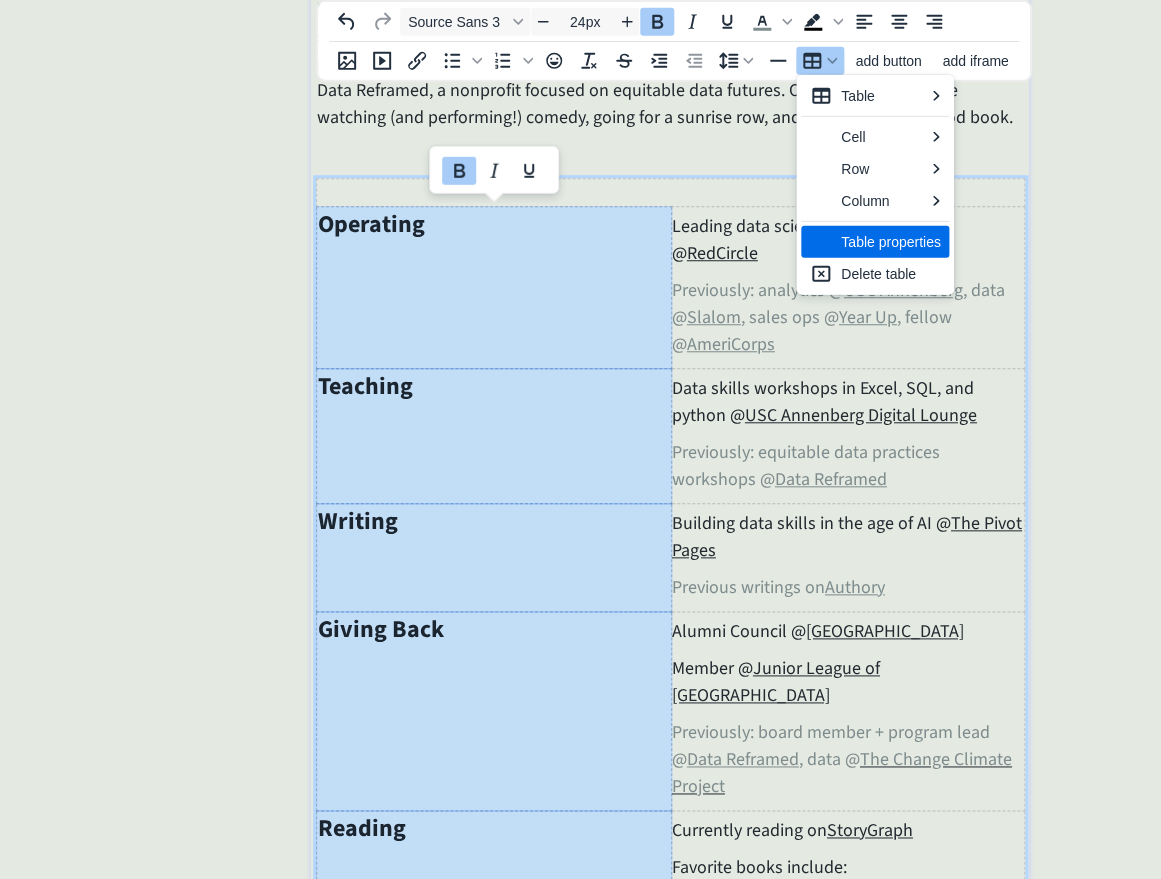 click on "Table properties" at bounding box center [891, 242] 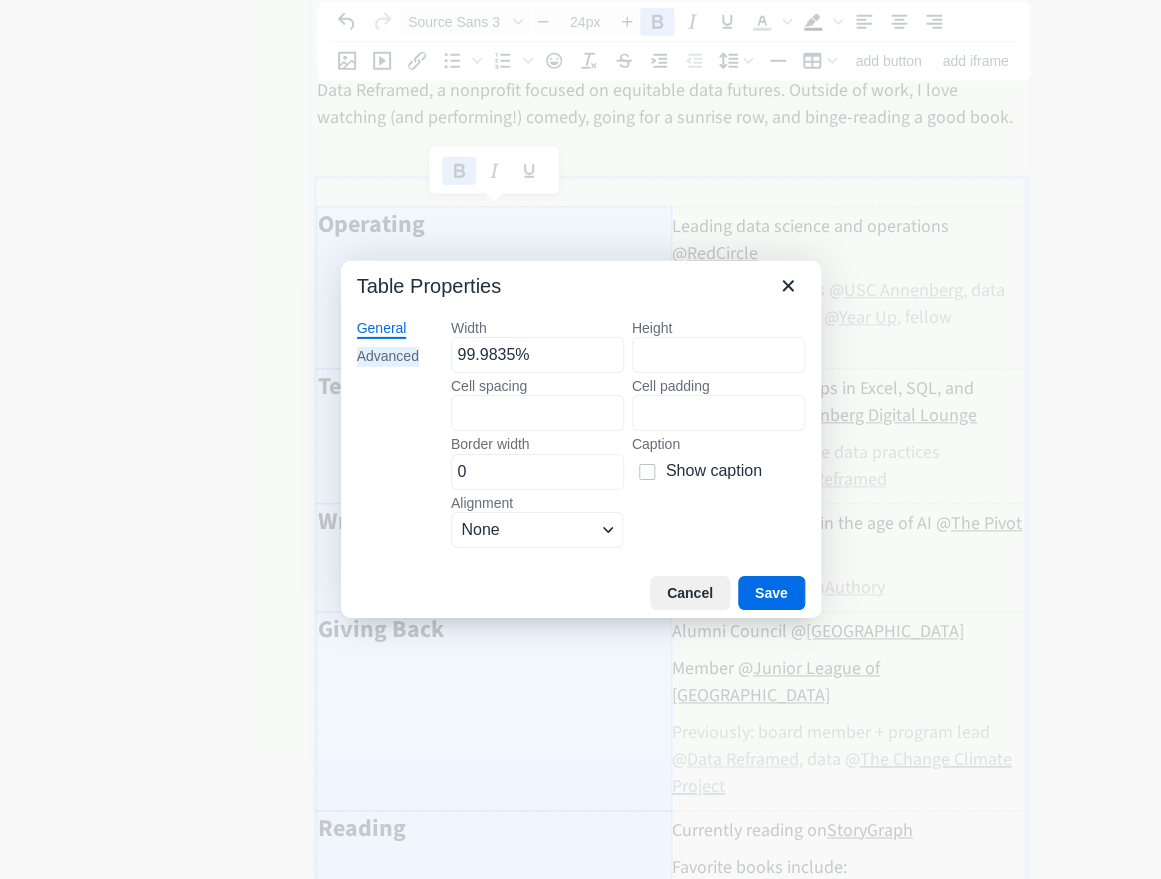 click on "Advanced" at bounding box center [388, 357] 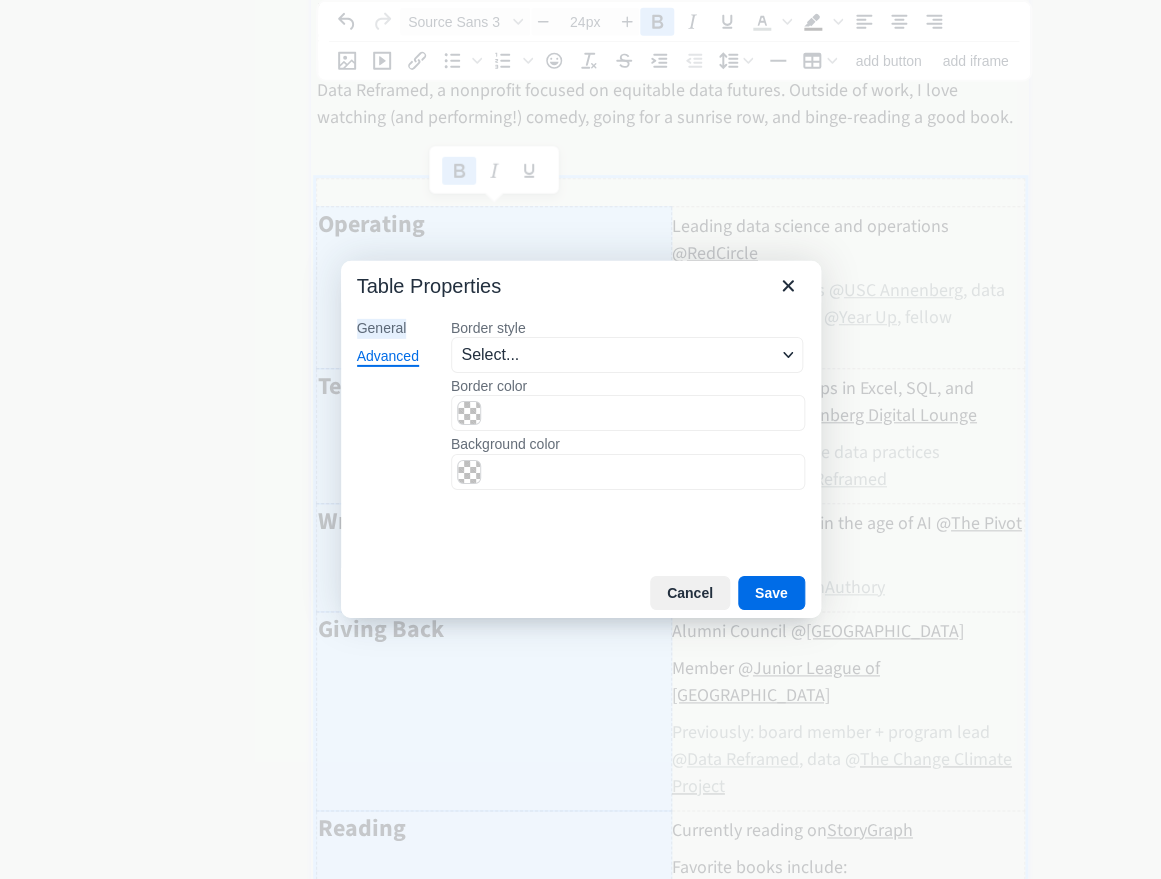 click on "General" at bounding box center [382, 329] 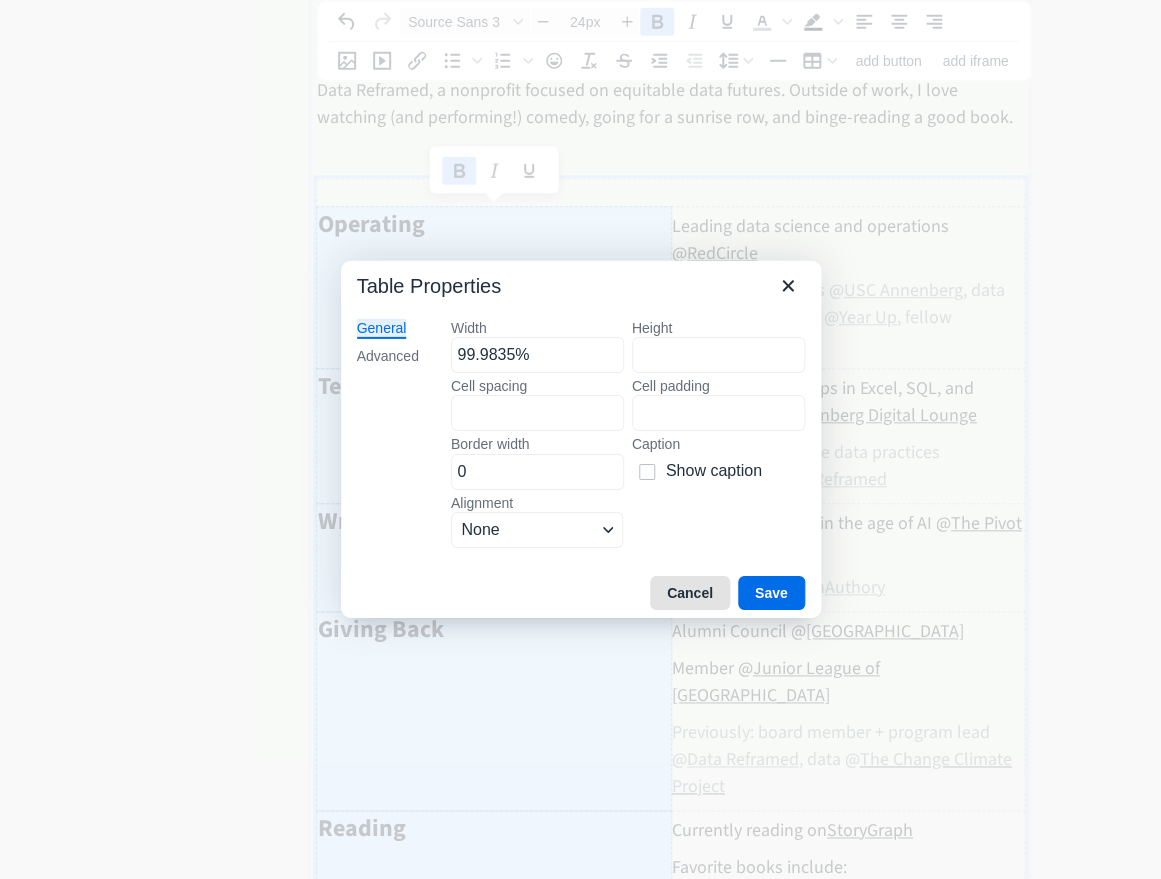 click on "Cancel" at bounding box center [690, 593] 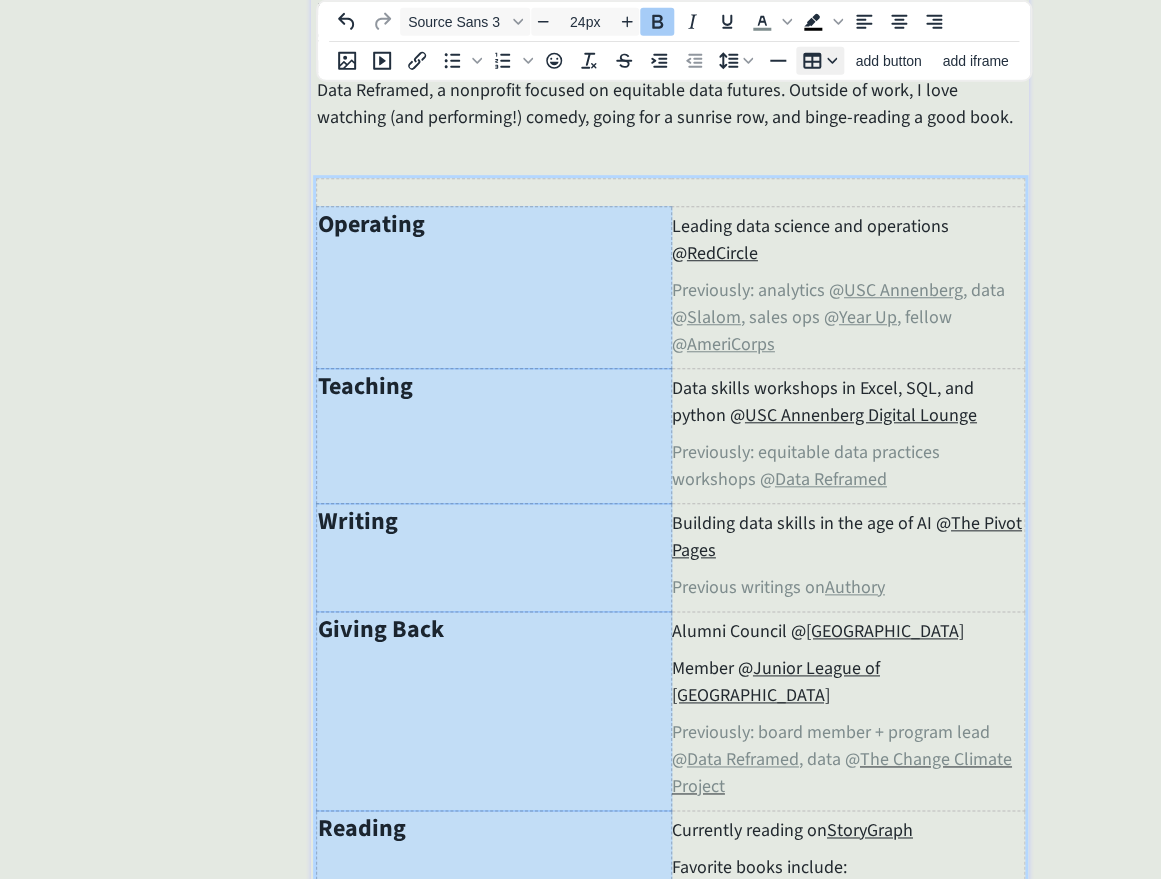 click 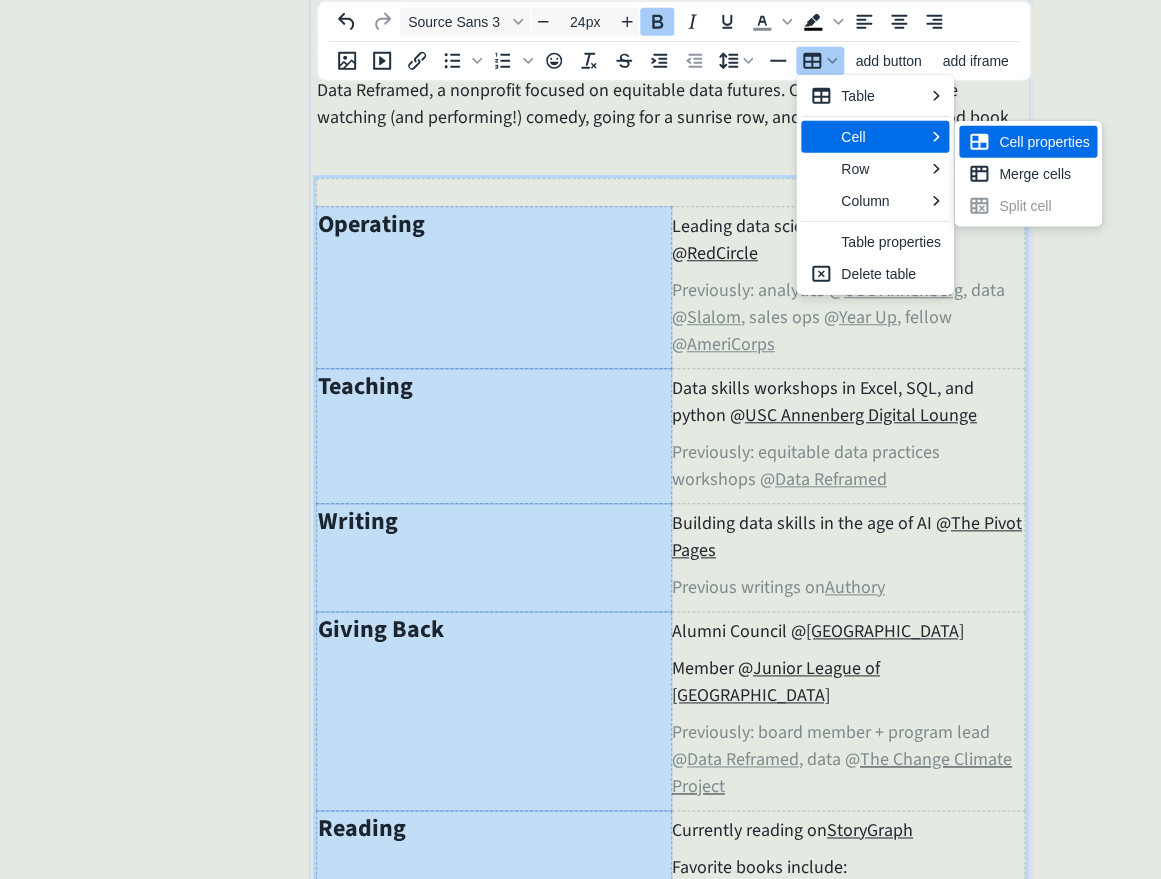 click 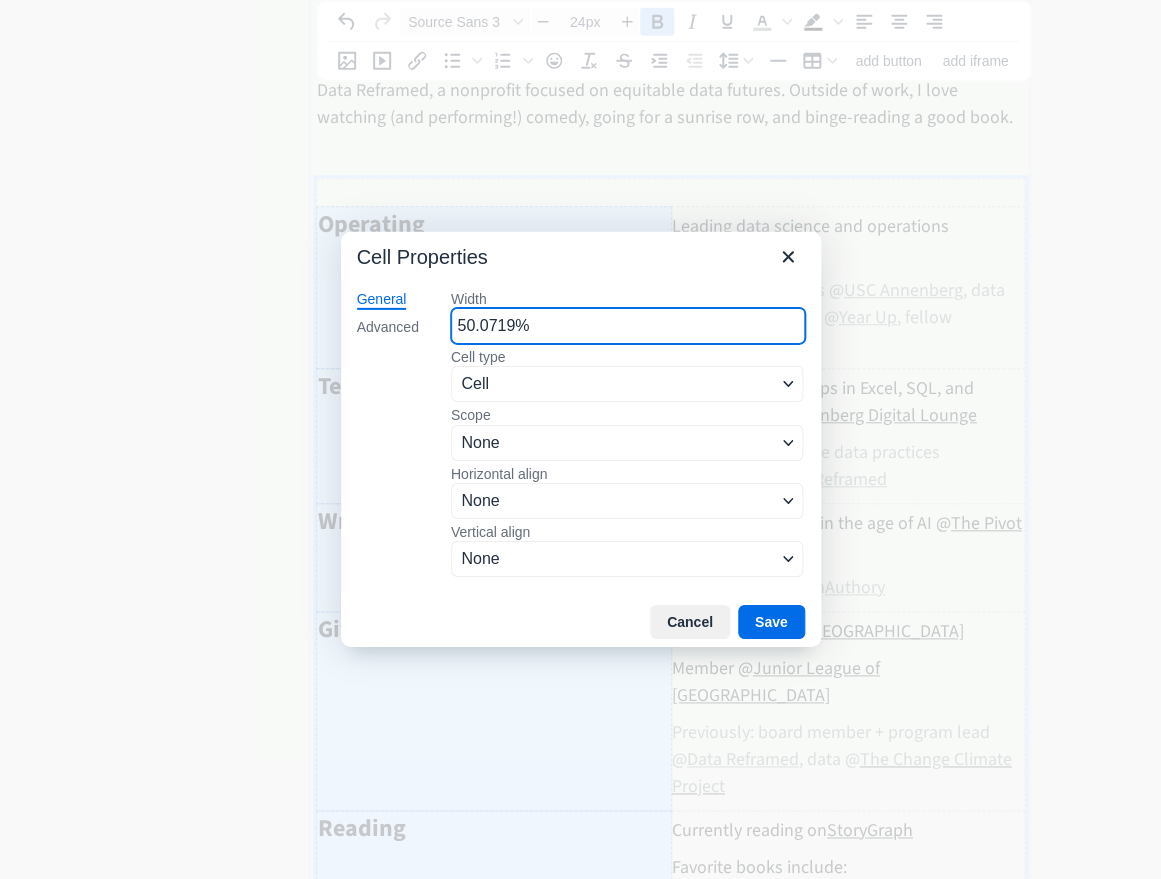 click on "50.0719%" at bounding box center (628, 326) 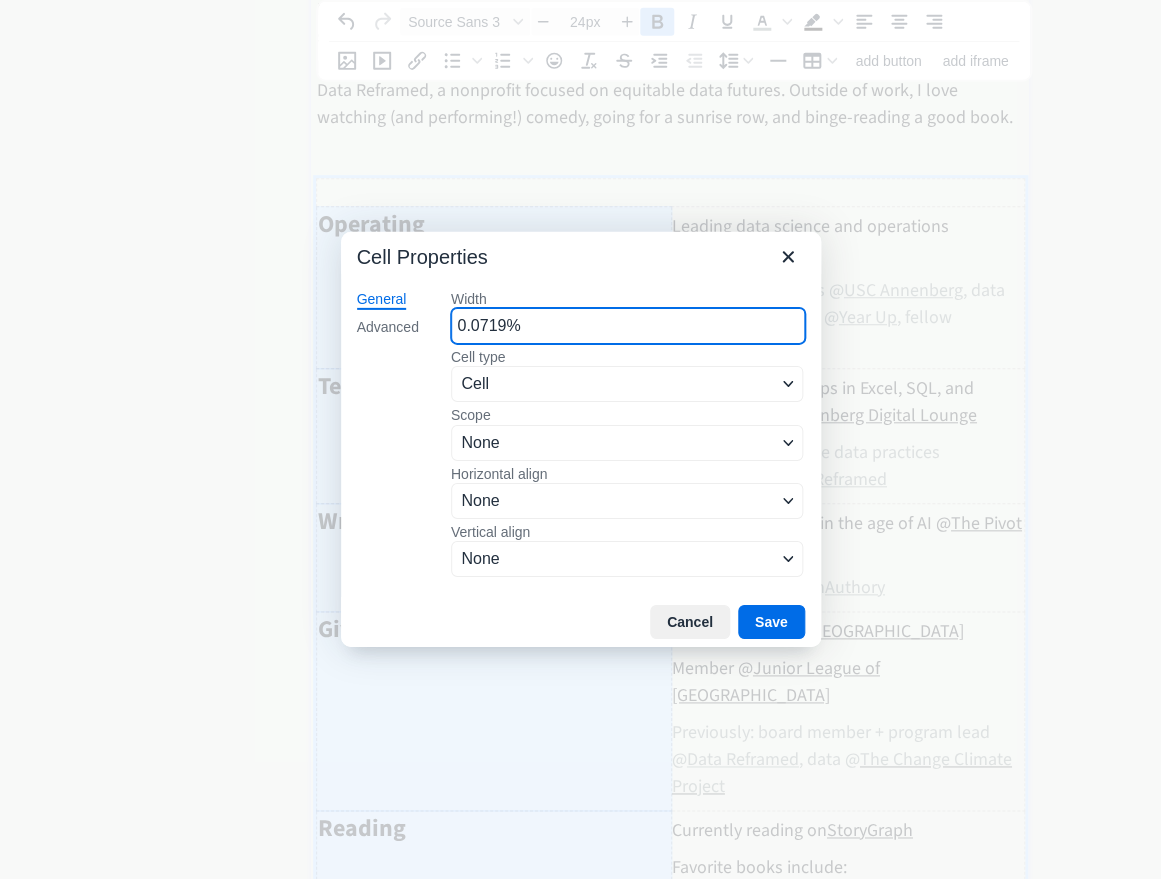 type on "30.0719%" 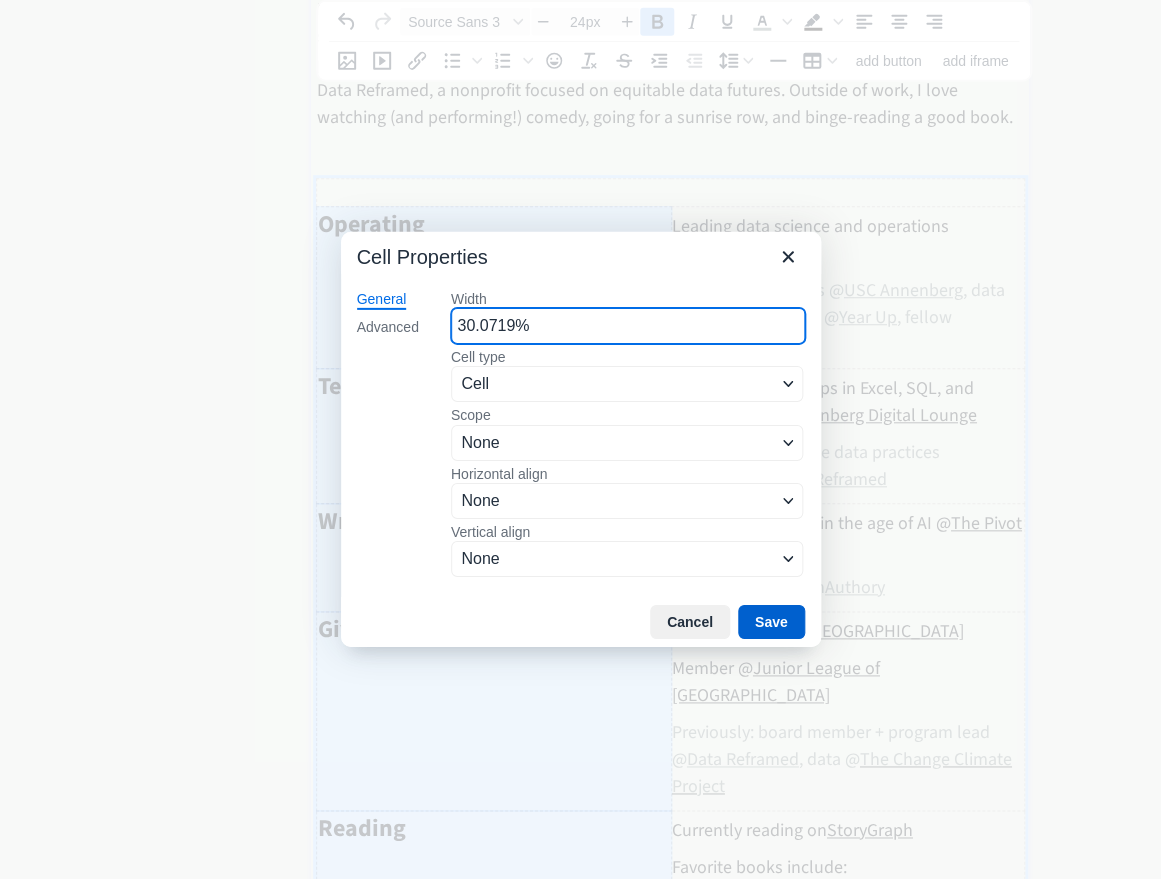 click on "Save" at bounding box center (771, 622) 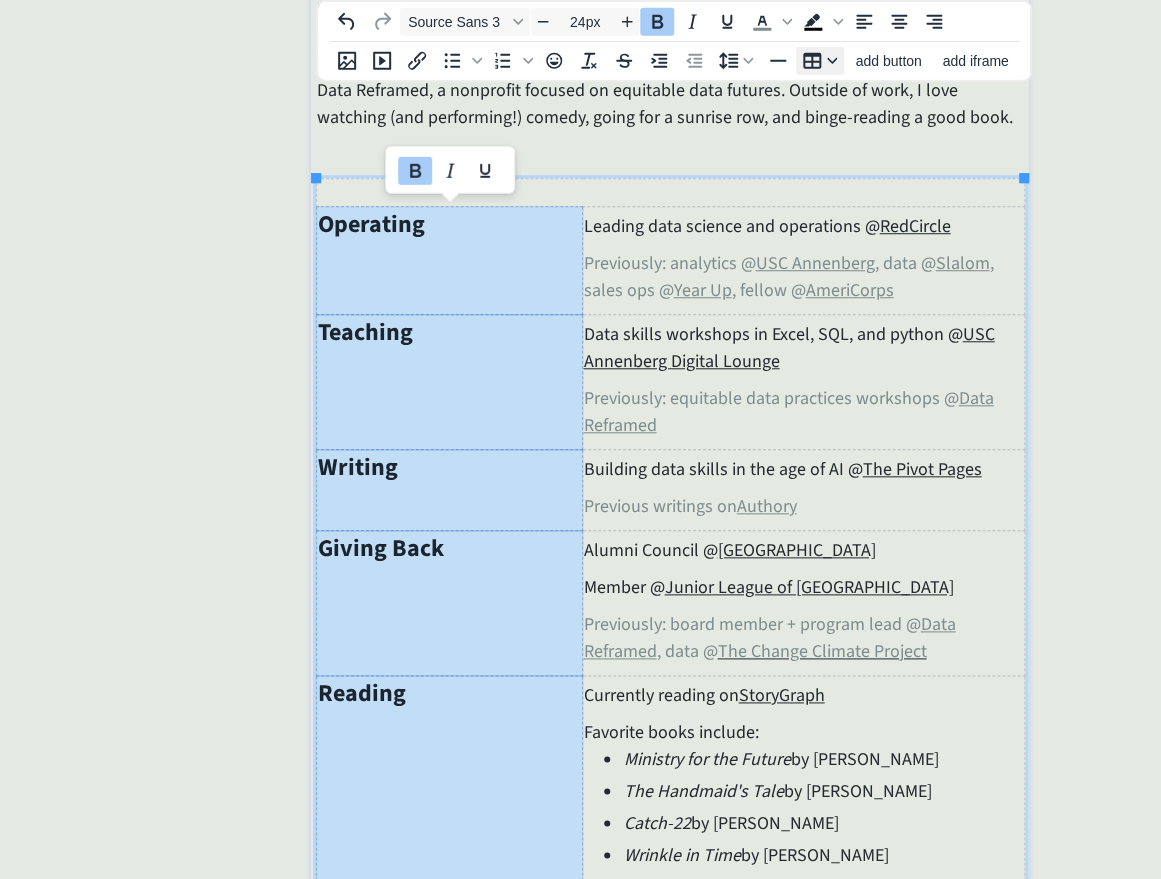 click 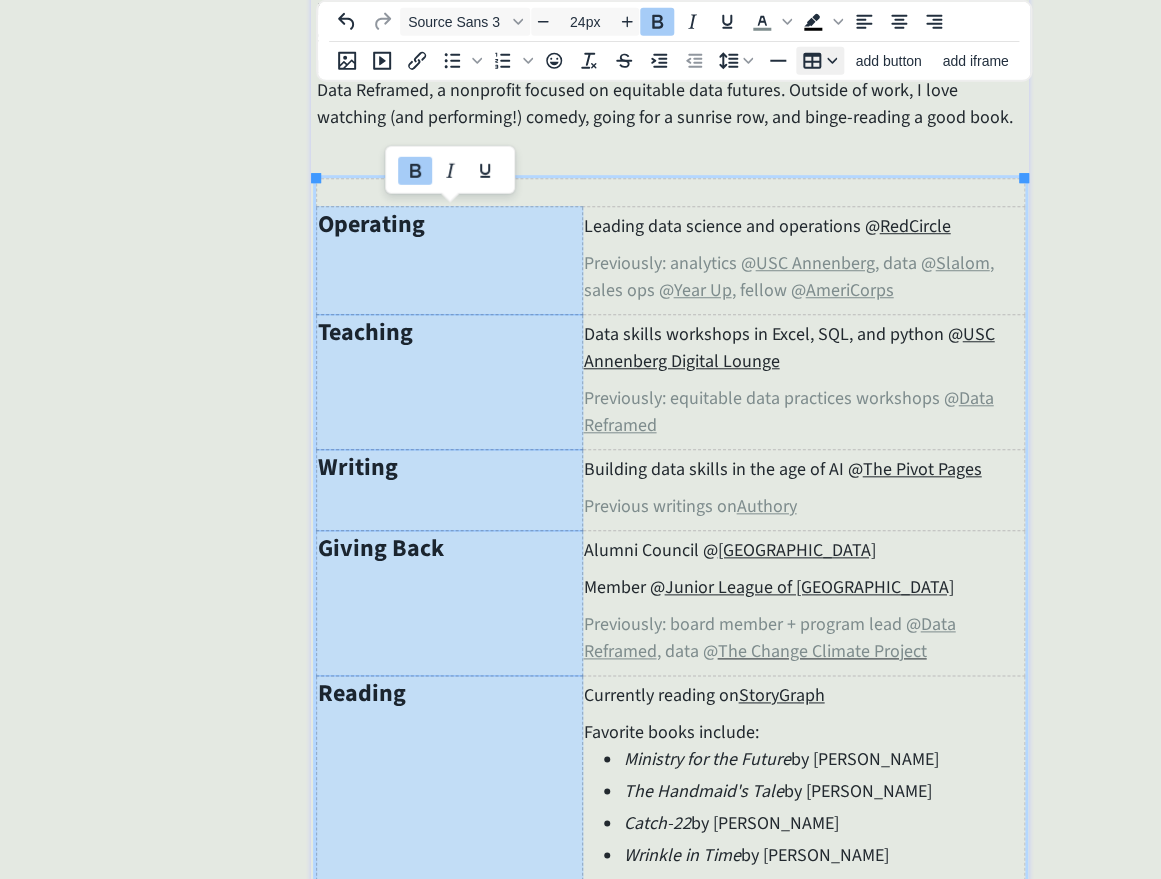 scroll, scrollTop: 285, scrollLeft: 0, axis: vertical 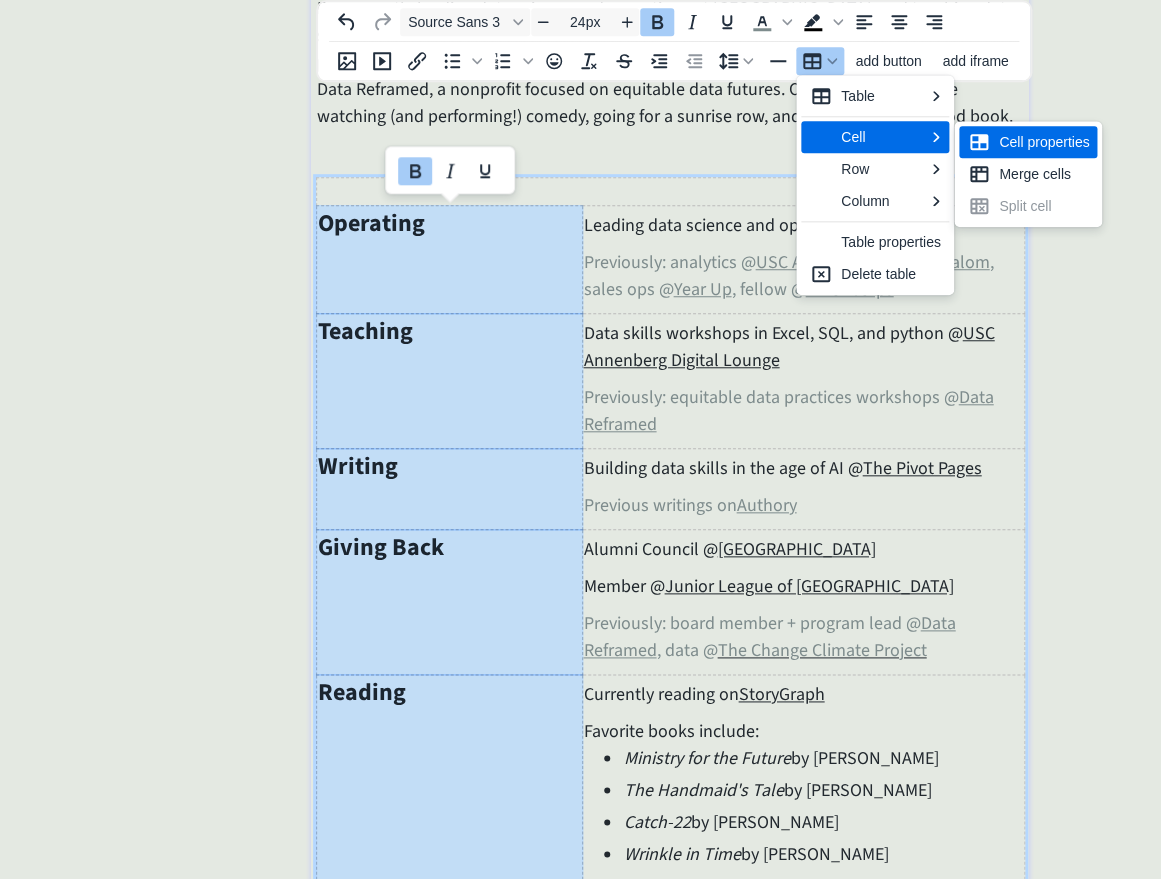 click 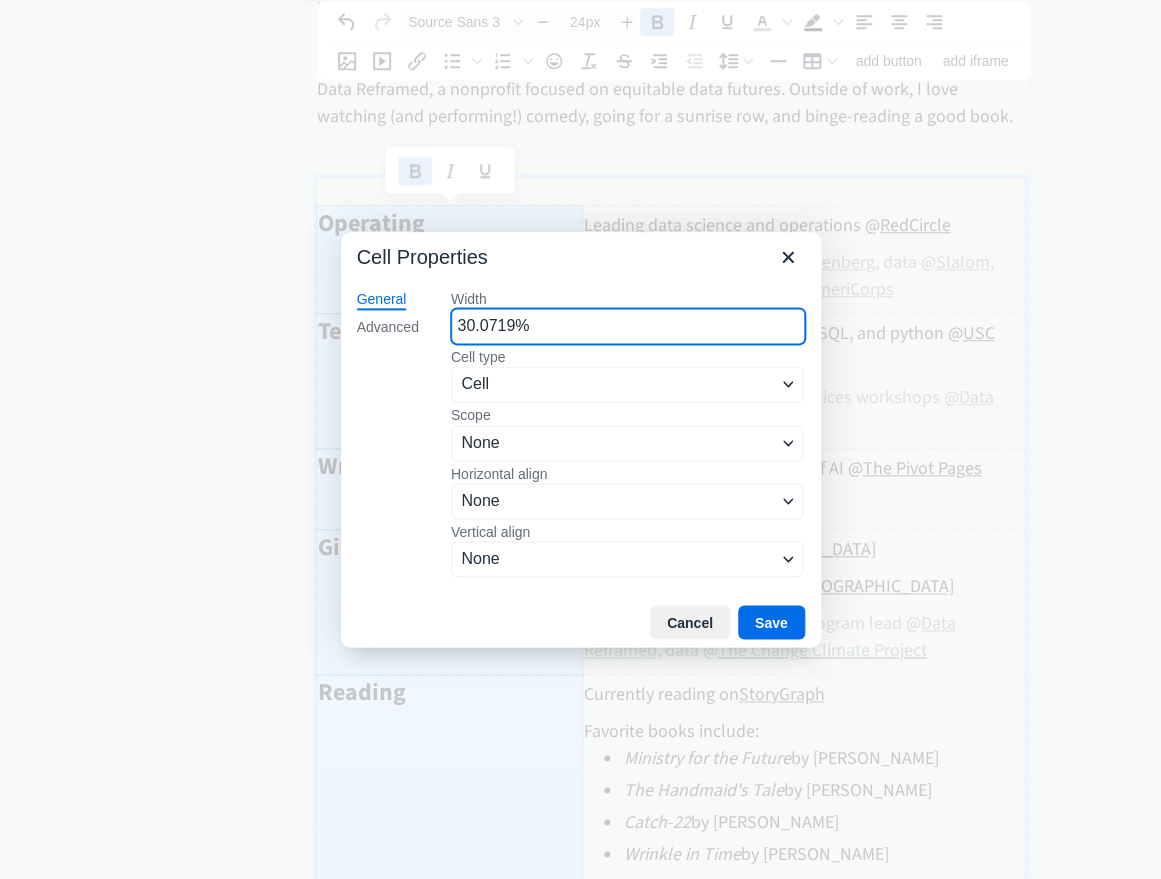 click on "30.0719%" at bounding box center (628, 326) 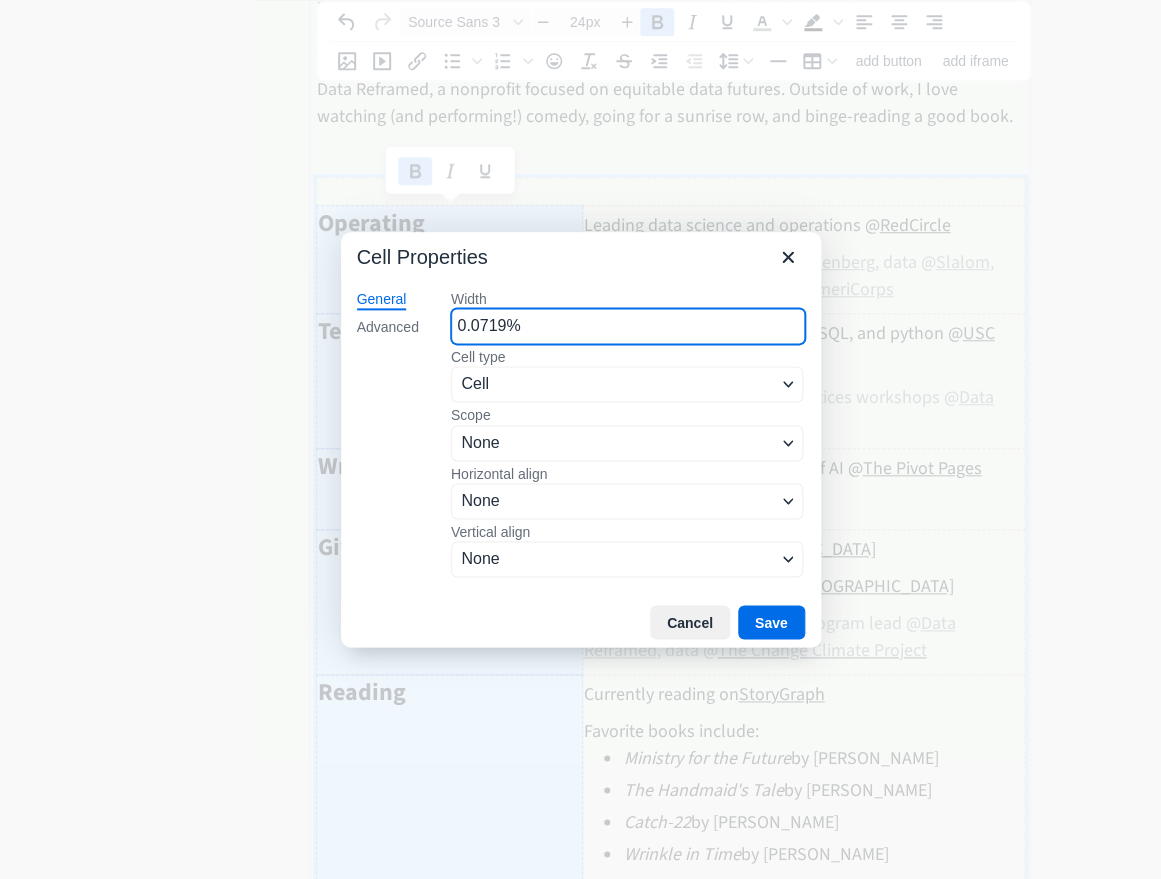 type on "20.0719%" 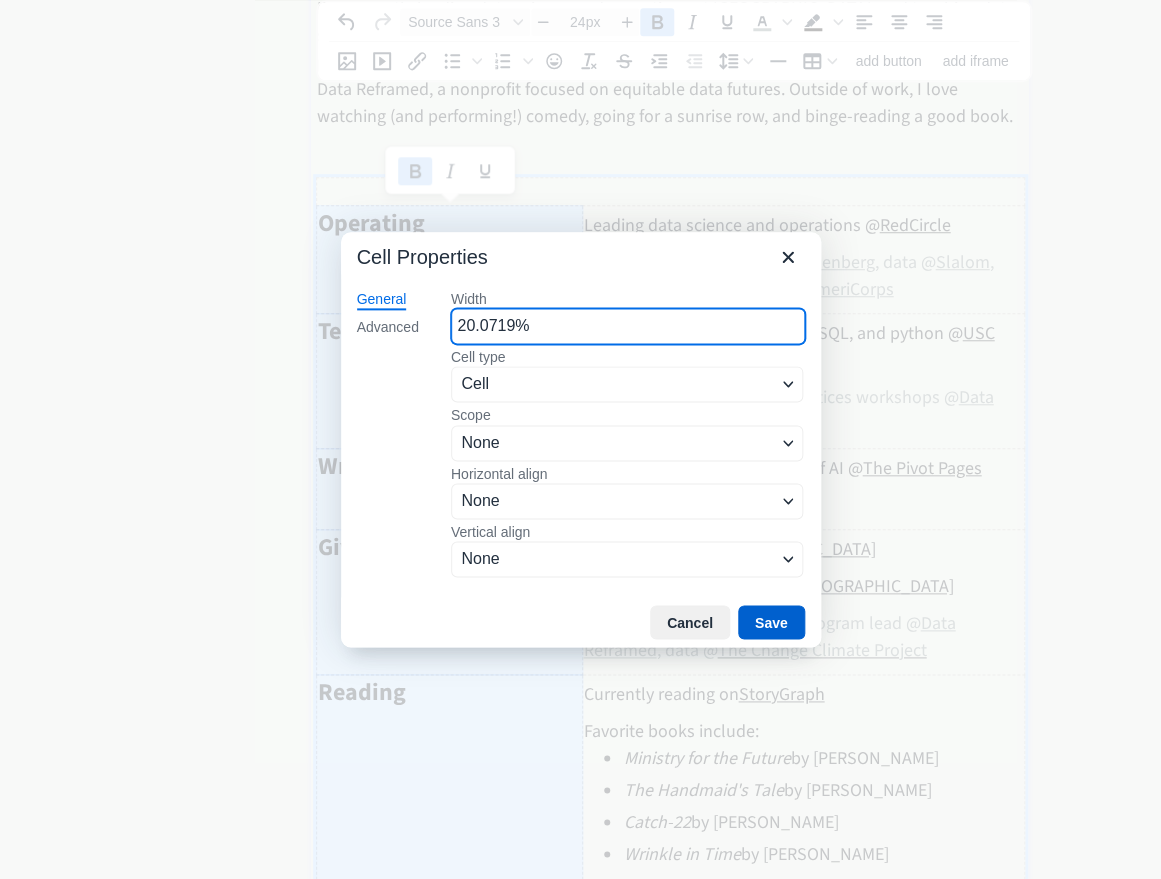 click on "Save" at bounding box center (771, 622) 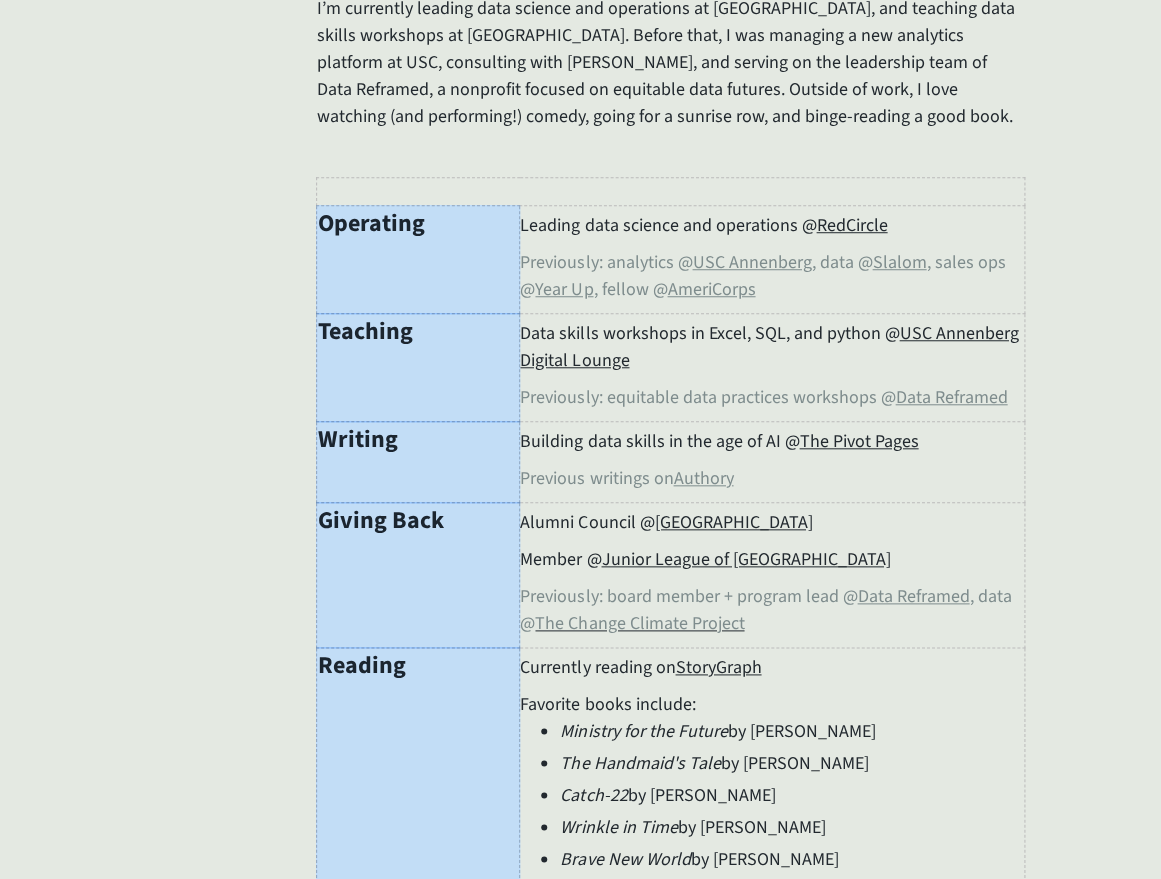 scroll, scrollTop: 284, scrollLeft: 0, axis: vertical 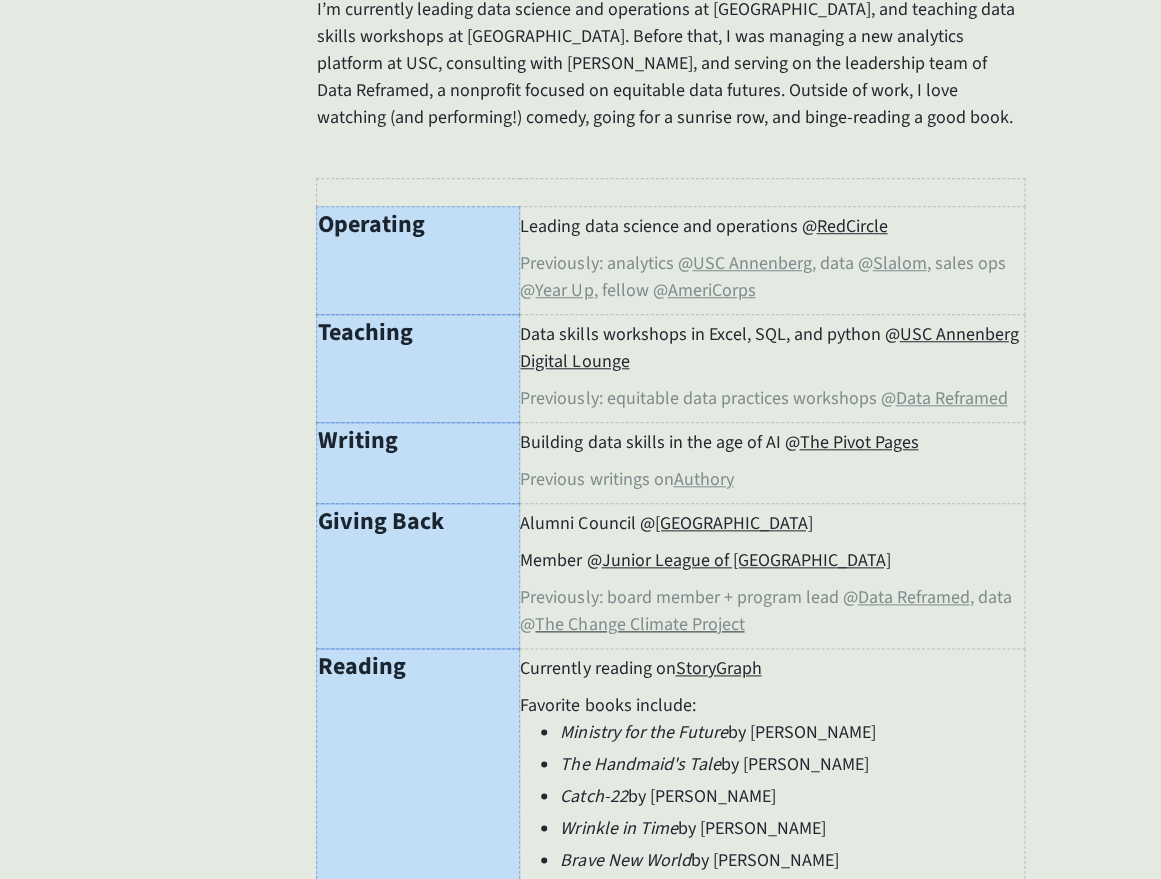 click on "saving... click to upload a picture [PERSON_NAME], data queen 👑 always looking for better ways to do the things that matter most ☀️ I’m currently leading data science and operations at [GEOGRAPHIC_DATA], and teaching data skills workshops at [GEOGRAPHIC_DATA]. Before that, I was managing a new analytics platform at USC, consulting with [PERSON_NAME], and serving on the leadership team of Data Reframed, a nonprofit focused on equitable data futures. Outside of work, I love watching (and performing!) comedy, going for a sunrise row, and binge-reading a good book. Operating Leading data science and operations @  RedCircle Previously: analytics @  USC Annenberg , data @  Slalom , sales ops @  Year Up , fellow @  AmeriCorps Teaching Data skills workshops in Excel, SQL, and python @  USC Annenberg Digital Lounge Previously: equitable data practices workshops @  Data Reframed Writing Building data skills in the age of AI @  The Pivot Pages Previous writings on  Authory Giving Back Alumni Council @  [GEOGRAPHIC_DATA] ﻿" 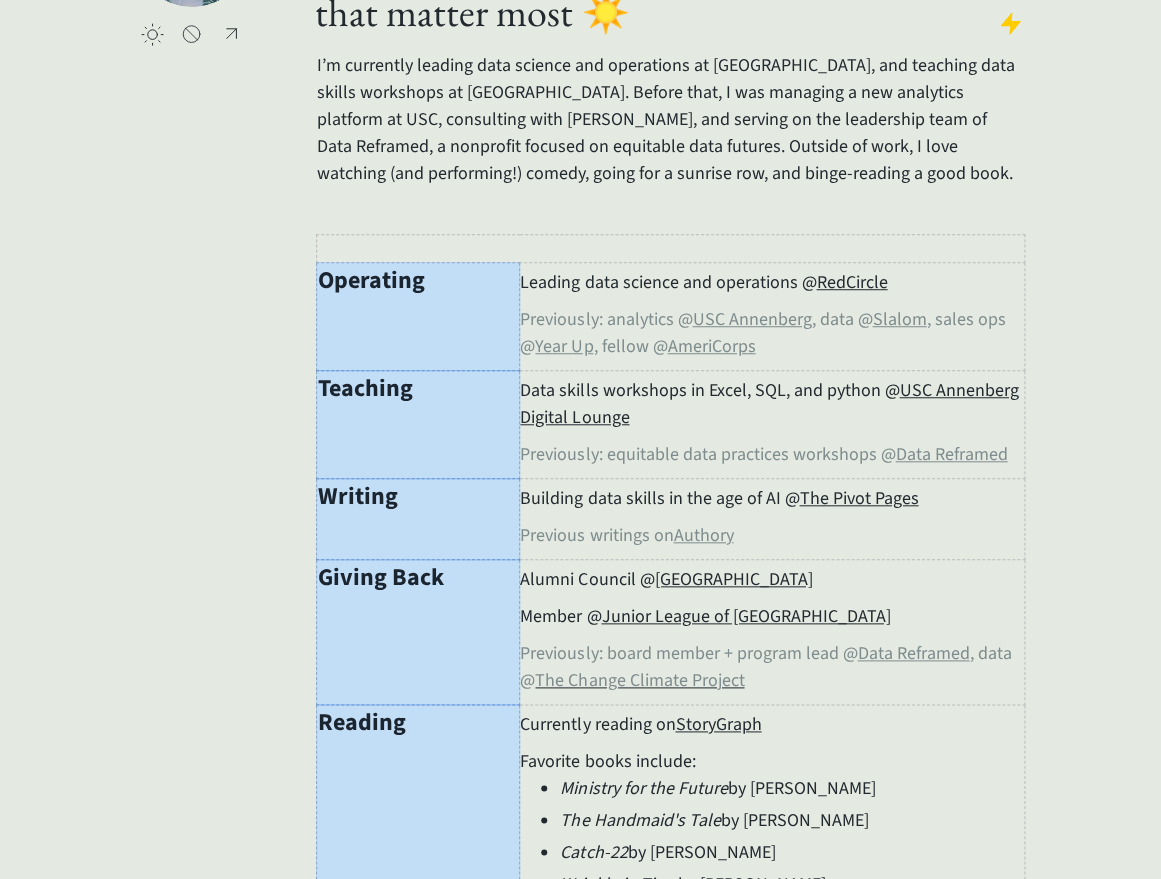 scroll, scrollTop: 230, scrollLeft: 0, axis: vertical 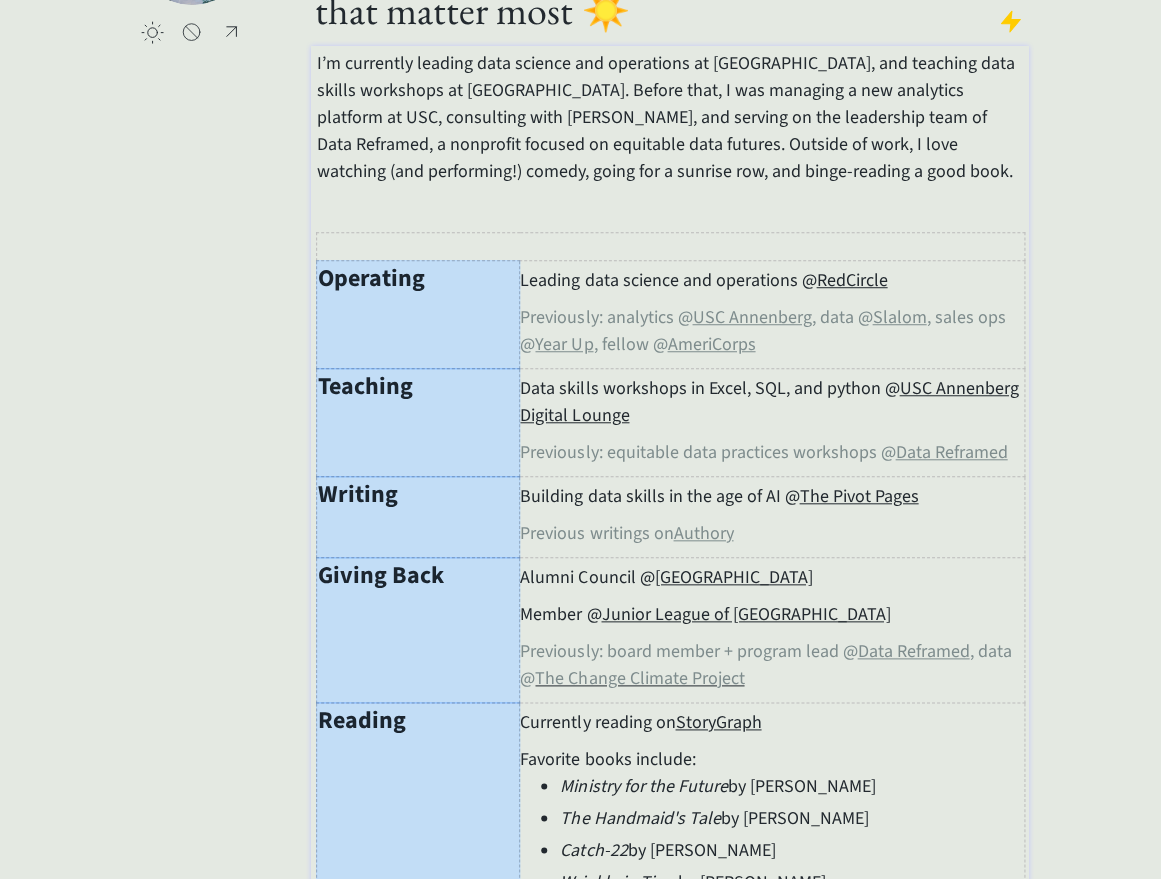 click on "Operating" at bounding box center [418, 315] 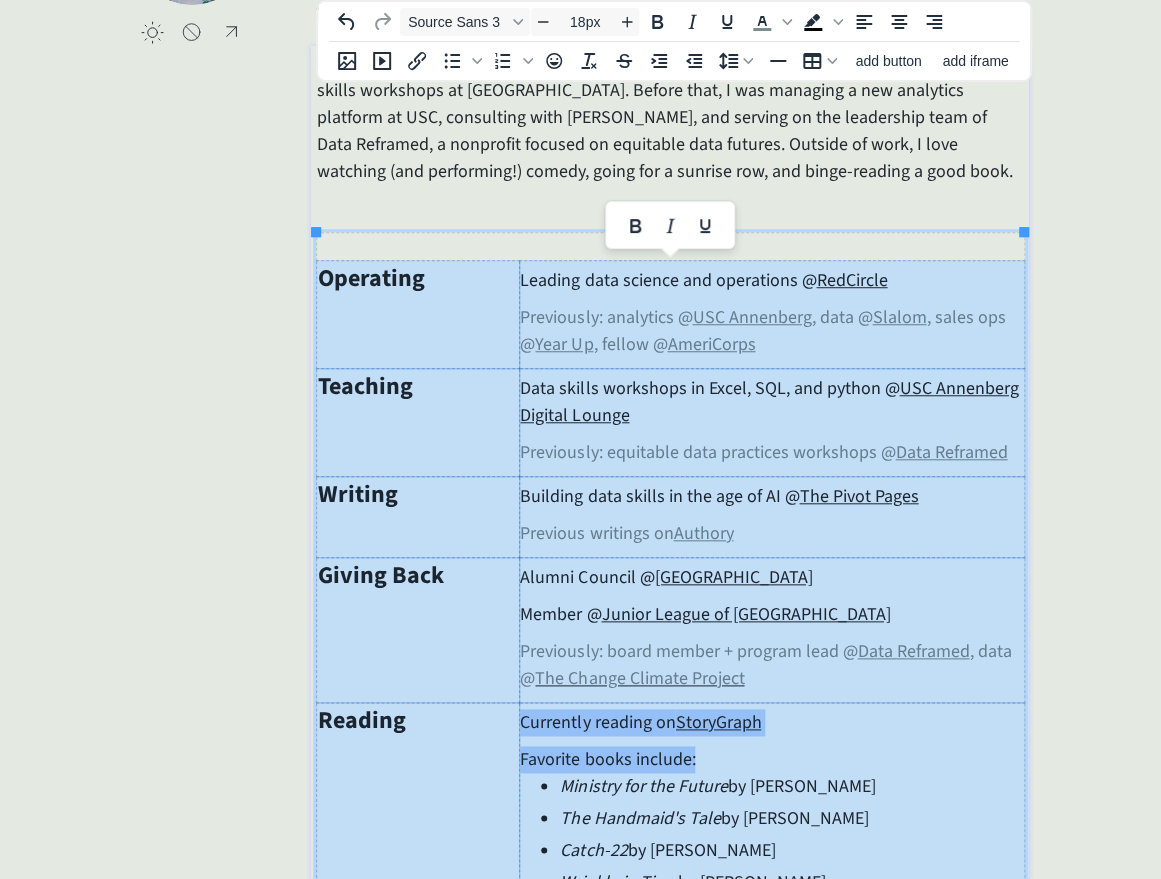 drag, startPoint x: 464, startPoint y: 301, endPoint x: 875, endPoint y: 727, distance: 591.9434 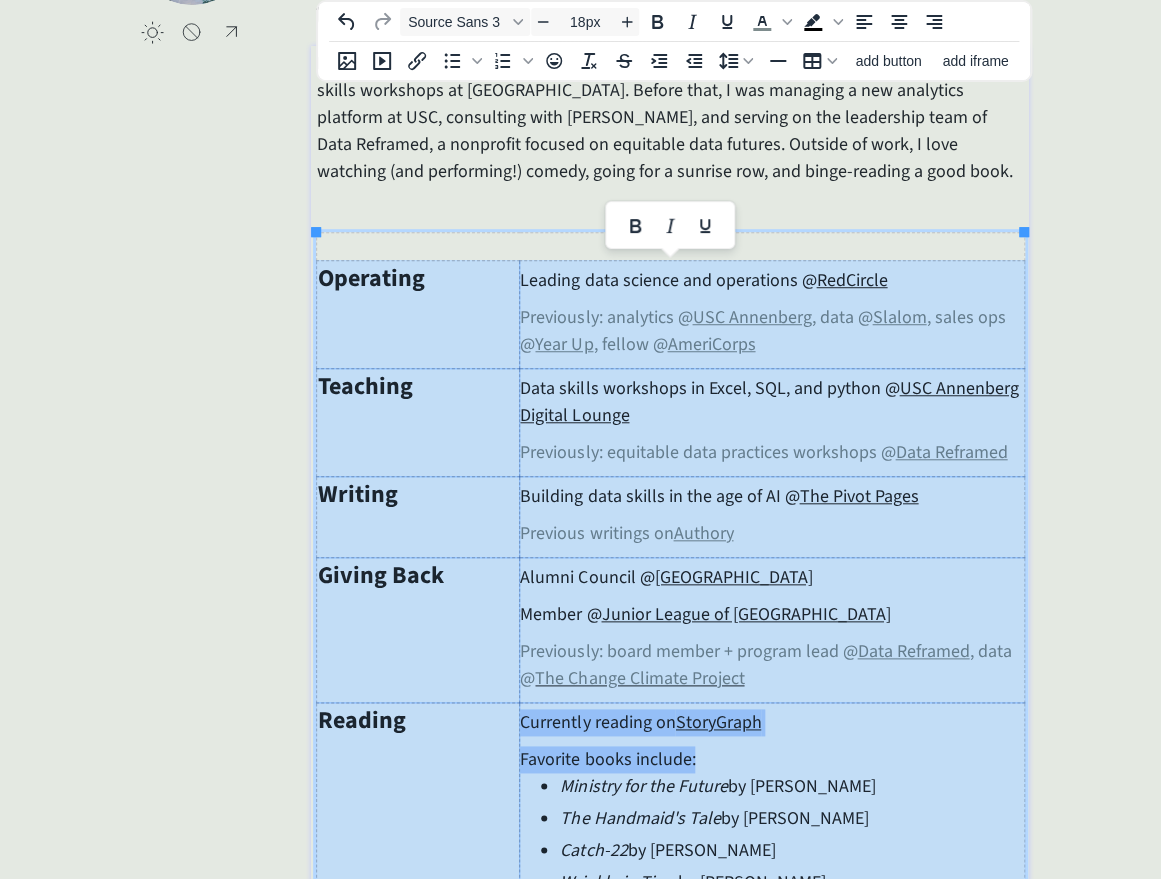 click on "Operating Leading data science and operations @  RedCircle Previously: analytics @  [GEOGRAPHIC_DATA] , data @  Slalom , sales ops @  Year Up , fellow @  AmeriCorps Teaching Data skills workshops in Excel, SQL, and python @  USC Annenberg Digital Lounge Previously: equitable data practices workshops @  Data Reframed Writing Building data skills in the age of AI @  The Pivot Pages Previous writings on  Authory Giving Back Alumni Council @  High Mountain Institute Member @  Junior League of [GEOGRAPHIC_DATA]﻿ Previously: b oard member + program lead @  Data Reframed , data @  The Change Climate Project ﻿ Reading Currently reading on  StoryGraph Favorite books include: Ministry for the Future  by [PERSON_NAME] The Handmaid's Tale  by [PERSON_NAME] Catch-22  by [PERSON_NAME] Wrinkle in Time  by [PERSON_NAME] Brave New World  by [PERSON_NAME] Parable of the Sower  by [PERSON_NAME] The Screwtape Letters  by [PERSON_NAME]" at bounding box center [670, 618] 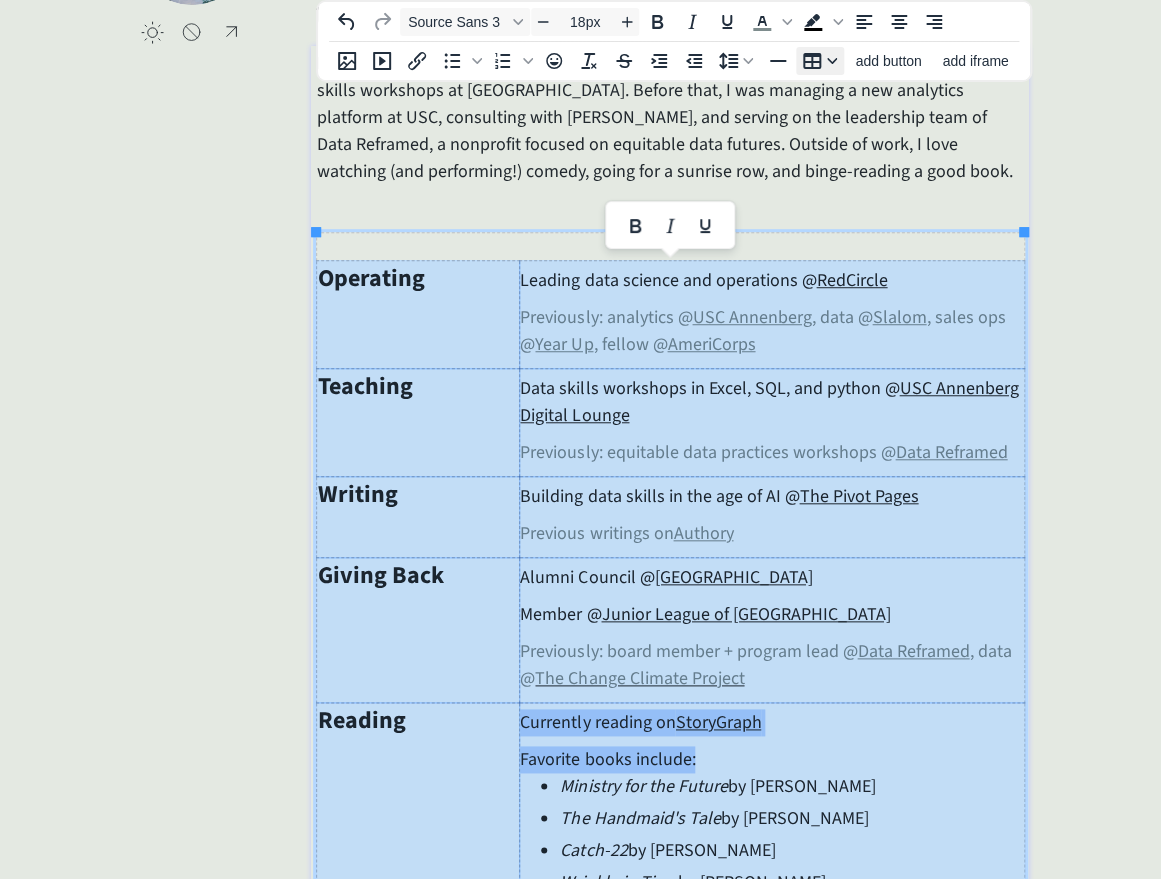 click 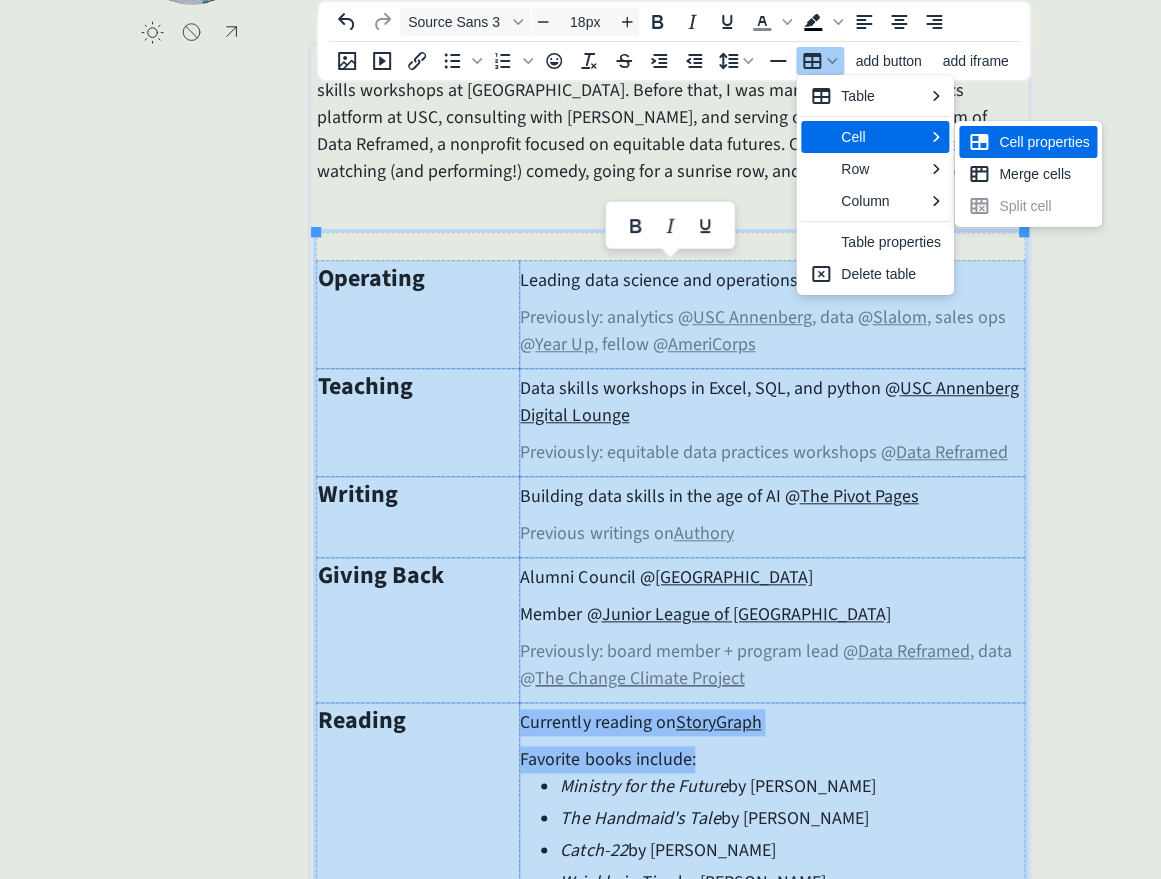 click on "Cell properties" at bounding box center (1028, 142) 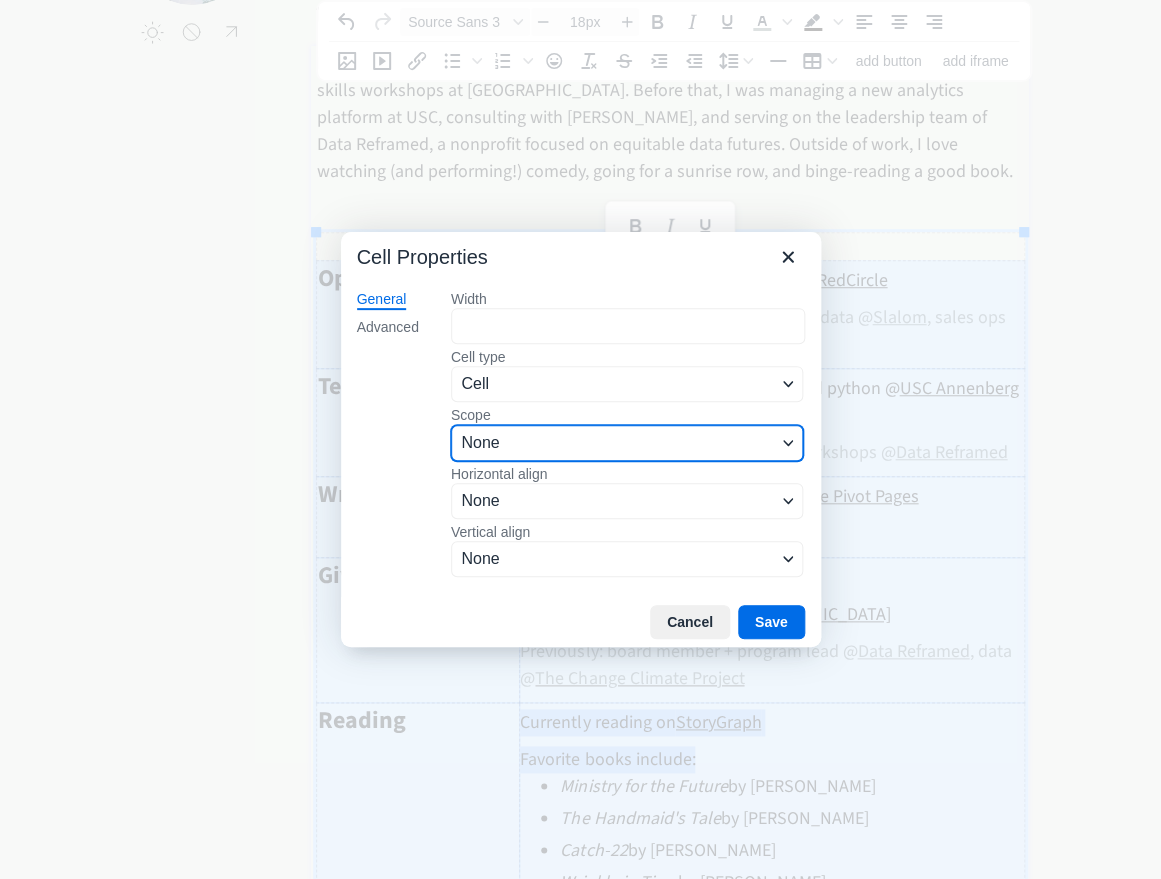 click on "None" at bounding box center [618, 443] 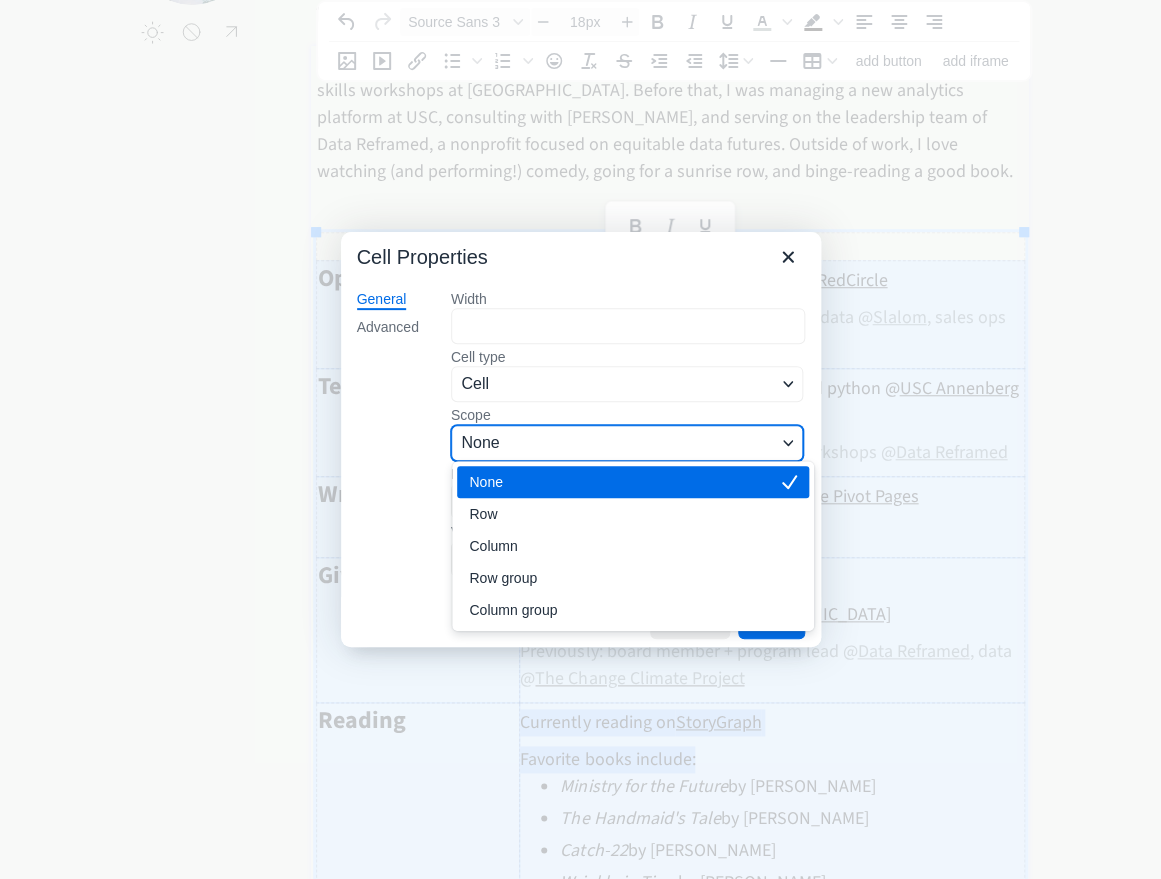 click on "None" at bounding box center [618, 443] 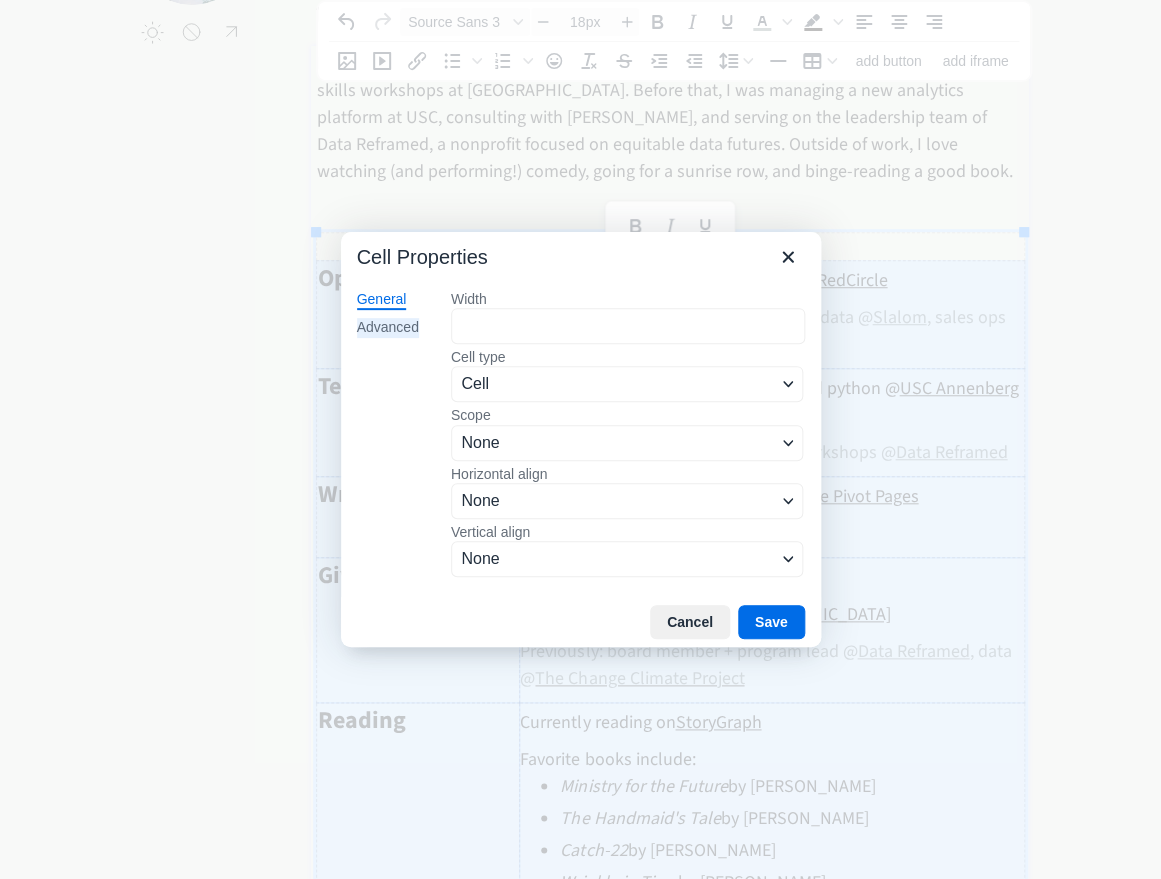 click on "Advanced" at bounding box center (388, 328) 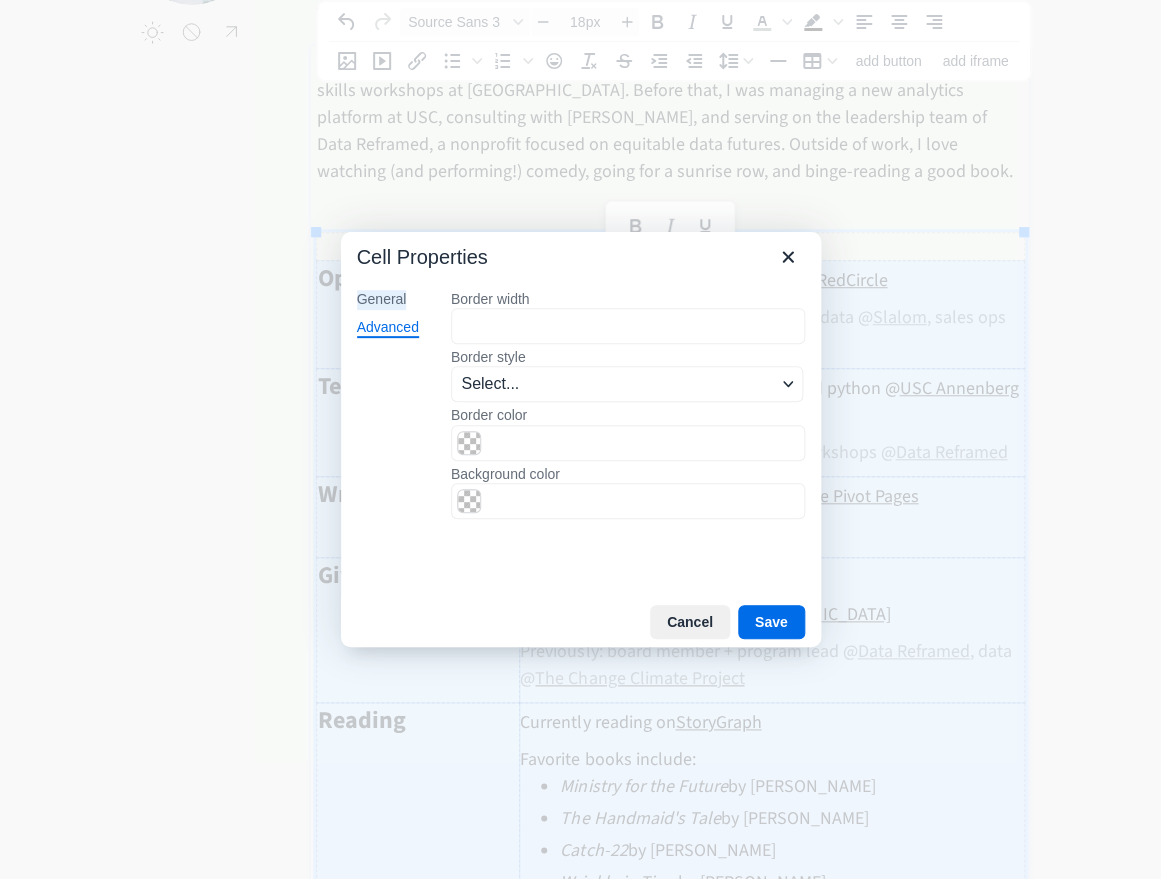 click on "General" at bounding box center [382, 300] 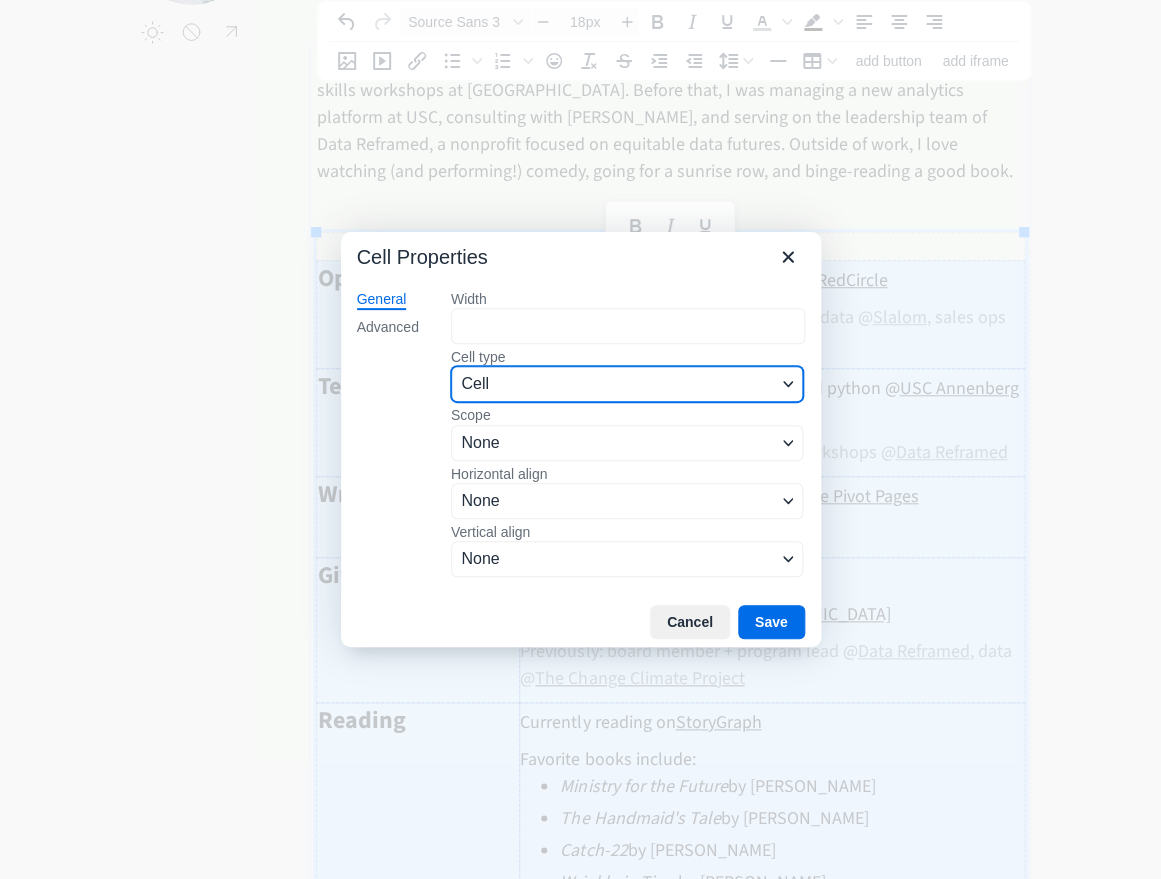 click on "Cell" at bounding box center [618, 384] 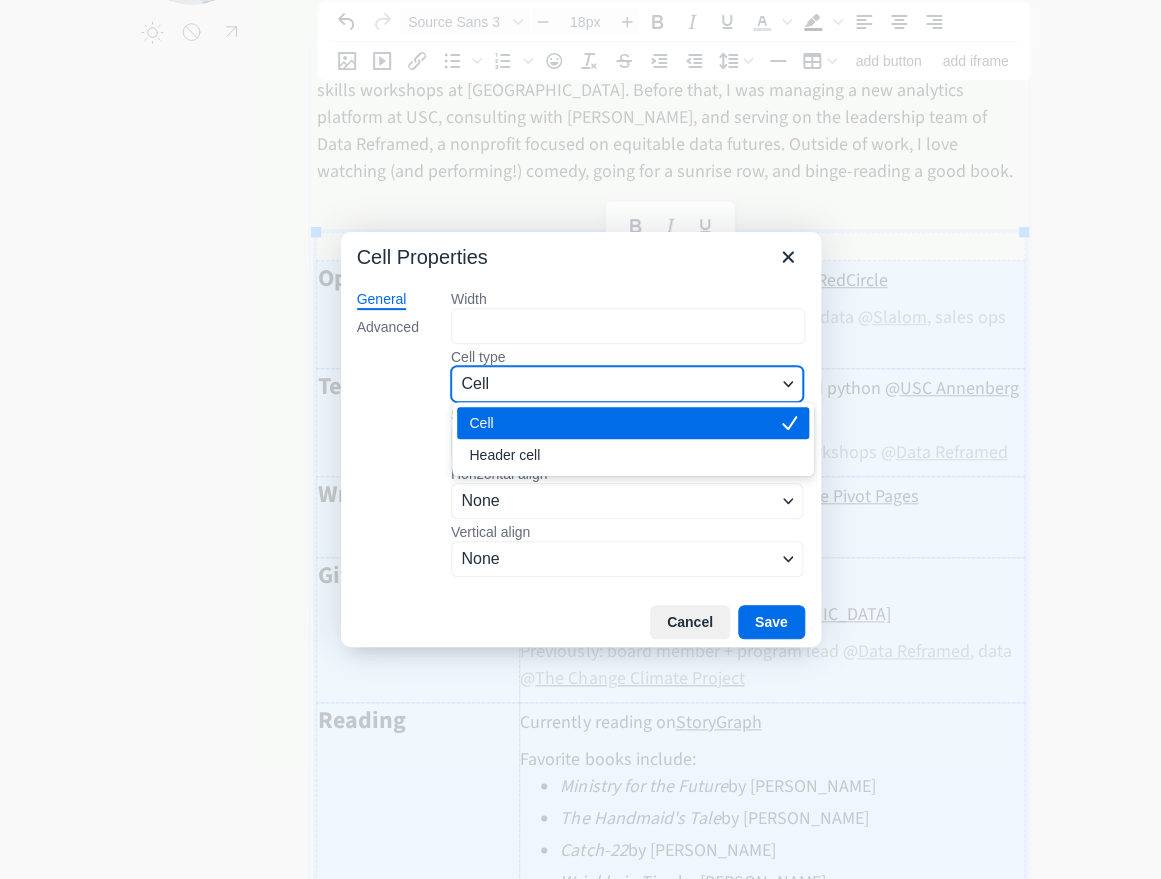 click on "Cell" at bounding box center (618, 384) 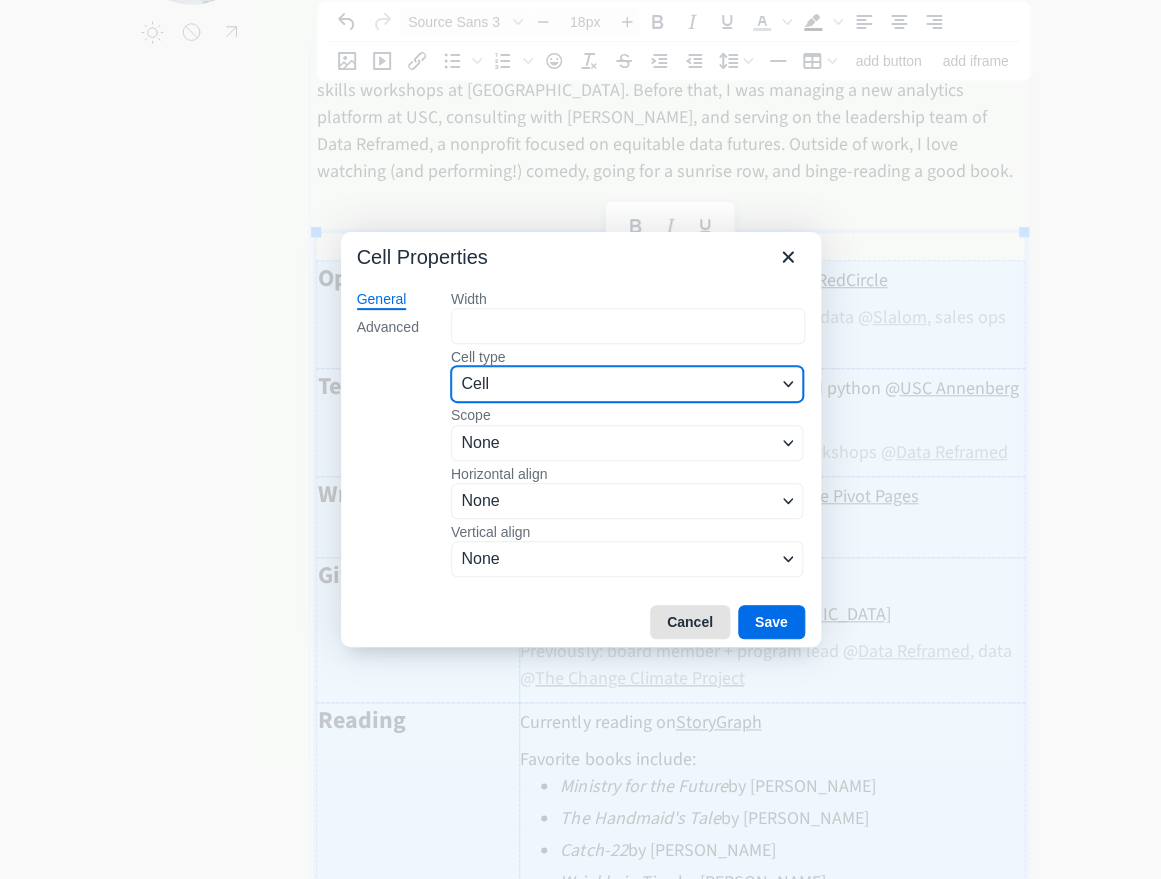 click on "Cancel" at bounding box center [690, 622] 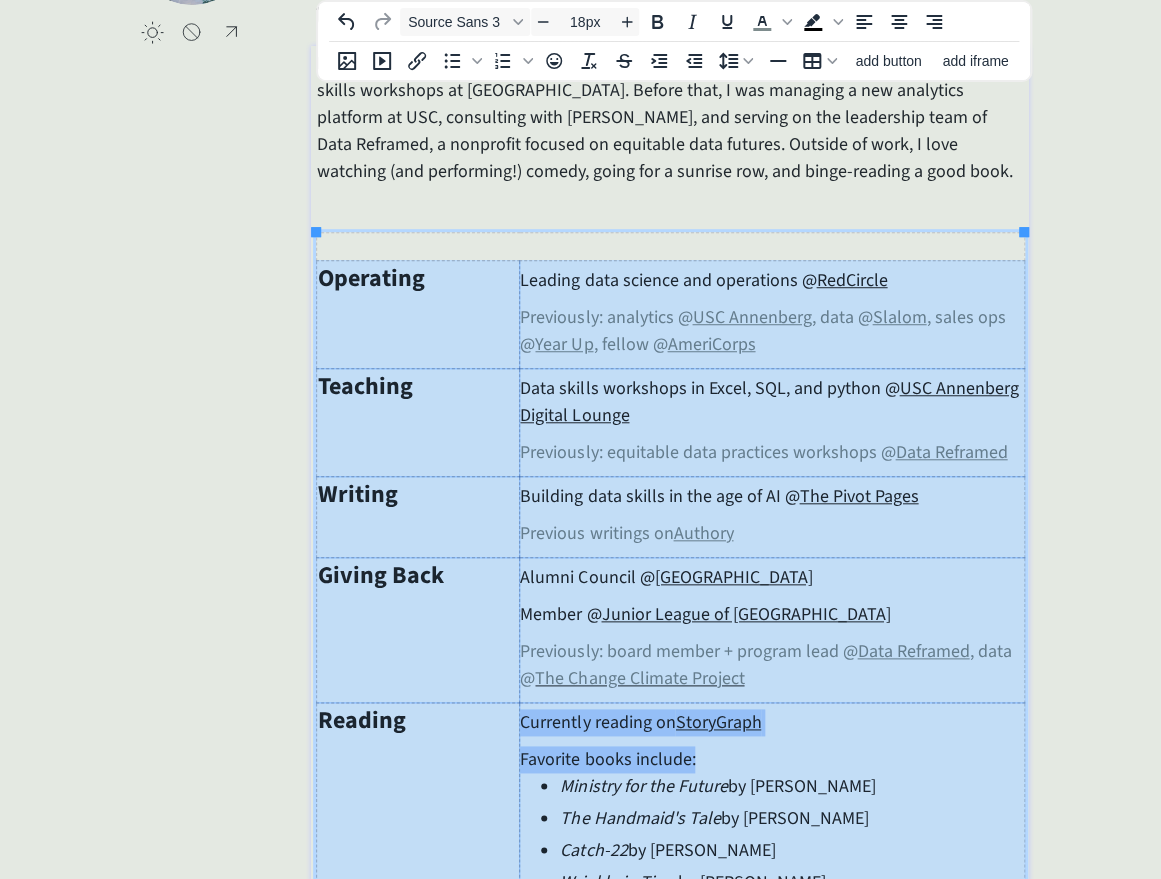 click on "Teaching" at bounding box center [418, 423] 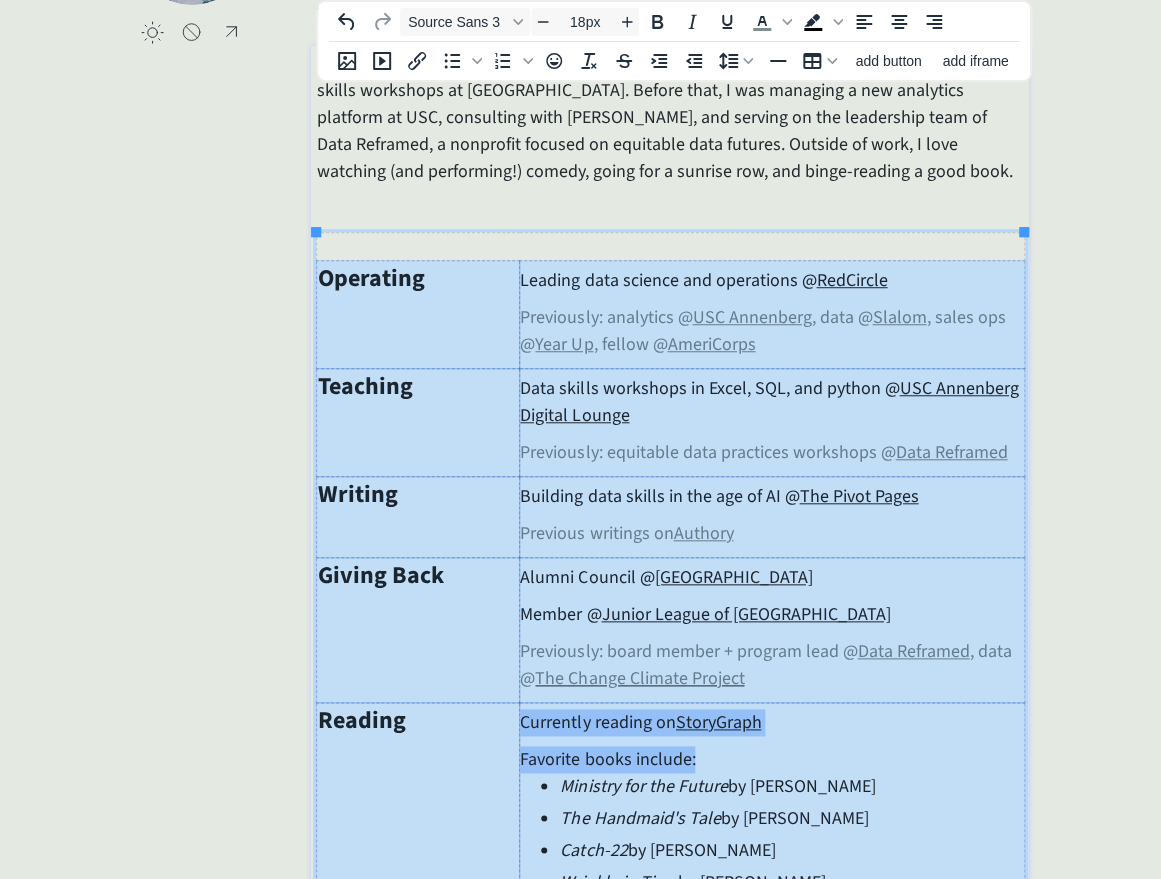 type on "24px" 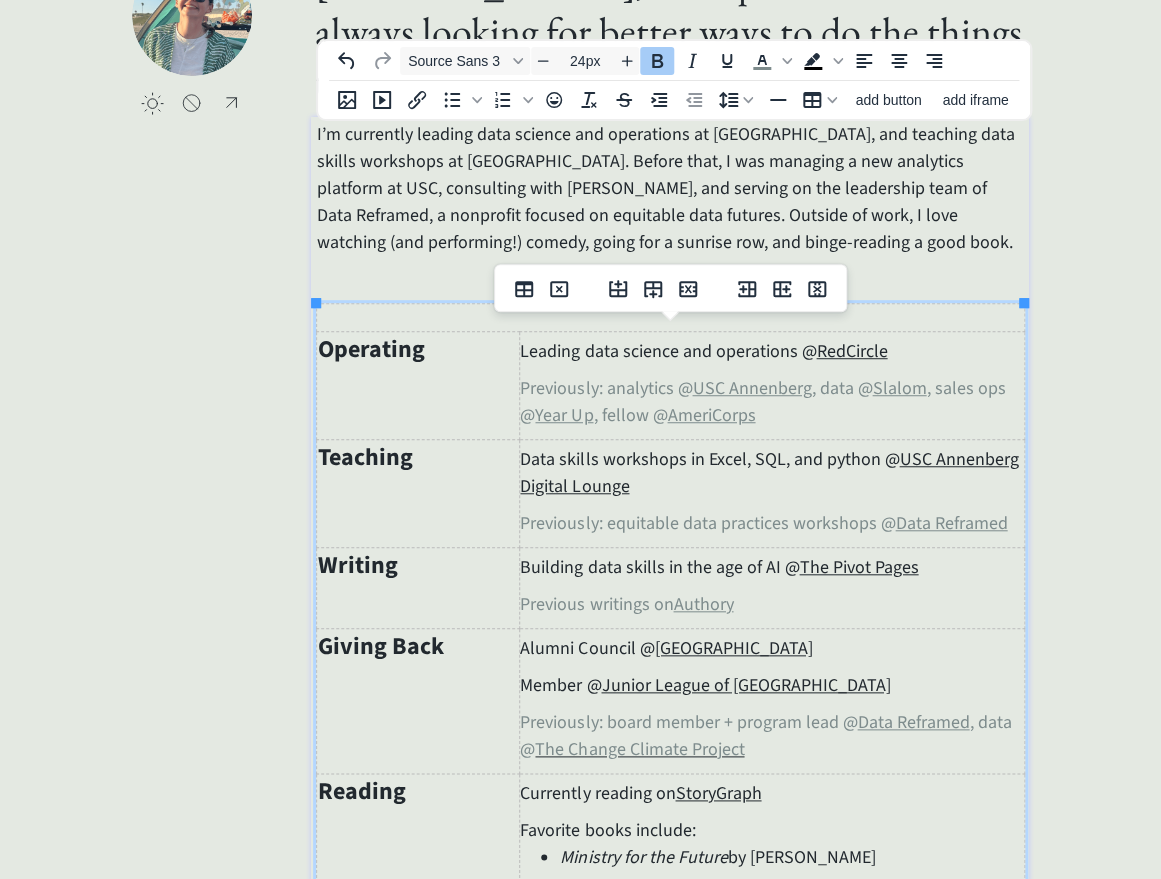 scroll, scrollTop: 0, scrollLeft: 0, axis: both 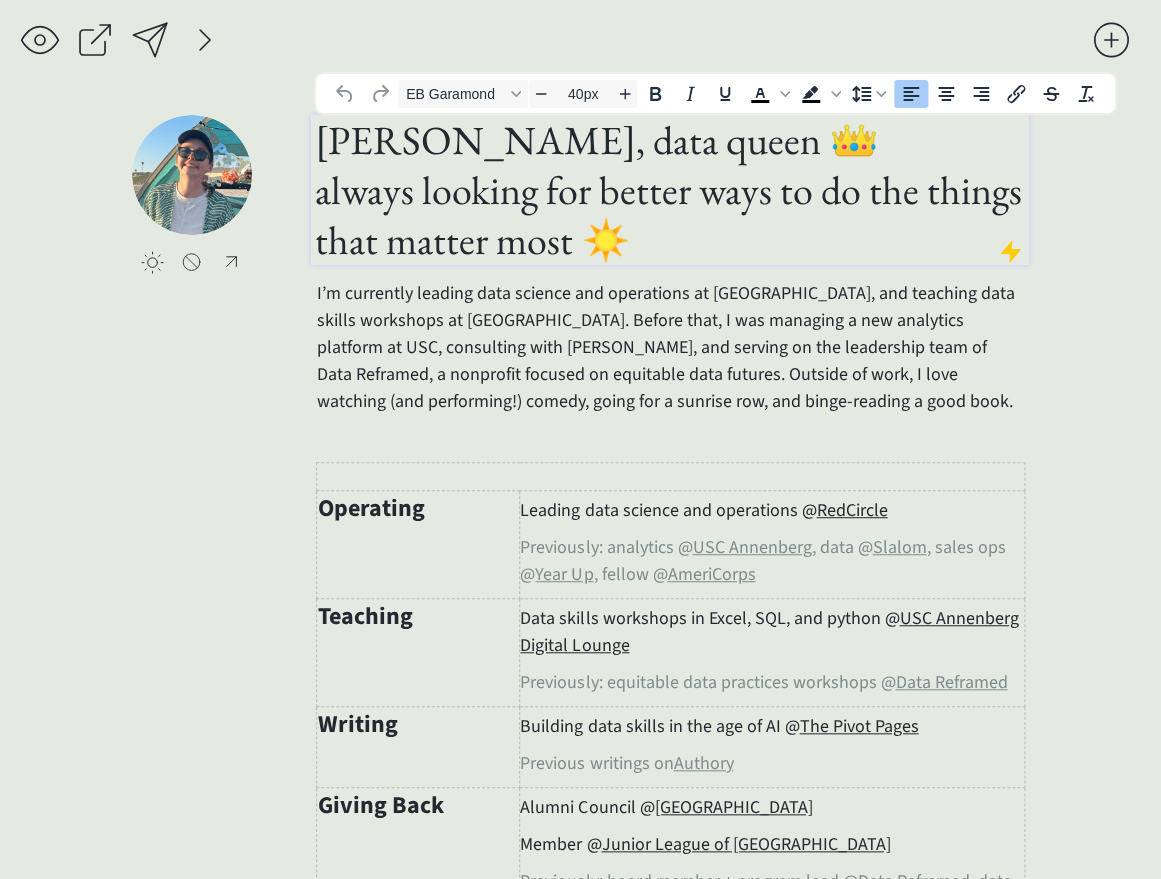 click on "[PERSON_NAME], data queen 👑 always looking for better ways to do the things that matter most ☀️" at bounding box center [669, 190] 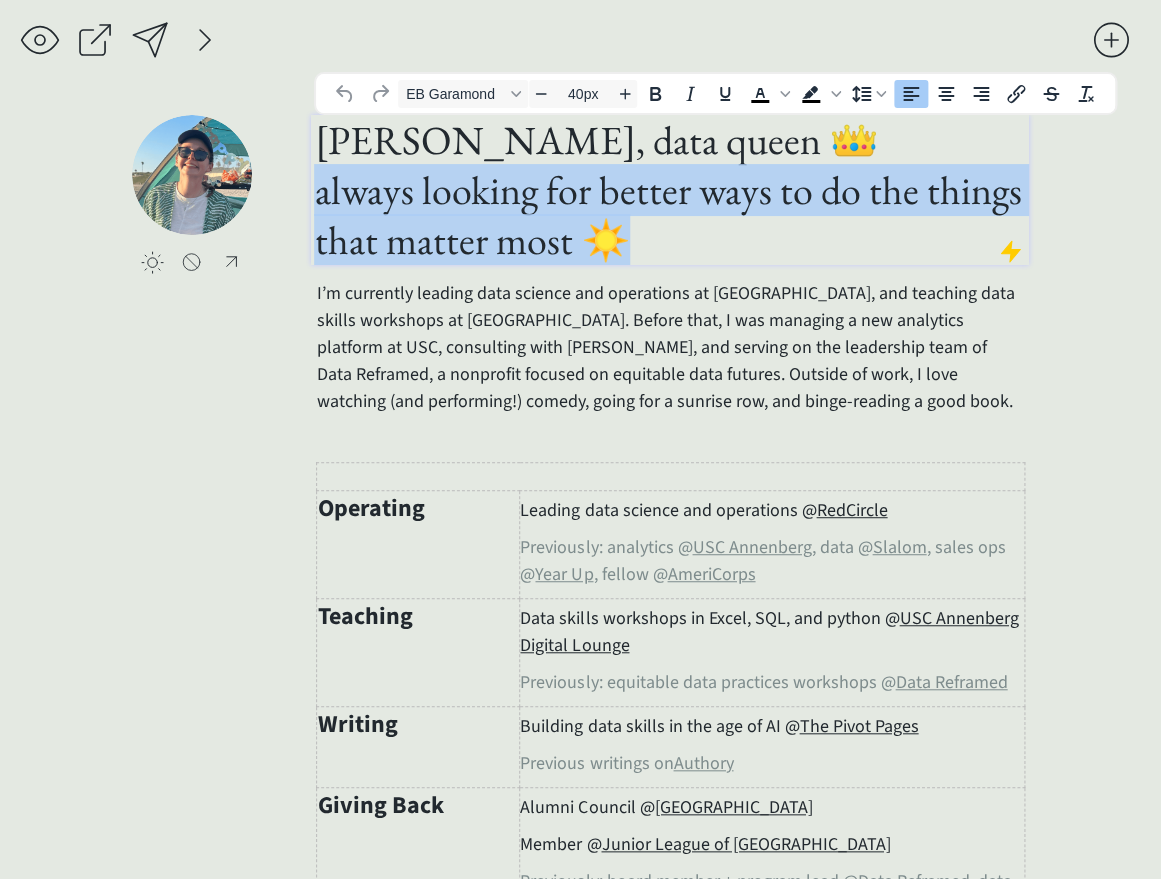 drag, startPoint x: 643, startPoint y: 239, endPoint x: 320, endPoint y: 199, distance: 325.46735 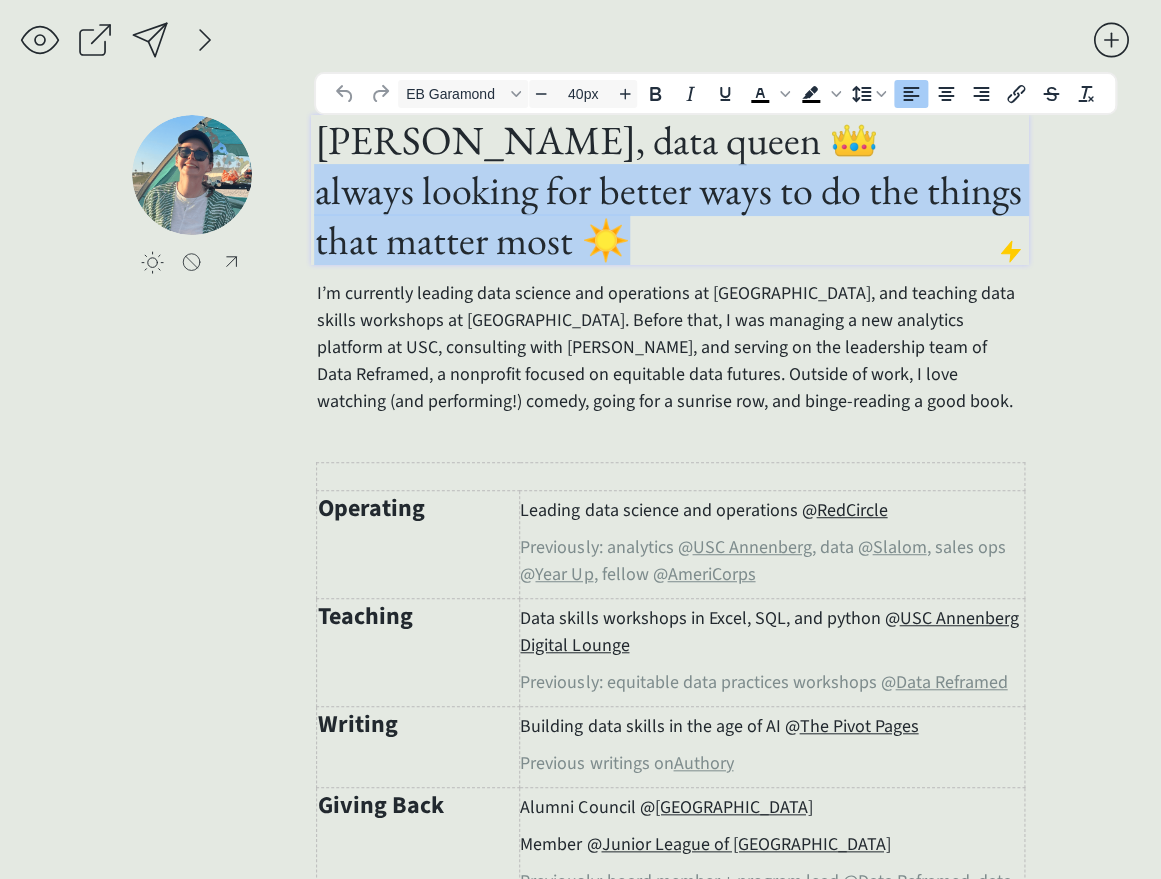 click on "[PERSON_NAME], data queen 👑 always looking for better ways to do the things that matter most ☀️" at bounding box center (669, 190) 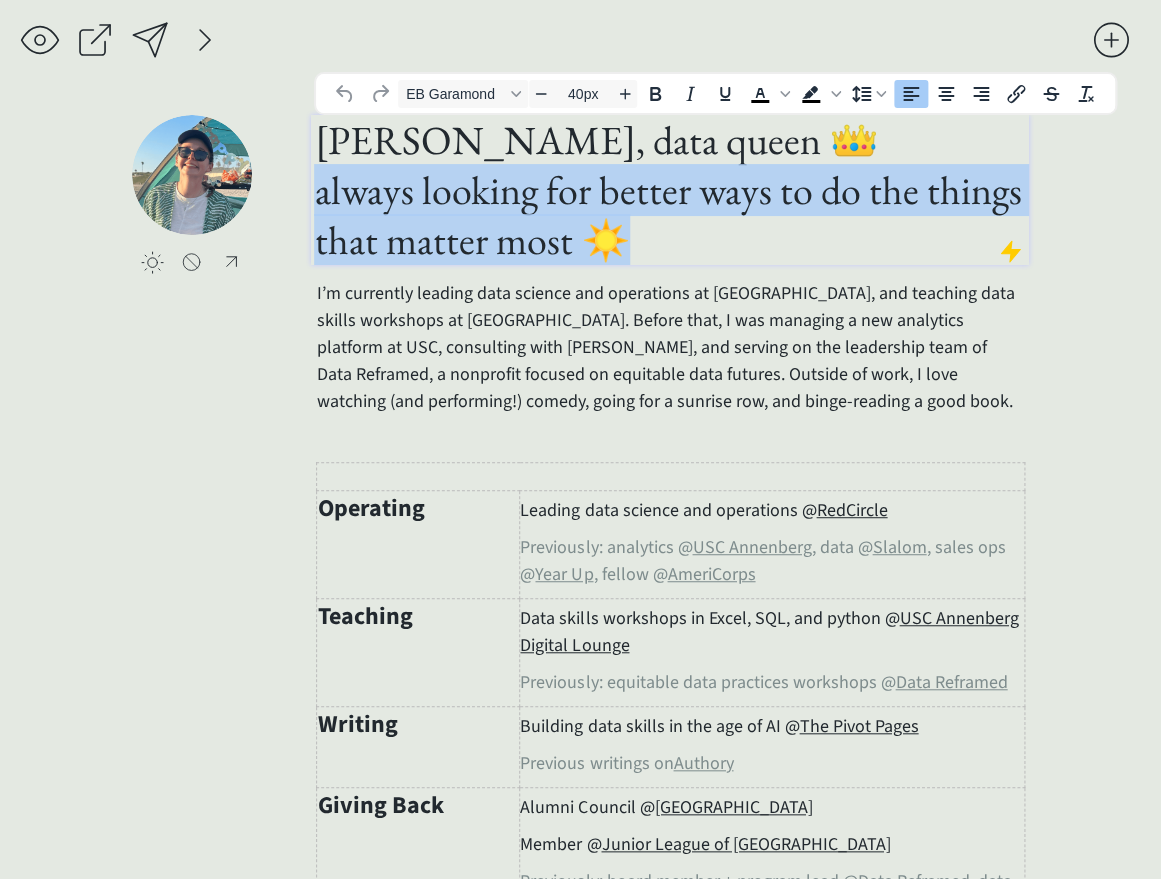 type 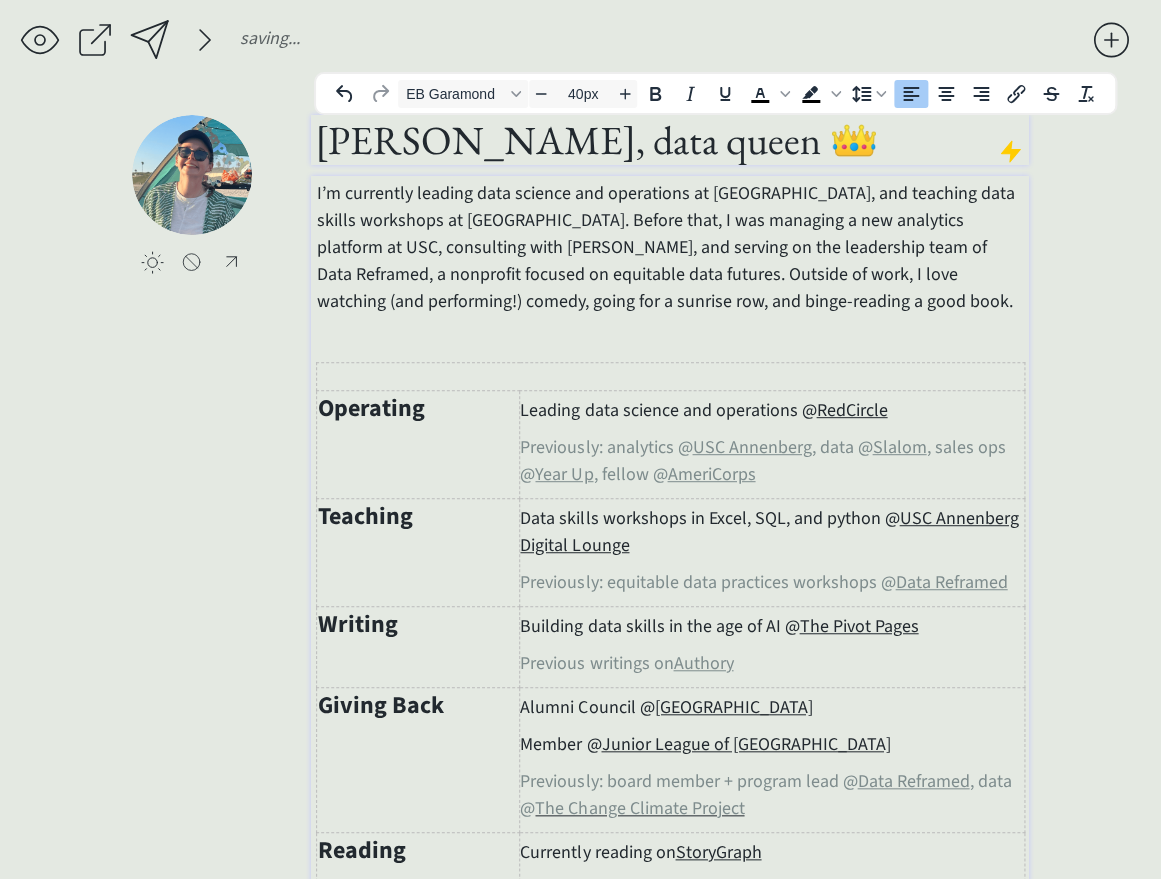 click at bounding box center [670, 377] 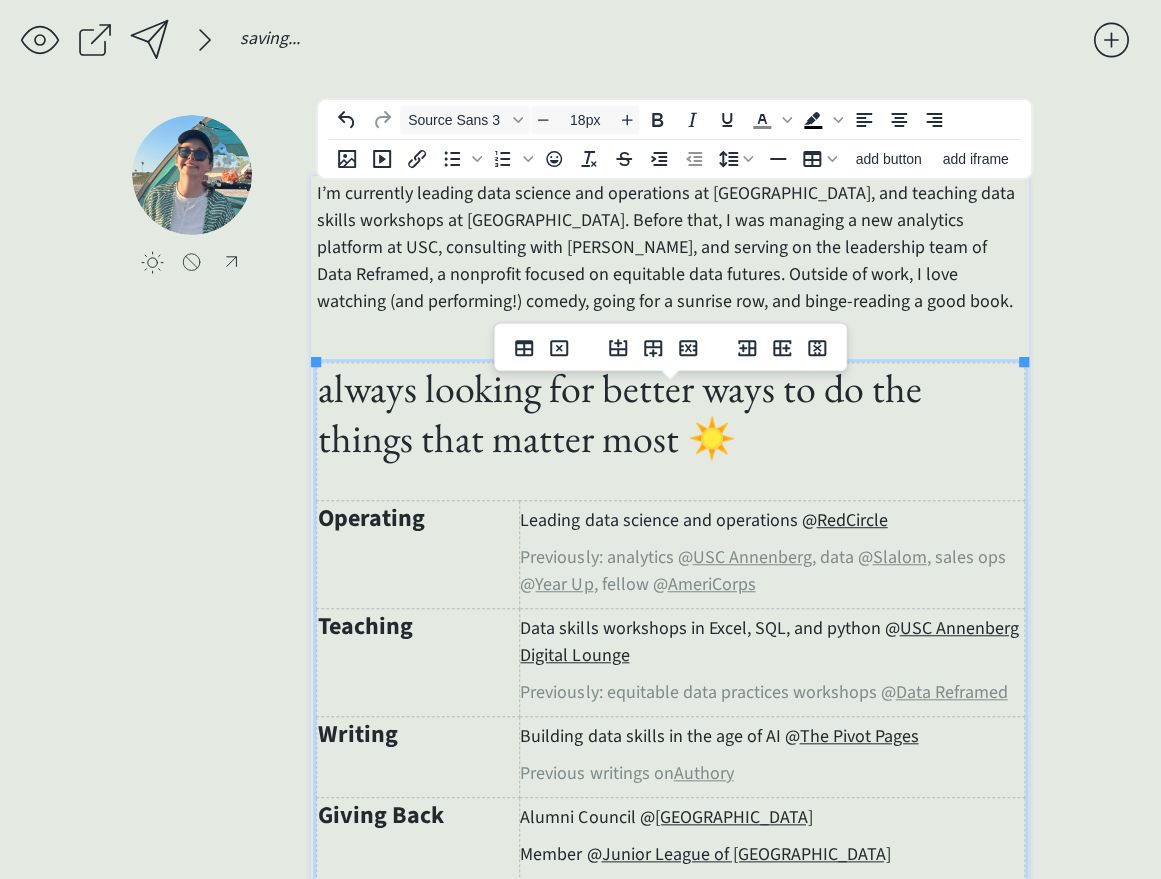 click on "click to upload a picture [PERSON_NAME], data queen 👑 I’m currently leading data science and operations at [GEOGRAPHIC_DATA], and teaching data skills workshops at [GEOGRAPHIC_DATA]. Before that, I was managing a new analytics platform at USC, consulting with [PERSON_NAME], and serving on the leadership team of Data Reframed, a nonprofit focused on equitable data futures. Outside of work, I love watching (and performing!) comedy, going for a sunrise row, and binge-reading a good book. always looking for better ways to do the things that matter most ☀️ Operating Leading data science and operations @  RedCircle Previously: analytics @  [GEOGRAPHIC_DATA] , data @  Slalom , sales ops @  Year Up , fellow @  AmeriCorps Teaching Data skills workshops in Excel, SQL, and python @  USC Annenberg Digital Lounge Previously: equitable data practices workshops @  Data Reframed Writing Building data skills in the age of AI @  The Pivot Pages Previous writings on  Authory Giving Back Alumni Council @  High Mountain Institute Member @  ﻿" at bounding box center (580, 712) 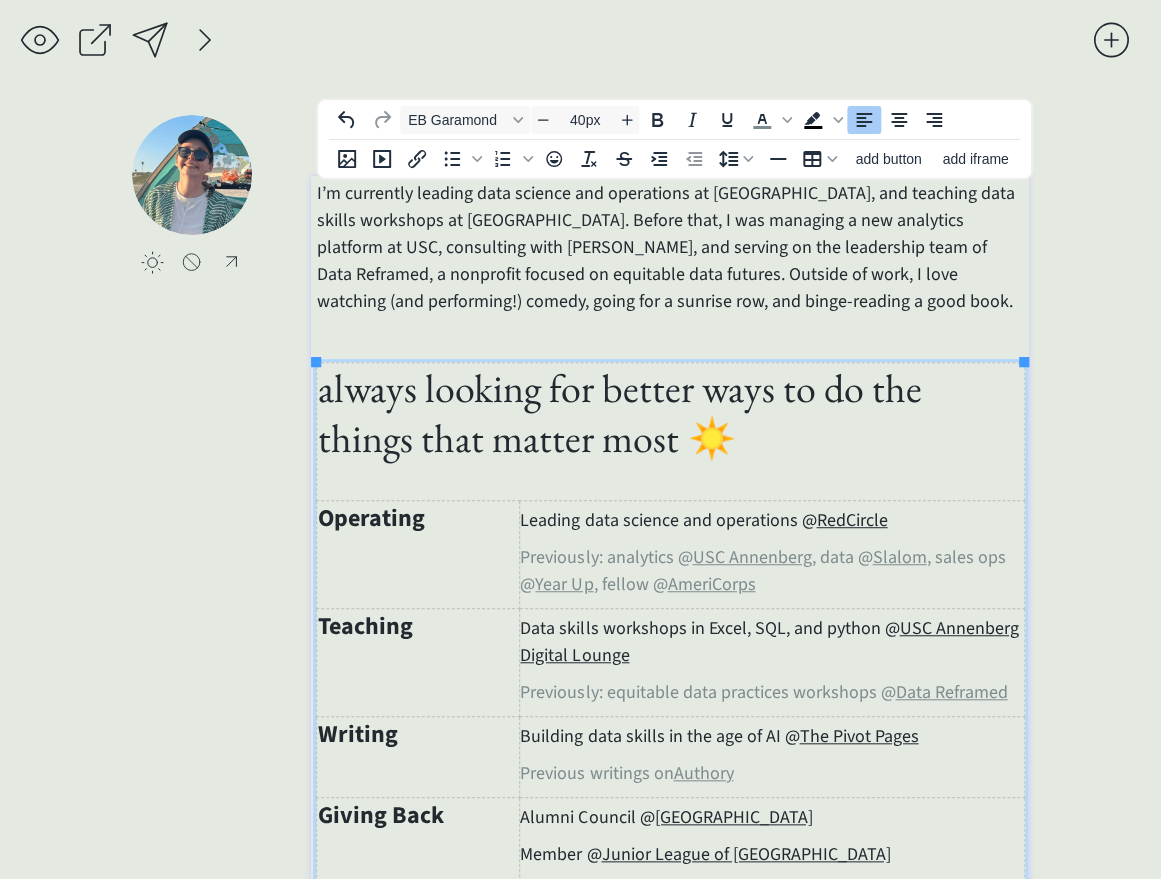 click on "always looking for better ways to do the things that matter most ☀️" at bounding box center (670, 413) 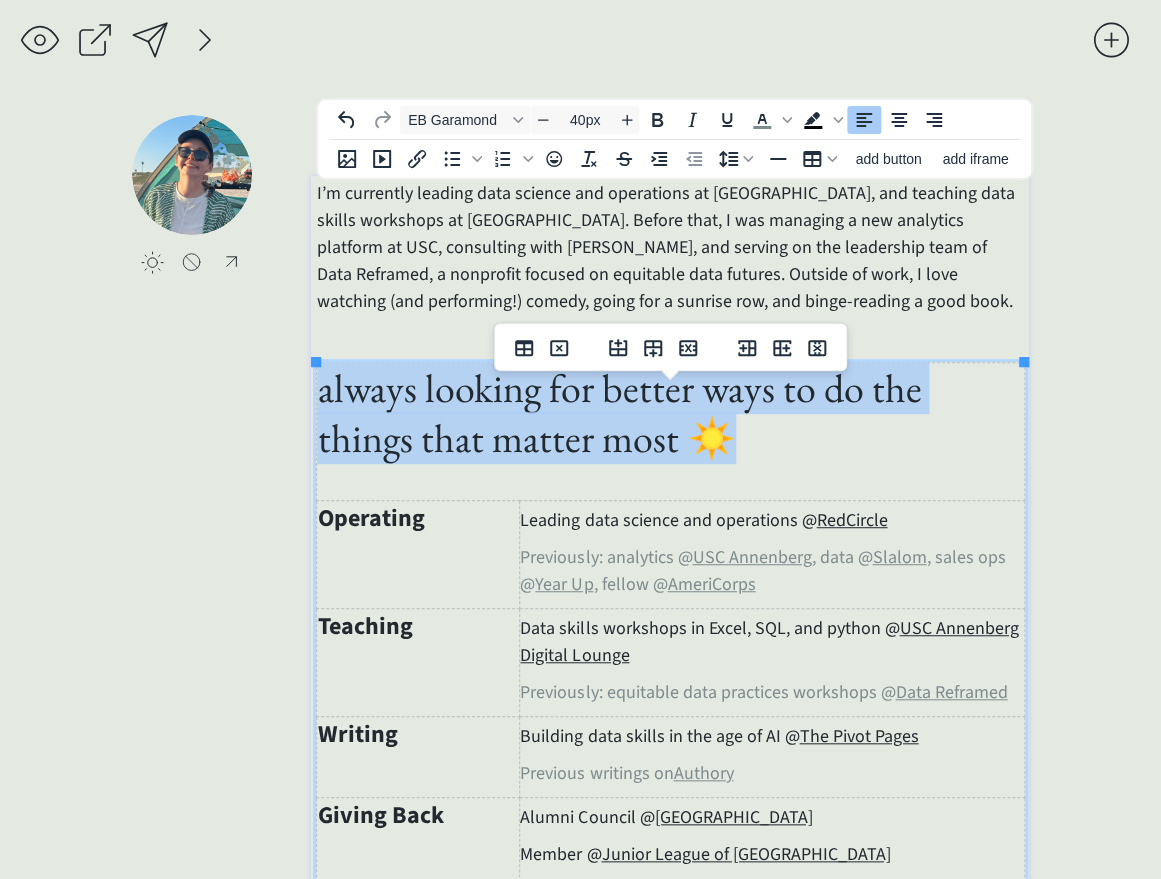 drag, startPoint x: 660, startPoint y: 453, endPoint x: 325, endPoint y: 392, distance: 340.50845 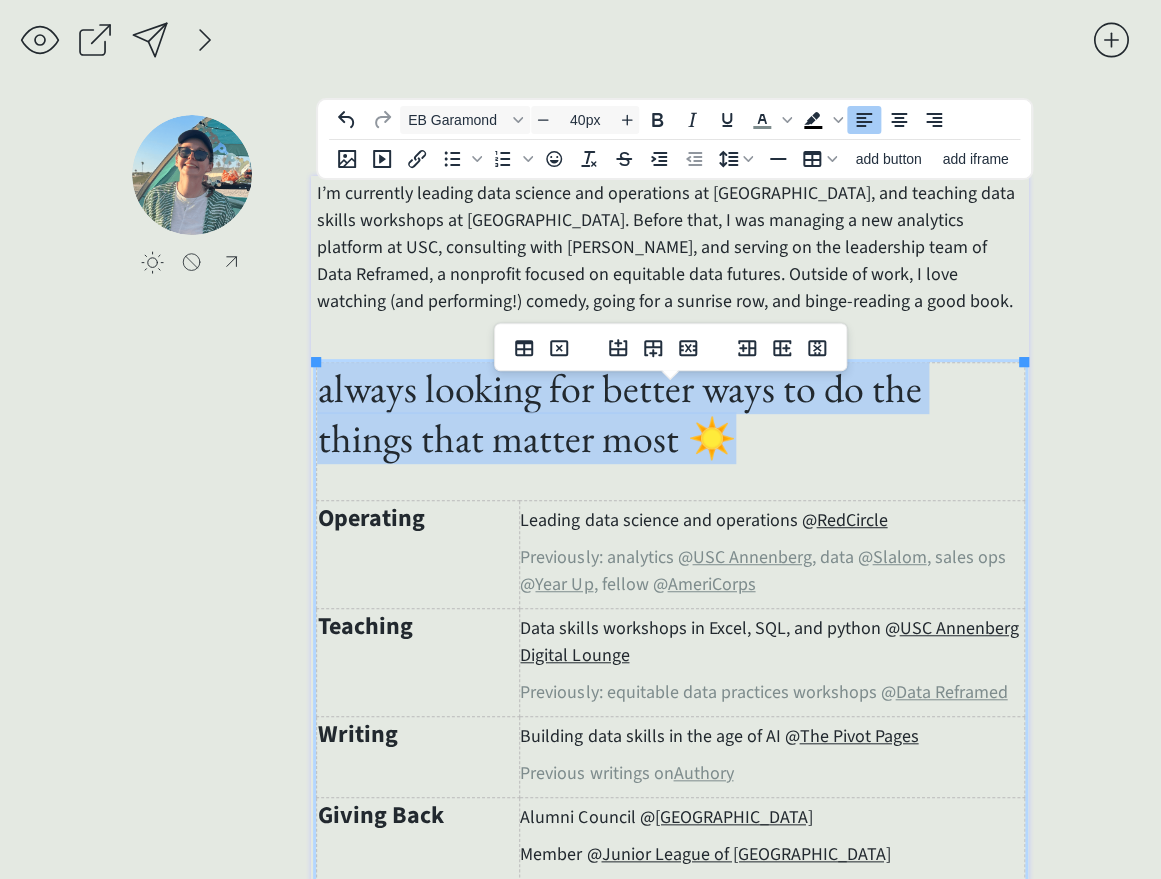 click on "always looking for better ways to do the things that matter most ☀️" at bounding box center (670, 413) 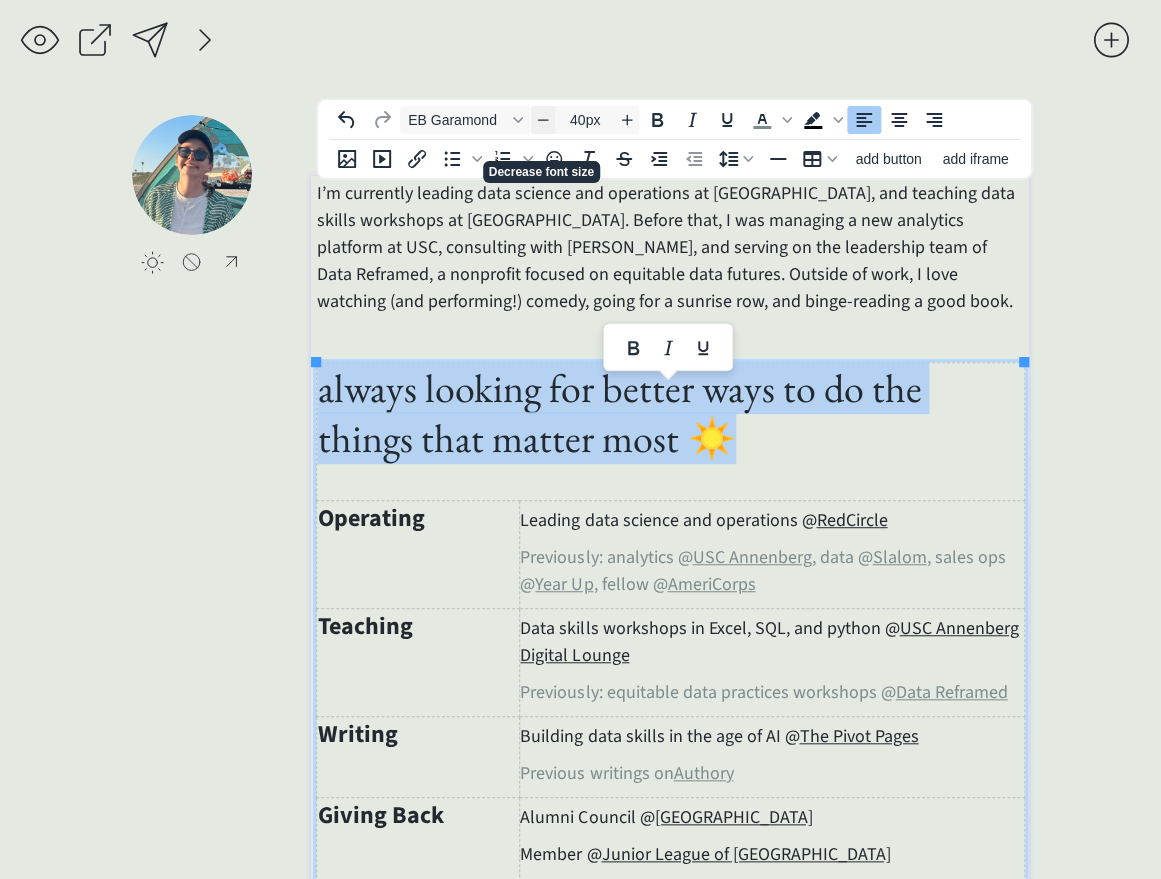 click 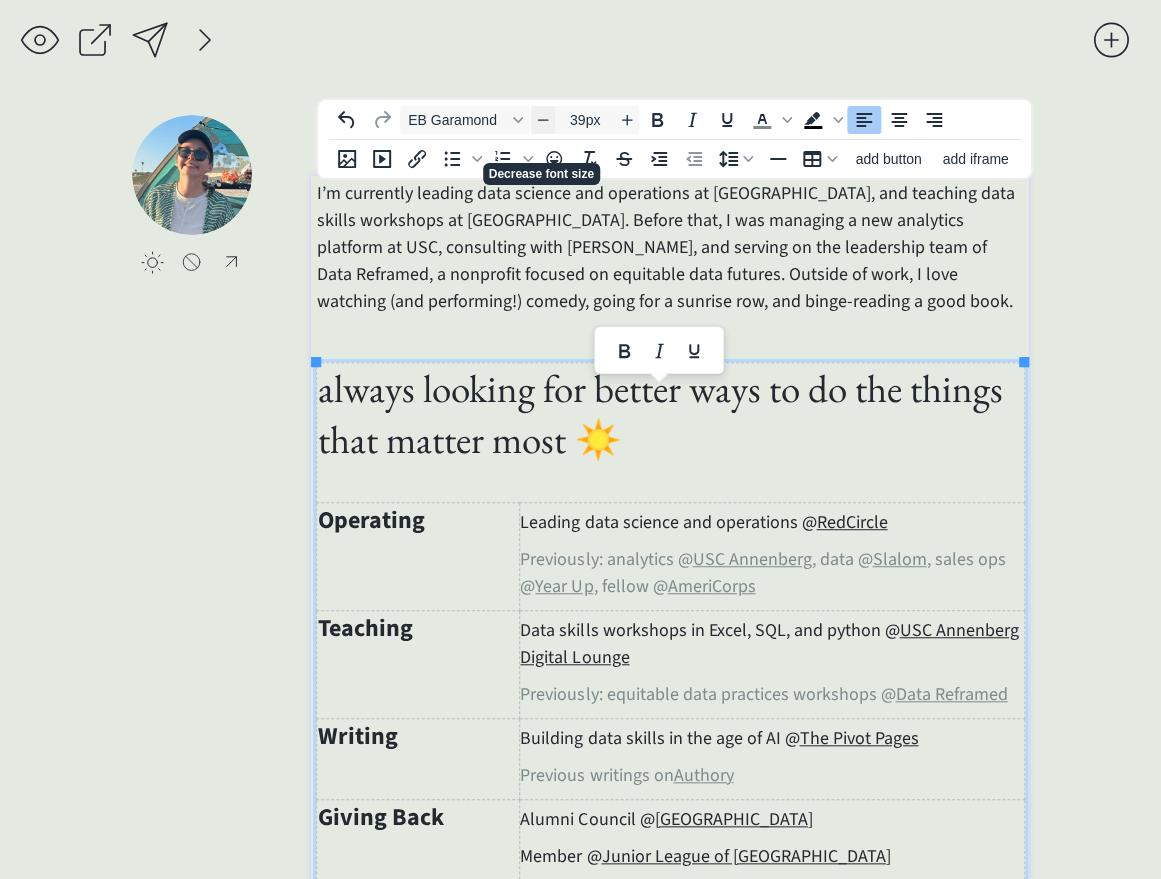 click 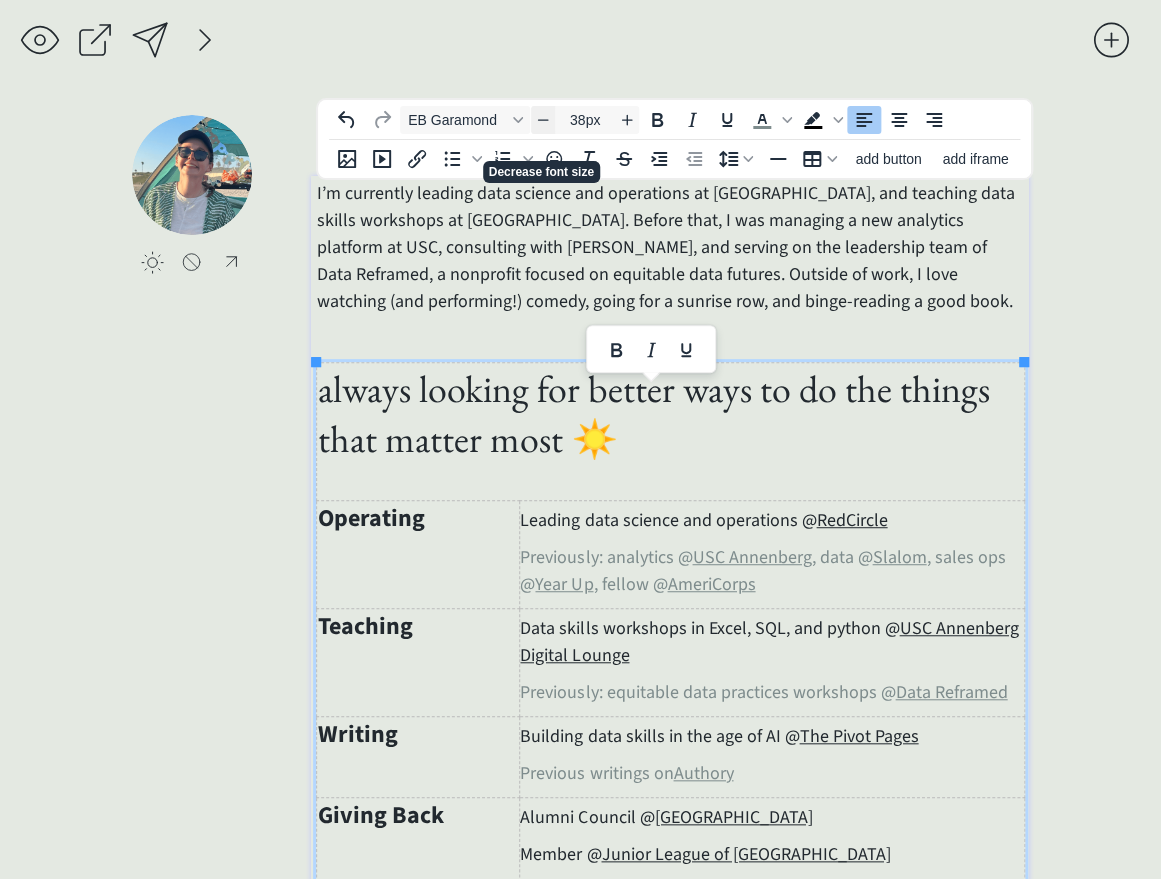 click 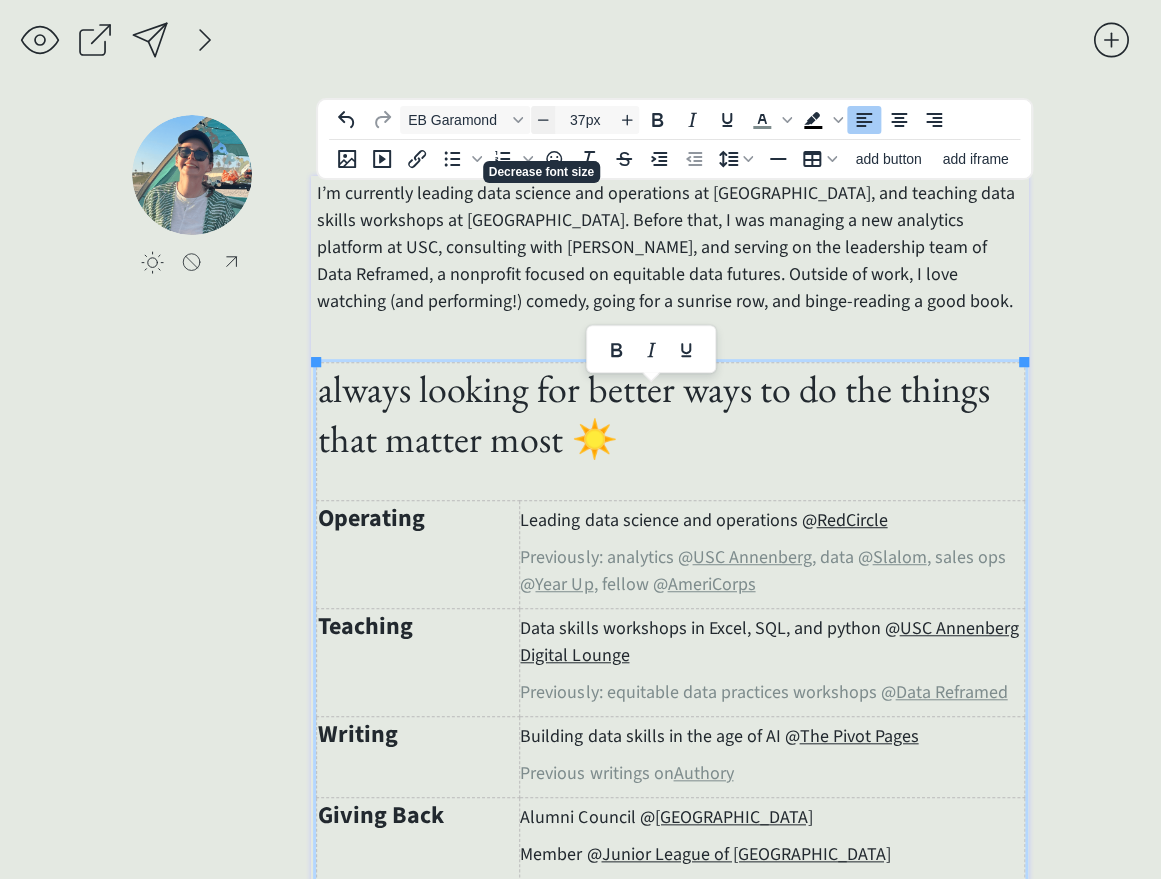 click 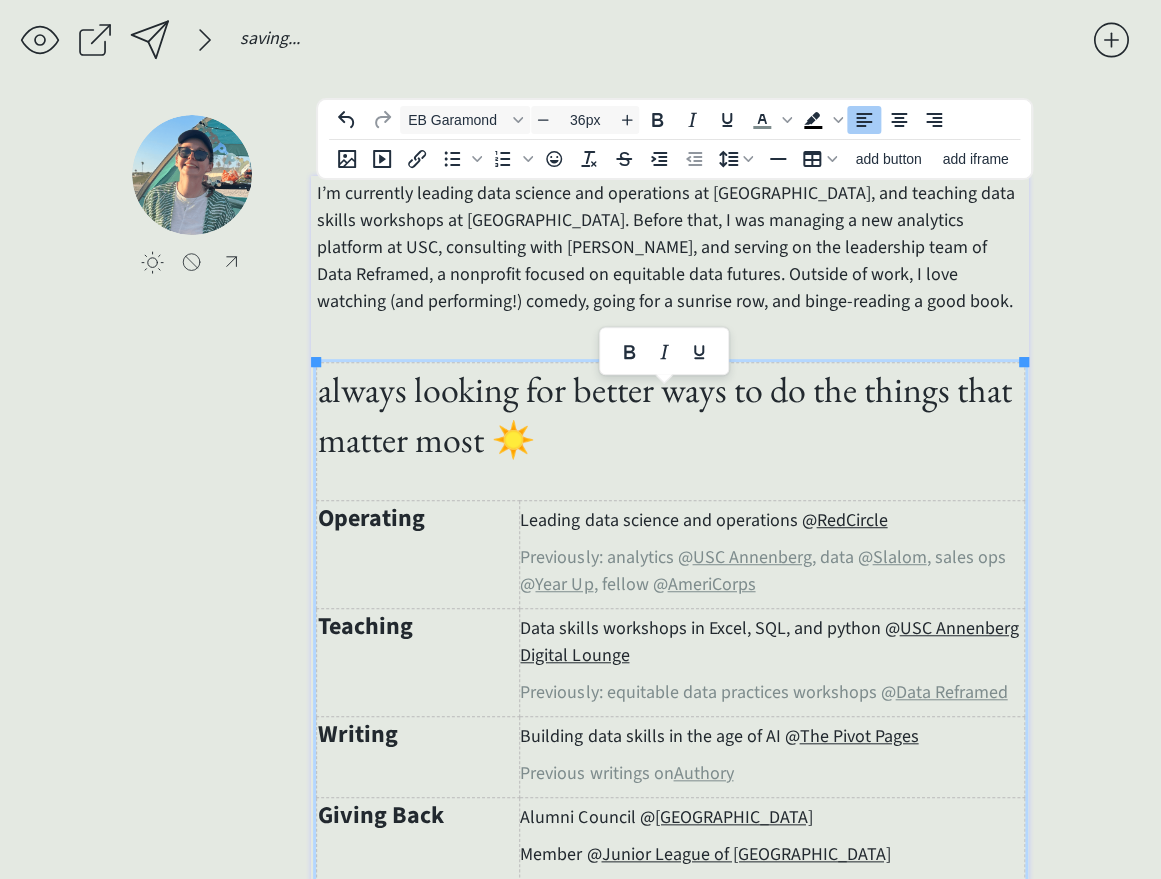 click on "always looking for better ways to do the things that matter most ☀️" at bounding box center [664, 414] 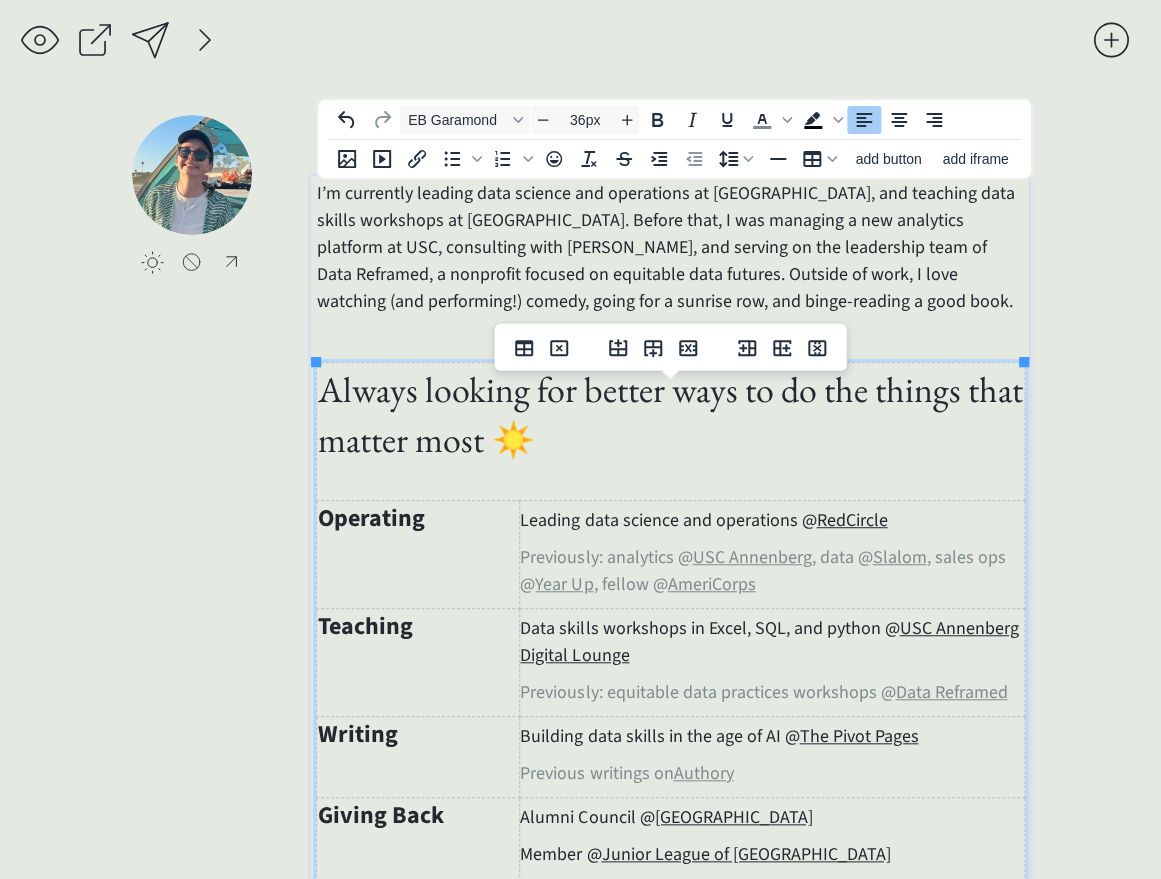 click on "Always looking for better ways to do the things that matter most ☀️" at bounding box center [669, 414] 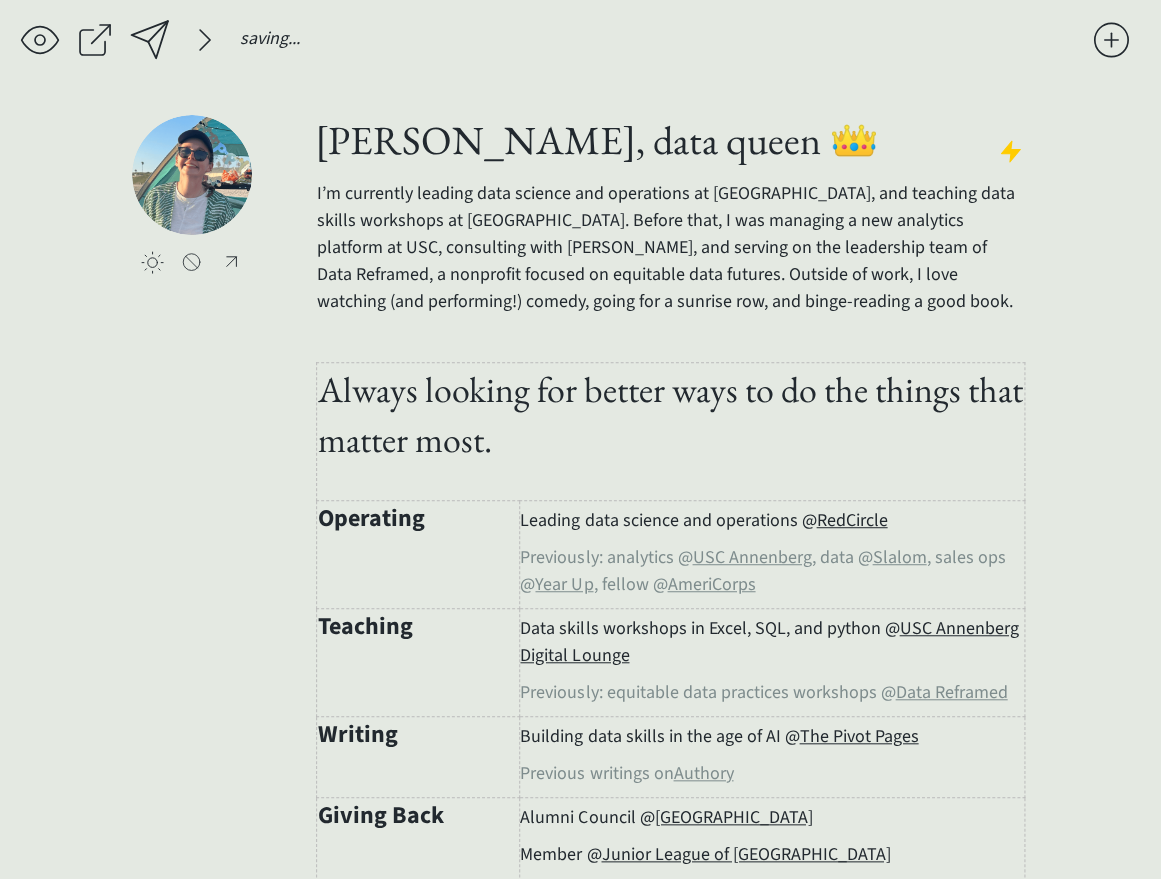 click on "saving... click to upload a picture [PERSON_NAME], data queen 👑 I’m currently leading data science and operations at [GEOGRAPHIC_DATA], and teaching data skills workshops at [GEOGRAPHIC_DATA]. Before that, I was managing a new analytics platform at USC, consulting with [PERSON_NAME], and serving on the leadership team of Data Reframed, a nonprofit focused on equitable data futures. Outside of work, I love watching (and performing!) comedy, going for a sunrise row, and binge-reading a good book. Always looking for better ways to do the things that matter most. Operating Leading data science and operations @  RedCircle Previously: analytics @  [GEOGRAPHIC_DATA] , data @  Slalom , sales ops @  Year Up , fellow @  AmeriCorps Teaching Data skills workshops in Excel, SQL, and python @  USC Annenberg Digital Lounge Previously: equitable data practices workshops @  Data Reframed Writing Building data skills in the age of AI @  The Pivot Pages Previous writings on  Authory Giving Back Alumni Council @  High Mountain Institute Member @" 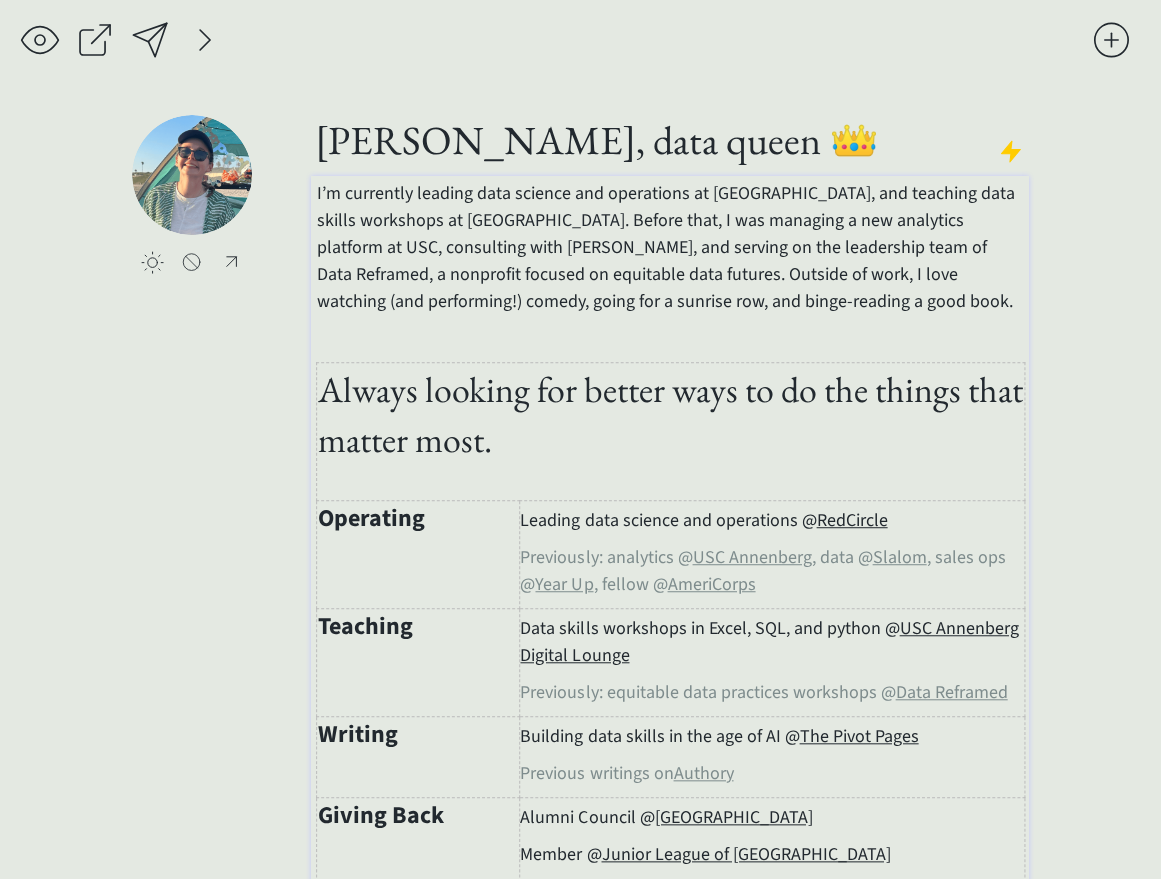 click on "Always looking for better ways to do the things that matter most." at bounding box center (670, 413) 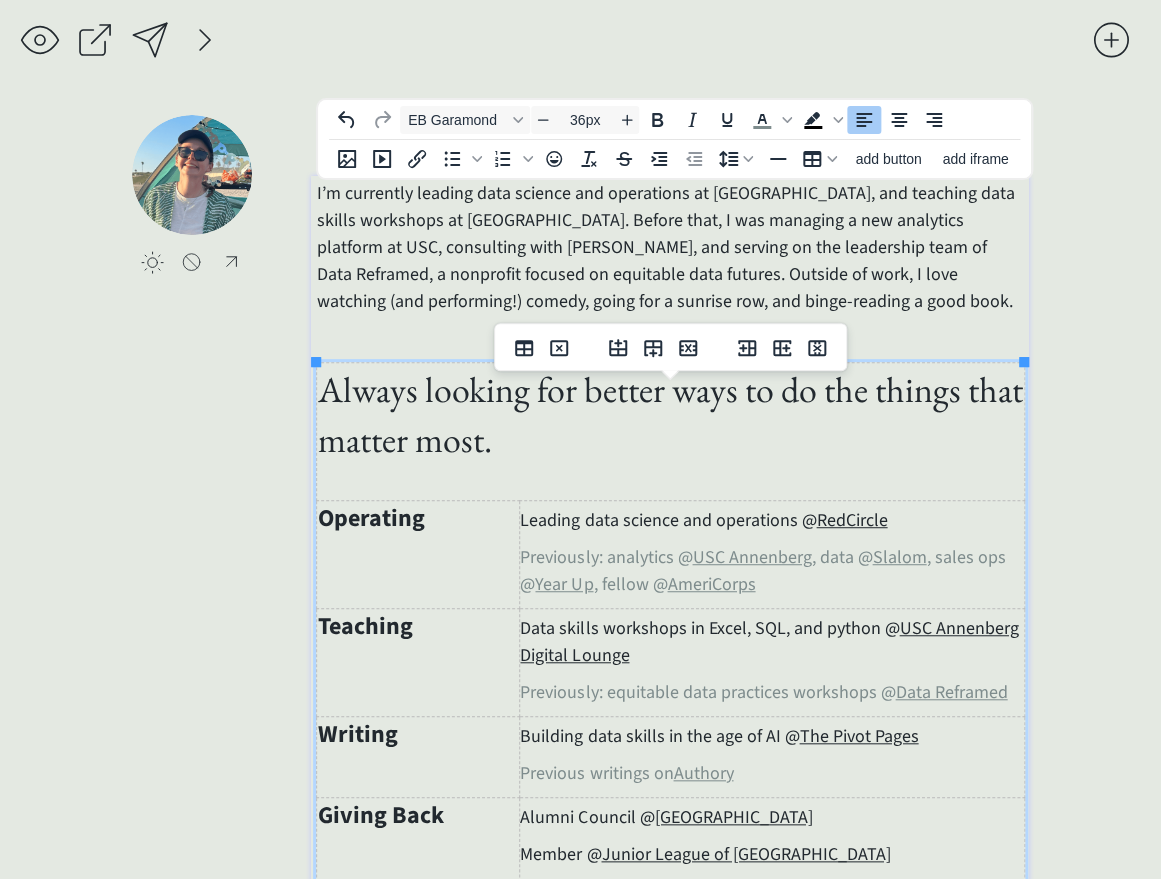 click on "click to upload a picture [PERSON_NAME], data queen 👑 I’m currently leading data science and operations at [GEOGRAPHIC_DATA], and teaching data skills workshops at [GEOGRAPHIC_DATA]. Before that, I was managing a new analytics platform at USC, consulting with [PERSON_NAME], and serving on the leadership team of Data Reframed, a nonprofit focused on equitable data futures. Outside of work, I love watching (and performing!) comedy, going for a sunrise row, and binge-reading a good book. Always looking for better ways to do the things that matter most. Operating Leading data science and operations @  RedCircle Previously: analytics @  USC Annenberg , data @  Slalom , sales ops @  Year Up , fellow @  AmeriCorps Teaching Data skills workshops in Excel, SQL, and python @  USC Annenberg Digital Lounge Previously: equitable data practices workshops @  Data Reframed Writing Building data skills in the age of AI @  The Pivot Pages Previous writings on  Authory Giving Back Alumni Council @  High Mountain Institute Member @  , data @" at bounding box center [580, 712] 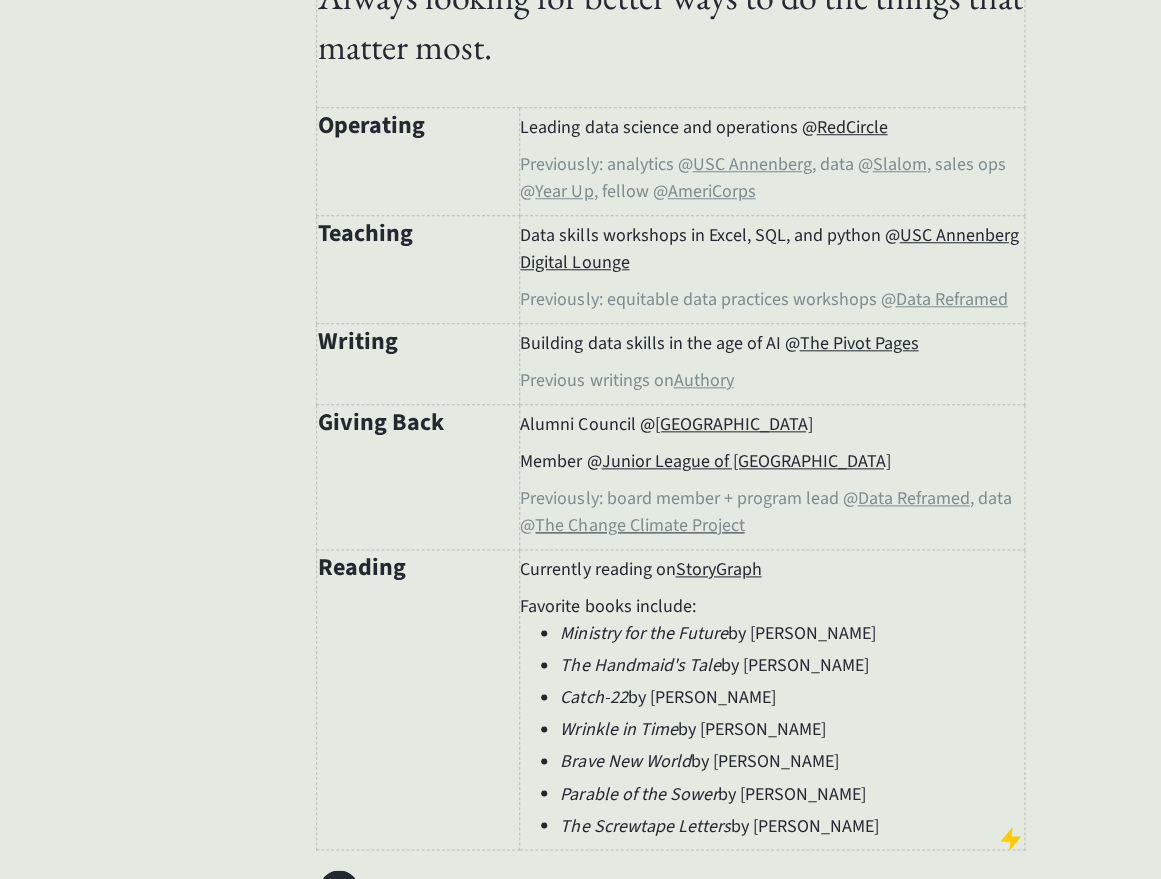 scroll, scrollTop: 396, scrollLeft: 0, axis: vertical 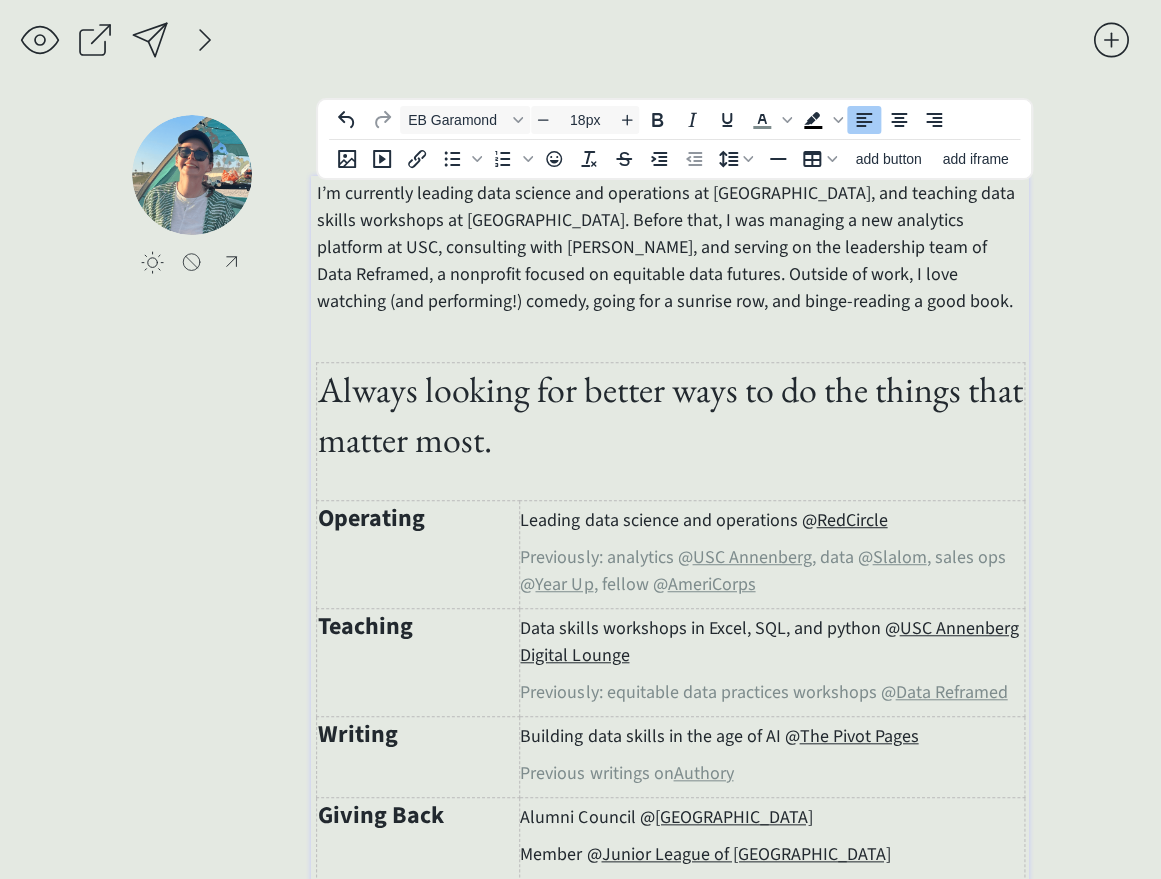 click at bounding box center (670, 338) 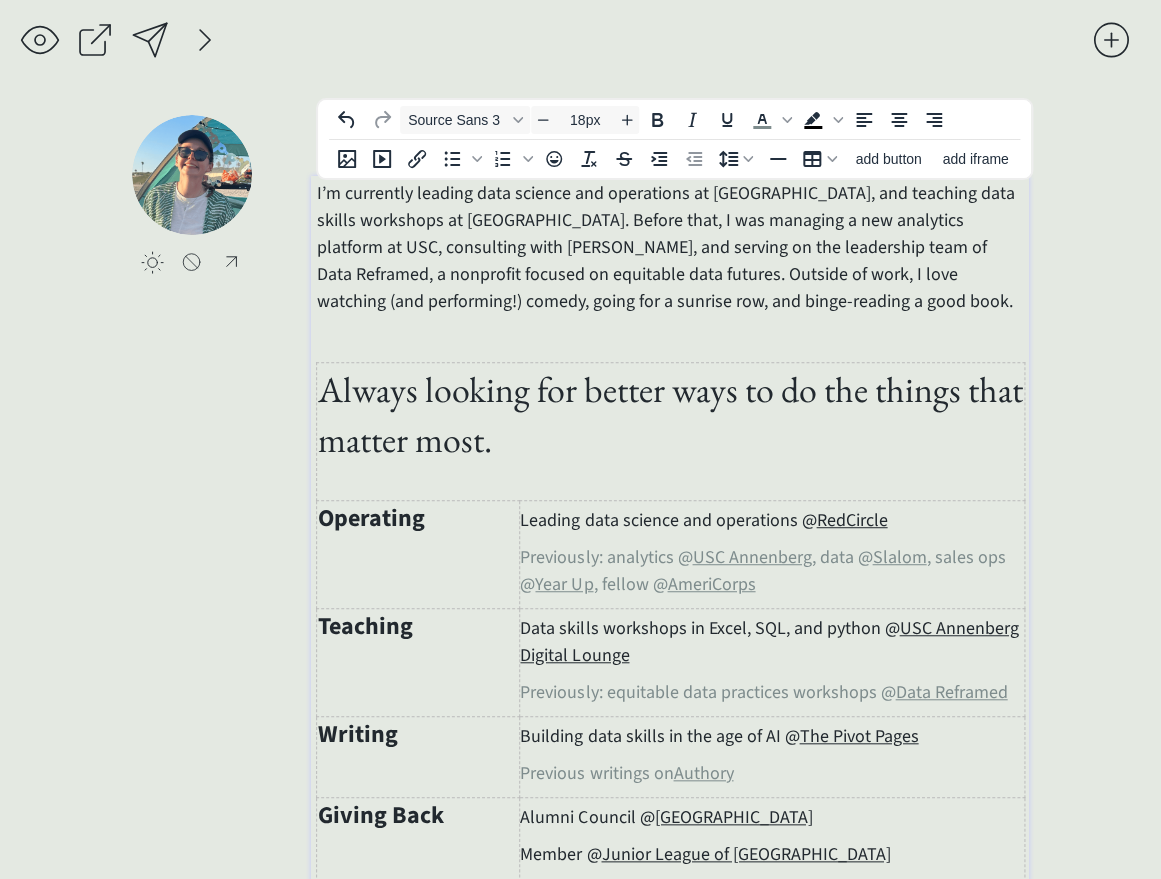click on "saving... click to upload a picture [PERSON_NAME], data queen 👑 I’m currently leading data science and operations at [GEOGRAPHIC_DATA], and teaching data skills workshops at [GEOGRAPHIC_DATA]. Before that, I was managing a new analytics platform at USC, consulting with [PERSON_NAME], and serving on the leadership team of Data Reframed, a nonprofit focused on equitable data futures. Outside of work, I love watching (and performing!) comedy, going for a sunrise row, and binge-reading a good book. Always looking for better ways to do the things that matter most. Operating Leading data science and operations @  RedCircle Previously: analytics @  [GEOGRAPHIC_DATA] , data @  Slalom , sales ops @  Year Up , fellow @  AmeriCorps Teaching Data skills workshops in Excel, SQL, and python @  USC Annenberg Digital Lounge Previously: equitable data practices workshops @  Data Reframed Writing Building data skills in the age of AI @  The Pivot Pages Previous writings on  Authory Giving Back Alumni Council @  High Mountain Institute Member @" 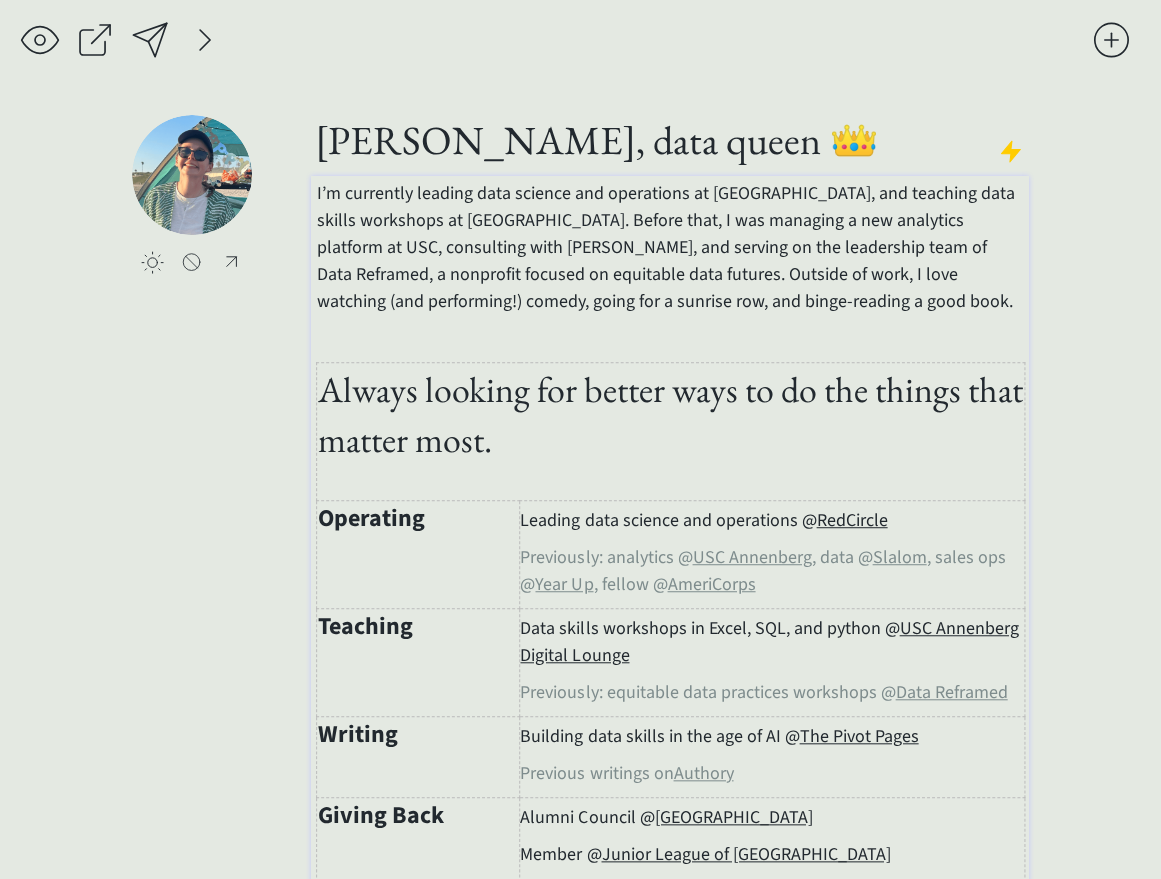 click on "I’m currently leading data science and operations at [GEOGRAPHIC_DATA], and teaching data skills workshops at [GEOGRAPHIC_DATA]. Before that, I was managing a new analytics platform at USC, consulting with [PERSON_NAME], and serving on the leadership team of Data Reframed, a nonprofit focused on equitable data futures. Outside of work, I love watching (and performing!) comedy, going for a sunrise row, and binge-reading a good book. Always looking for better ways to do the things that matter most. Operating Leading data science and operations @  RedCircle Previously: analytics @  [GEOGRAPHIC_DATA] , data @  Slalom , sales ops @  Year Up , fellow @  AmeriCorps Teaching Data skills workshops in Excel, SQL, and python @  USC Annenberg Digital Lounge Previously: equitable data practices workshops @  Data Reframed Writing Building data skills in the age of AI @  The Pivot Pages Previous writings on  Authory Giving Back Alumni Council @  High Mountain Institute Member @  Junior League of [GEOGRAPHIC_DATA]﻿ Previously: b Data Reframed ﻿" at bounding box center (670, 711) 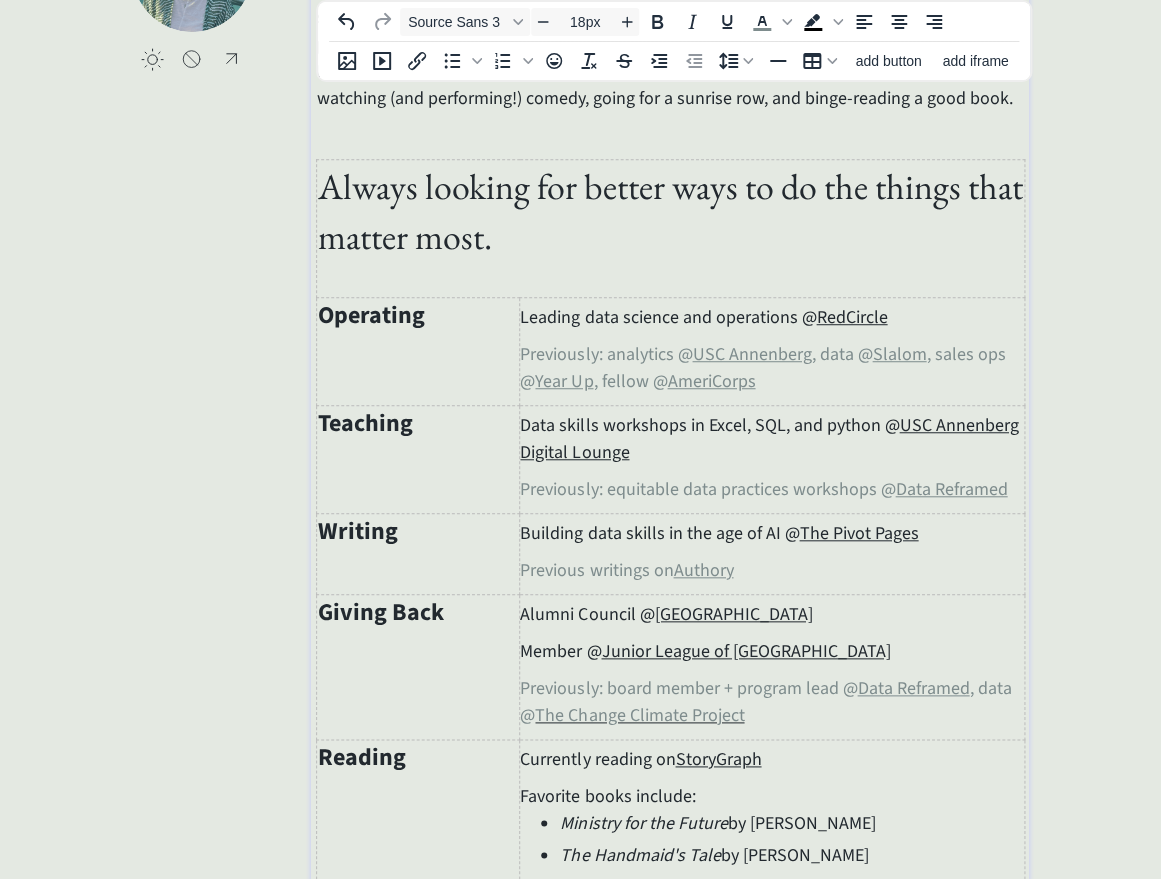 scroll, scrollTop: 439, scrollLeft: 0, axis: vertical 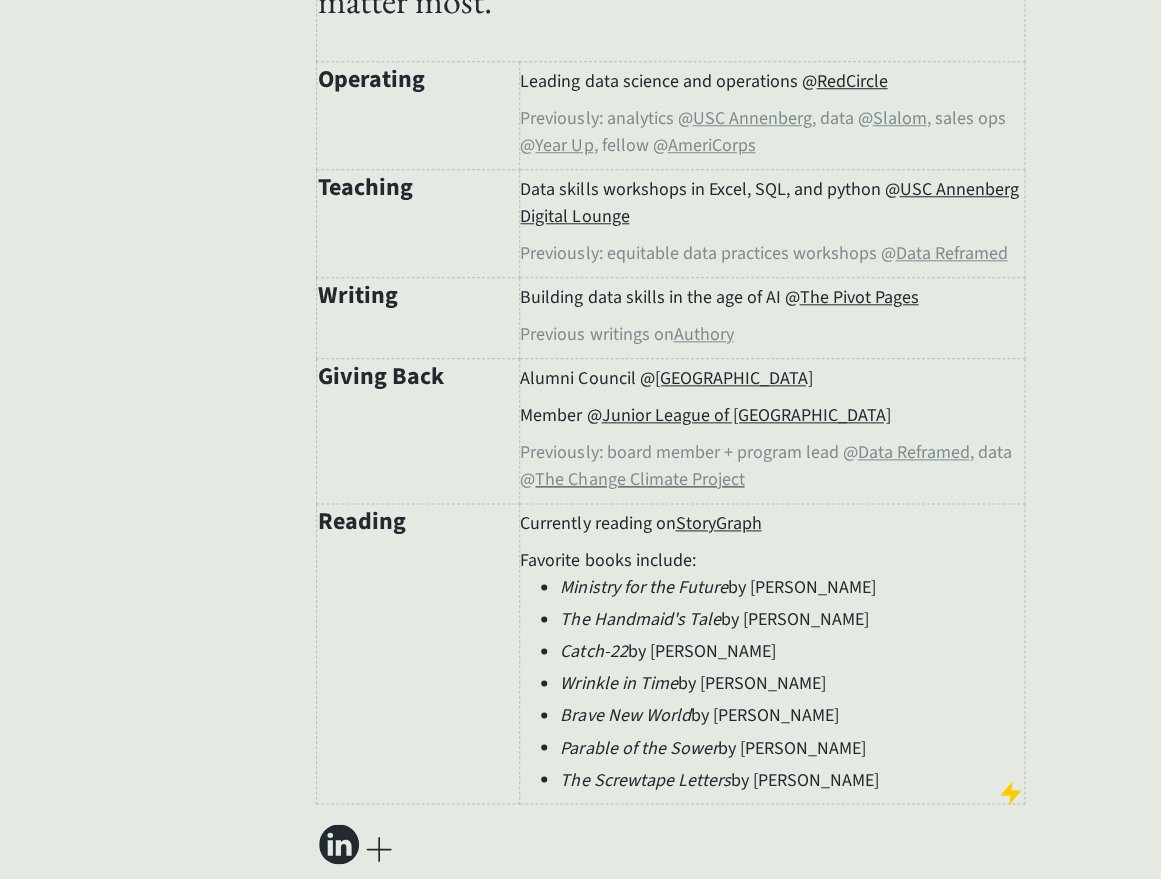 click on "[PERSON_NAME], data queen 👑 I’m currently leading data science and operations at [GEOGRAPHIC_DATA], and teaching data skills workshops at [GEOGRAPHIC_DATA]. Before that, I was managing a new analytics platform at USC, consulting with [PERSON_NAME], and serving on the leadership team of Data Reframed, a nonprofit focused on equitable data futures. Outside of work, I love watching (and performing!) comedy, going for a sunrise row, and binge-reading a good book. Always looking for better ways to do the things that matter most. Operating Leading data science and operations @  RedCircle Previously: analytics @  [GEOGRAPHIC_DATA] , data @  Slalom , sales ops @  Year Up , fellow @  AmeriCorps Teaching Data skills workshops in Excel, SQL, and python @  USC Annenberg Digital Lounge Previously: equitable data practices workshops @  Data Reframed Writing Building data skills in the age of AI @  The Pivot Pages Previous writings on  Authory Giving Back Alumni Council @  High Mountain Institute Member @  Junior League of [GEOGRAPHIC_DATA]﻿ ﻿" at bounding box center (669, 273) 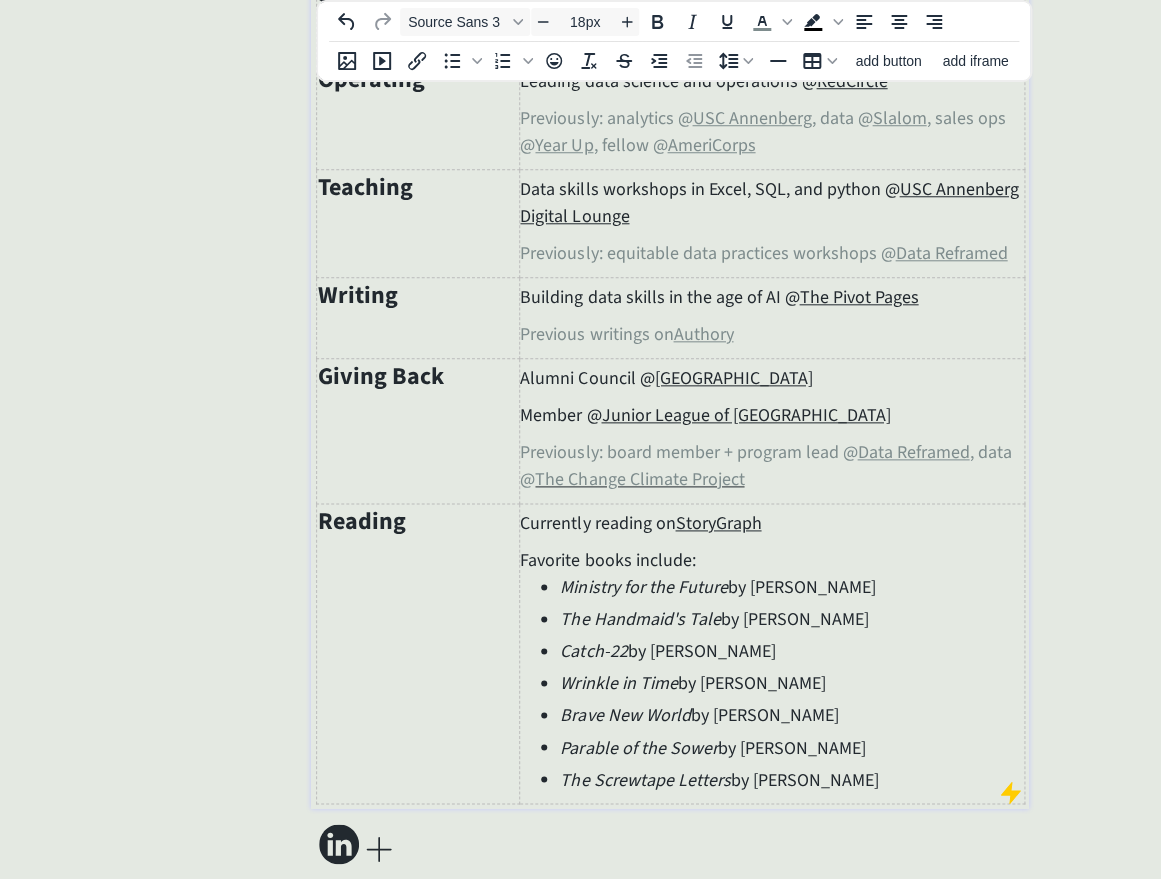 click on "The Screwtape Letters" at bounding box center [645, 779] 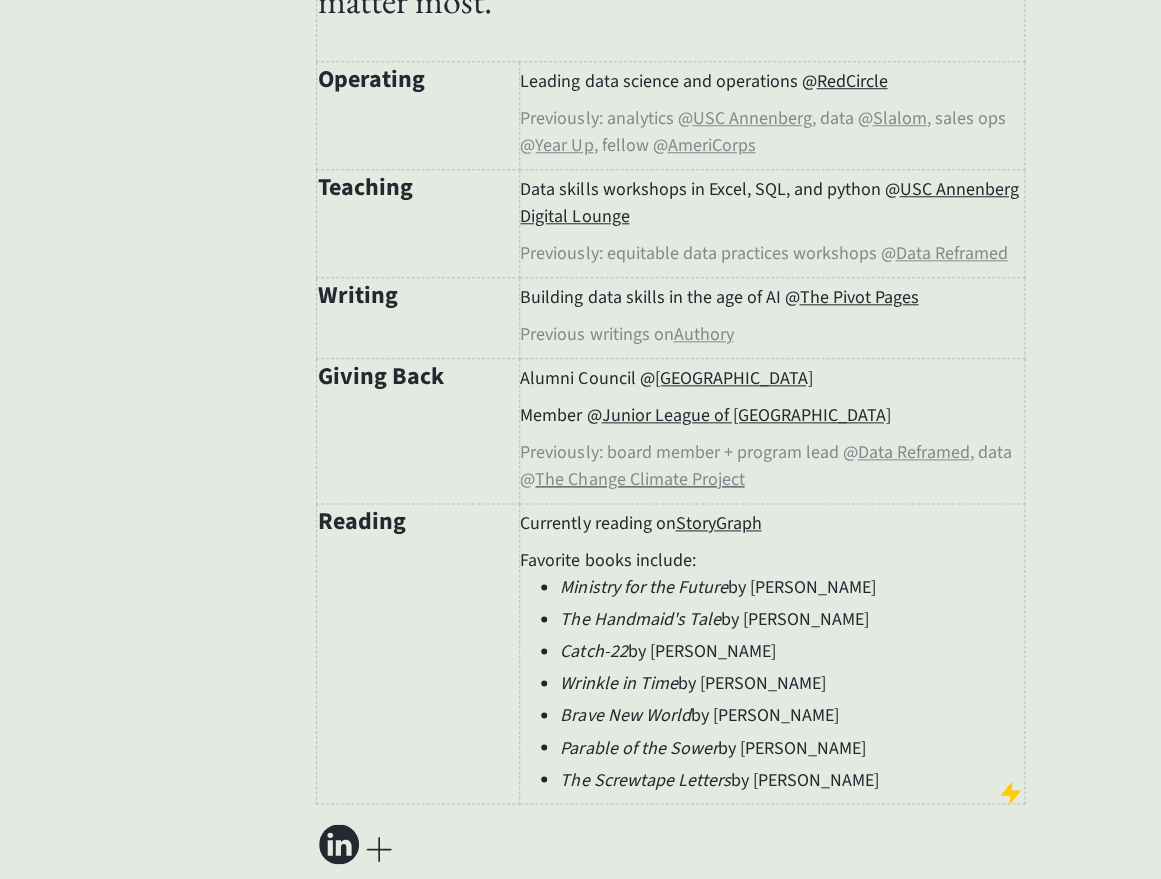 click on "saving... click to upload a picture [PERSON_NAME], data queen 👑 I’m currently leading data science and operations at [GEOGRAPHIC_DATA], and teaching data skills workshops at [GEOGRAPHIC_DATA]. Before that, I was managing a new analytics platform at USC, consulting with [PERSON_NAME], and serving on the leadership team of Data Reframed, a nonprofit focused on equitable data futures. Outside of work, I love watching (and performing!) comedy, going for a sunrise row, and binge-reading a good book. Always looking for better ways to do the things that matter most. Operating Leading data science and operations @  RedCircle Previously: analytics @  [GEOGRAPHIC_DATA] , data @  Slalom , sales ops @  Year Up , fellow @  AmeriCorps Teaching Data skills workshops in Excel, SQL, and python @  USC Annenberg Digital Lounge Previously: equitable data practices workshops @  Data Reframed Writing Building data skills in the age of AI @  The Pivot Pages Previous writings on  Authory Giving Back Alumni Council @  High Mountain Institute Member @" 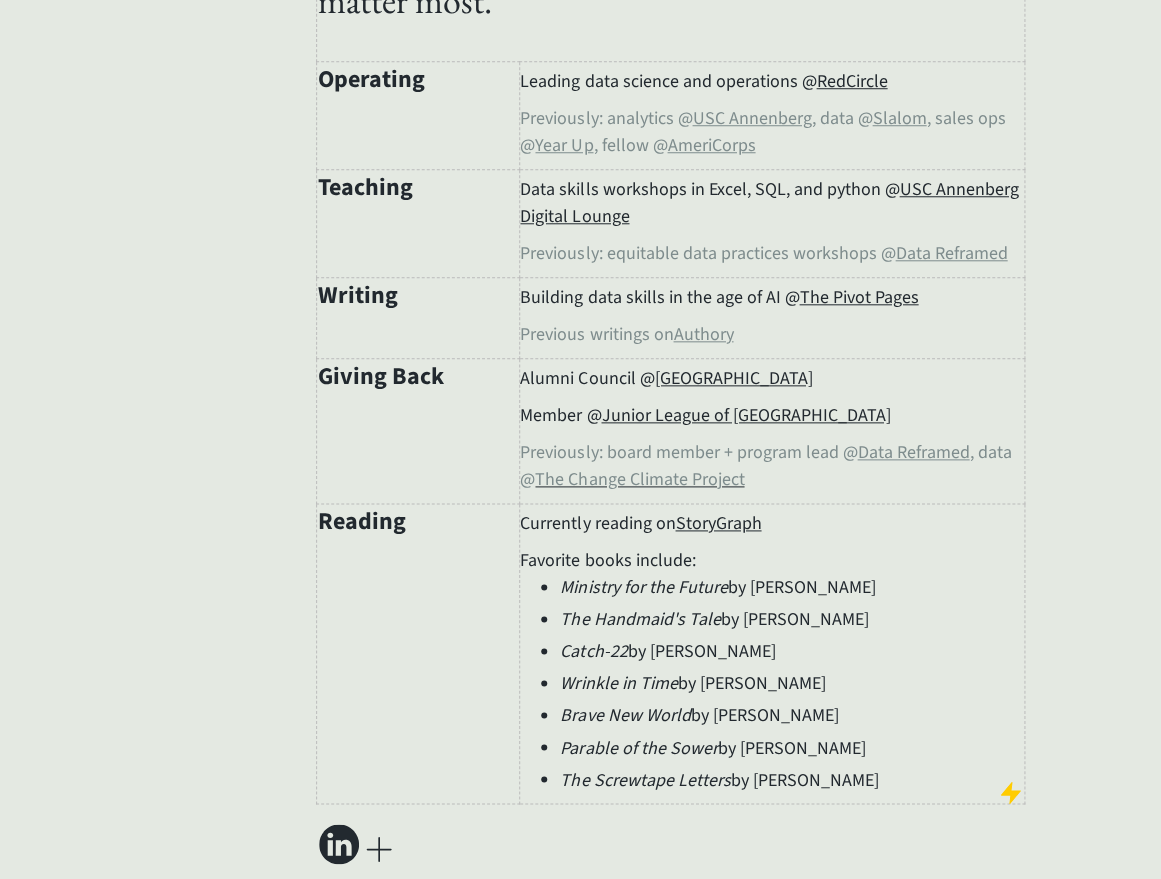 click on "saving... click to upload a picture [PERSON_NAME], data queen 👑 I’m currently leading data science and operations at [GEOGRAPHIC_DATA], and teaching data skills workshops at [GEOGRAPHIC_DATA]. Before that, I was managing a new analytics platform at USC, consulting with [PERSON_NAME], and serving on the leadership team of Data Reframed, a nonprofit focused on equitable data futures. Outside of work, I love watching (and performing!) comedy, going for a sunrise row, and binge-reading a good book. Always looking for better ways to do the things that matter most. Operating Leading data science and operations @  RedCircle Previously: analytics @  [GEOGRAPHIC_DATA] , data @  Slalom , sales ops @  Year Up , fellow @  AmeriCorps Teaching Data skills workshops in Excel, SQL, and python @  USC Annenberg Digital Lounge Previously: equitable data practices workshops @  Data Reframed Writing Building data skills in the age of AI @  The Pivot Pages Previous writings on  Authory Giving Back Alumni Council @  High Mountain Institute Member @" 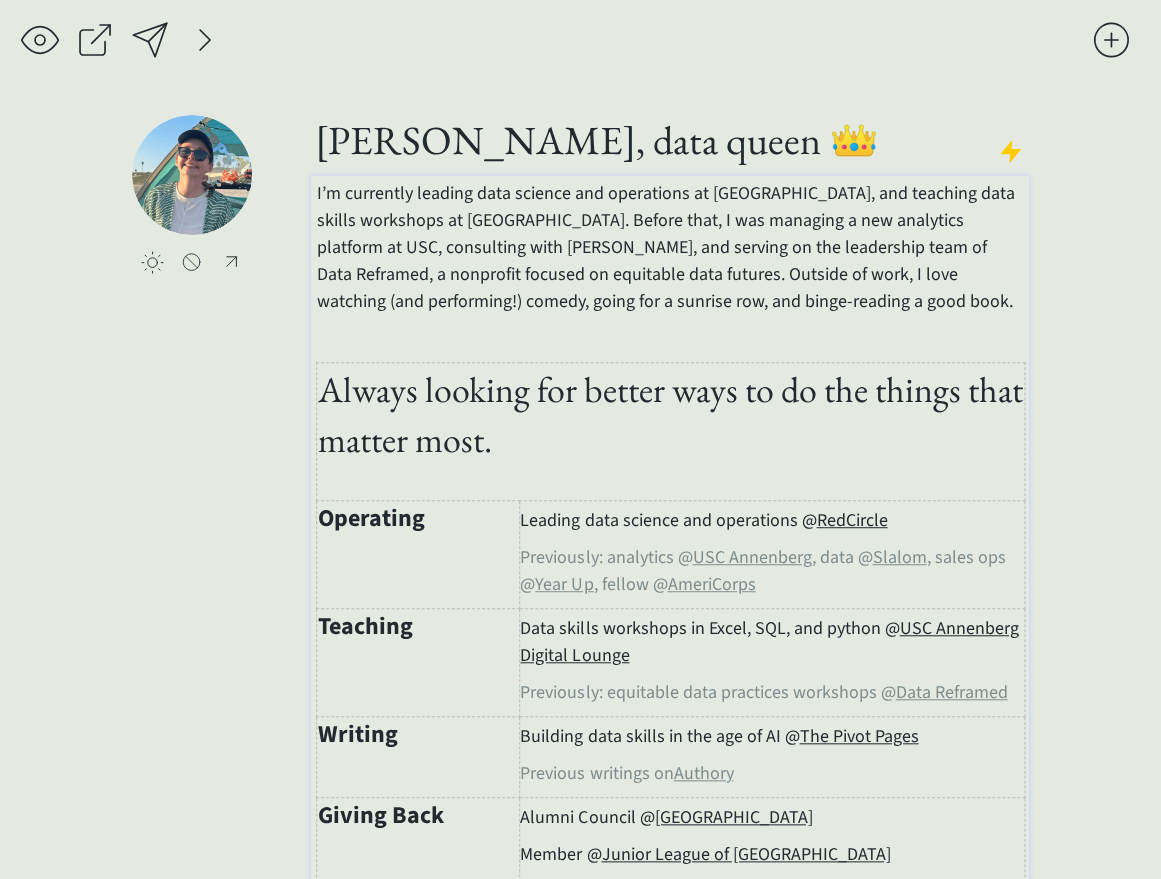 click at bounding box center (670, 338) 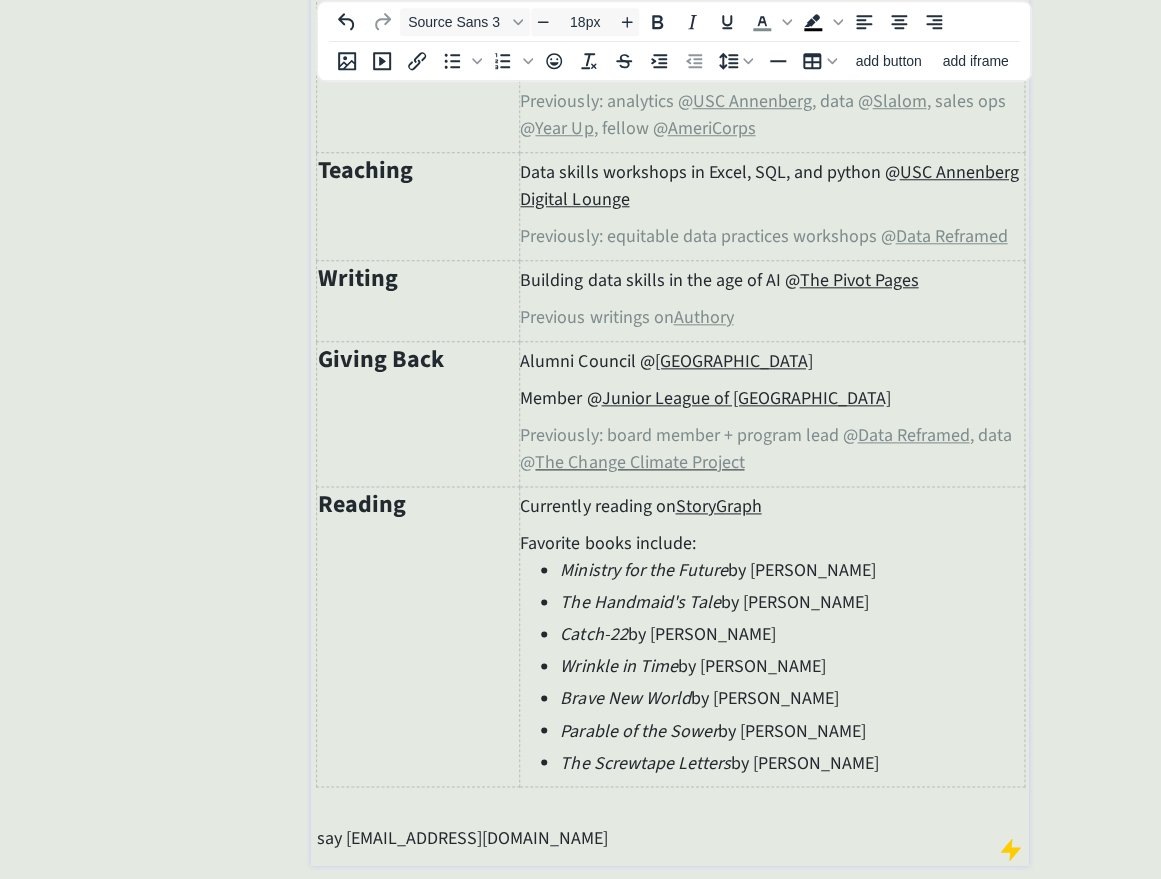 scroll, scrollTop: 513, scrollLeft: 0, axis: vertical 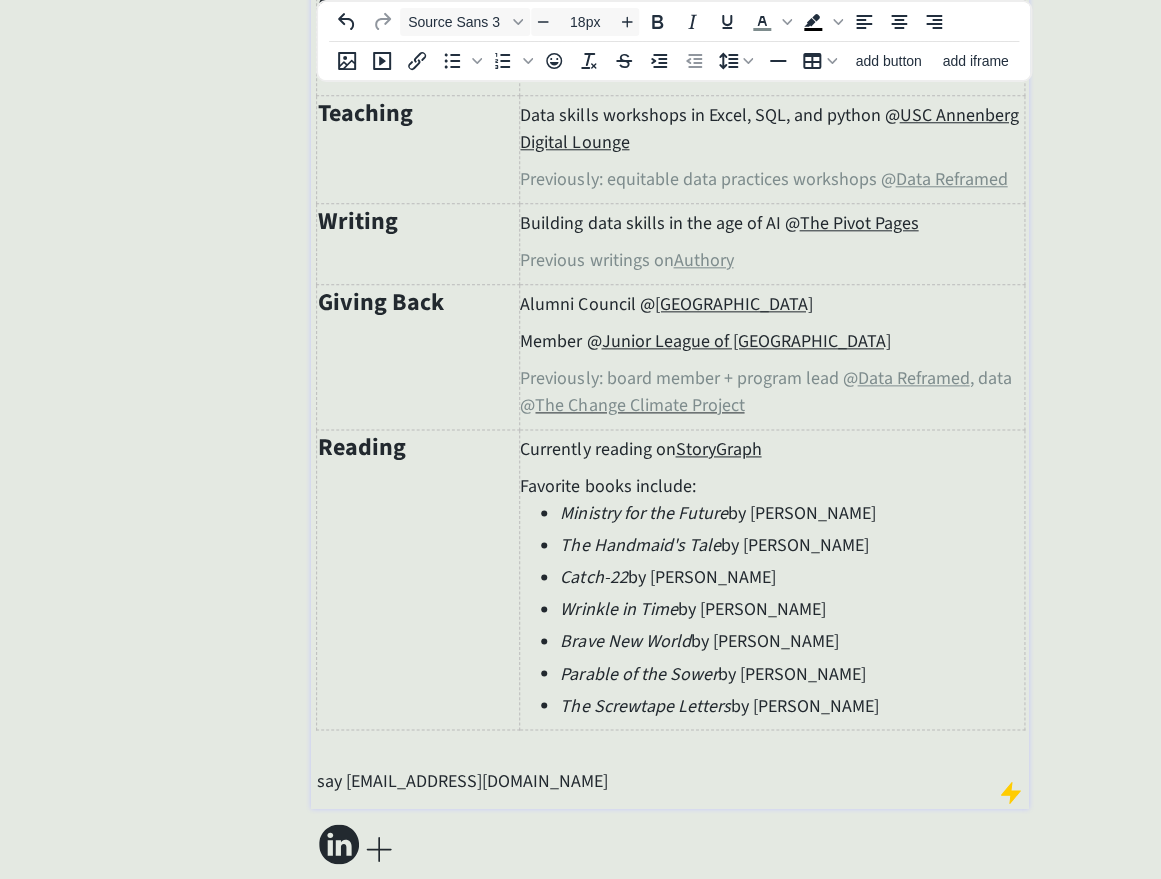 click on "say [EMAIL_ADDRESS][DOMAIN_NAME]" at bounding box center (670, 780) 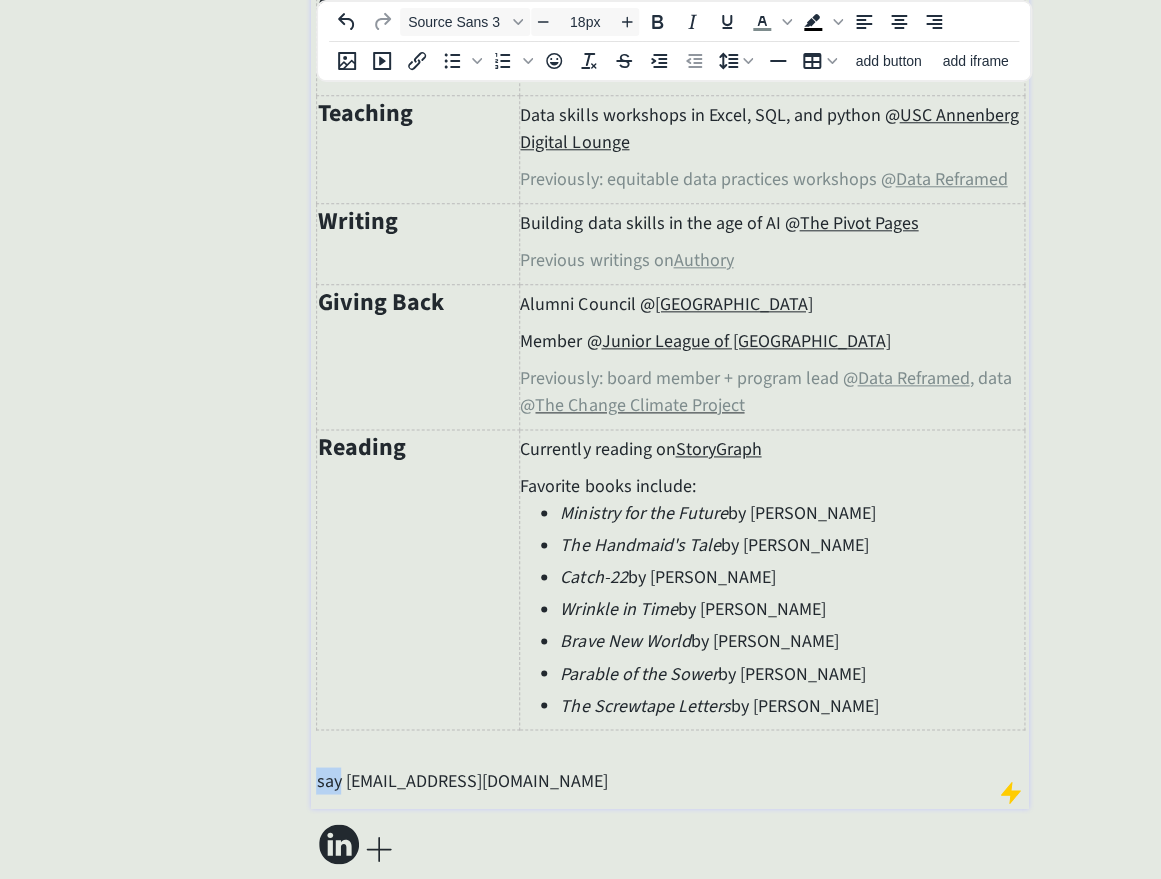 click on "say [EMAIL_ADDRESS][DOMAIN_NAME]" at bounding box center [670, 780] 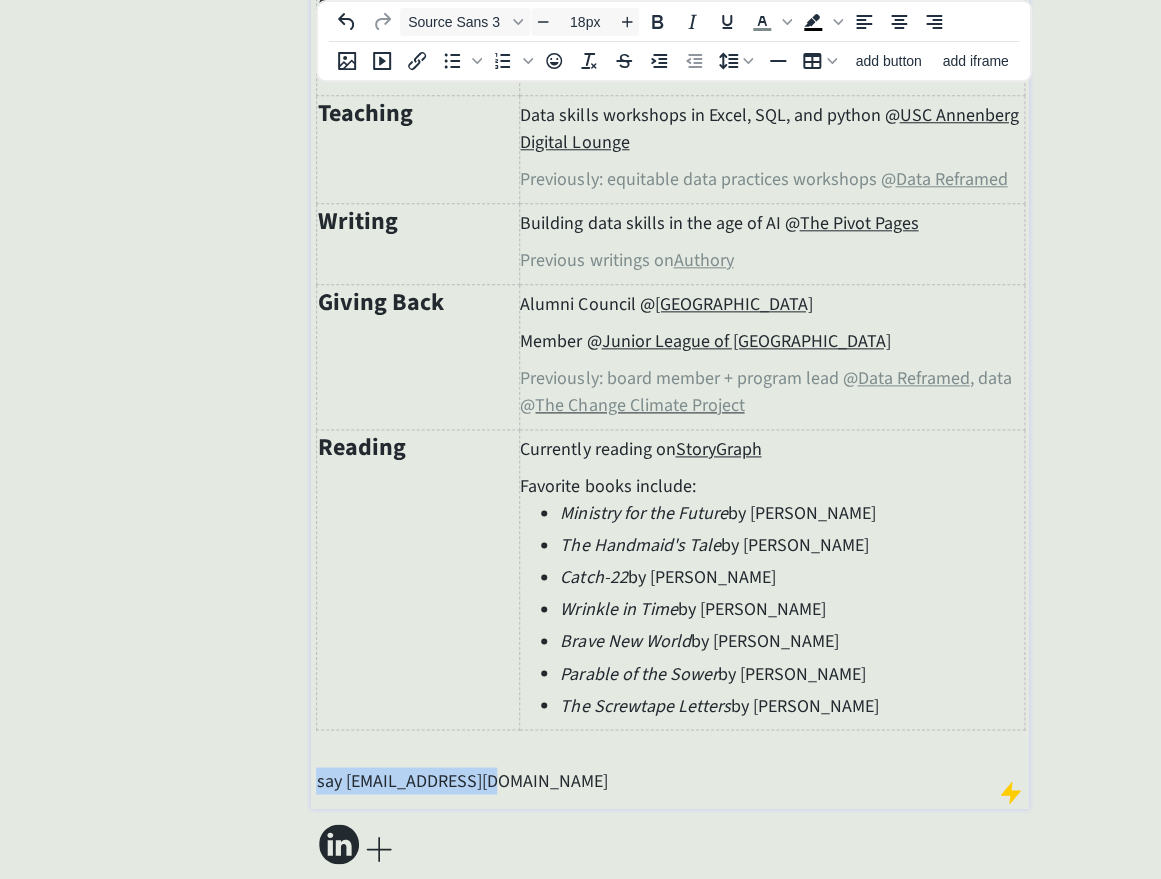 click on "say [EMAIL_ADDRESS][DOMAIN_NAME]" at bounding box center (670, 780) 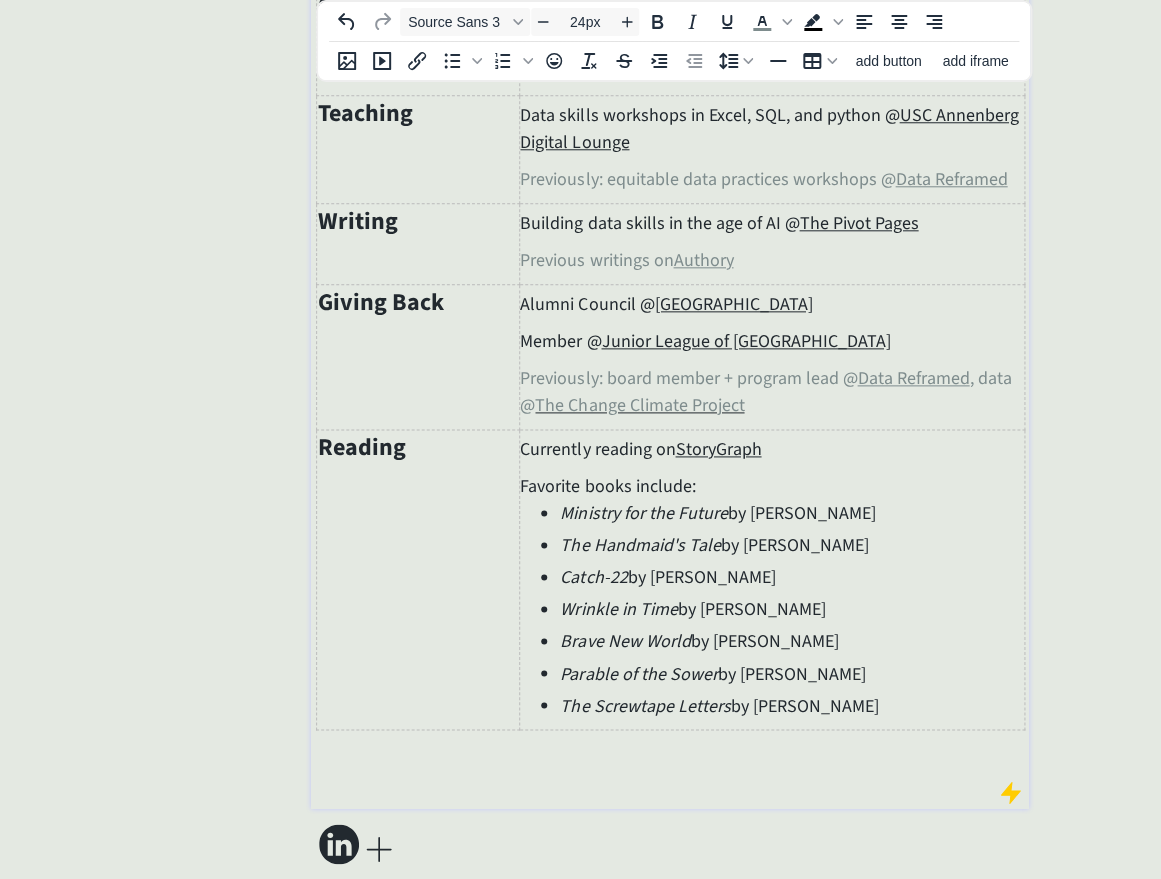 click on "Giving Back" at bounding box center (418, 357) 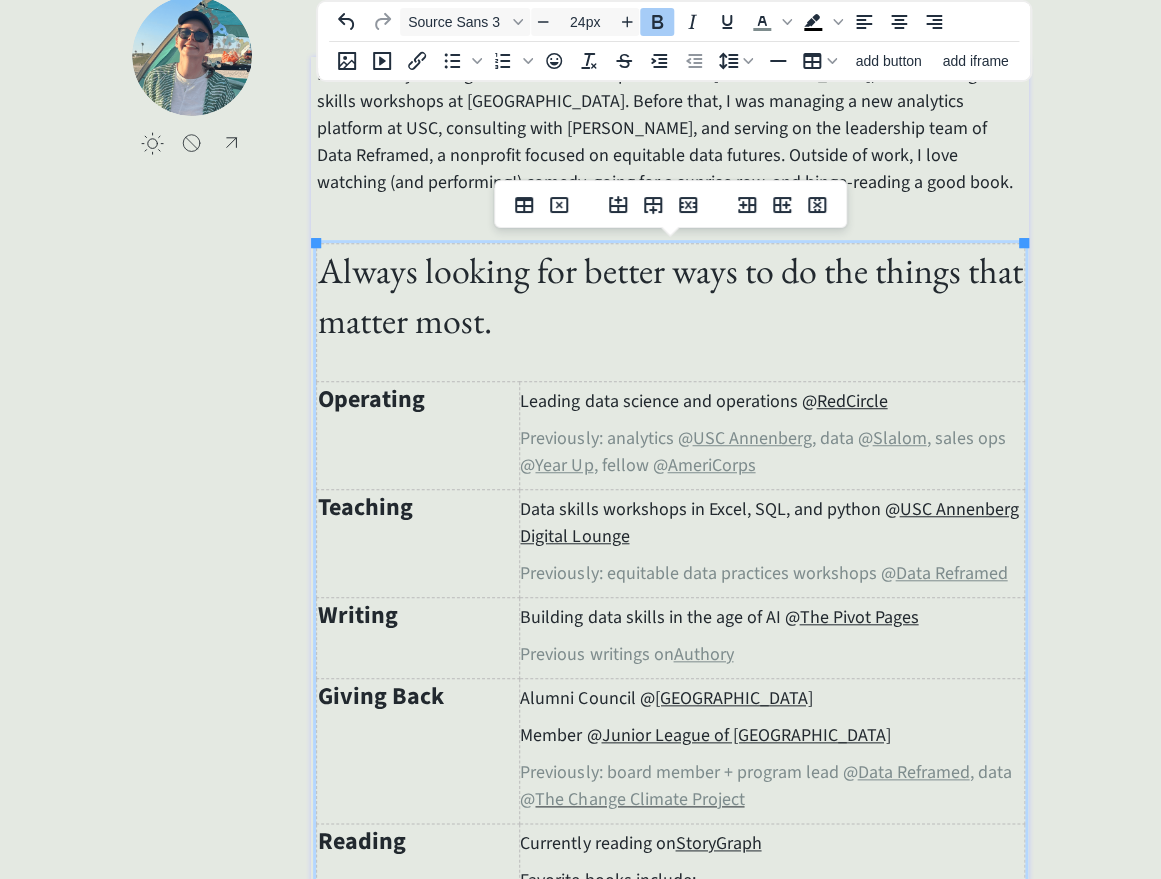 scroll, scrollTop: 122, scrollLeft: 0, axis: vertical 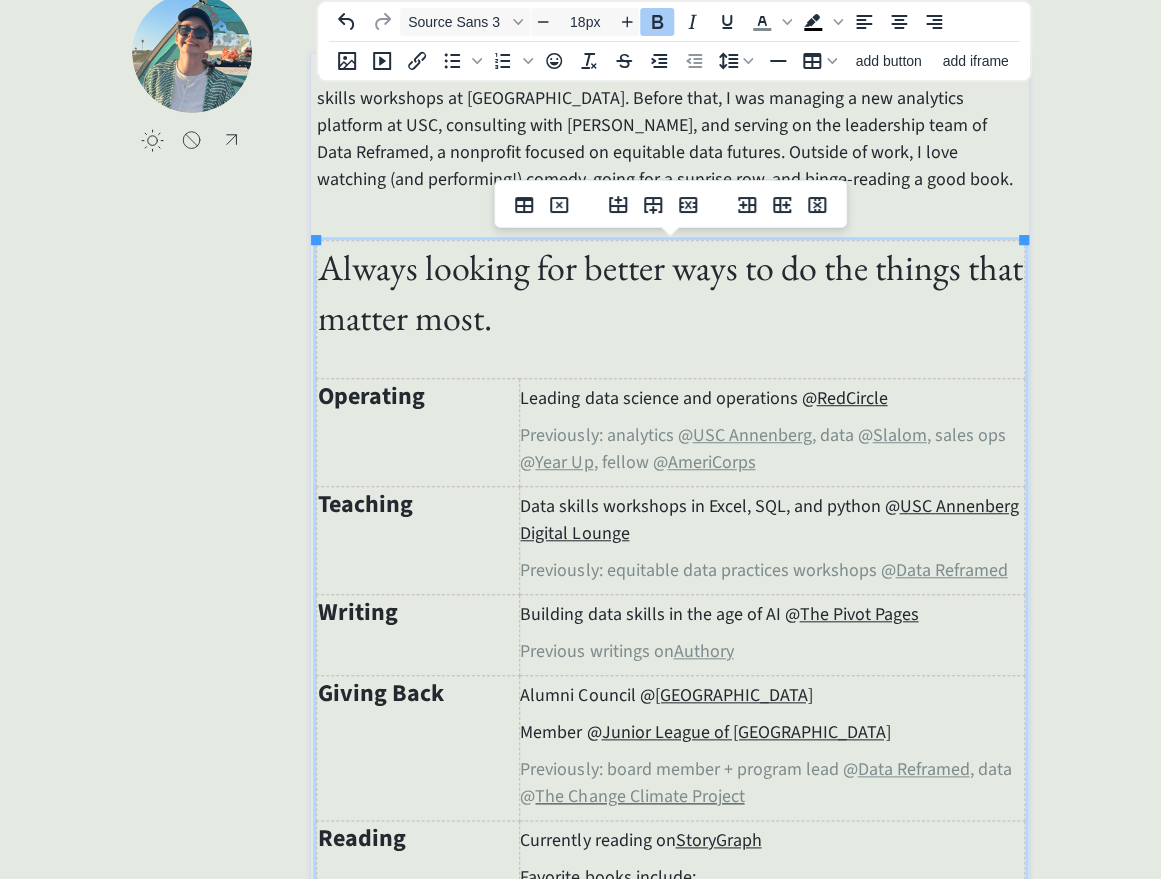 click on "Previously: analytics @  USC Annenberg , data @  Slalom , sales ops @  Year Up , fellow @  AmeriCorps" at bounding box center [772, 449] 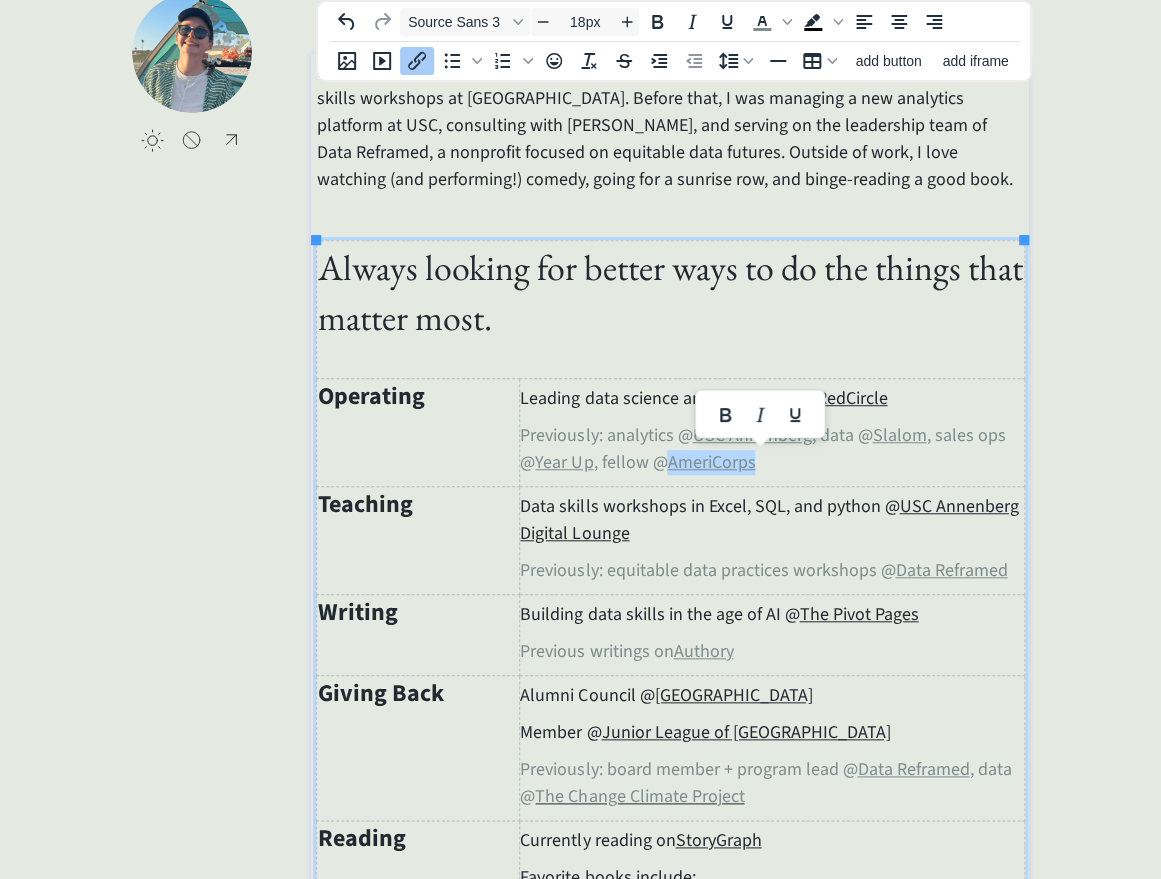 click on "Previously: analytics @  USC Annenberg , data @  Slalom , sales ops @  Year Up , fellow @  AmeriCorps﻿" at bounding box center (772, 449) 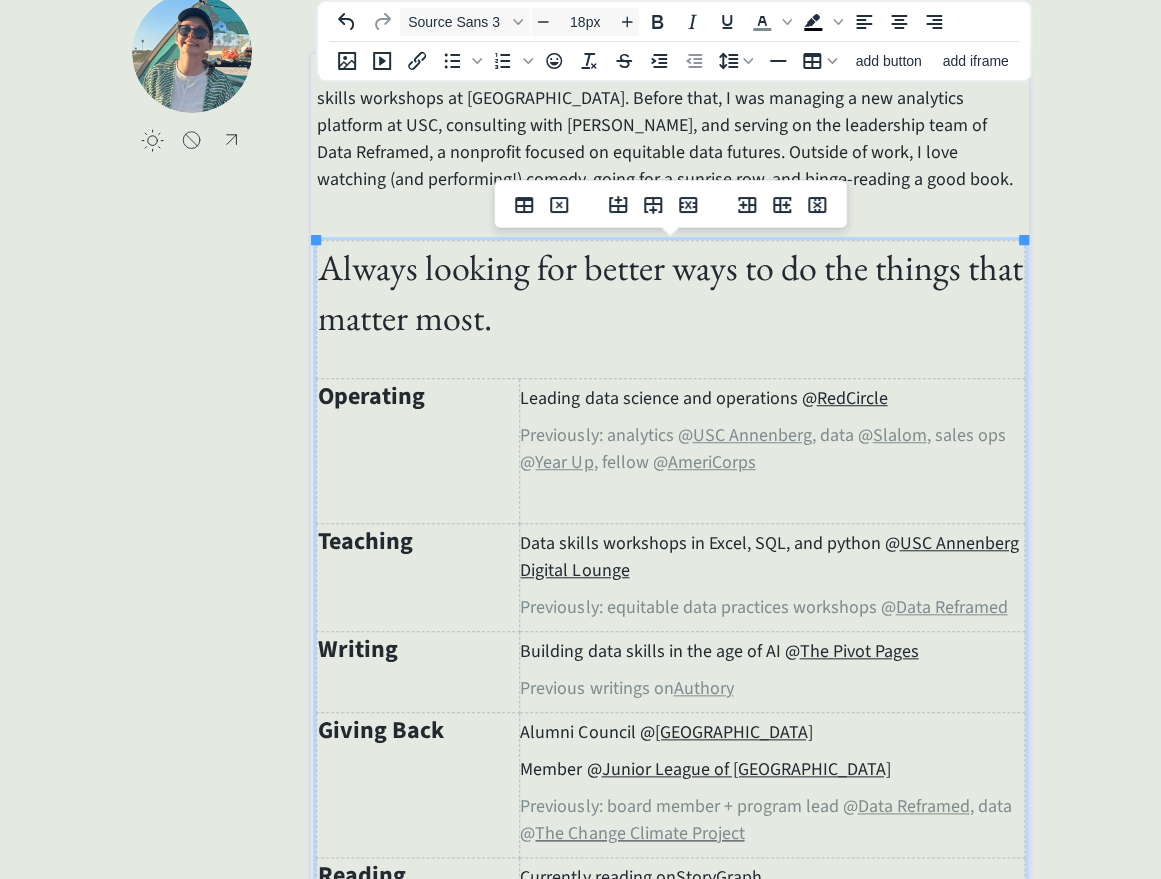 click on "Data skills workshops in Excel, SQL, and python @  USC Annenberg Digital Lounge" at bounding box center (772, 557) 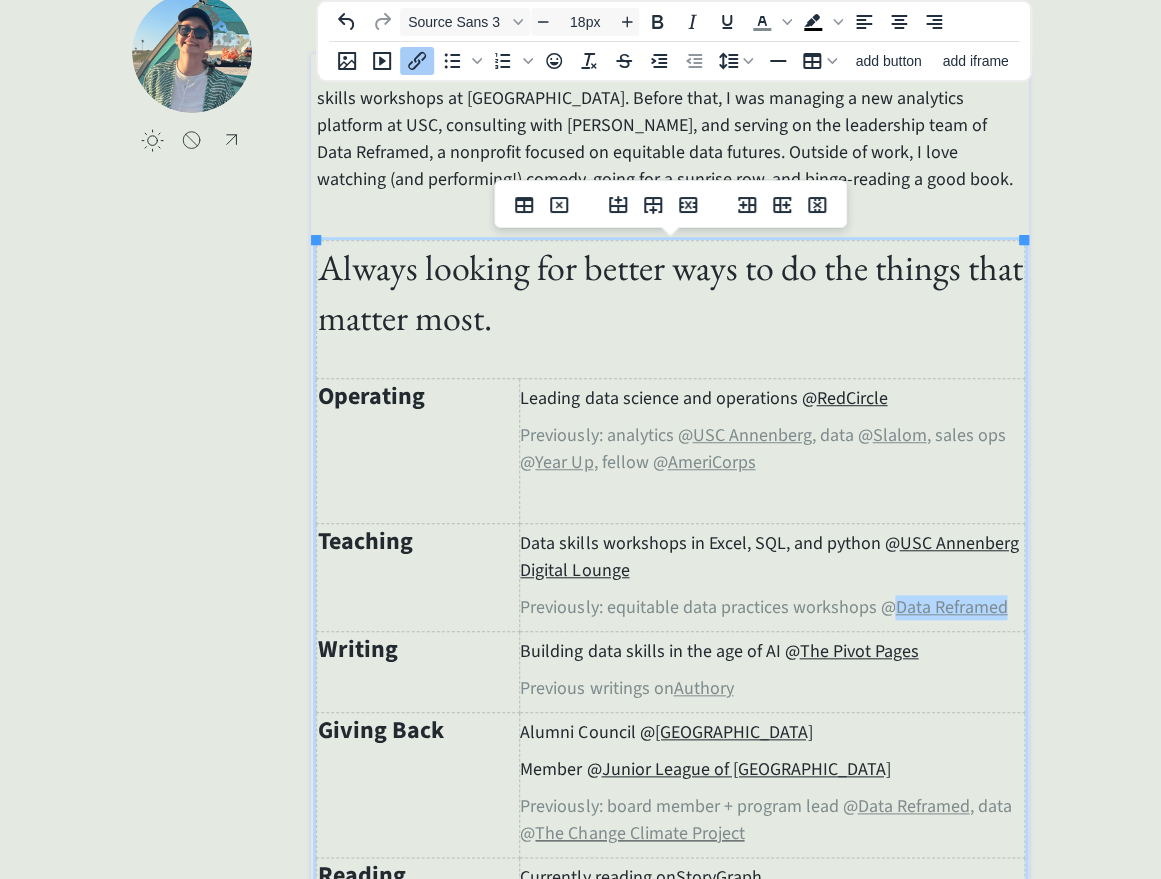 click on "Previously: equitable data practices workshops @  Data Reframed﻿" at bounding box center (772, 607) 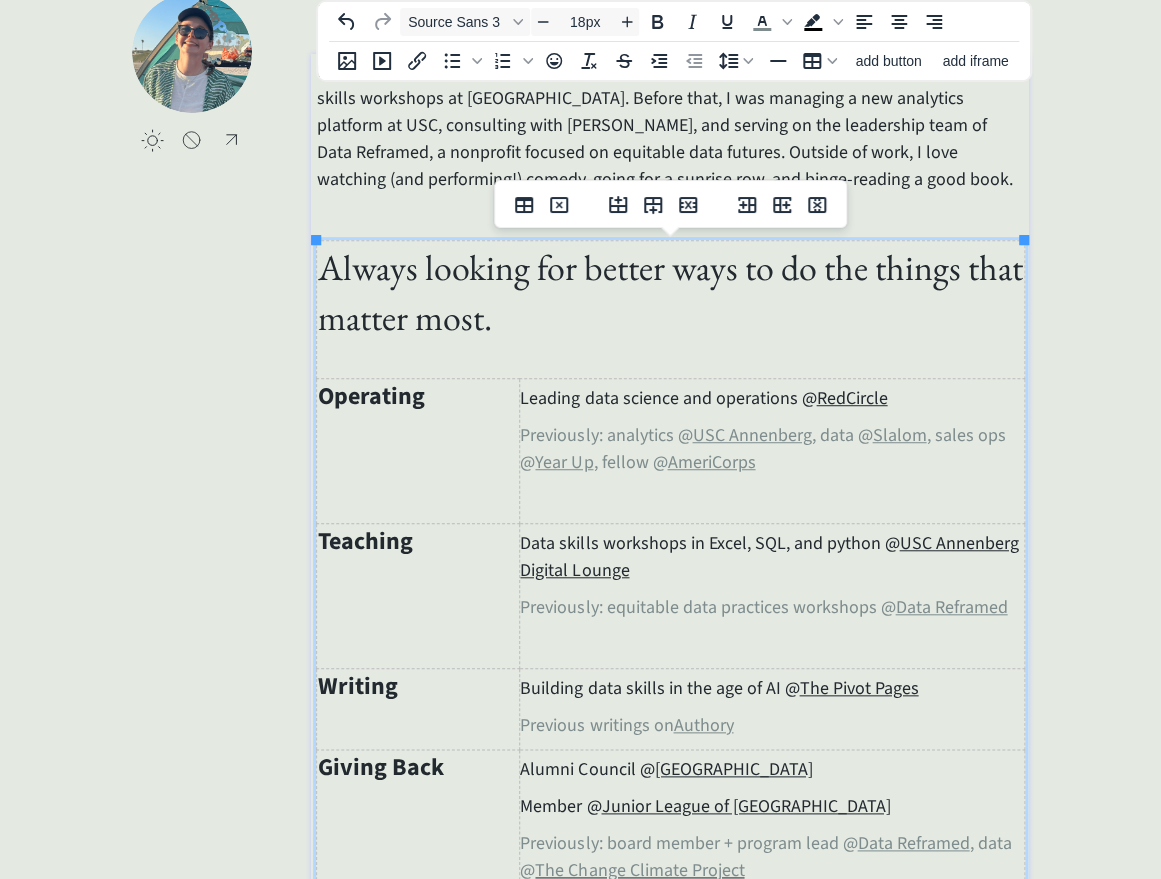 click on "Previous writings on  Authory" at bounding box center [772, 725] 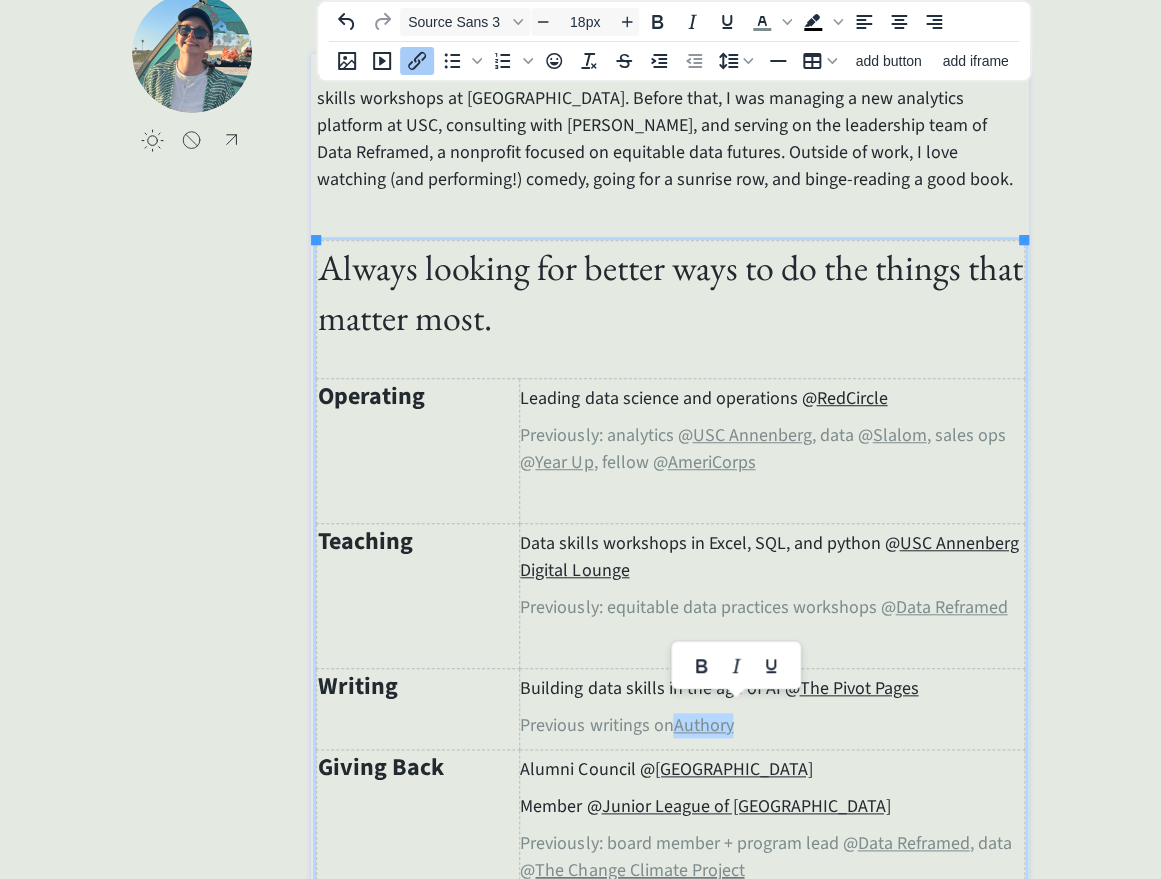 click on "Previous writings on  Authory﻿" at bounding box center [772, 725] 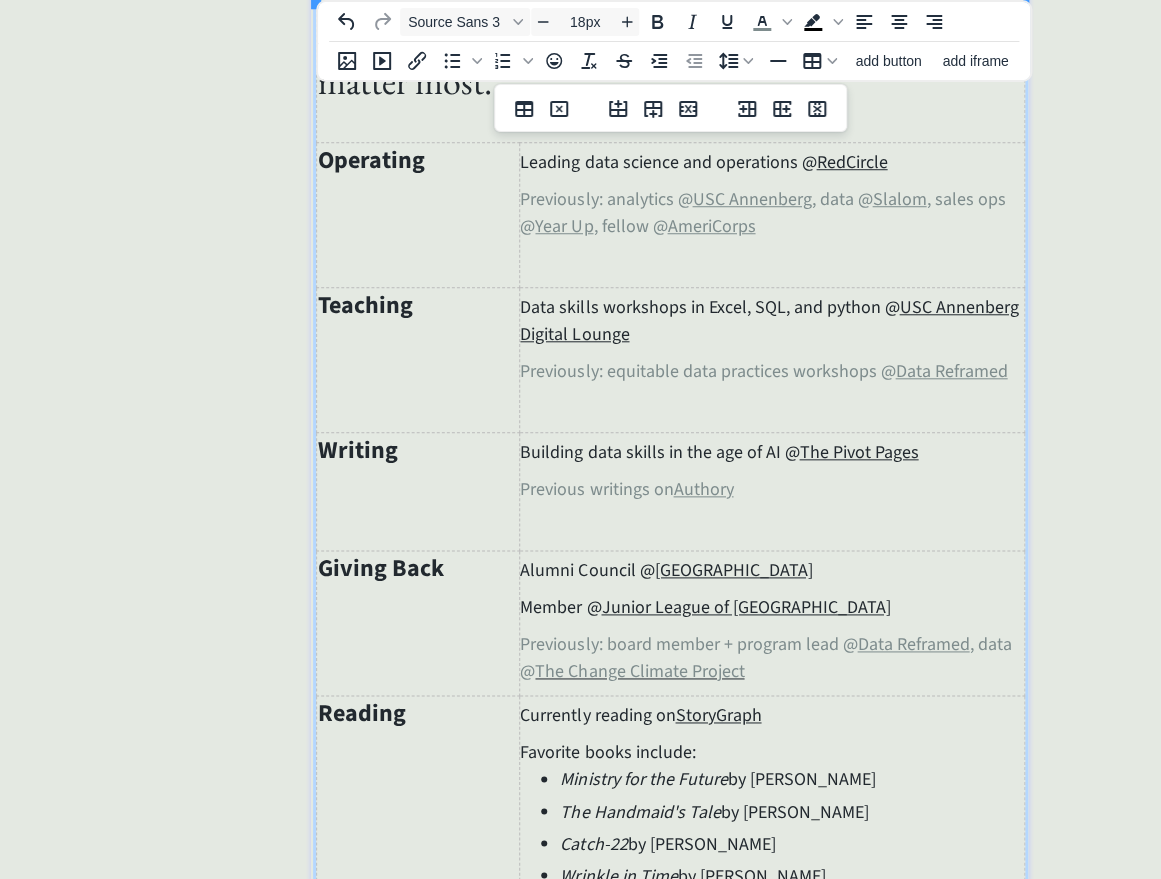 scroll, scrollTop: 400, scrollLeft: 0, axis: vertical 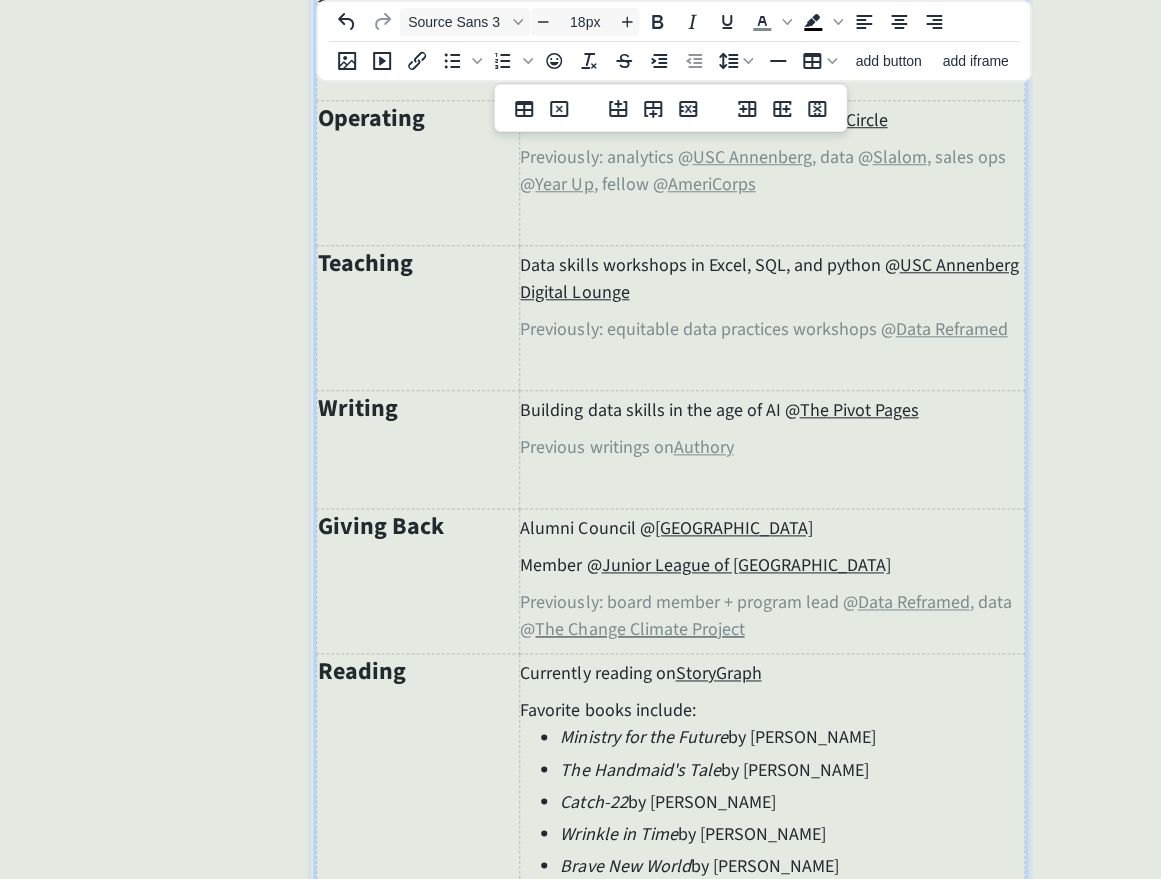 click on "Previously: b oard member + program lead @  Data Reframed , data @  The Change Climate Project ﻿" at bounding box center [772, 616] 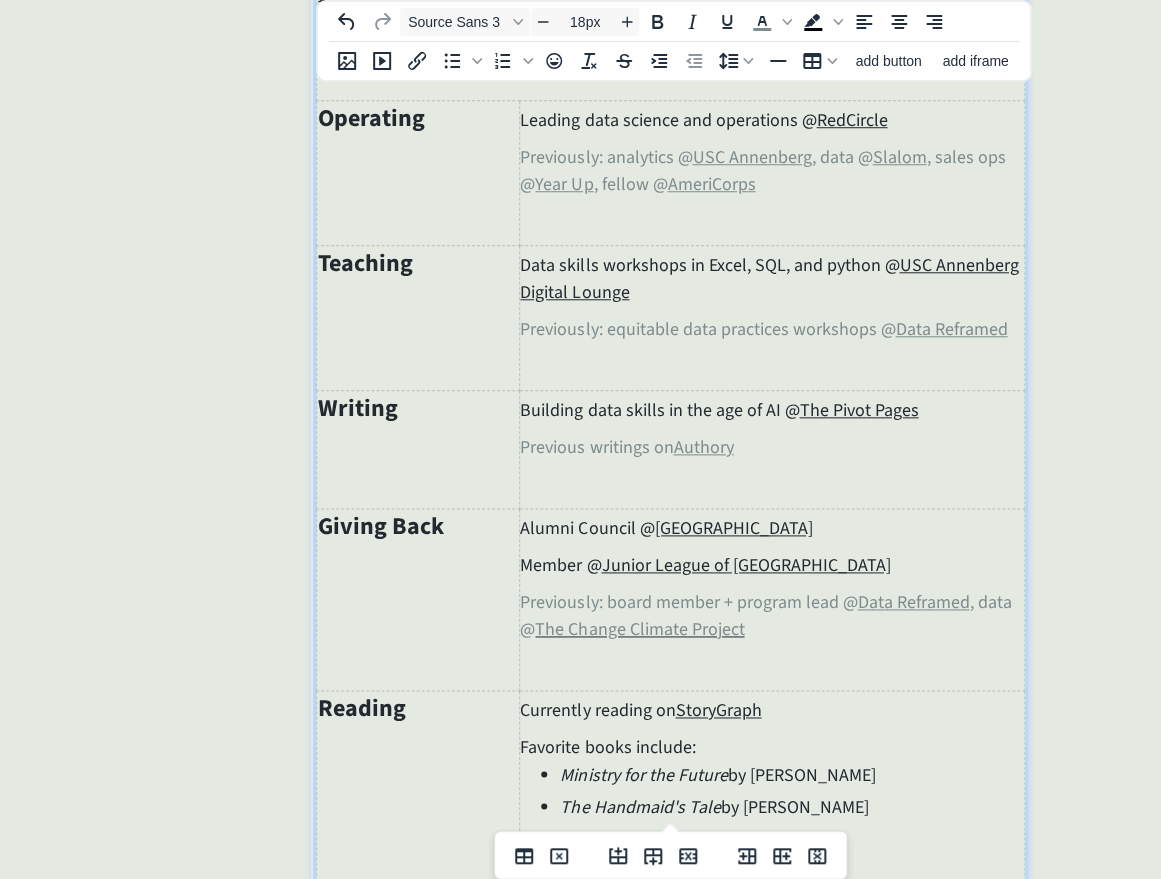 scroll, scrollTop: 661, scrollLeft: 0, axis: vertical 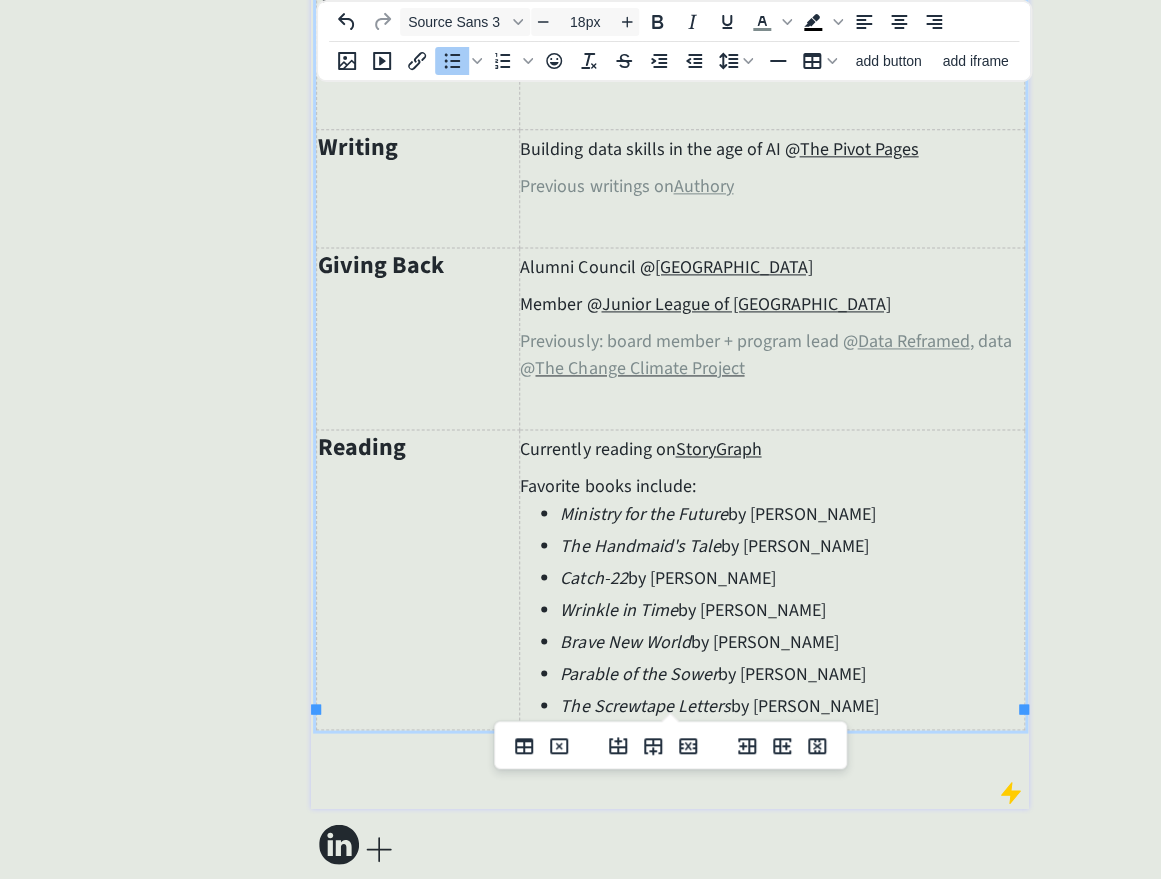 click on "The Screwtape Letters  by [PERSON_NAME]" at bounding box center [792, 705] 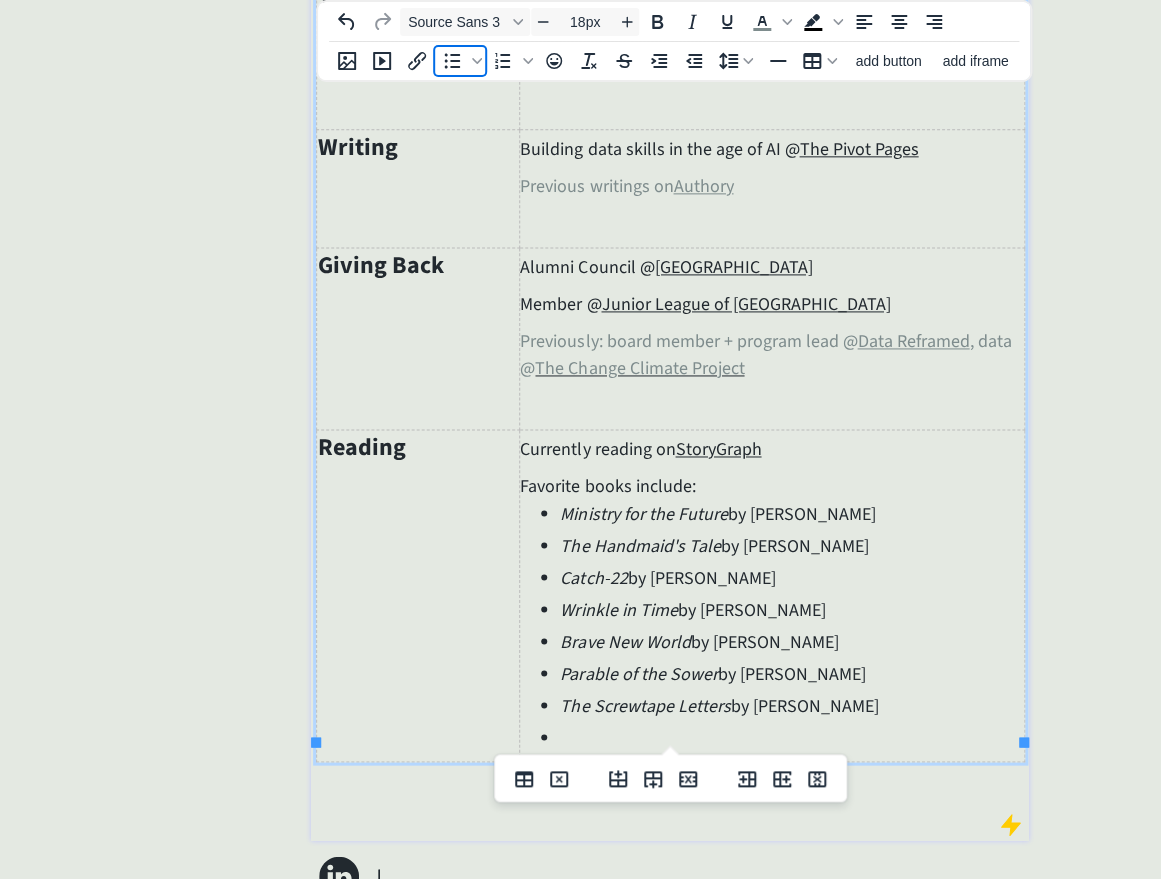 click 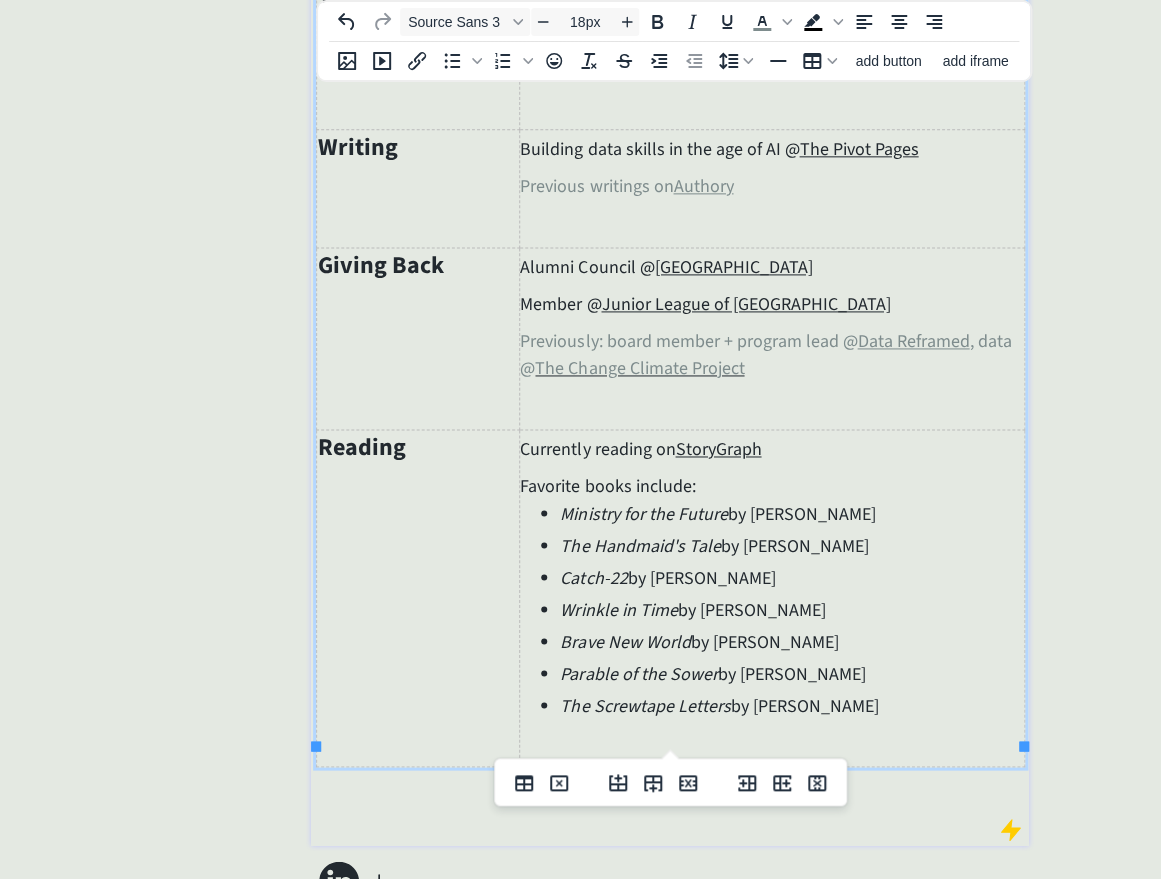 click at bounding box center (670, 817) 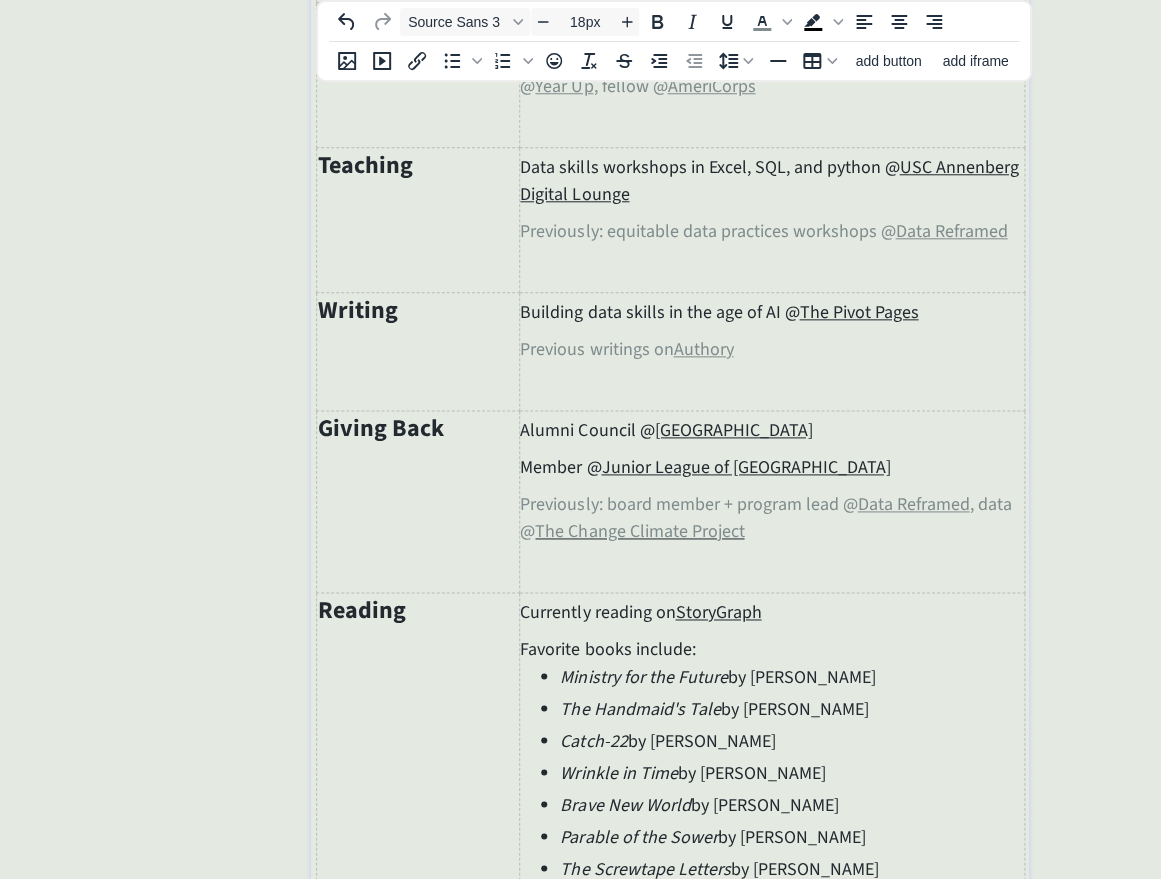 scroll, scrollTop: 619, scrollLeft: 0, axis: vertical 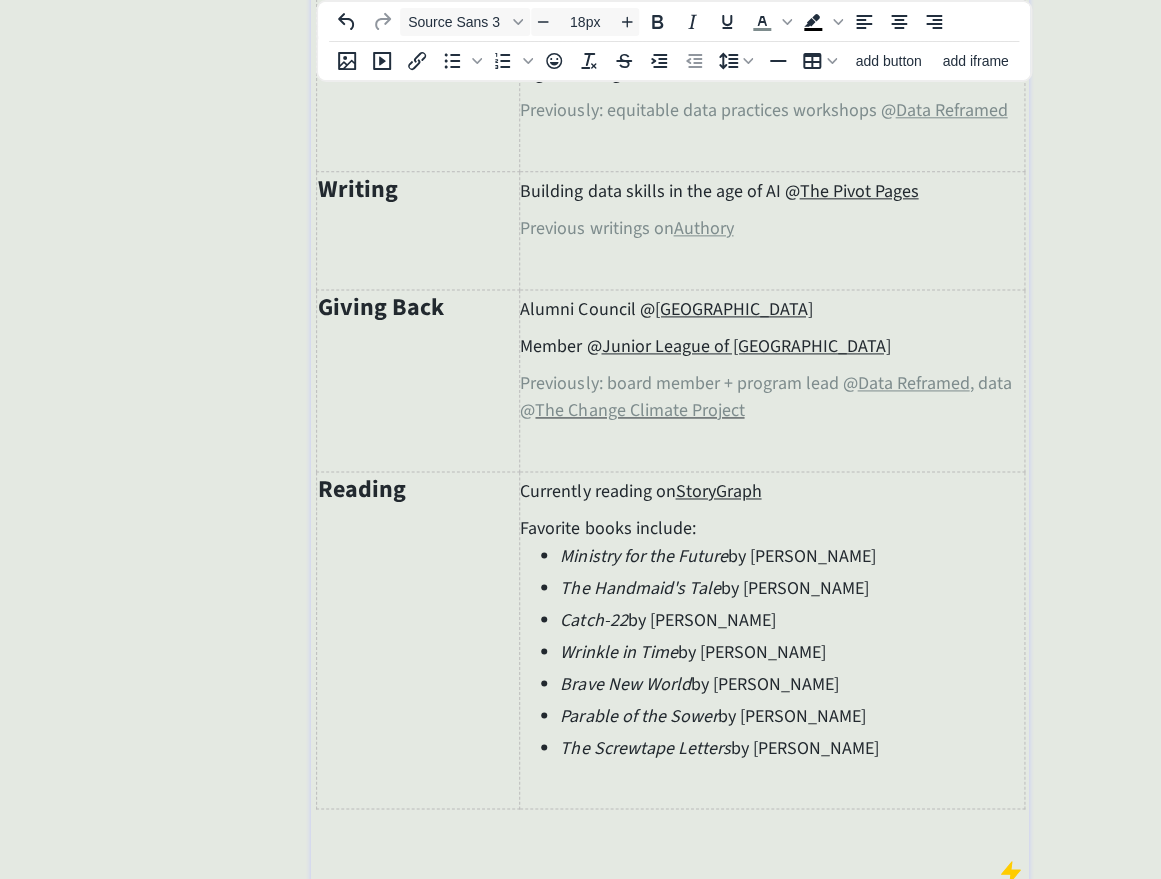 click on "Favorite books include:" at bounding box center [772, 528] 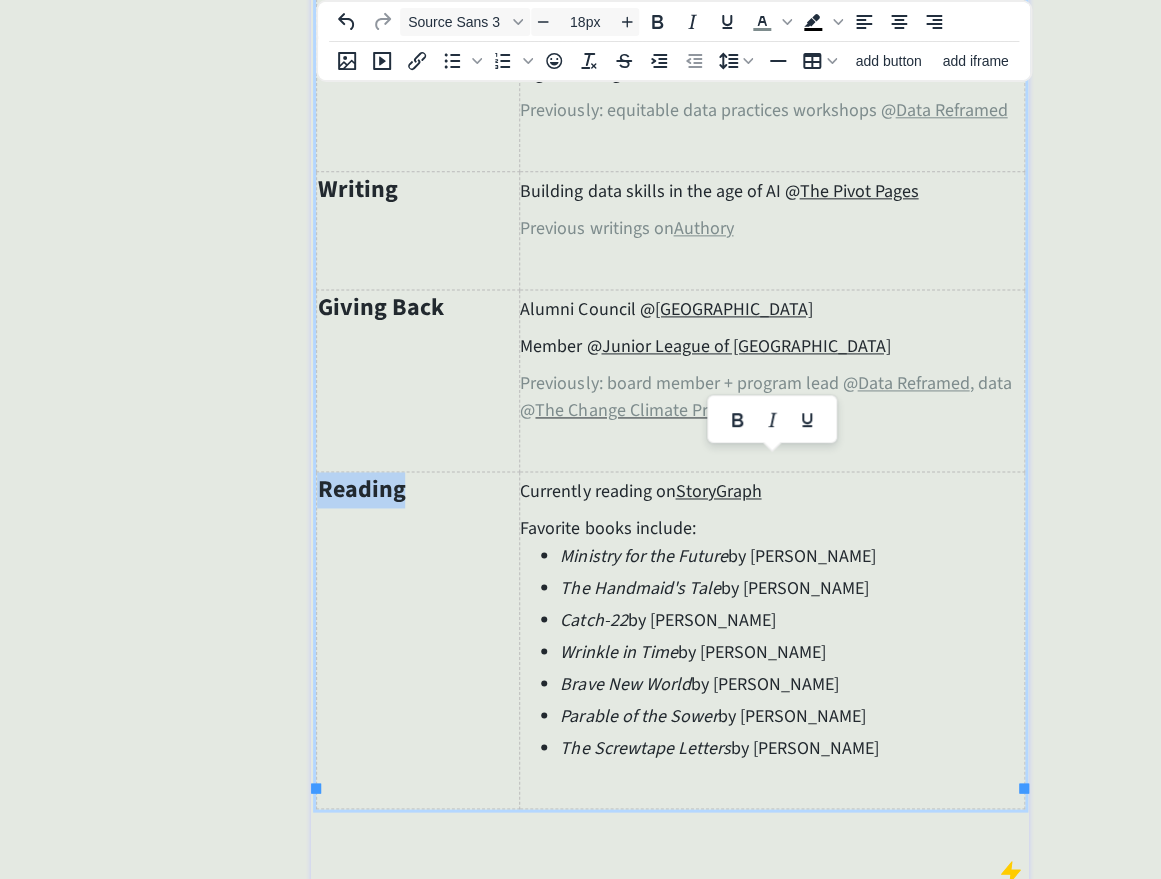 drag, startPoint x: 688, startPoint y: 503, endPoint x: 524, endPoint y: 502, distance: 164.00305 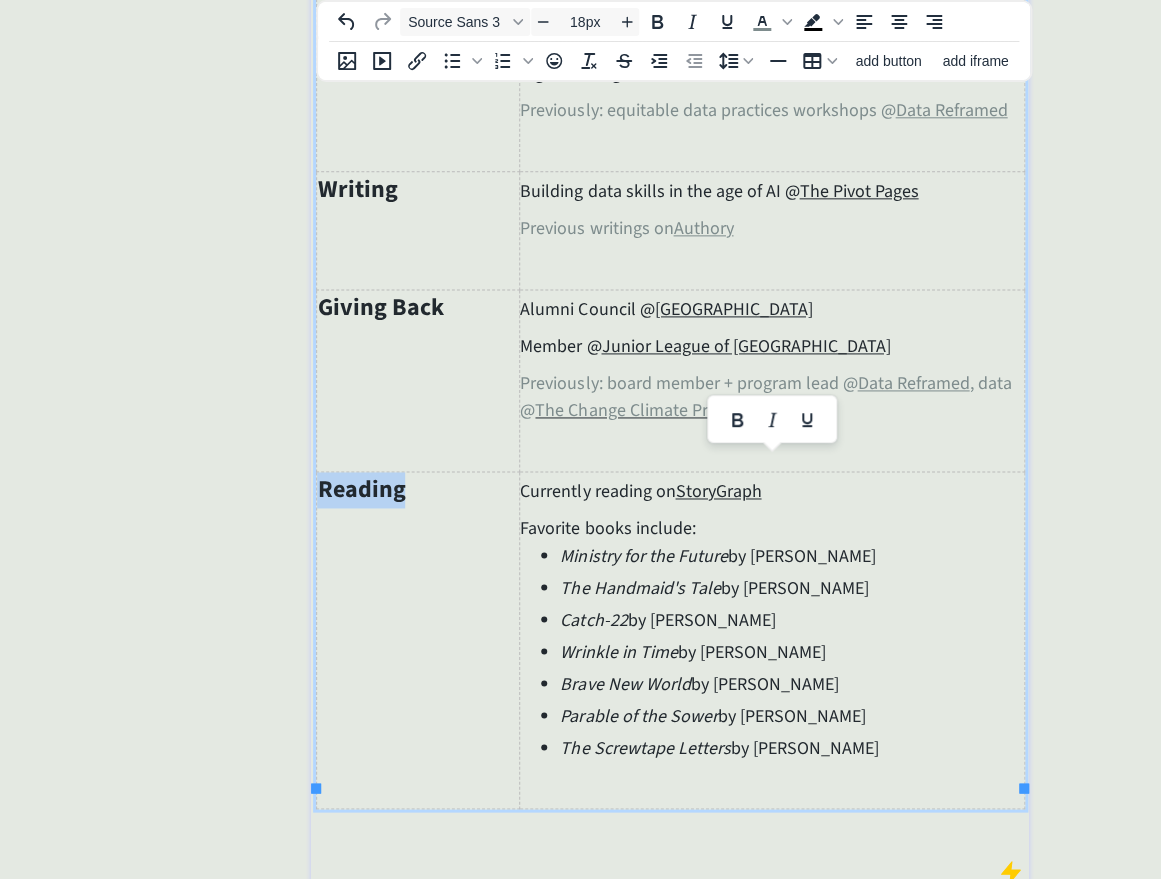 click on "Favorite books include:" at bounding box center (772, 528) 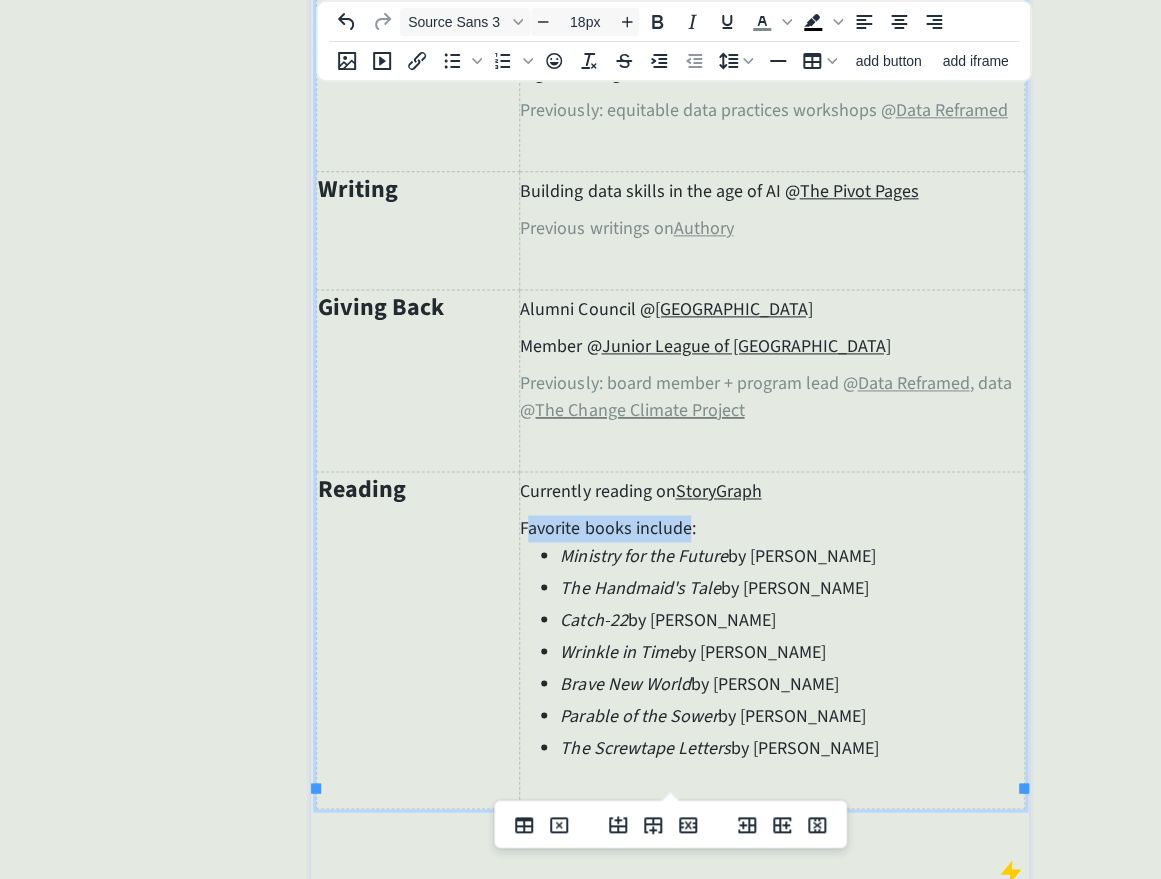 drag, startPoint x: 525, startPoint y: 505, endPoint x: 690, endPoint y: 502, distance: 165.02727 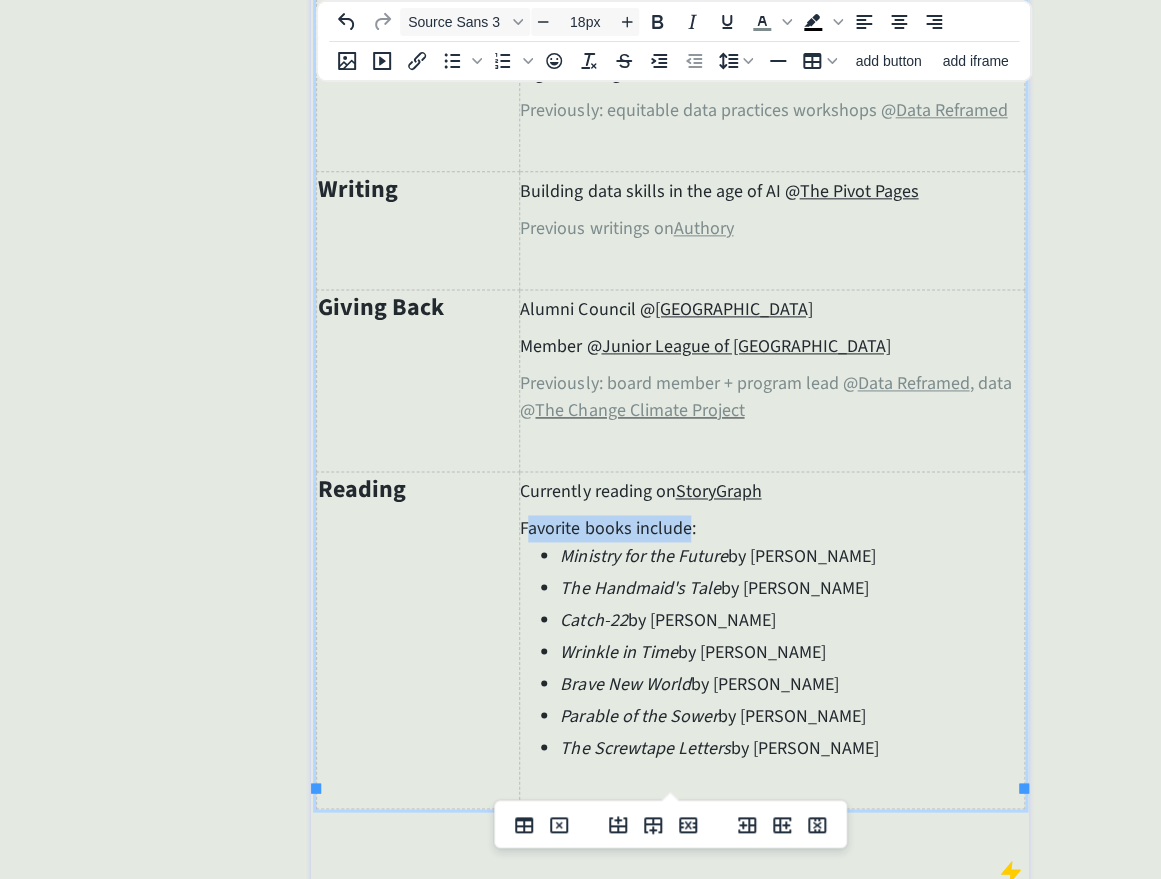 click on "Favorite books include:" at bounding box center (772, 528) 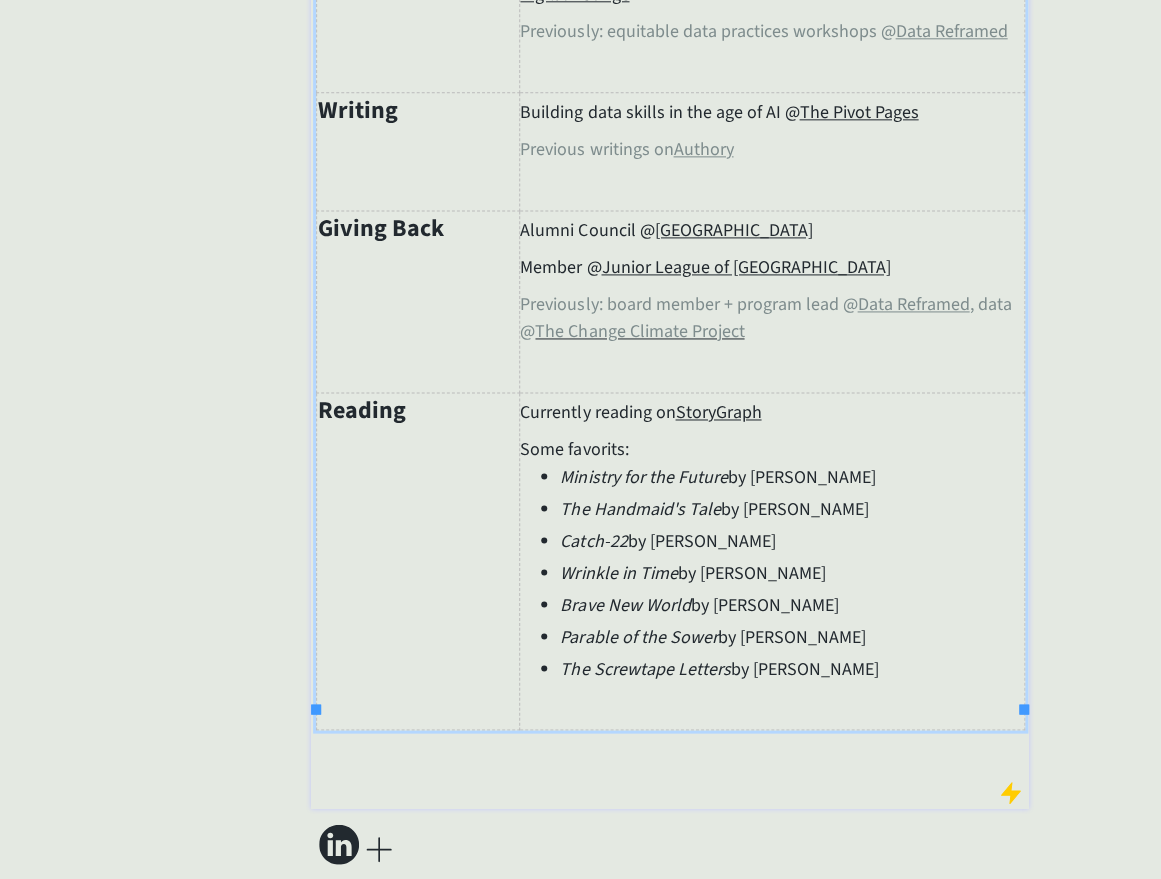 scroll, scrollTop: 0, scrollLeft: 0, axis: both 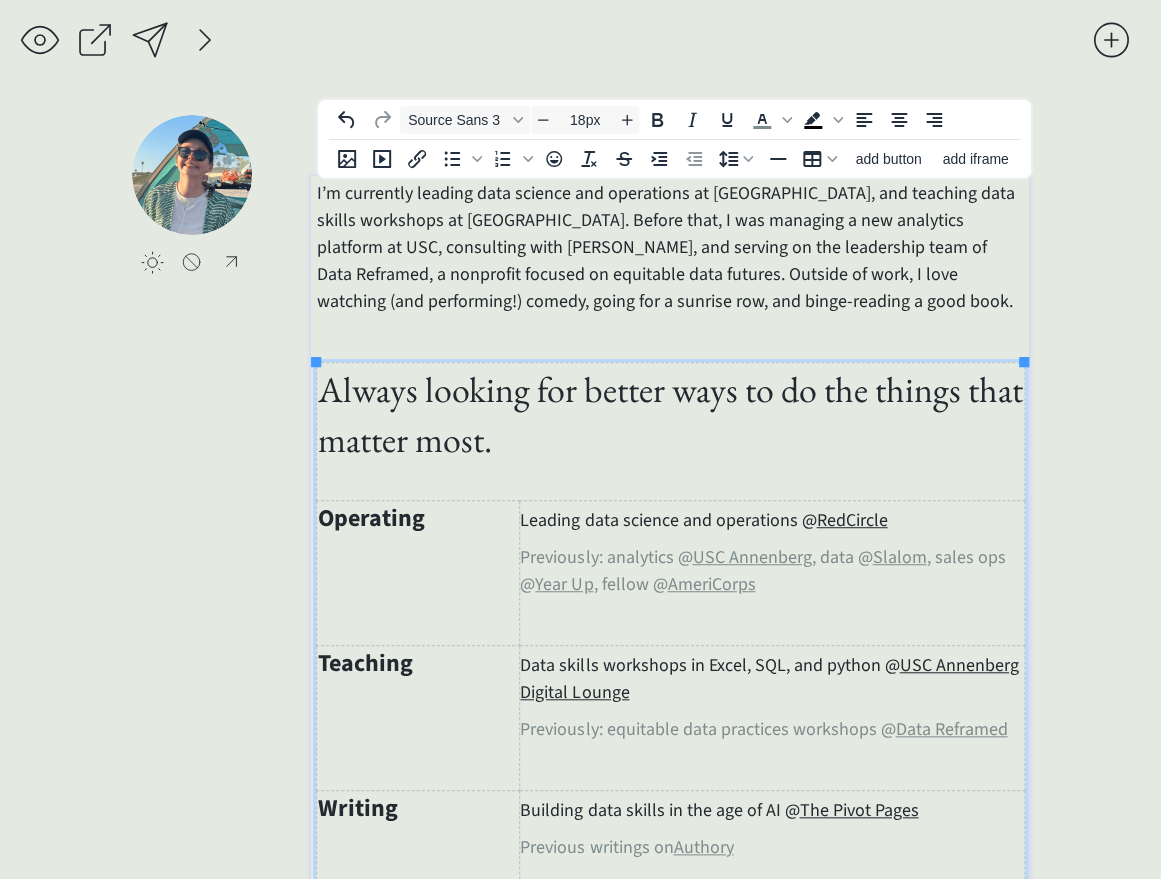 click at bounding box center (670, 338) 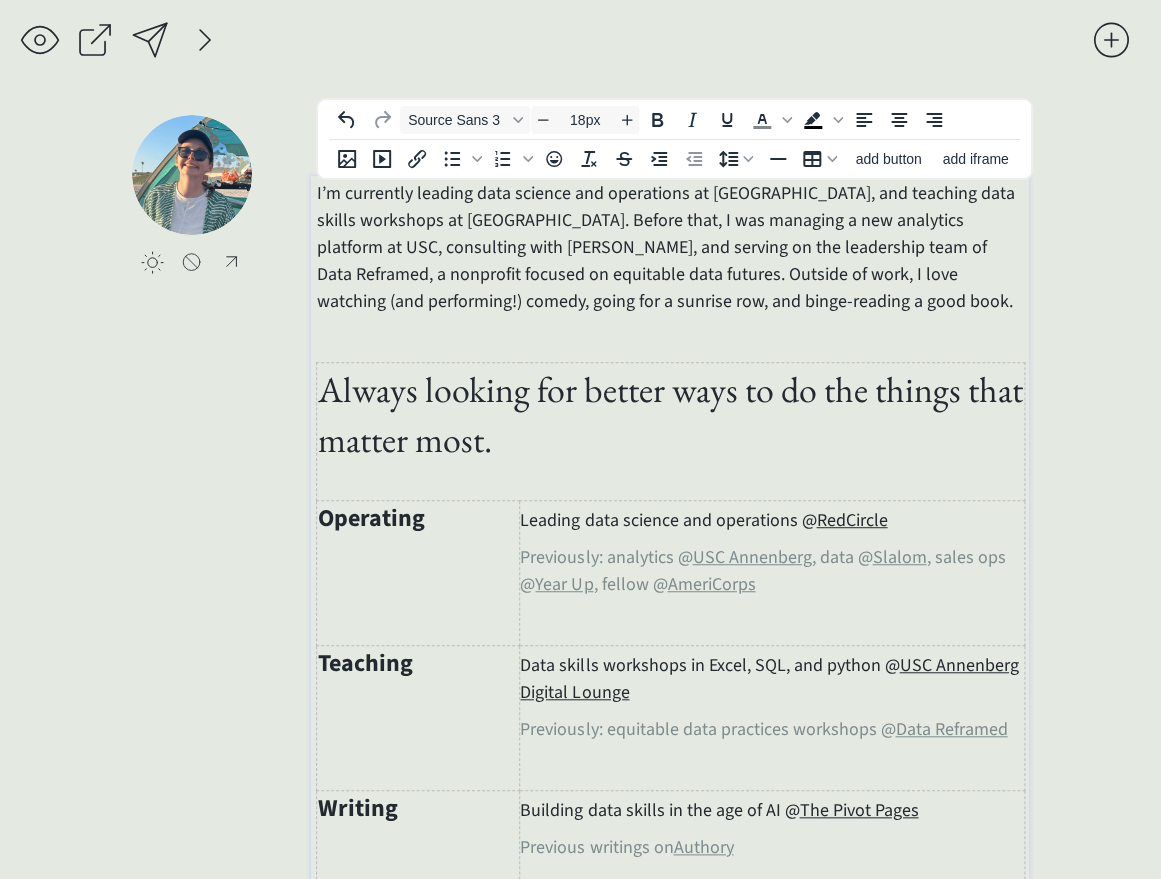 click on "Always looking for better ways to do the things that matter most." at bounding box center (669, 414) 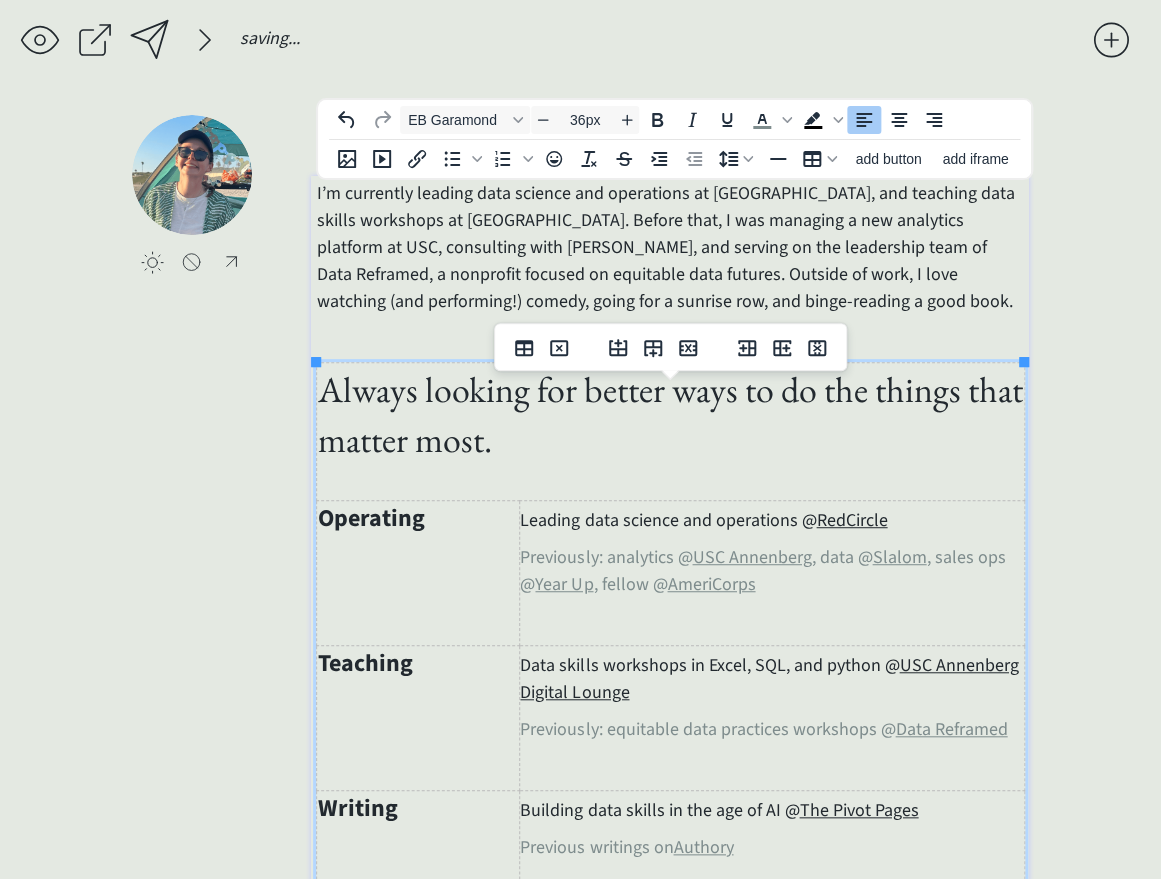 click on "Always looking for better ways to do the things that matter most." at bounding box center (669, 414) 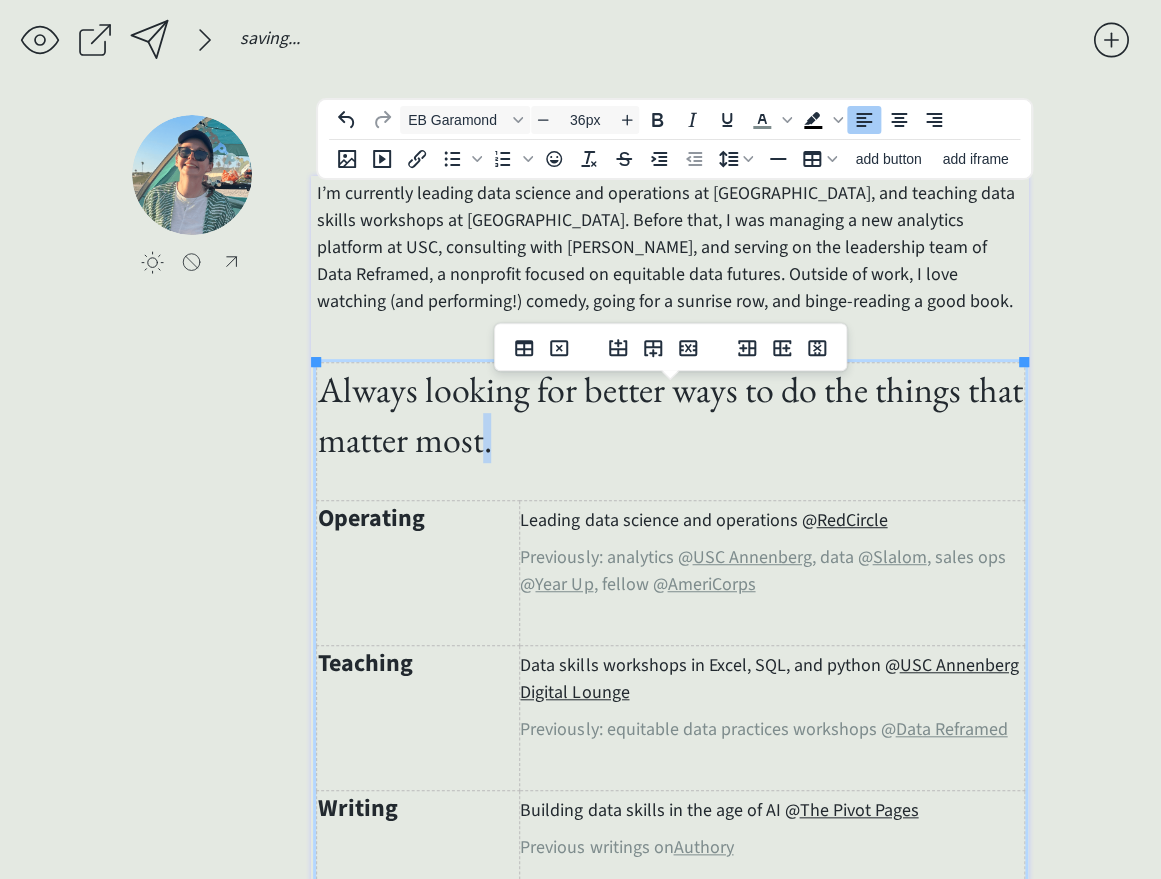 click on "Always looking for better ways to do the things that matter most." at bounding box center [669, 414] 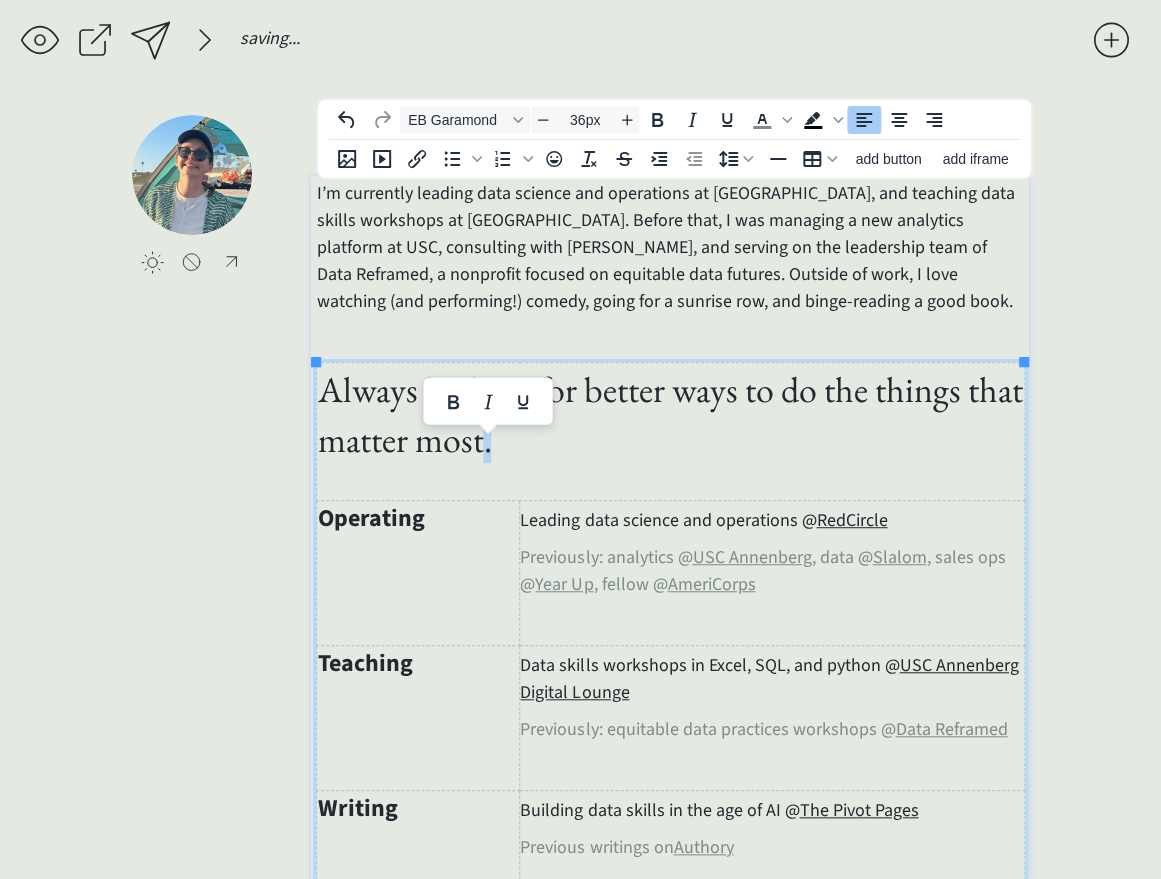 click on "Always looking for better ways to do the things that matter most." at bounding box center [669, 414] 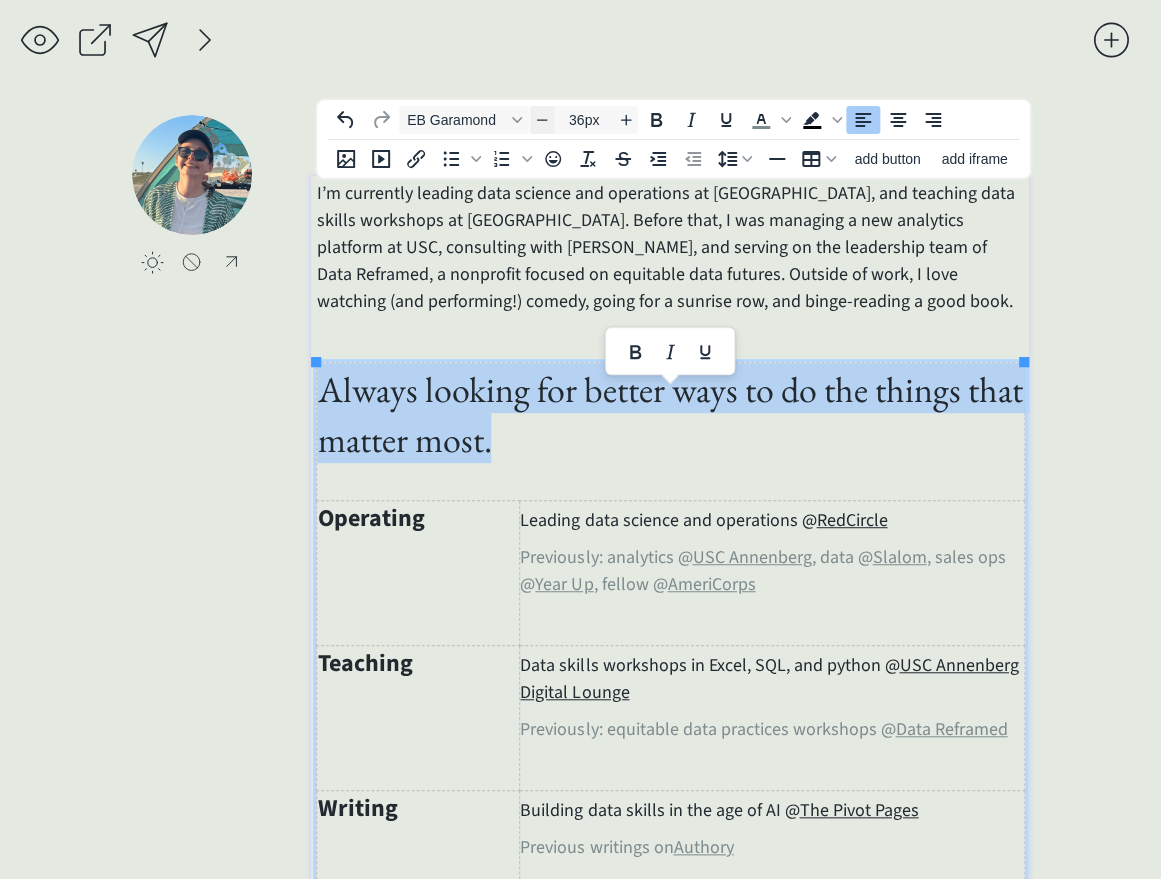 click 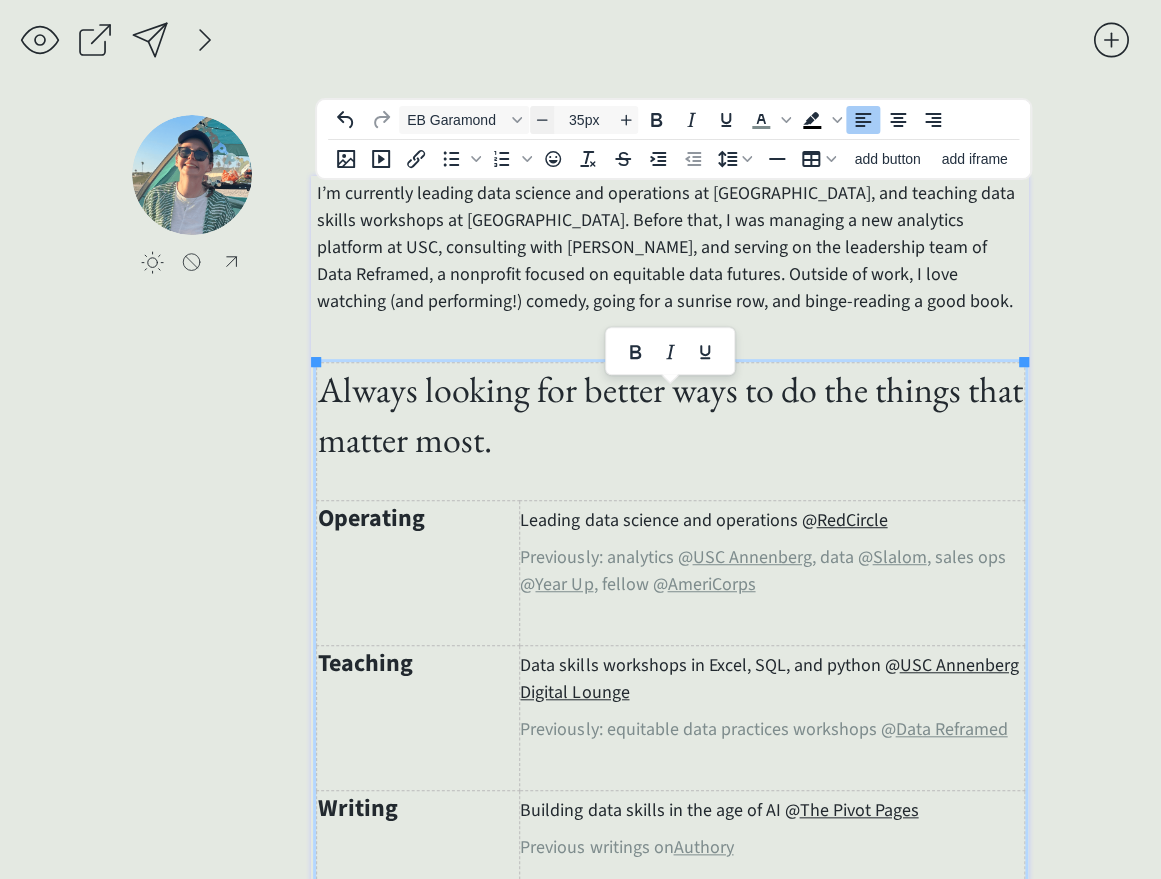 click 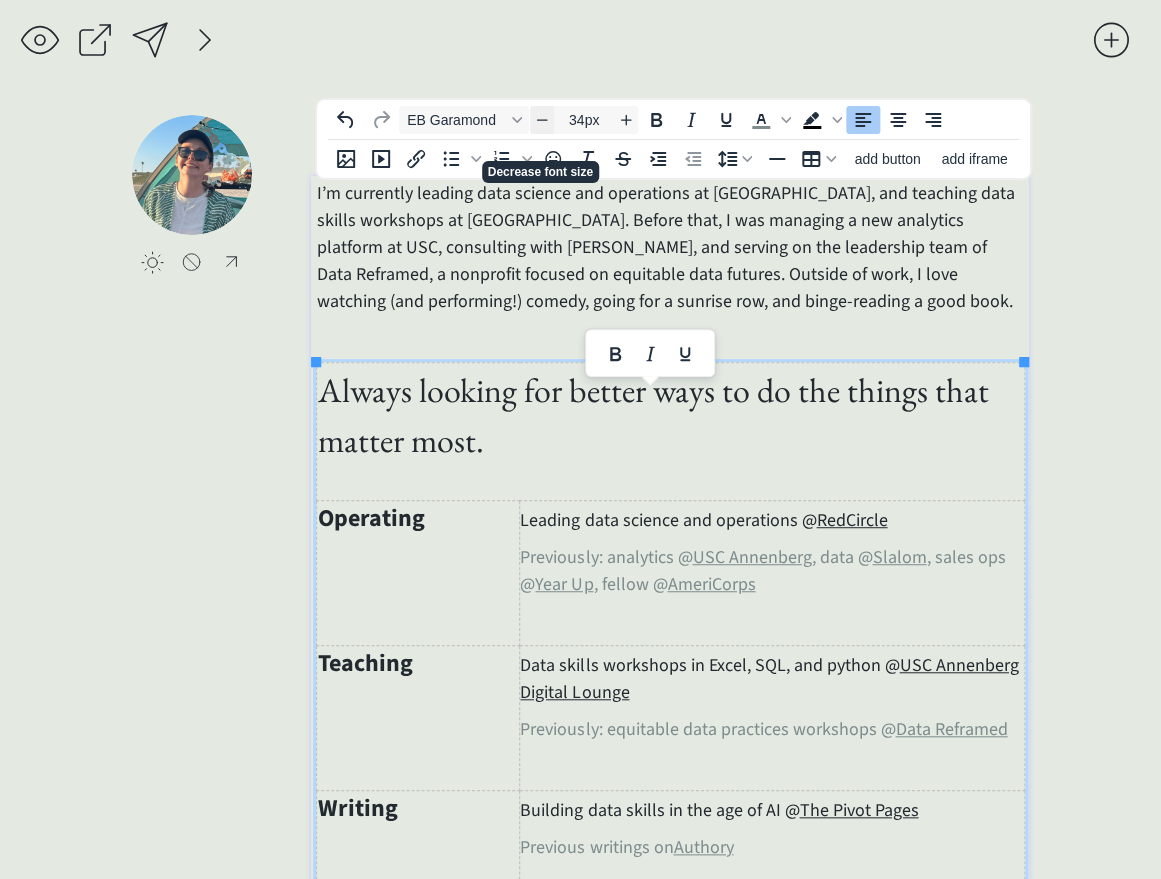 click 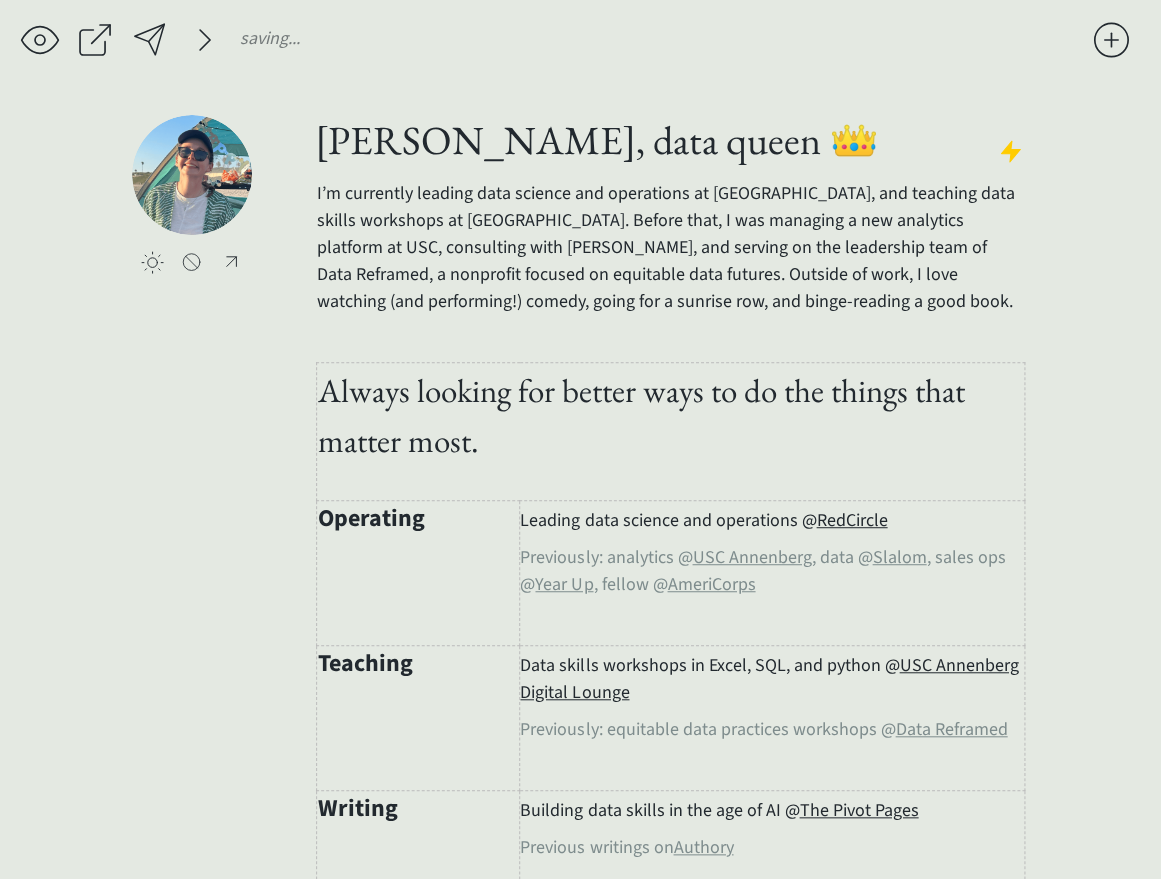 click on "click to upload a picture [PERSON_NAME], data queen 👑 I’m currently leading data science and operations at [GEOGRAPHIC_DATA], and teaching data skills workshops at [GEOGRAPHIC_DATA]. Before that, I was managing a new analytics platform at USC, consulting with [PERSON_NAME], and serving on the leadership team of Data Reframed, a nonprofit focused on equitable data futures. Outside of work, I love watching (and performing!) comedy, going for a sunrise row, and binge-reading a good book. Always looking for better ways to do the things that matter most. Operating Leading data science and operations @  RedCircle Previously: analytics @  USC Annenberg , data @  Slalom , sales ops @  Year Up , fellow @  AmeriCorps Teaching Data skills workshops in Excel, SQL, and python @  USC Annenberg Digital Lounge Previously: equitable data practices workshops @  Data Reframed Writing Building data skills in the age of AI @  The Pivot Pages Previous writings on  Authory Giving Back Alumni Council @  High Mountain Institute Member @  , data @" at bounding box center [580, 841] 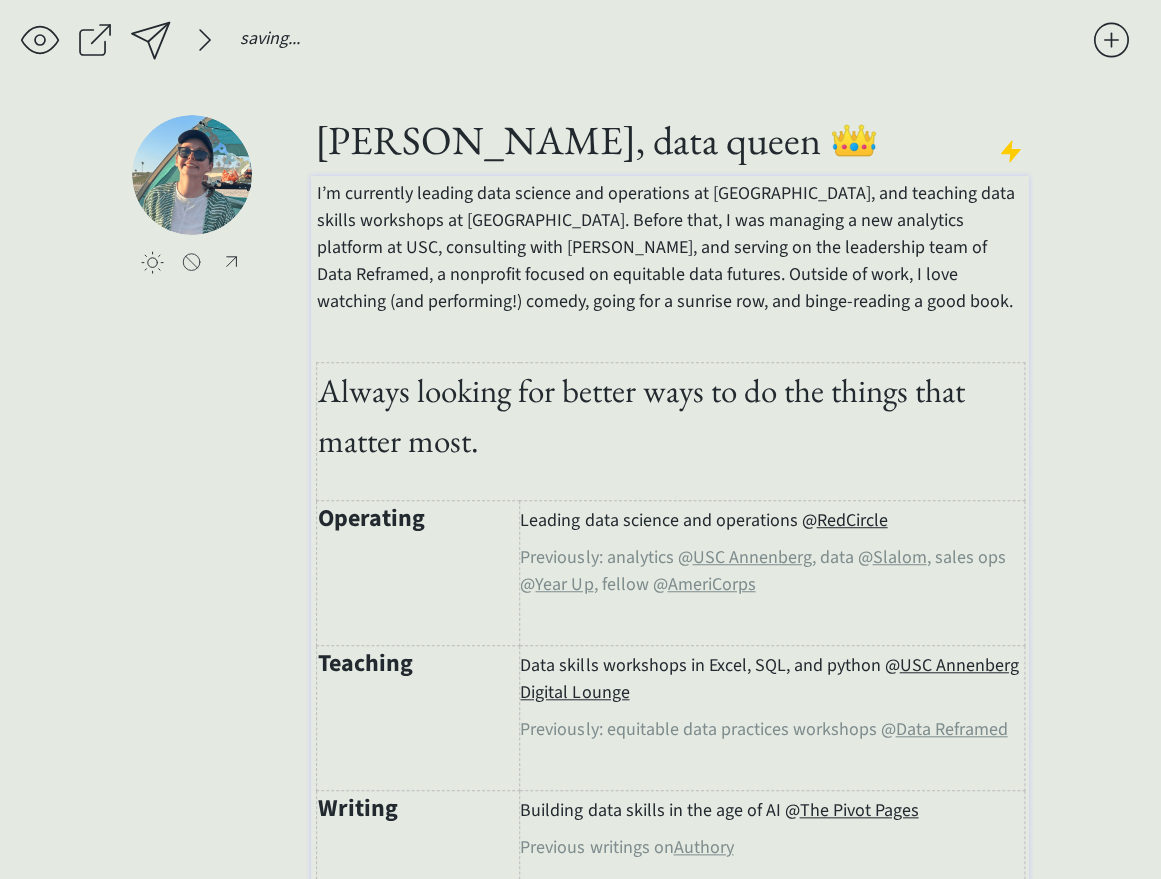 click on "Always looking for better ways to do the things that matter most." at bounding box center [640, 415] 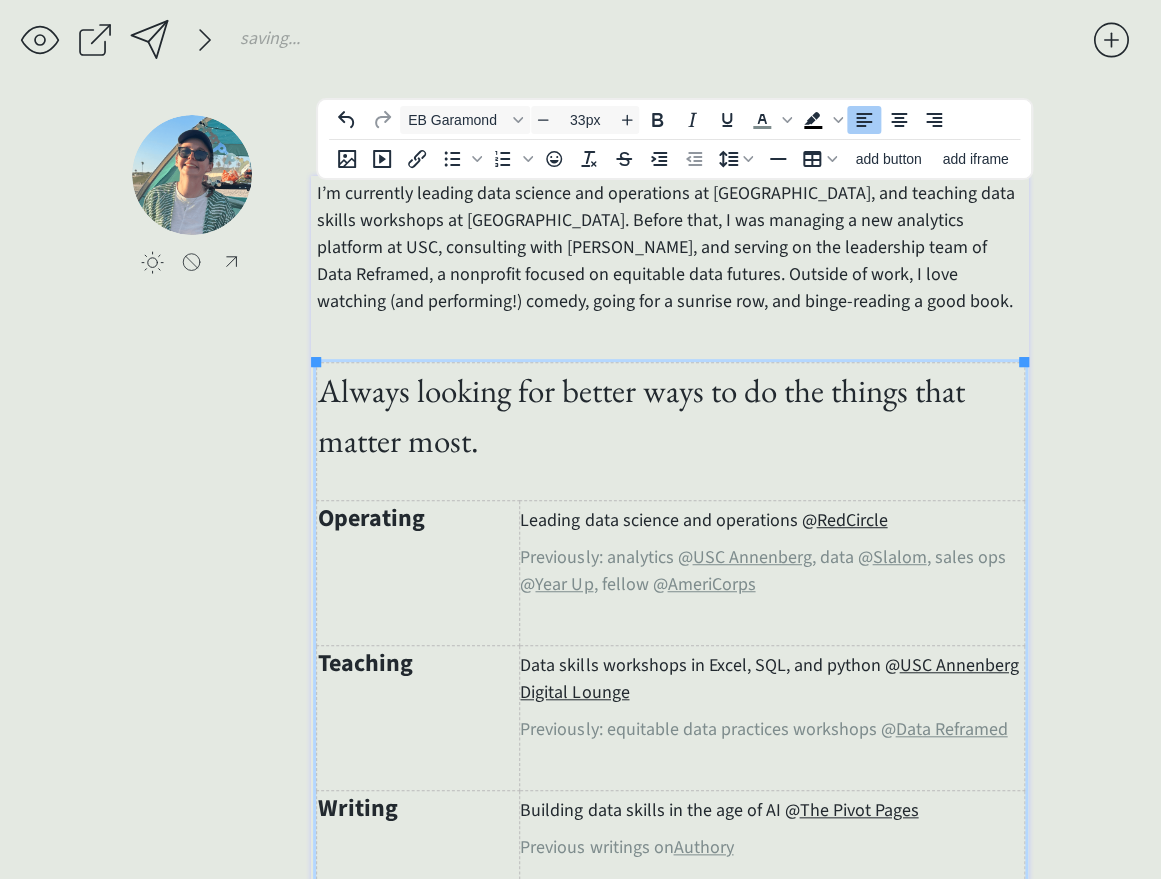 click on "Always looking for better ways to do the things that matter most." at bounding box center [640, 415] 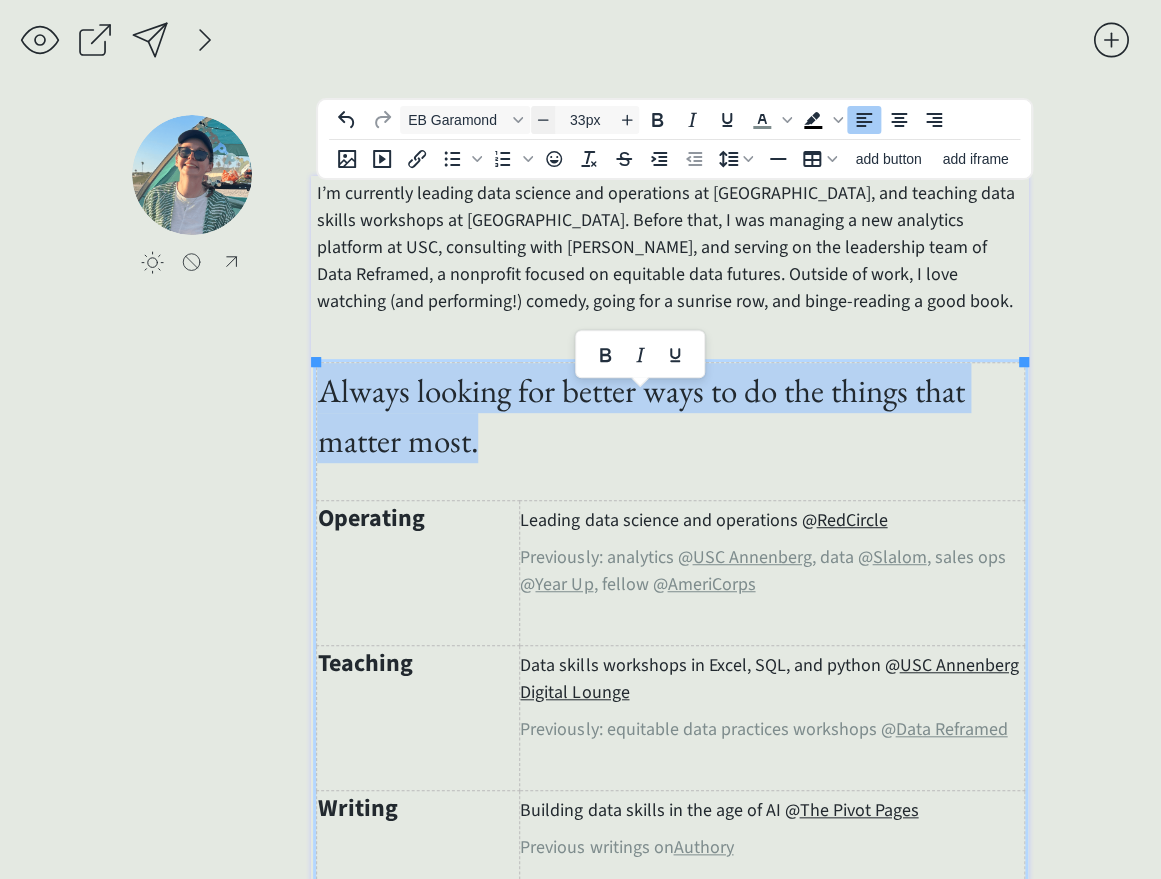 click at bounding box center (543, 120) 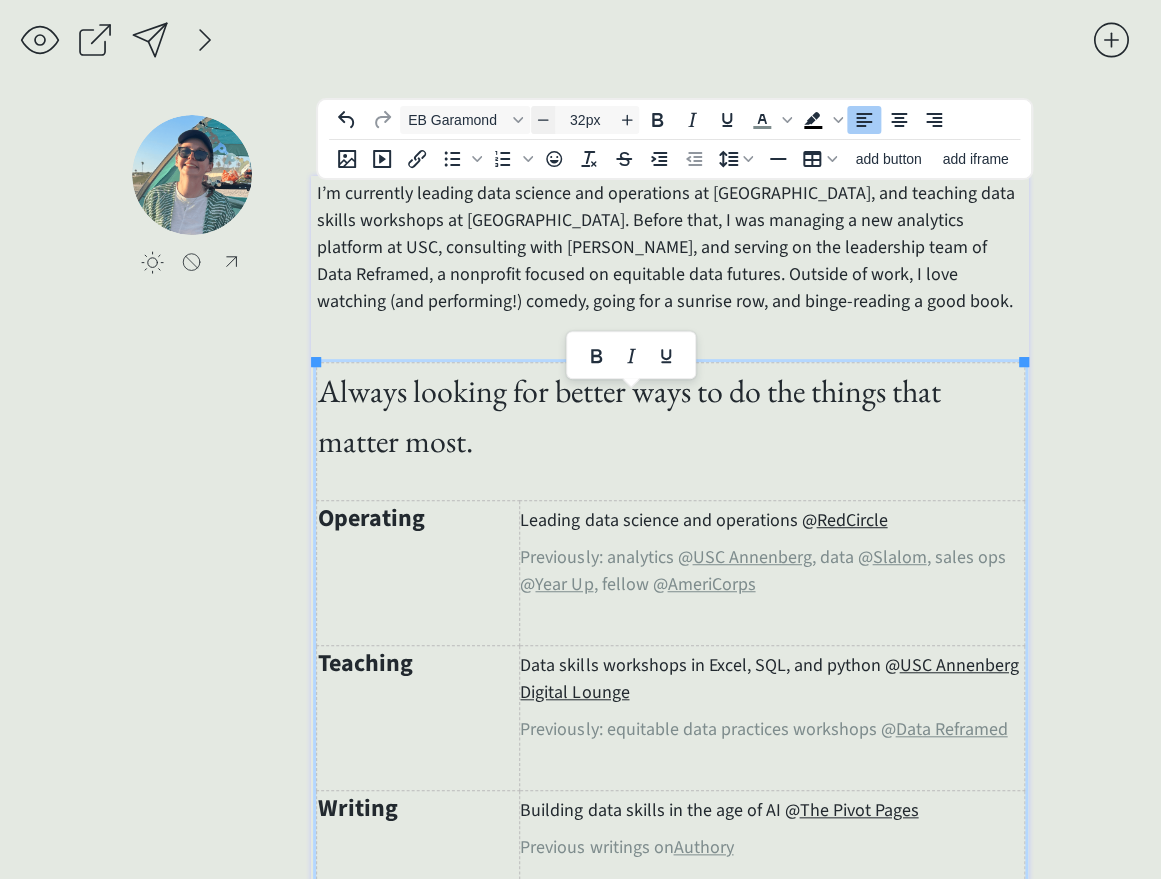 click at bounding box center (543, 120) 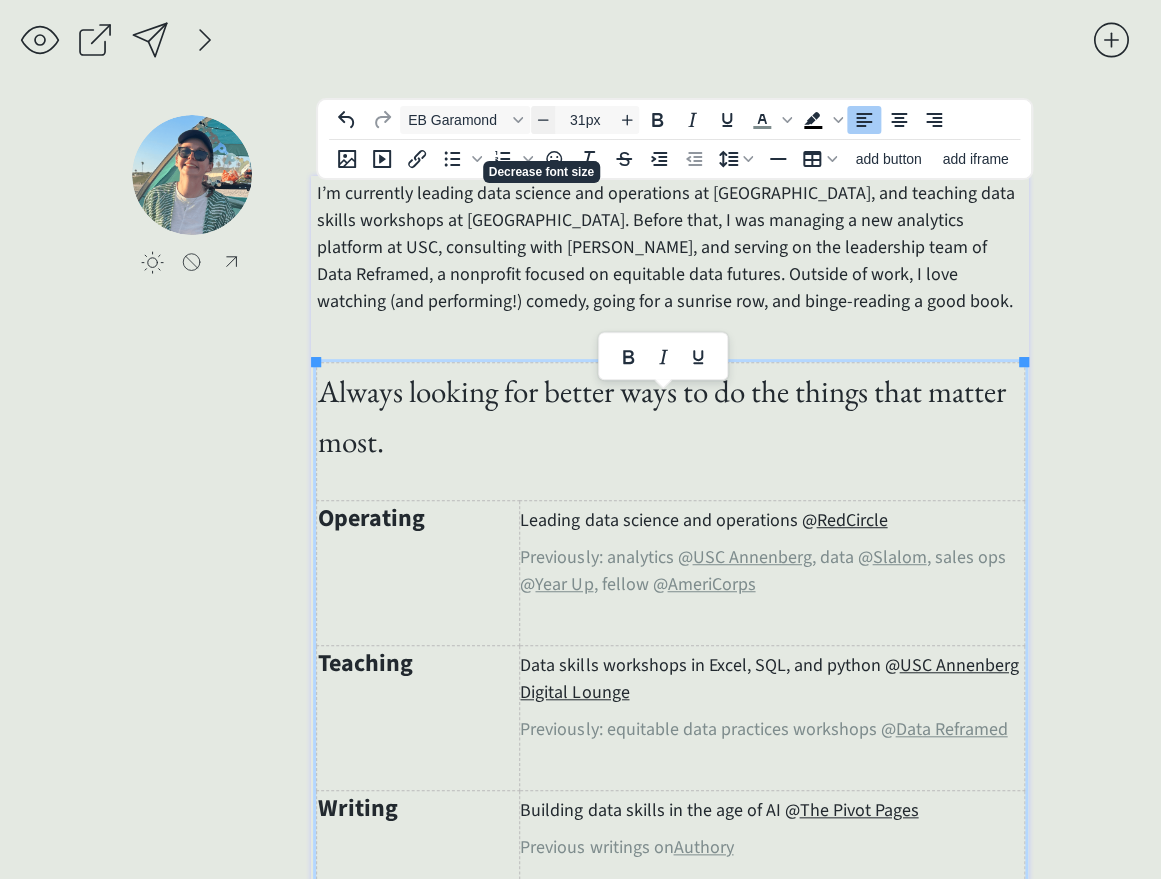 click at bounding box center (543, 120) 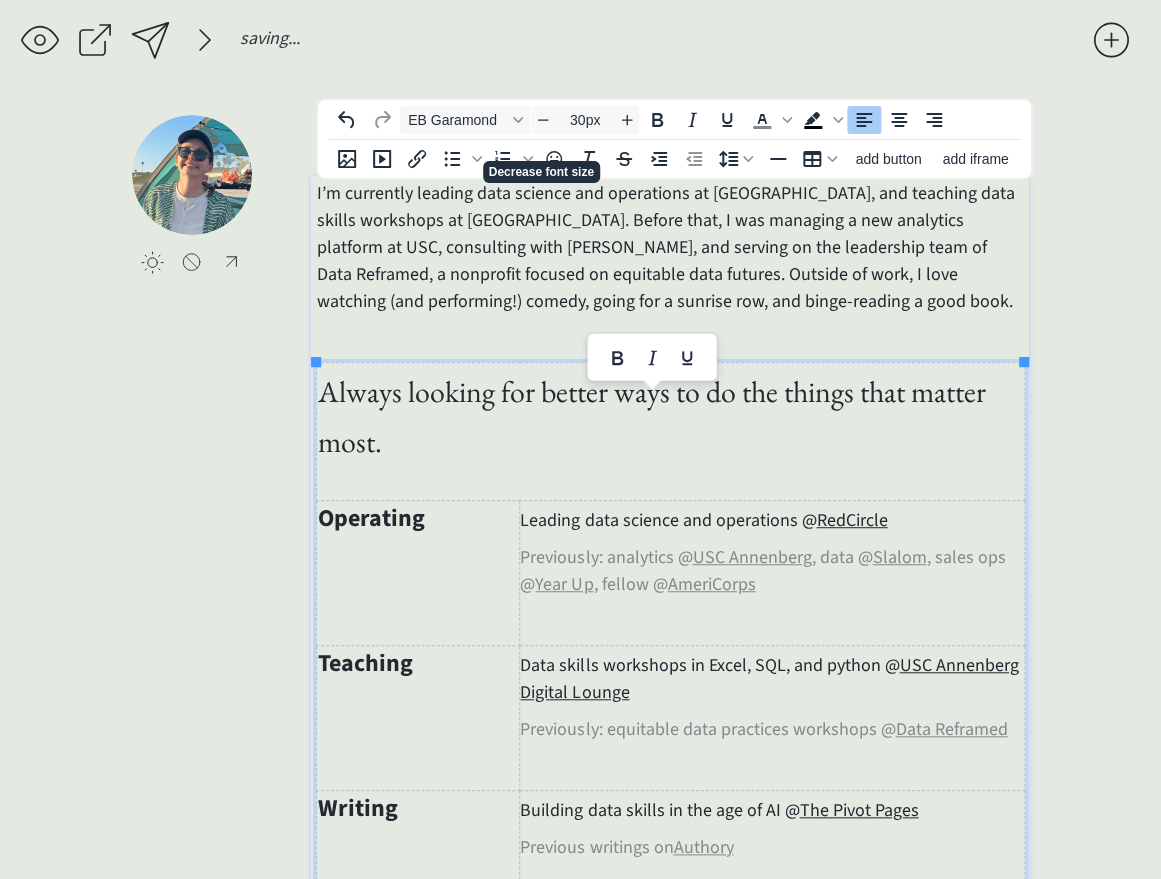 click on "click to upload a picture [PERSON_NAME], data queen 👑 I’m currently leading data science and operations at [GEOGRAPHIC_DATA], and teaching data skills workshops at [GEOGRAPHIC_DATA]. Before that, I was managing a new analytics platform at USC, consulting with [PERSON_NAME], and serving on the leadership team of Data Reframed, a nonprofit focused on equitable data futures. Outside of work, I love watching (and performing!) comedy, going for a sunrise row, and binge-reading a good book. Always looking for better ways to do the things that matter most. Operating Leading data science and operations @  RedCircle Previously: analytics @  USC Annenberg , data @  Slalom , sales ops @  Year Up , fellow @  AmeriCorps Teaching Data skills workshops in Excel, SQL, and python @  USC Annenberg Digital Lounge Previously: equitable data practices workshops @  Data Reframed Writing Building data skills in the age of AI @  The Pivot Pages Previous writings on  Authory Giving Back Alumni Council @  High Mountain Institute Member @  , data @" at bounding box center [580, 841] 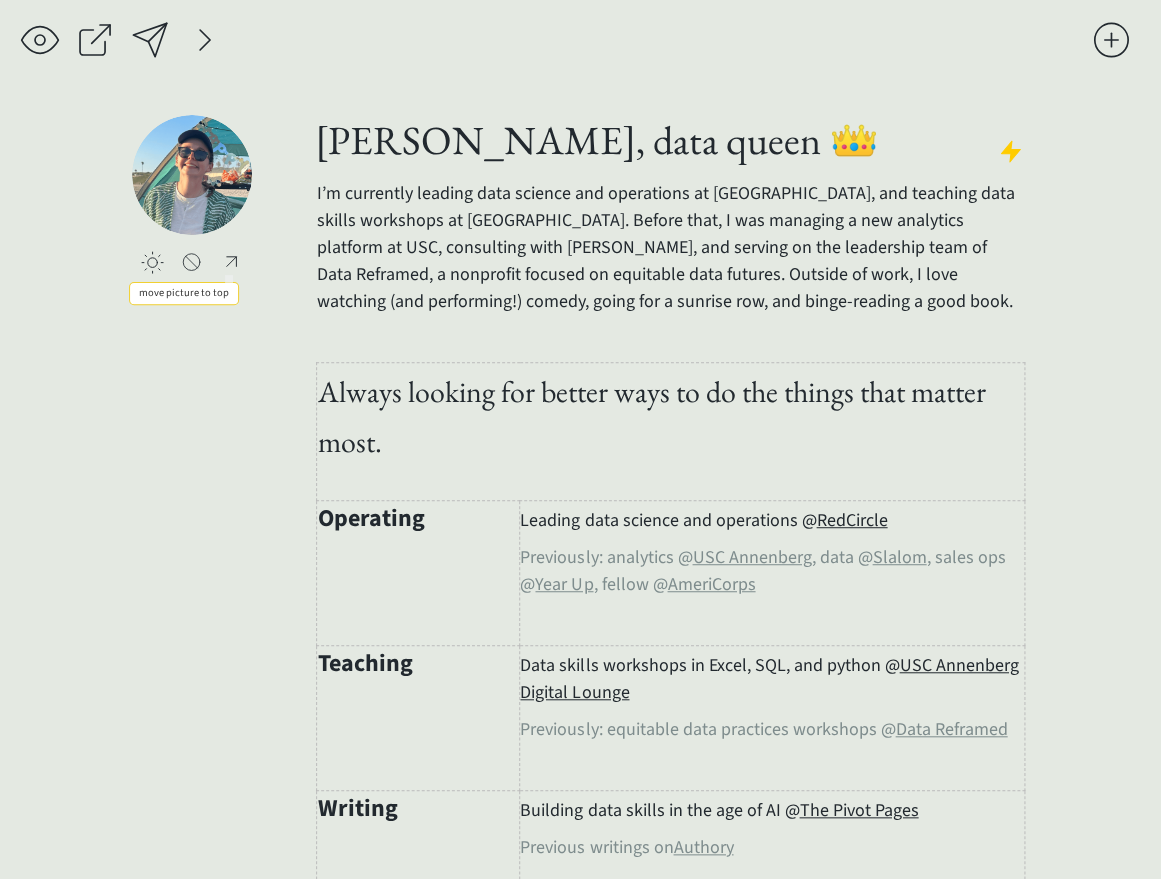 click at bounding box center [231, 261] 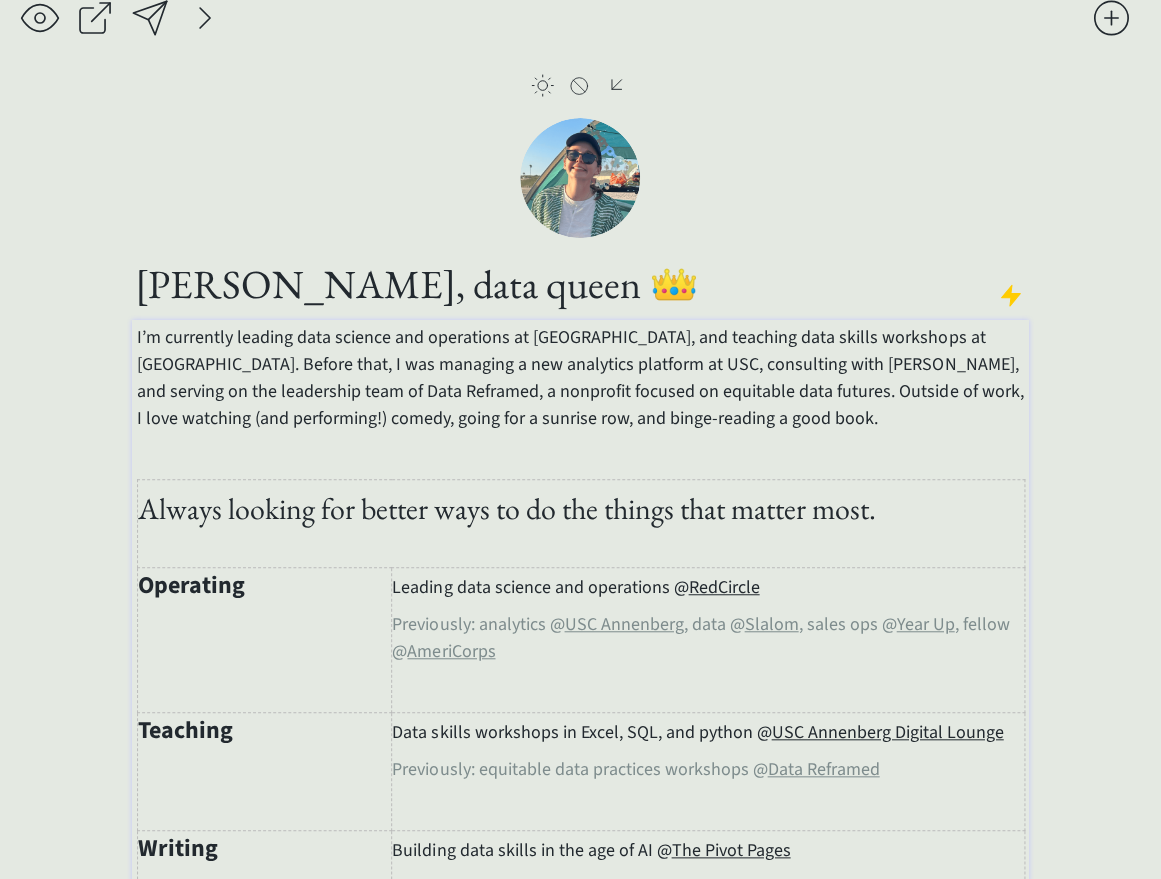 scroll, scrollTop: 28, scrollLeft: 0, axis: vertical 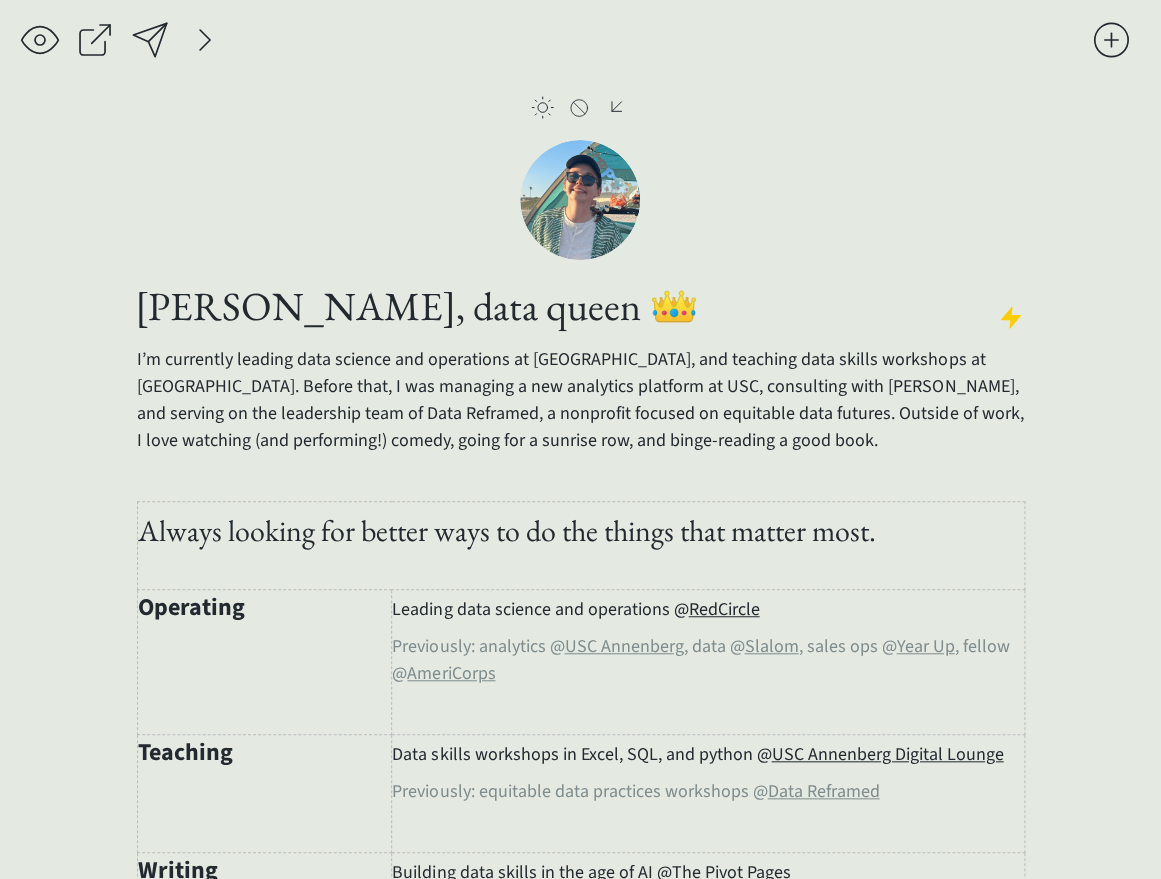 click at bounding box center [616, 106] 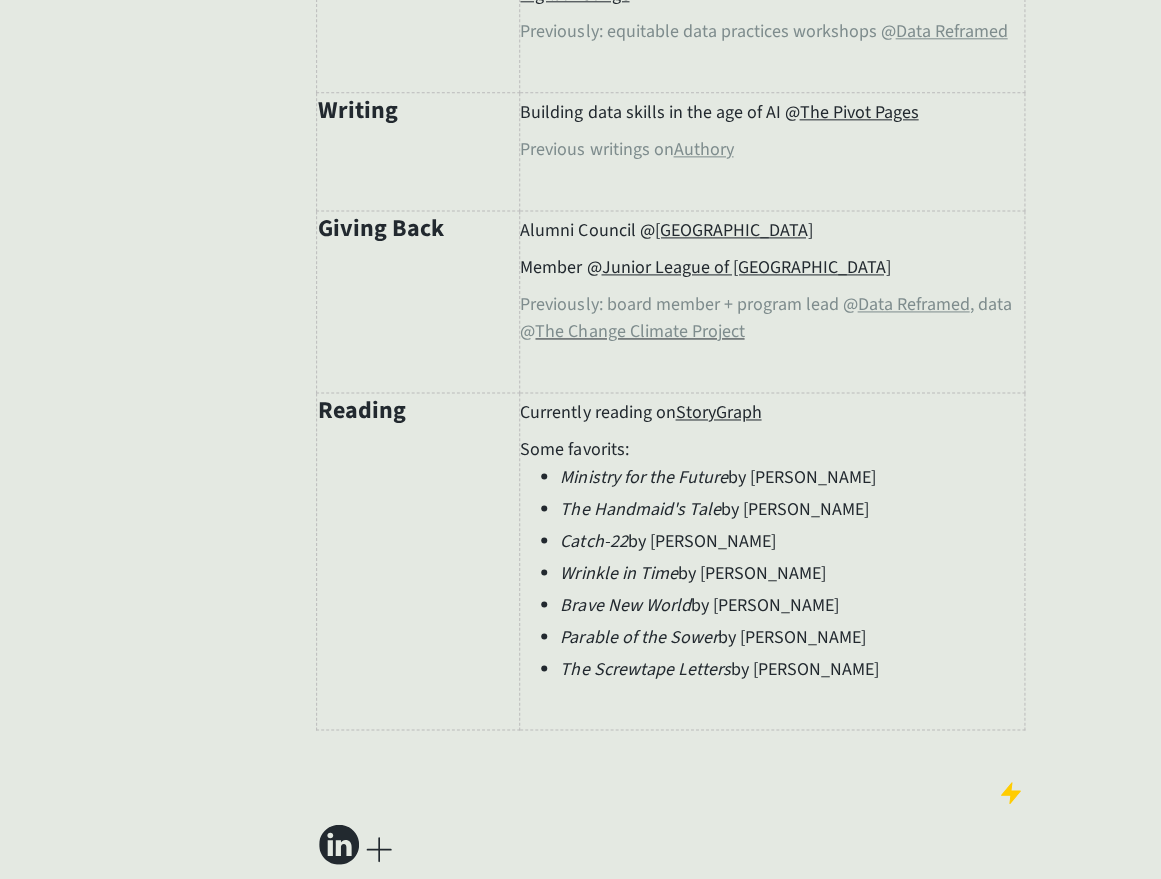 scroll, scrollTop: 0, scrollLeft: 0, axis: both 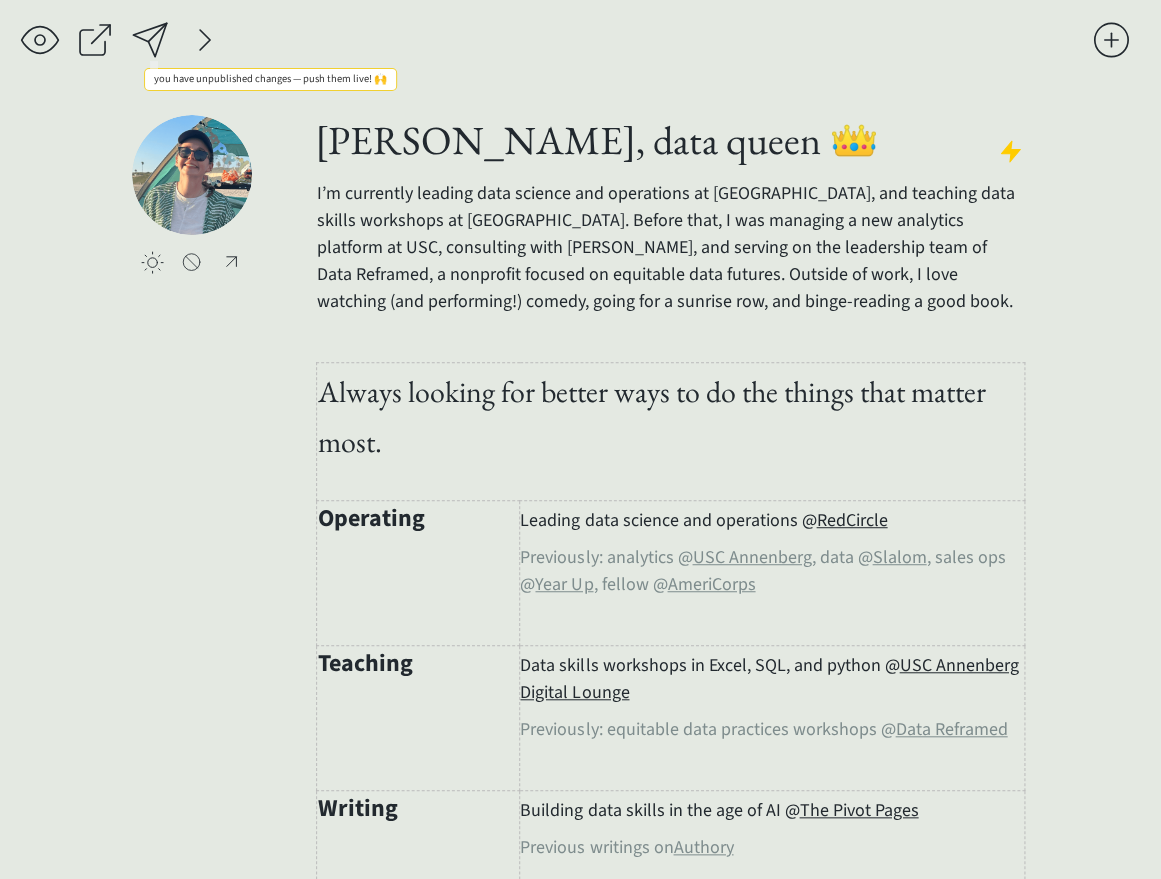 click at bounding box center (150, 40) 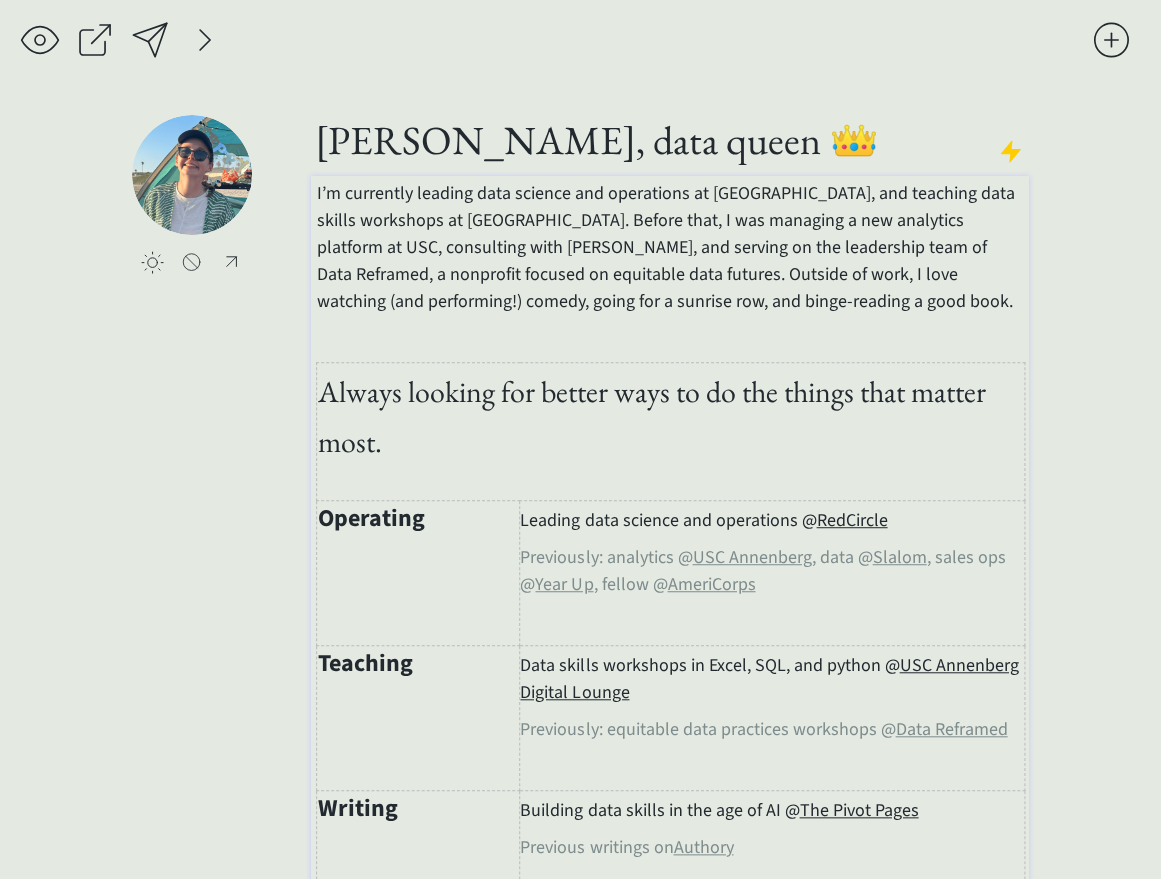 click on "Always looking for better ways to do the things that matter most." at bounding box center [651, 416] 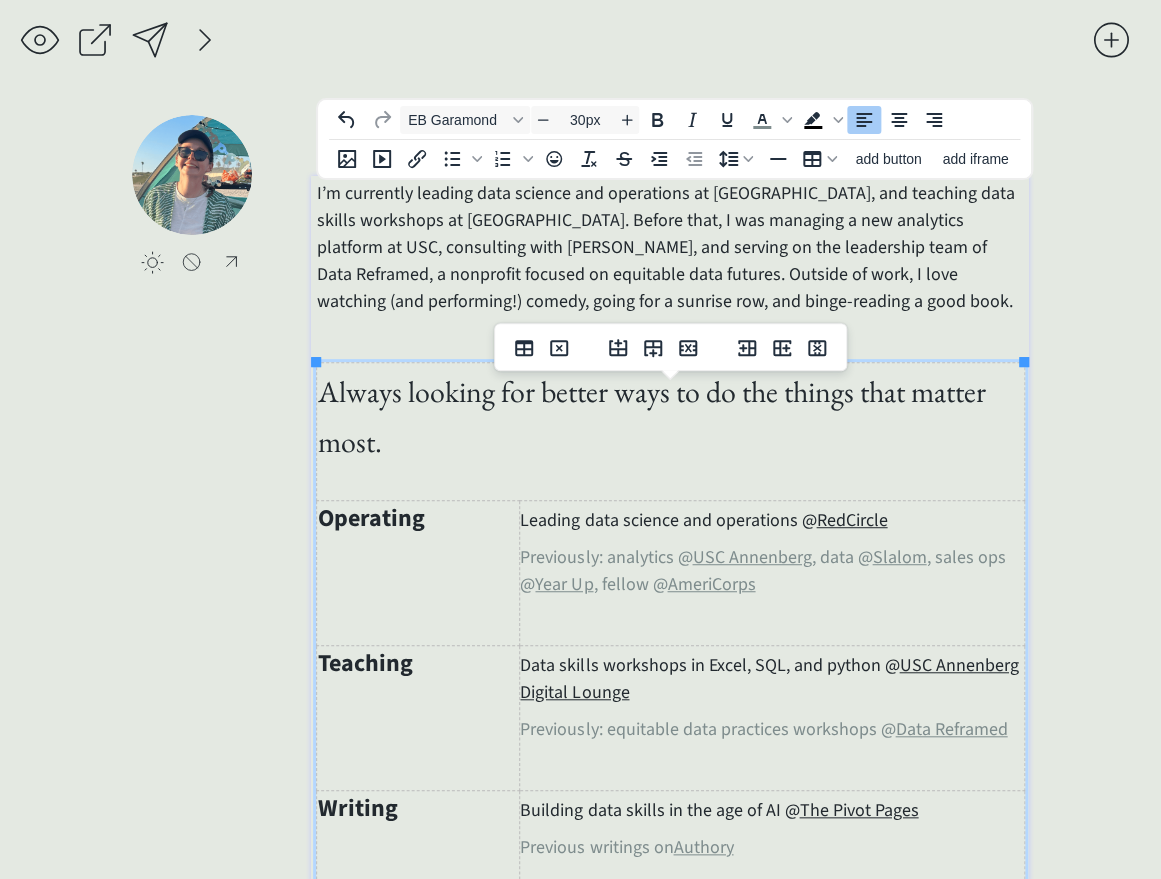 click on "Always looking for better ways to do the things that matter most." at bounding box center (651, 416) 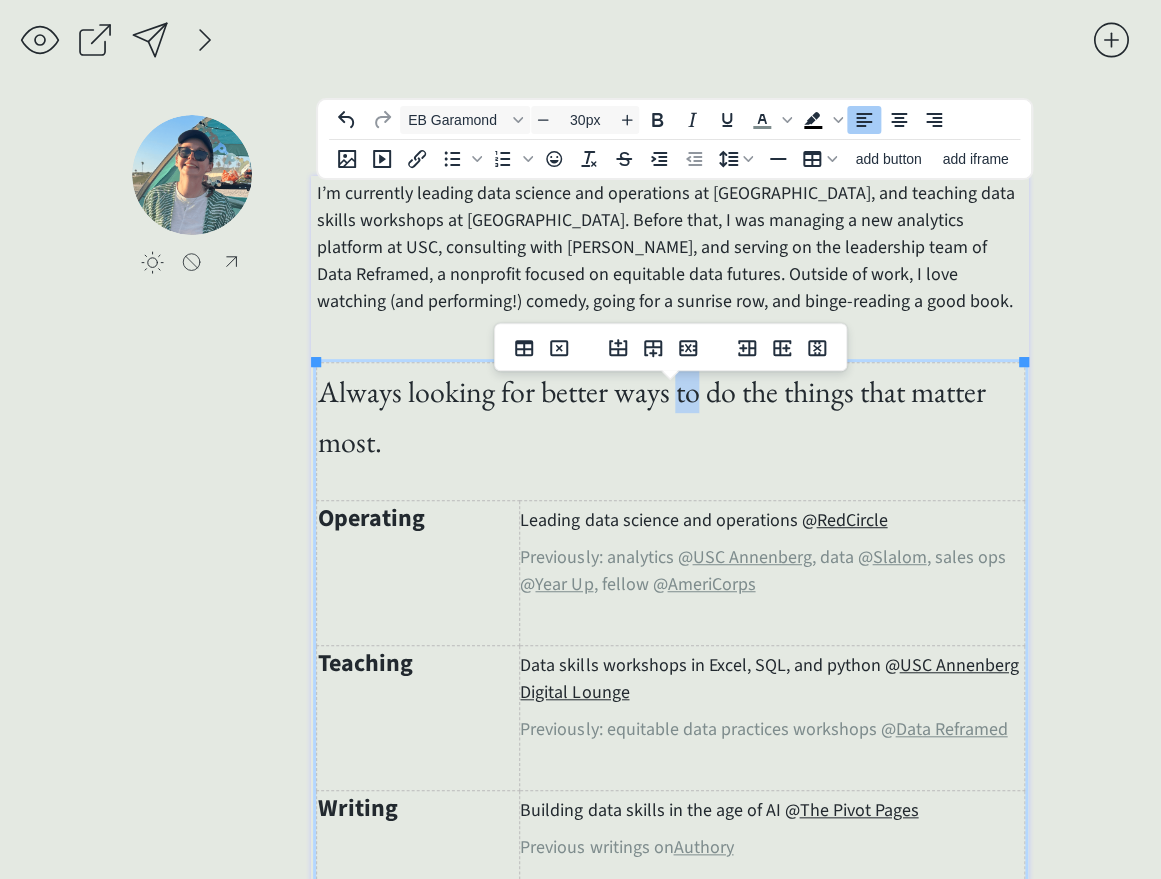 click on "Always looking for better ways to do the things that matter most." at bounding box center (651, 416) 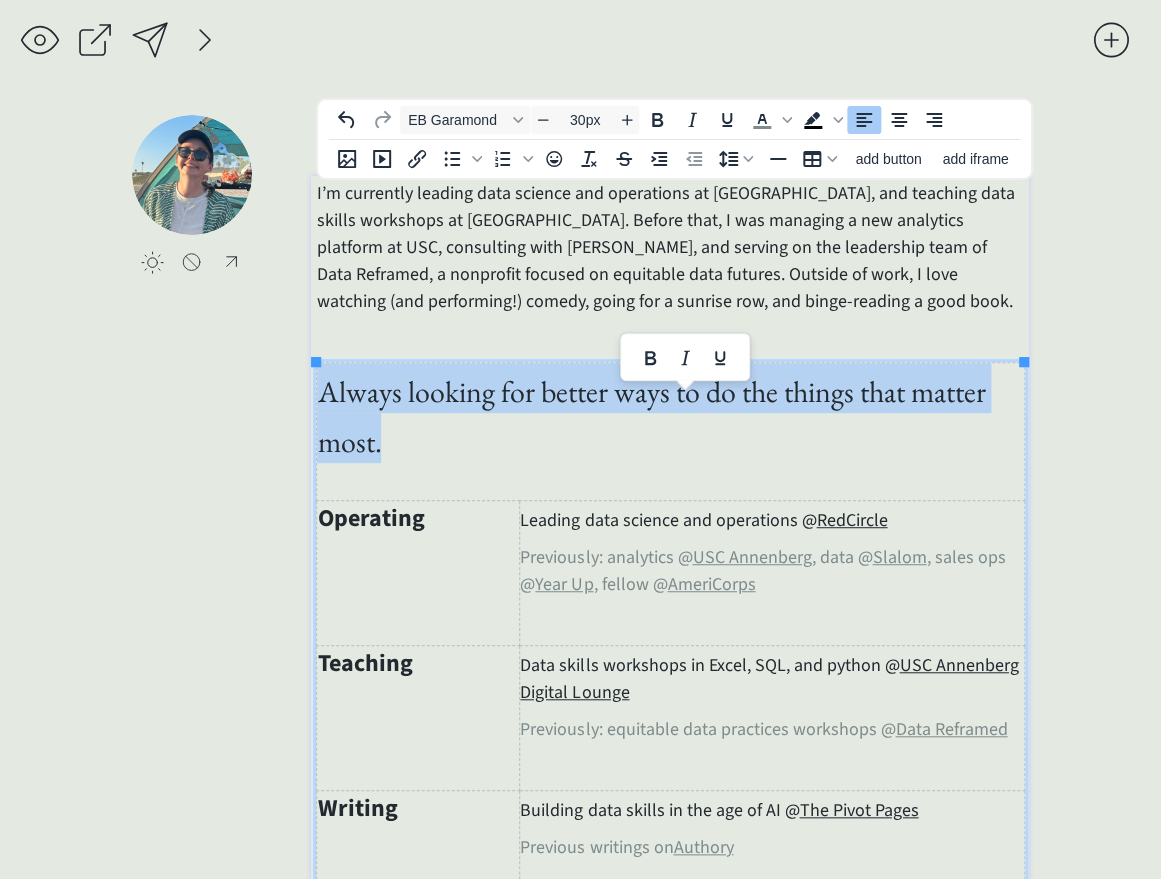click on "Always looking for better ways to do the things that matter most." at bounding box center (651, 416) 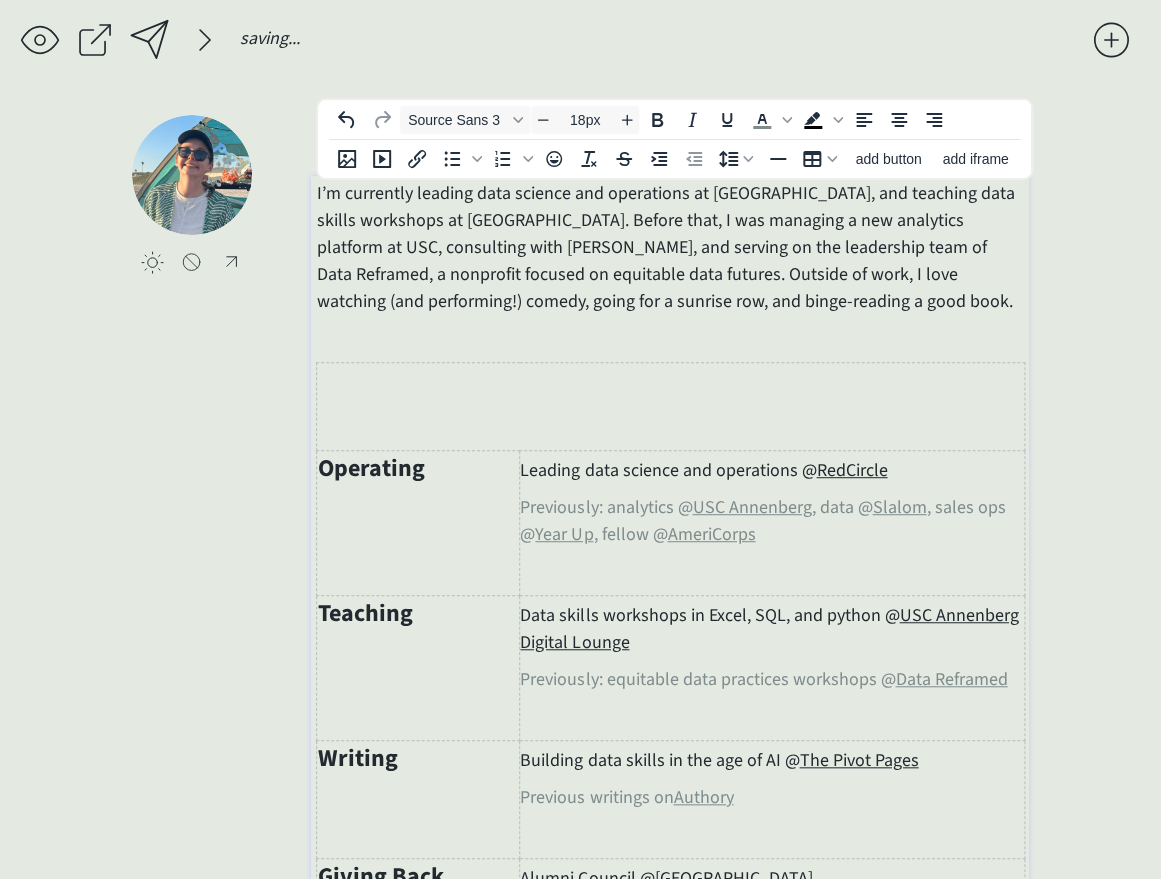 click on "I’m currently leading data science and operations at [GEOGRAPHIC_DATA], and teaching data skills workshops at [GEOGRAPHIC_DATA]. Before that, I was managing a new analytics platform at USC, consulting with [PERSON_NAME], and serving on the leadership team of Data Reframed, a nonprofit focused on equitable data futures. Outside of work, I love watching (and performing!) comedy, going for a sunrise row, and binge-reading a good book." at bounding box center (670, 247) 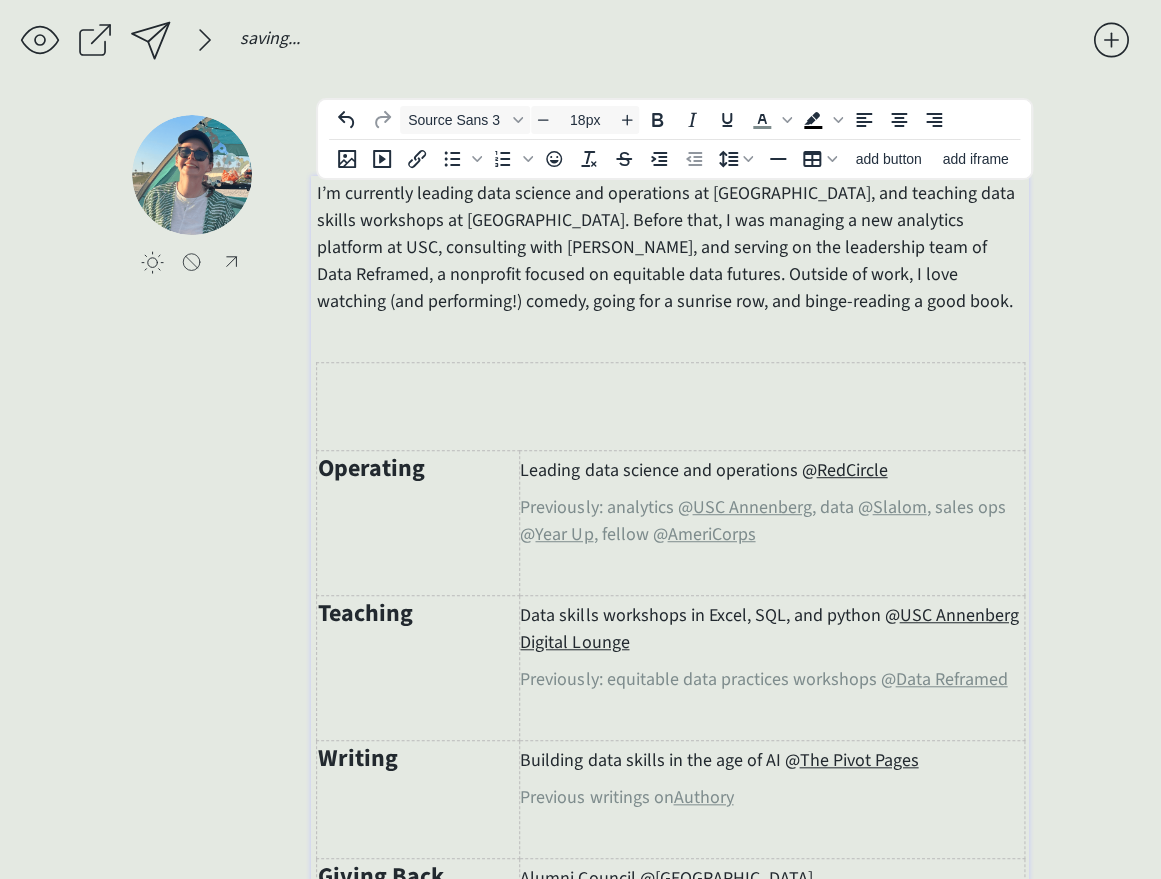 click on "I’m currently leading data science and operations at [GEOGRAPHIC_DATA], and teaching data skills workshops at [GEOGRAPHIC_DATA]. Before that, I was managing a new analytics platform at USC, consulting with [PERSON_NAME], and serving on the leadership team of Data Reframed, a nonprofit focused on equitable data futures. Outside of work, I love watching (and performing!) comedy, going for a sunrise row, and binge-reading a good book." at bounding box center [670, 247] 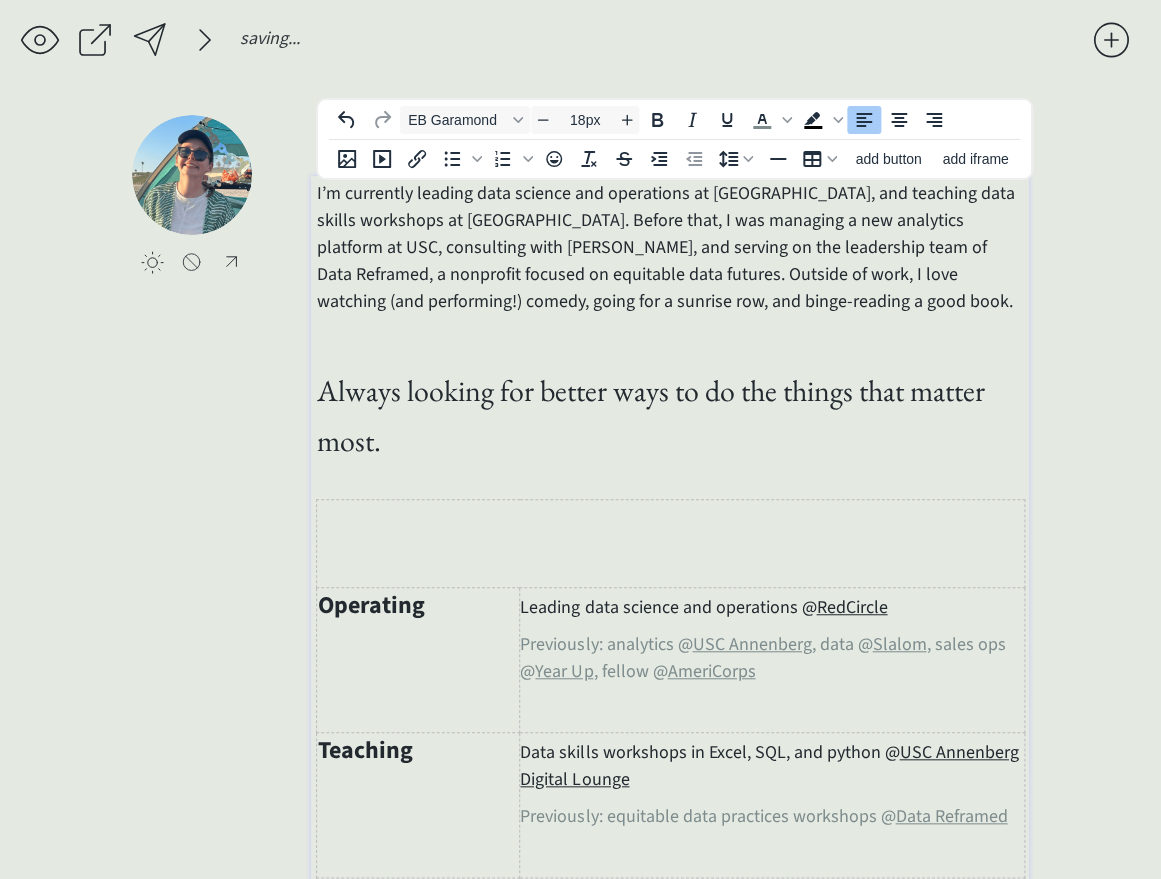 click at bounding box center [670, 563] 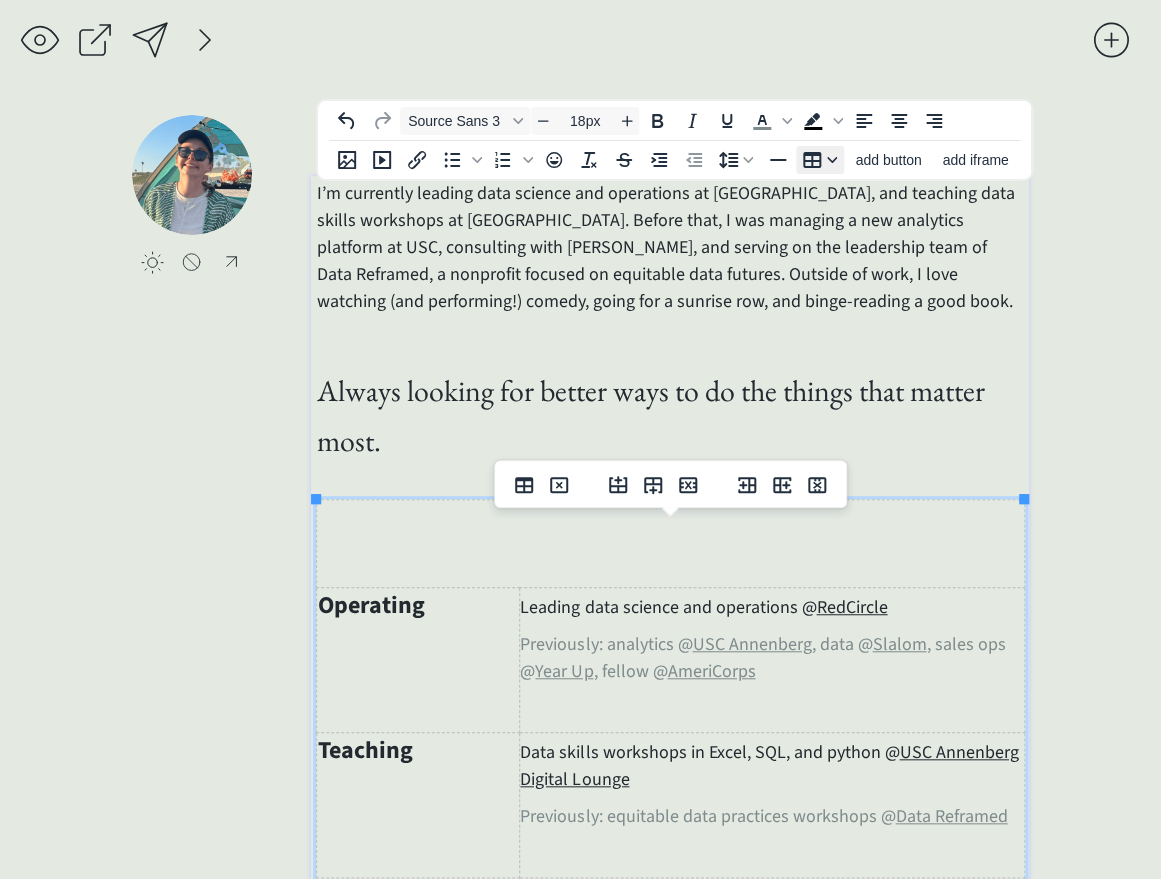 click at bounding box center (820, 160) 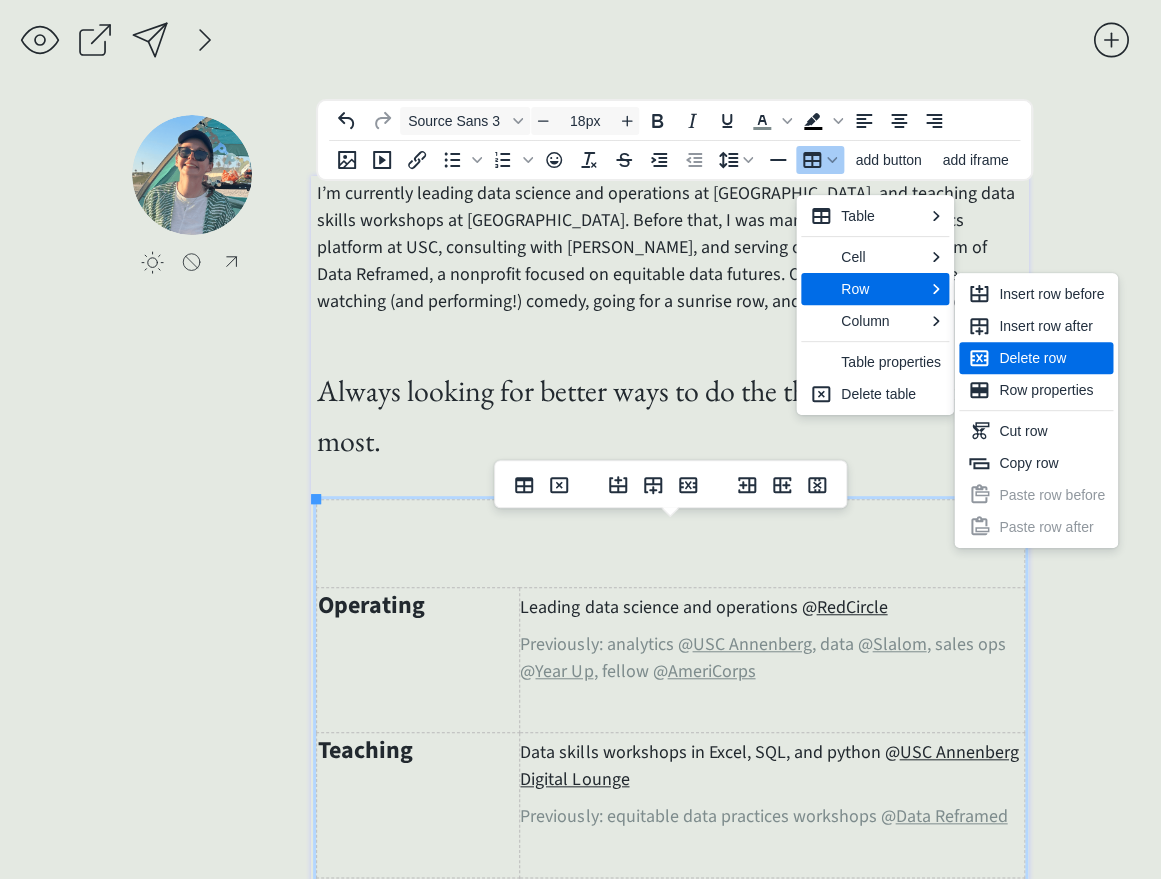 click on "Delete row" at bounding box center [1052, 358] 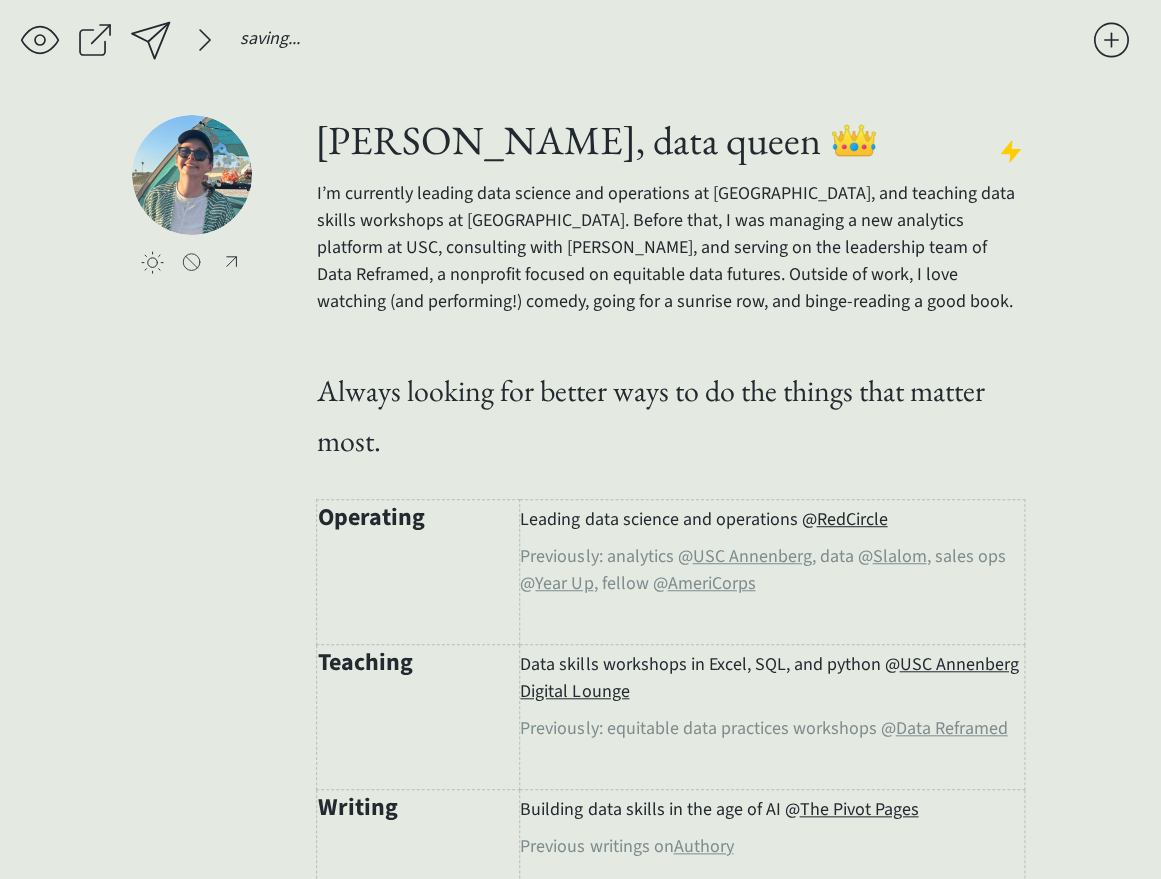click on "click to upload a picture click to upload a picture [PERSON_NAME], data queen 👑 I’m currently leading data science and operations at [GEOGRAPHIC_DATA], and teaching data skills workshops at [GEOGRAPHIC_DATA]. Before that, I was managing a new analytics platform at USC, consulting with [PERSON_NAME], and serving on the leadership team of Data Reframed, a nonprofit focused on equitable data futures. Outside of work, I love watching (and performing!) comedy, going for a sunrise row, and binge-reading a good book. Always looking for better ways to do the things that matter most. Operating Leading data science and operations @  RedCircle Previously: analytics @  USC Annenberg , data @  Slalom , sales ops @  Year Up , fellow @  AmeriCorps Teaching Data skills workshops in Excel, SQL, and python @  USC Annenberg Digital Lounge Previously: equitable data practices workshops @  Data Reframed Writing Building data skills in the age of AI @  The Pivot Pages Previous writings on  Authory Giving Back Alumni Council @  Member @  Reading" at bounding box center [580, 841] 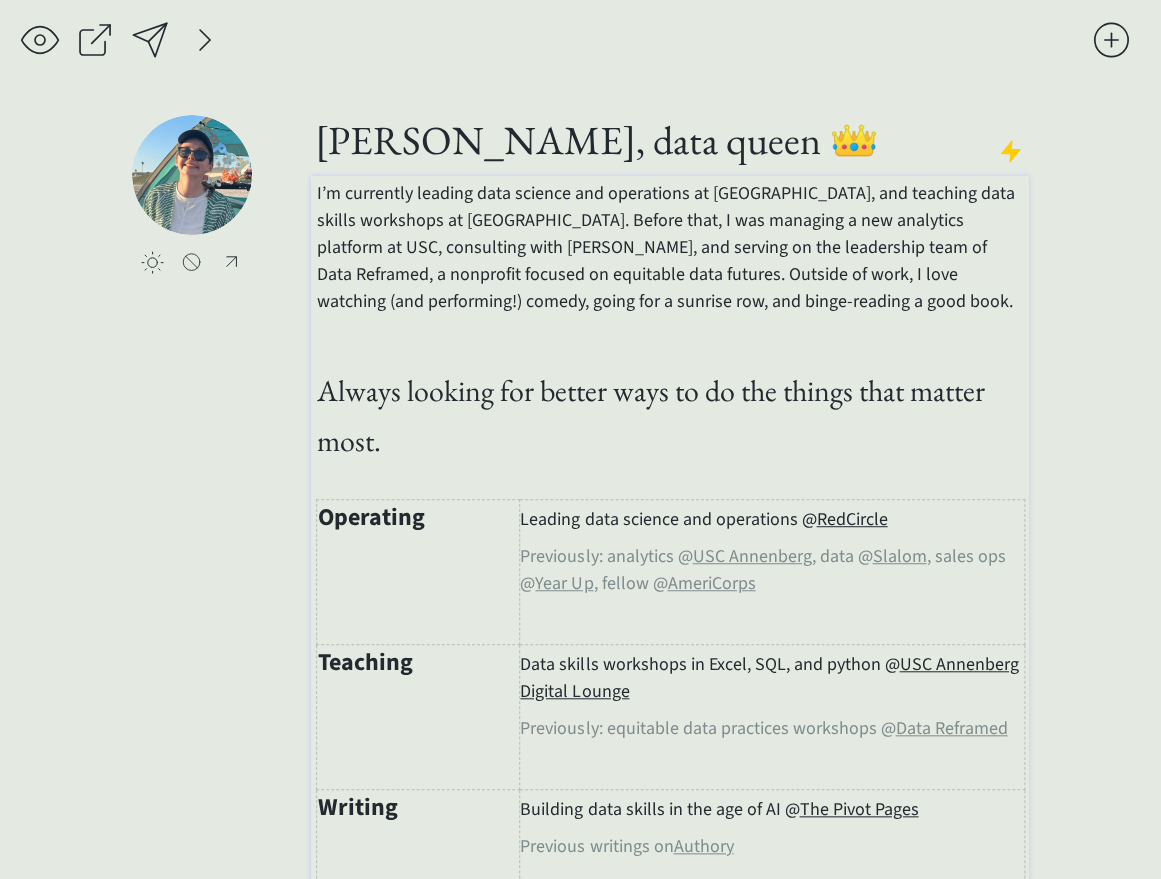 click on "I’m currently leading data science and operations at [GEOGRAPHIC_DATA], and teaching data skills workshops at [GEOGRAPHIC_DATA]. Before that, I was managing a new analytics platform at USC, consulting with [PERSON_NAME], and serving on the leadership team of Data Reframed, a nonprofit focused on equitable data futures. Outside of work, I love watching (and performing!) comedy, going for a sunrise row, and binge-reading a good book." at bounding box center [670, 247] 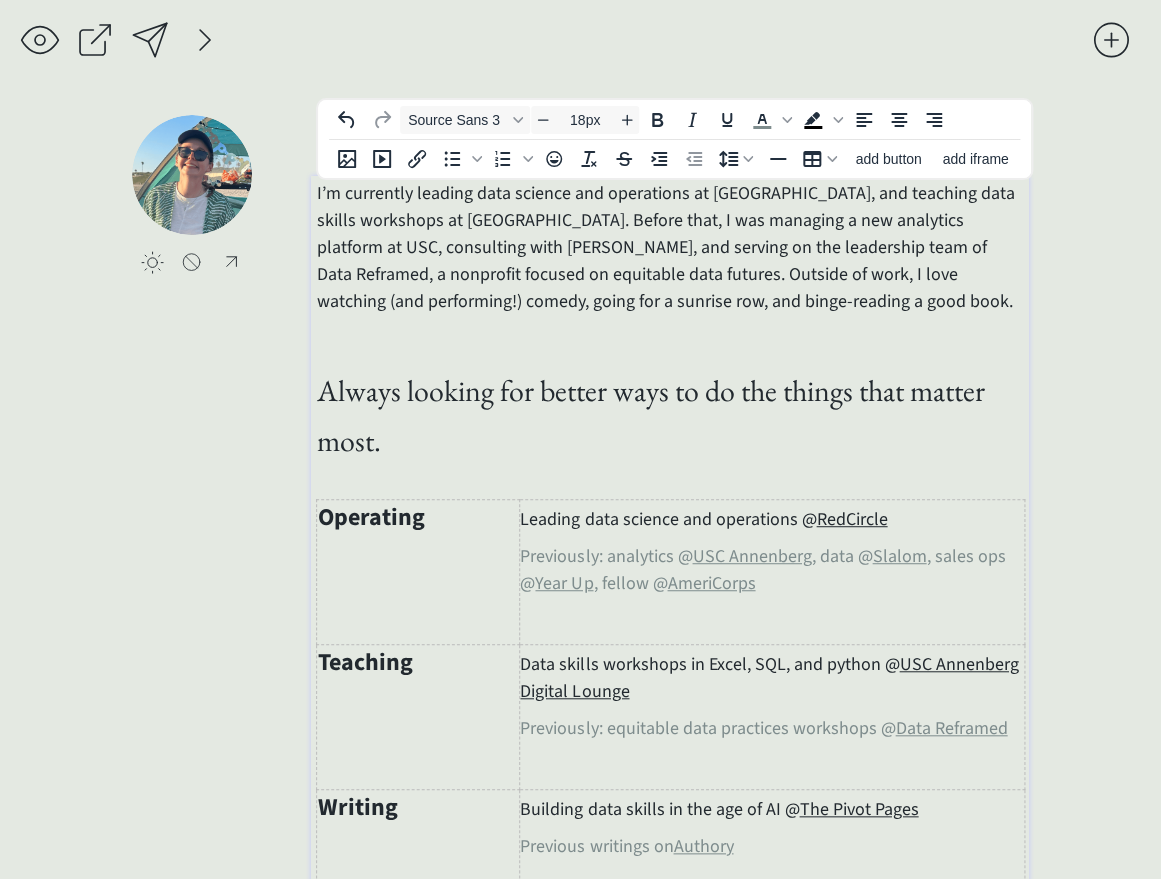 click on "I’m currently leading data science and operations at [GEOGRAPHIC_DATA], and teaching data skills workshops at [GEOGRAPHIC_DATA]. Before that, I was managing a new analytics platform at USC, consulting with [PERSON_NAME], and serving on the leadership team of Data Reframed, a nonprofit focused on equitable data futures. Outside of work, I love watching (and performing!) comedy, going for a sunrise row, and binge-reading a good book." at bounding box center (670, 247) 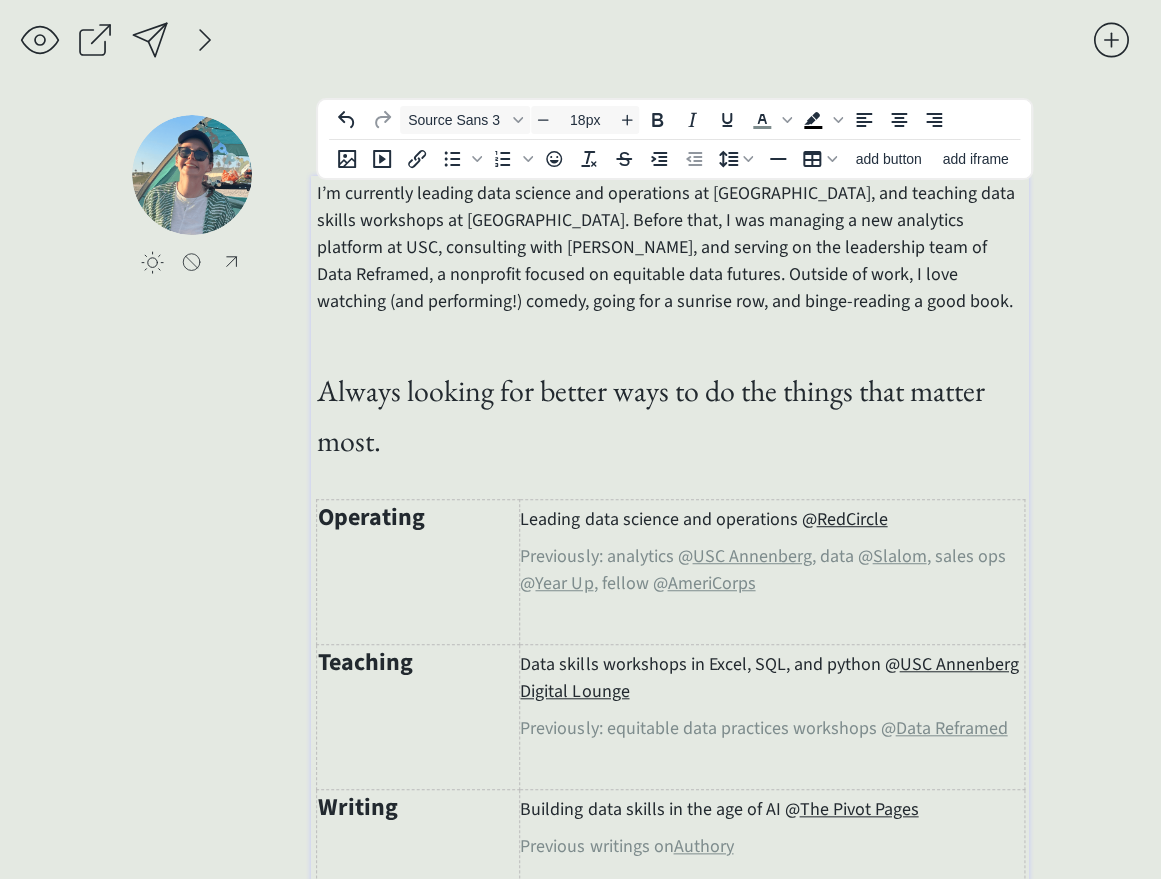 click on "I’m currently leading data science and operations at [GEOGRAPHIC_DATA], and teaching data skills workshops at [GEOGRAPHIC_DATA]. Before that, I was managing a new analytics platform at USC, consulting with [PERSON_NAME], and serving on the leadership team of Data Reframed, a nonprofit focused on equitable data futures. Outside of work, I love watching (and performing!) comedy, going for a sunrise row, and binge-reading a good book." at bounding box center [670, 247] 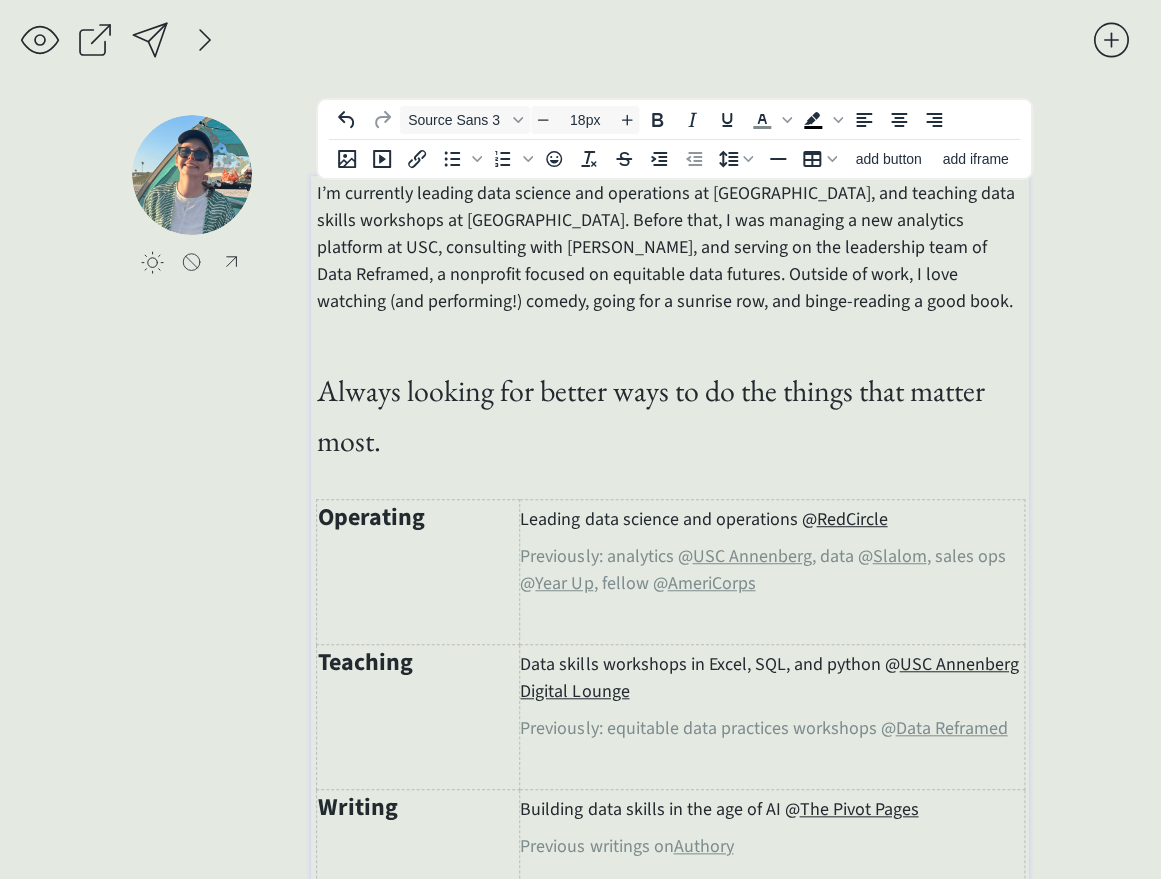 click on "I’m currently leading data science and operations at [GEOGRAPHIC_DATA], and teaching data skills workshops at [GEOGRAPHIC_DATA]. Before that, I was managing a new analytics platform at USC, consulting with [PERSON_NAME], and serving on the leadership team of Data Reframed, a nonprofit focused on equitable data futures. Outside of work, I love watching (and performing!) comedy, going for a sunrise row, and binge-reading a good book." at bounding box center (670, 247) 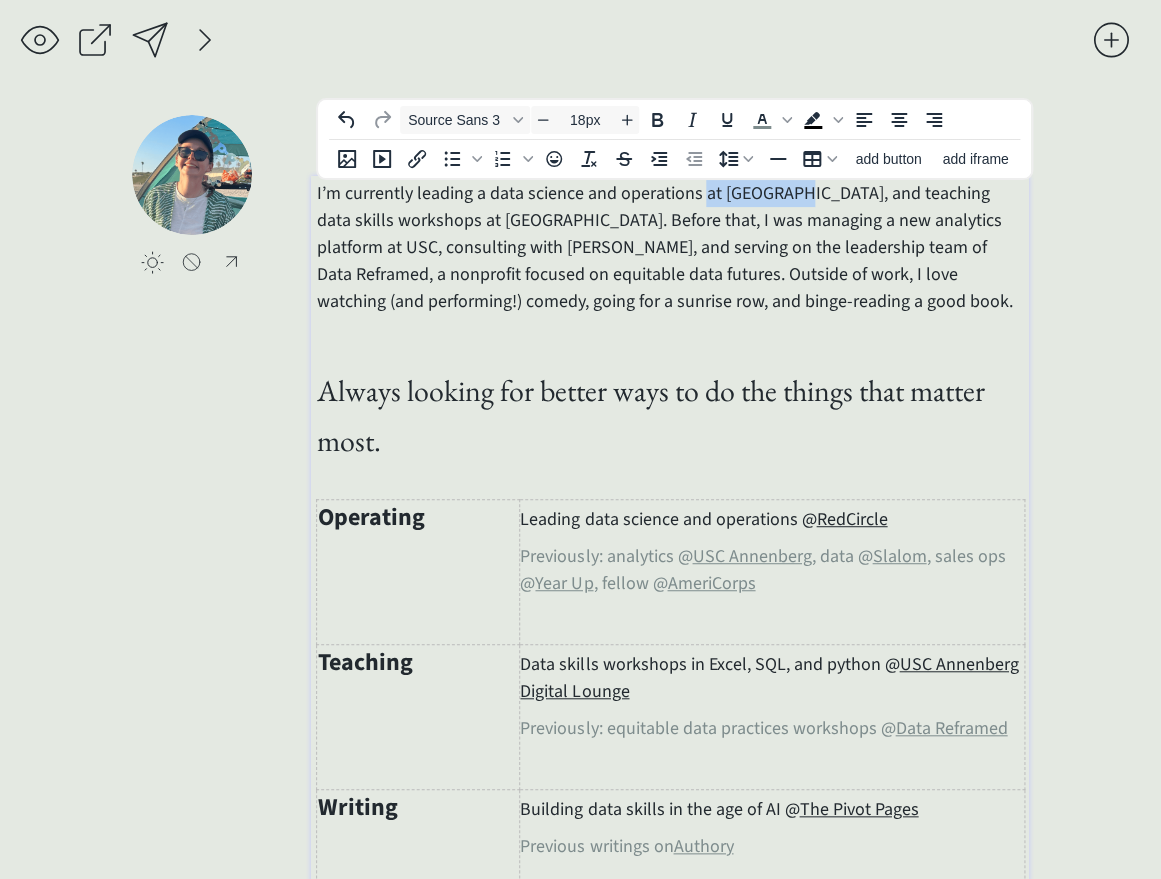 drag, startPoint x: 791, startPoint y: 196, endPoint x: 702, endPoint y: 195, distance: 89.005615 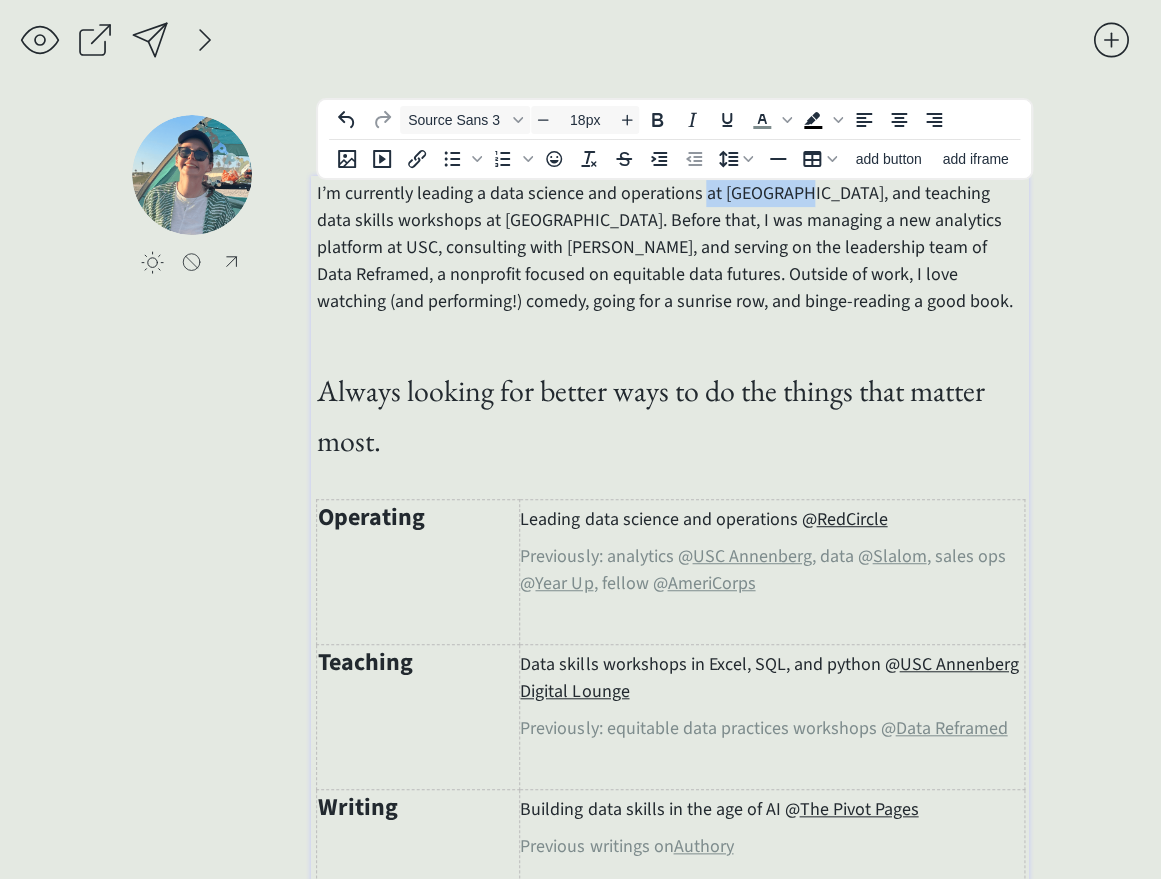 click on "I’m currently leading a data science and operations at [GEOGRAPHIC_DATA], and teaching data skills workshops at [GEOGRAPHIC_DATA]. Before that, I was managing a new analytics platform at USC, consulting with [PERSON_NAME], and serving on the leadership team of Data Reframed, a nonprofit focused on equitable data futures. Outside of work, I love watching (and performing!) comedy, going for a sunrise row, and binge-reading a good book." at bounding box center (670, 247) 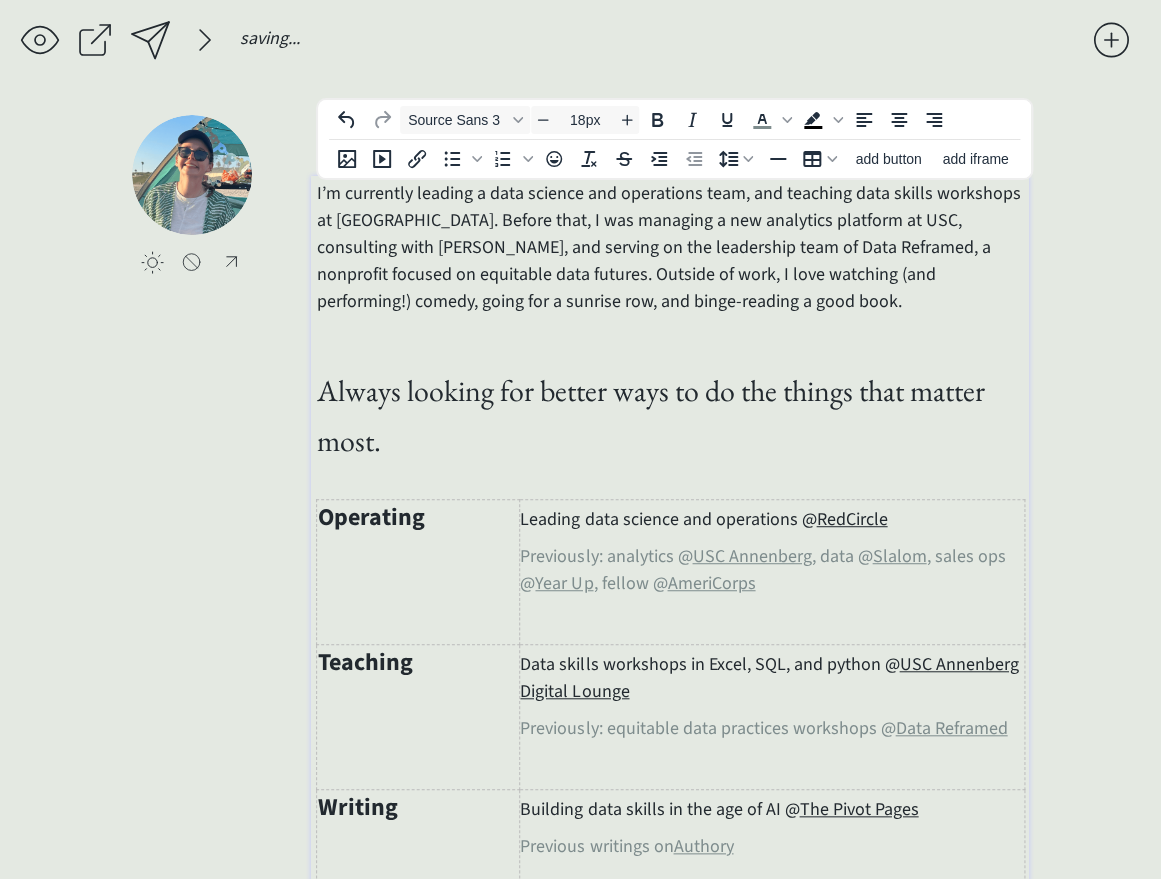 click on "I’m currently leading a data science and operations team, and teaching data skills workshops at [GEOGRAPHIC_DATA]. Before that, I was managing a new analytics platform at USC, consulting with [PERSON_NAME], and serving on the leadership team of Data Reframed, a nonprofit focused on equitable data futures. Outside of work, I love watching (and performing!) comedy, going for a sunrise row, and binge-reading a good book." at bounding box center (670, 247) 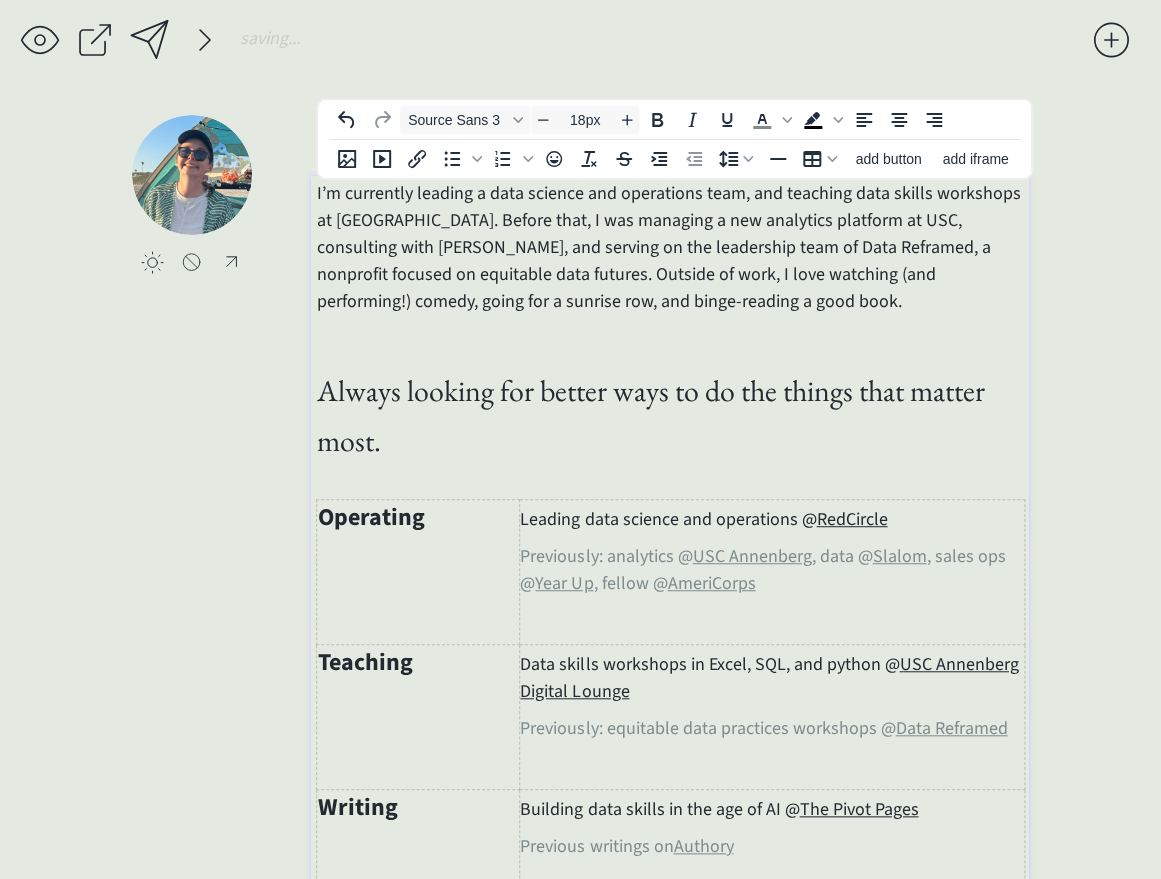 click on "I’m currently leading a data science and operations team, and teaching data skills workshops at [GEOGRAPHIC_DATA]. Before that, I was managing a new analytics platform at USC, consulting with [PERSON_NAME], and serving on the leadership team of Data Reframed, a nonprofit focused on equitable data futures. Outside of work, I love watching (and performing!) comedy, going for a sunrise row, and binge-reading a good book." at bounding box center [670, 247] 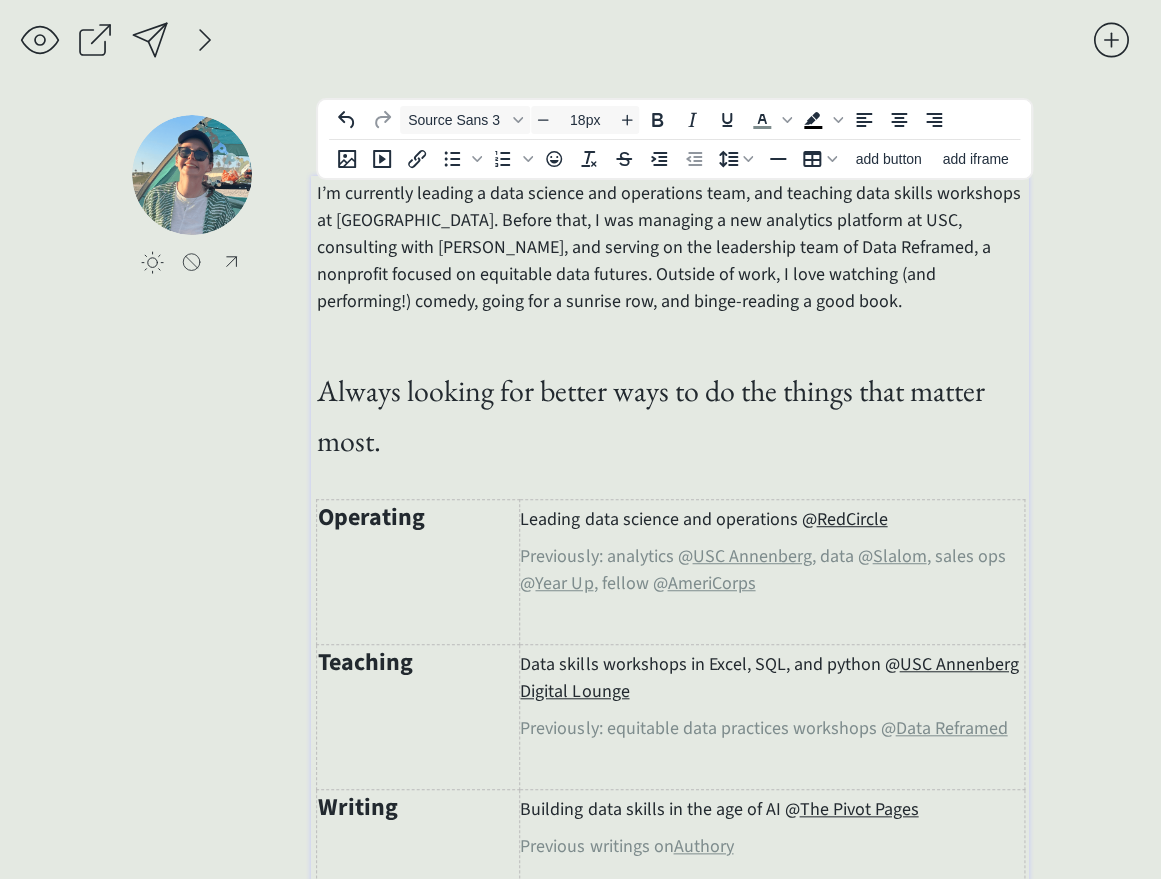 click on "I’m currently leading a data science and operations team, and teaching data skills workshops at [GEOGRAPHIC_DATA]. Before that, I was managing a new analytics platform at USC, consulting with [PERSON_NAME], and serving on the leadership team of Data Reframed, a nonprofit focused on equitable data futures. Outside of work, I love watching (and performing!) comedy, going for a sunrise row, and binge-reading a good book." at bounding box center (670, 247) 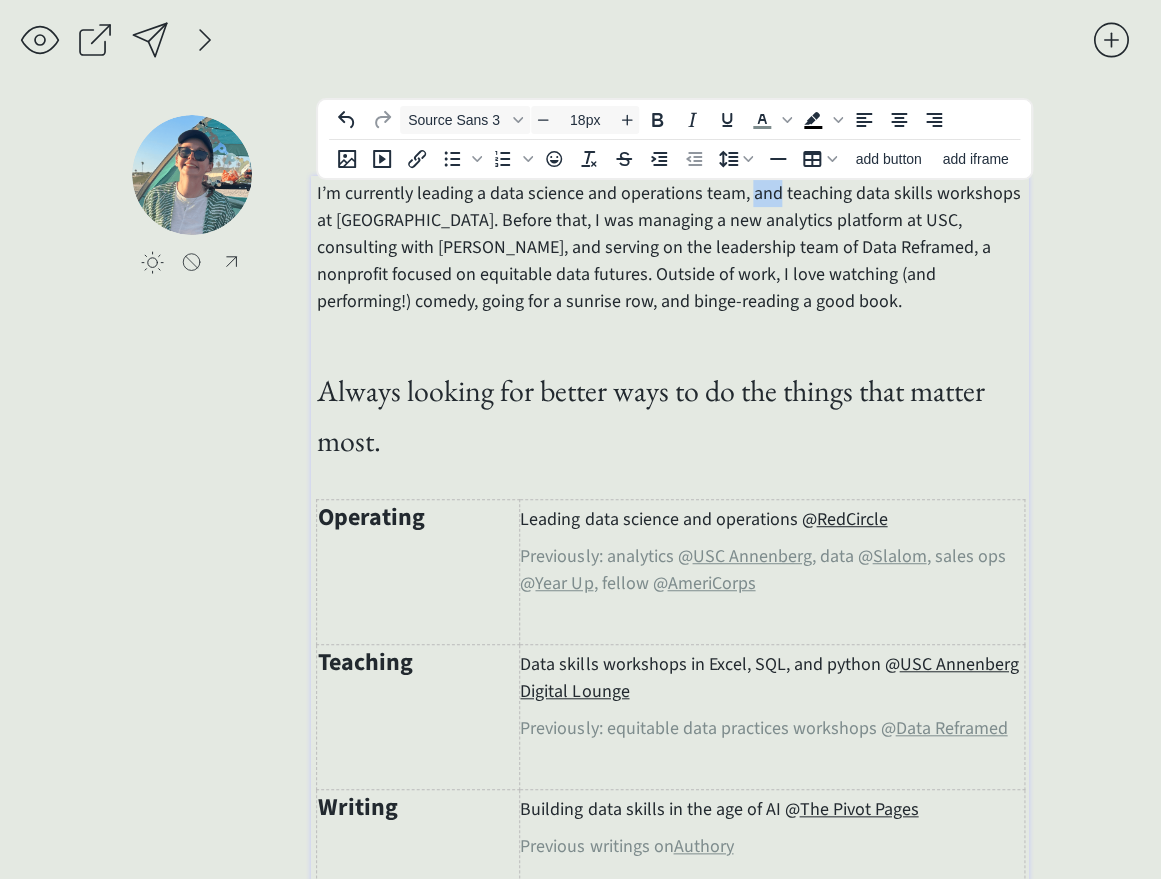 click on "I’m currently leading a data science and operations team, and teaching data skills workshops at [GEOGRAPHIC_DATA]. Before that, I was managing a new analytics platform at USC, consulting with [PERSON_NAME], and serving on the leadership team of Data Reframed, a nonprofit focused on equitable data futures. Outside of work, I love watching (and performing!) comedy, going for a sunrise row, and binge-reading a good book." at bounding box center [670, 247] 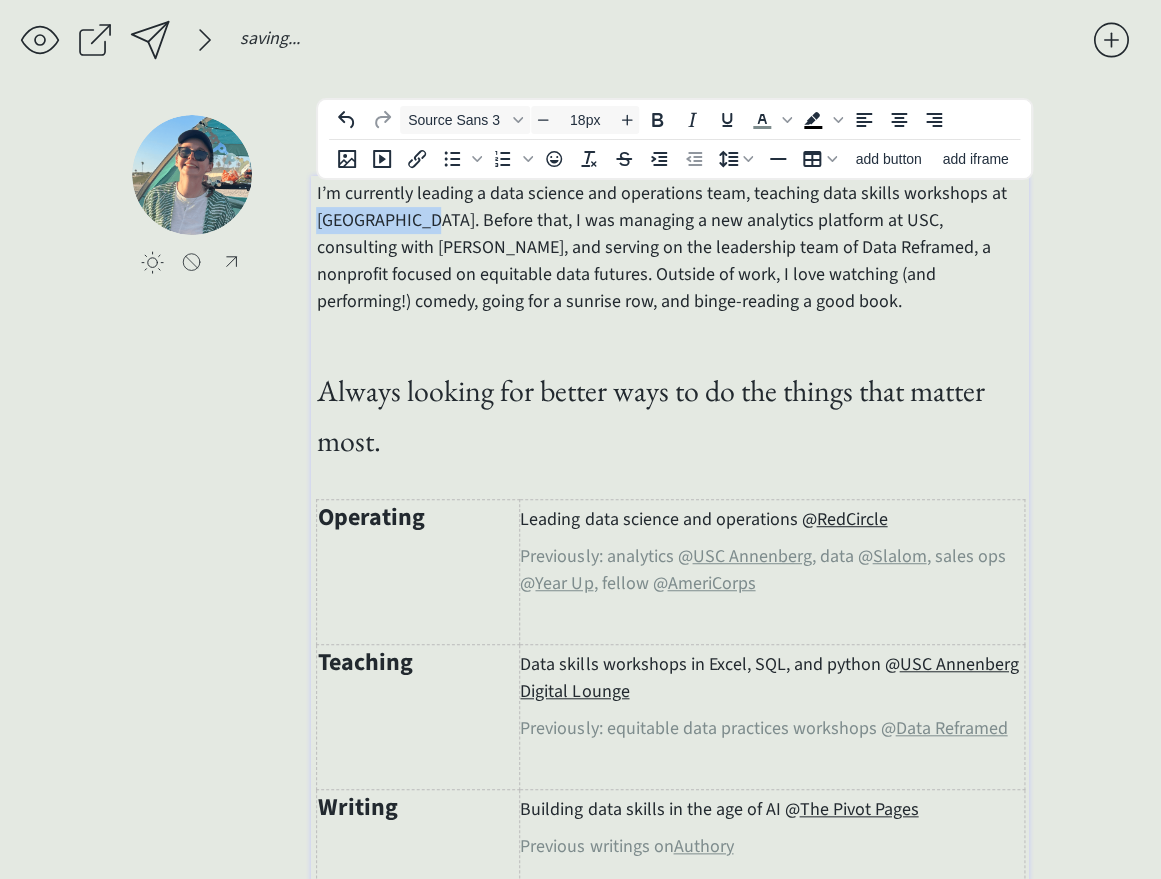 drag, startPoint x: 422, startPoint y: 224, endPoint x: 316, endPoint y: 221, distance: 106.04244 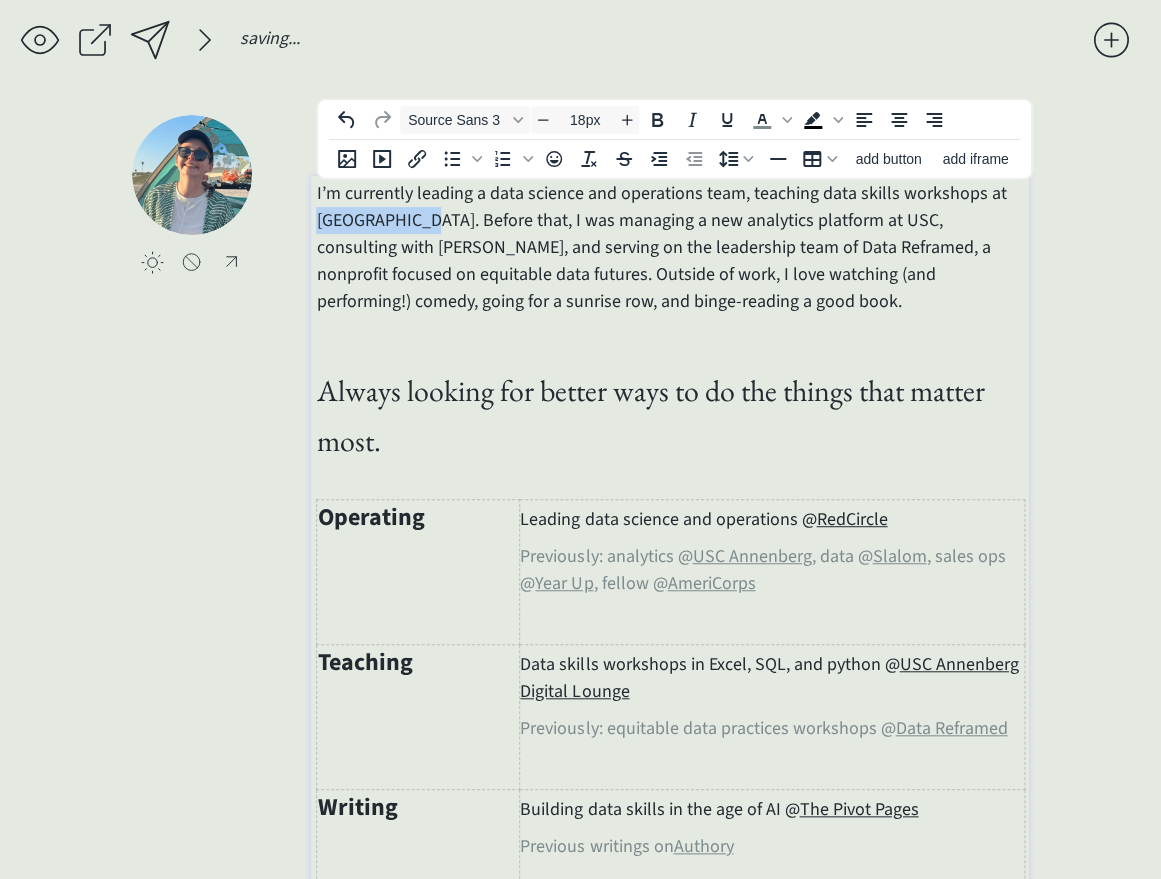 click on "I’m currently leading a data science and operations team, teaching data skills workshops at [GEOGRAPHIC_DATA]. Before that, I was managing a new analytics platform at USC, consulting with [PERSON_NAME], and serving on the leadership team of Data Reframed, a nonprofit focused on equitable data futures. Outside of work, I love watching (and performing!) comedy, going for a sunrise row, and binge-reading a good book. Always looking for better ways to do the things that matter most. Operating Leading data science and operations @  RedCircle Previously: analytics @  [GEOGRAPHIC_DATA] , data @  Slalom , sales ops @  Year Up , fellow @  AmeriCorps Teaching Data skills workshops in Excel, SQL, and python @  USC Annenberg Digital Lounge Previously: equitable data practices workshops @  Data Reframed Writing Building data skills in the age of AI @  The Pivot Pages Previous writings on  Authory Giving Back Alumni Council @  High Mountain Institute Member @  Junior League of [GEOGRAPHIC_DATA]﻿ Previously: b oard member + program lead @" at bounding box center [669, 840] 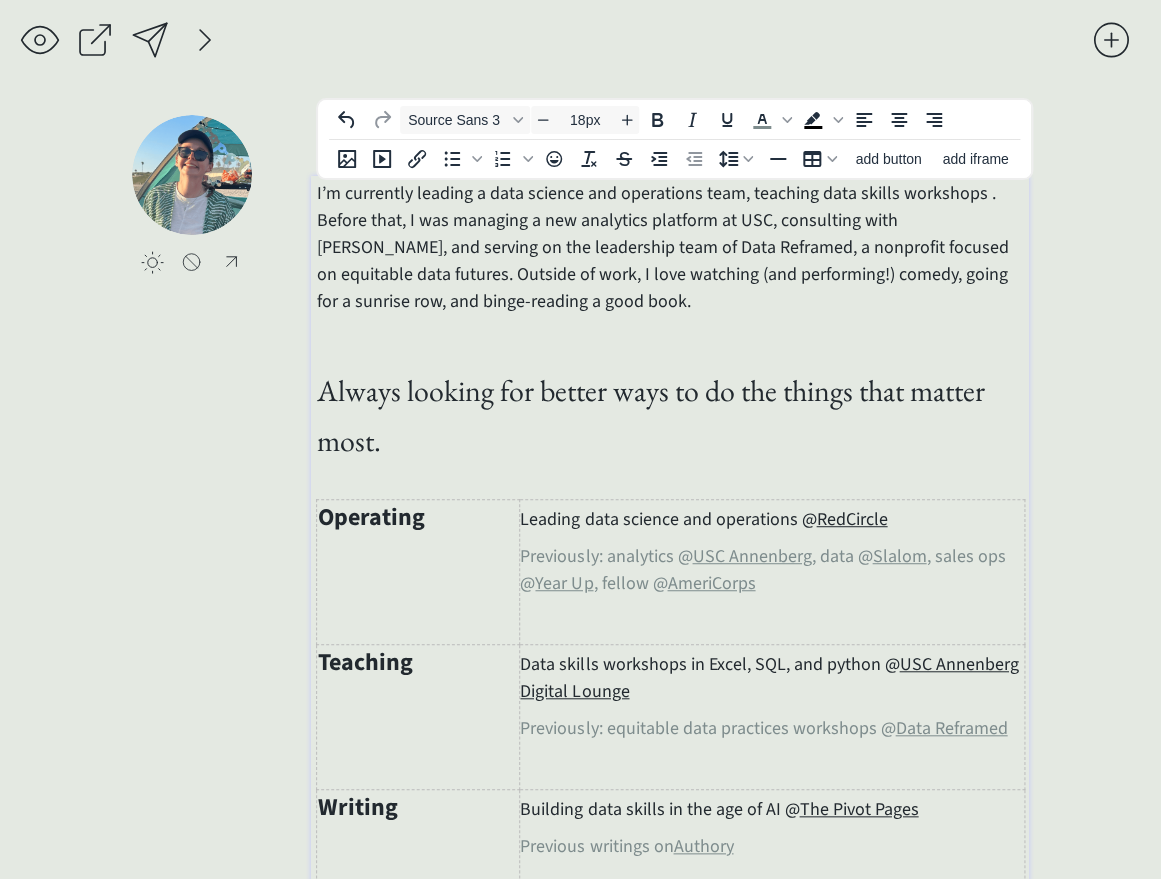 click on "saving & publishing saved & published! 👍 saving... click to upload a picture click to upload a picture [PERSON_NAME], data queen 👑 I’m currently leading a data science and operations team, teaching data skills workshops . Before that, I was managing a new analytics platform at USC, consulting with [PERSON_NAME], and serving on the leadership team of Data Reframed, a nonprofit focused on equitable data futures. Outside of work, I love watching (and performing!) comedy, going for a sunrise row, and binge-reading a good book. Always looking for better ways to do the things that matter most. Operating Leading data science and operations @  RedCircle Previously: analytics @  USC Annenberg , data @  Slalom , sales ops @  Year Up , fellow @  AmeriCorps Teaching Data skills workshops in Excel, SQL, and python @  USC Annenberg Digital Lounge Previously: equitable data practices workshops @  Data Reframed Writing Building data skills in the age of AI @  The Pivot Pages Previous writings on  Authory Giving Back Reading" 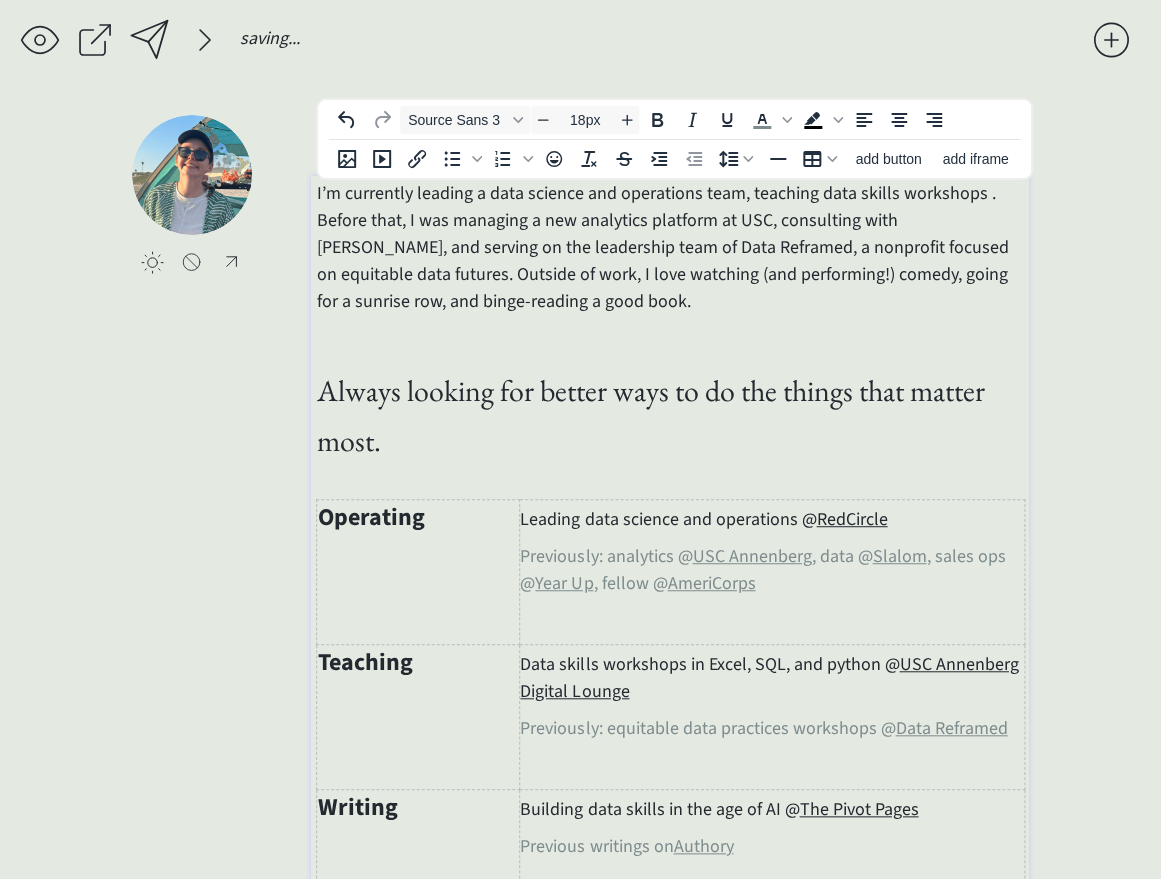 click on "I’m currently leading a data science and operations team, teaching data skills workshops . Before that, I was managing a new analytics platform at USC, consulting with [PERSON_NAME], and serving on the leadership team of Data Reframed, a nonprofit focused on equitable data futures. Outside of work, I love watching (and performing!) comedy, going for a sunrise row, and binge-reading a good book." at bounding box center [670, 247] 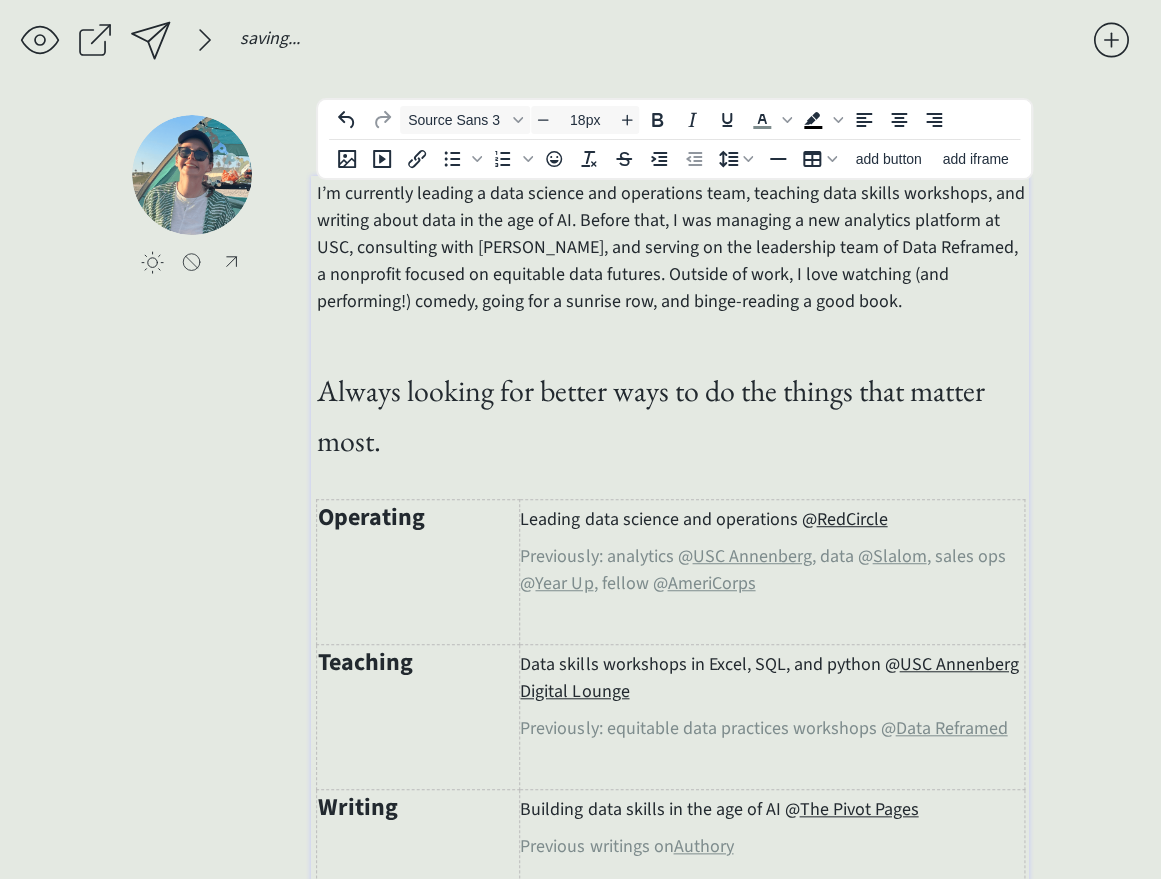 click on "I’m currently leading a data science and operations team, teaching data skills workshops, and writing about data in the age of AI. Before that, I was managing a new analytics platform at USC, consulting with [PERSON_NAME], and serving on the leadership team of Data Reframed, a nonprofit focused on equitable data futures. Outside of work, I love watching (and performing!) comedy, going for a sunrise row, and binge-reading a good book." at bounding box center (670, 247) 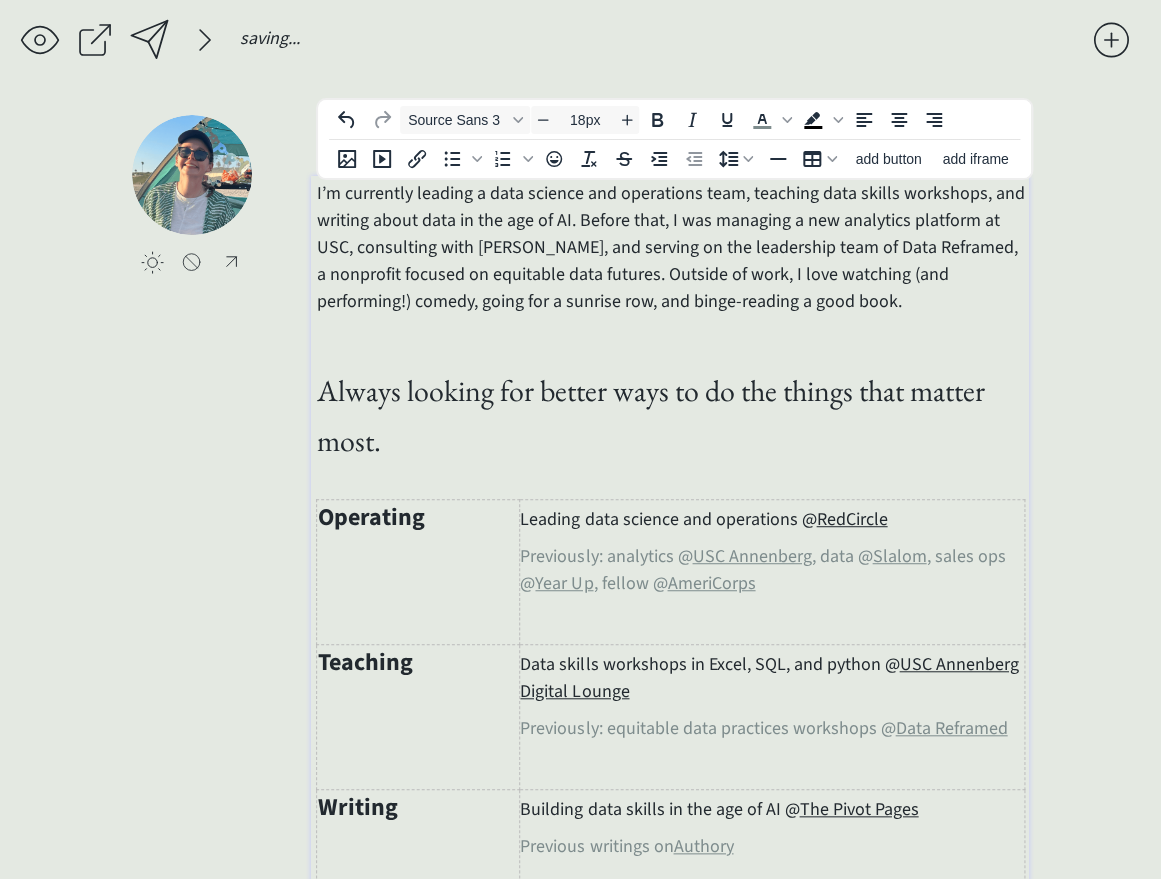 click on "I’m currently leading a data science and operations team, teaching data skills workshops, and writing about data in the age of AI. Before that, I was managing a new analytics platform at USC, consulting with [PERSON_NAME], and serving on the leadership team of Data Reframed, a nonprofit focused on equitable data futures. Outside of work, I love watching (and performing!) comedy, going for a sunrise row, and binge-reading a good book." at bounding box center [670, 247] 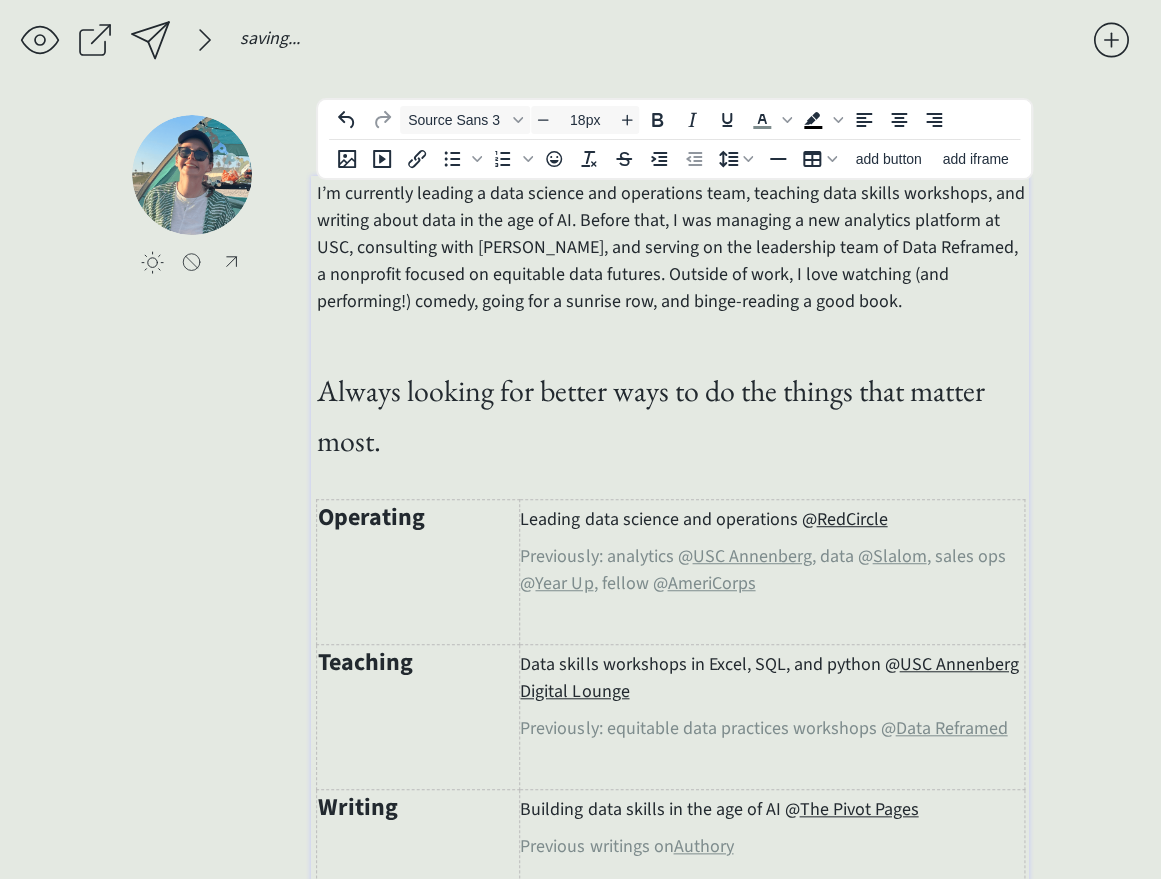 click on "I’m currently leading a data science and operations team, teaching data skills workshops, and writing about data in the age of AI. Before that, I was managing a new analytics platform at USC, consulting with [PERSON_NAME], and serving on the leadership team of Data Reframed, a nonprofit focused on equitable data futures. Outside of work, I love watching (and performing!) comedy, going for a sunrise row, and binge-reading a good book." at bounding box center (670, 247) 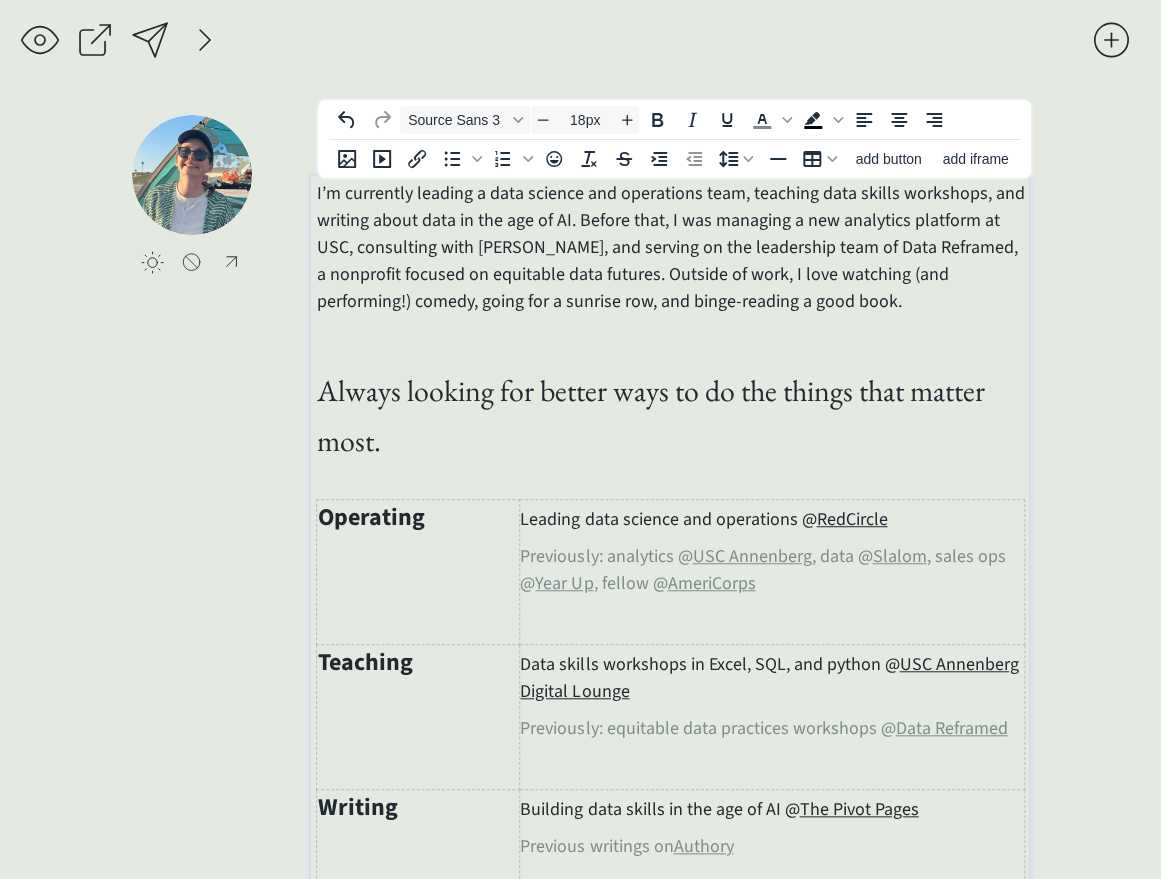 click on "I’m currently leading a data science and operations team, teaching data skills workshops, and writing about data in the age of AI. Before that, I was managing a new analytics platform at USC, consulting with [PERSON_NAME], and serving on the leadership team of Data Reframed, a nonprofit focused on equitable data futures. Outside of work, I love watching (and performing!) comedy, going for a sunrise row, and binge-reading a good book." at bounding box center [670, 247] 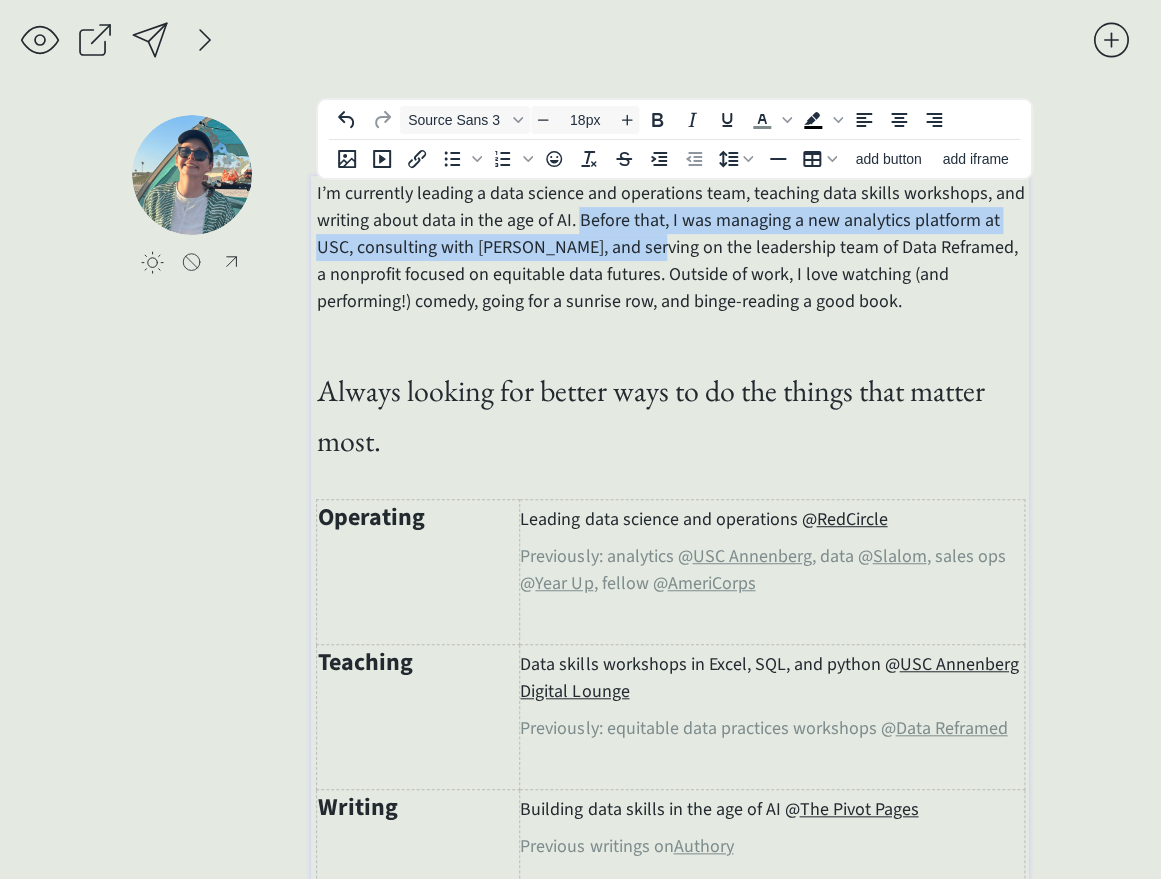 drag, startPoint x: 581, startPoint y: 220, endPoint x: 644, endPoint y: 250, distance: 69.77822 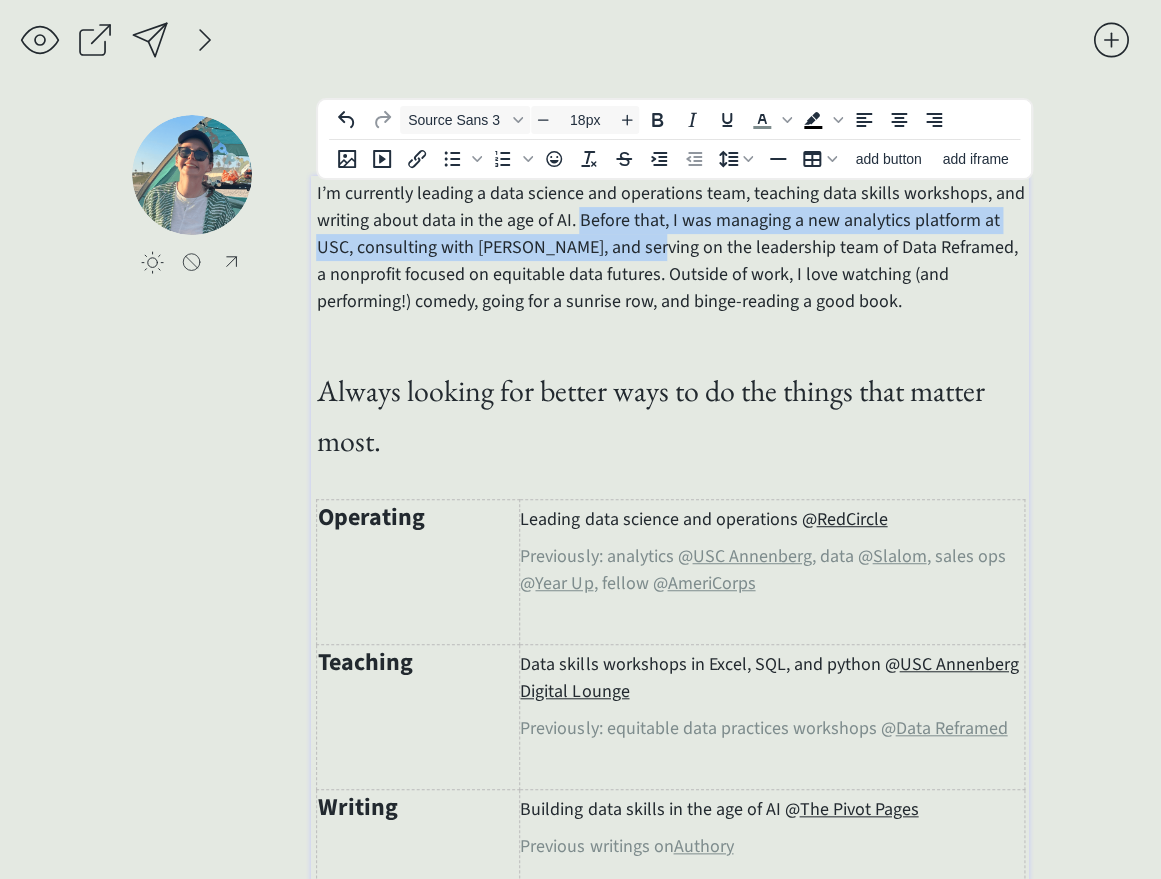 click on "I’m currently leading a data science and operations team, teaching data skills workshops, and writing about data in the age of AI. Before that, I was managing a new analytics platform at USC, consulting with [PERSON_NAME], and serving on the leadership team of Data Reframed, a nonprofit focused on equitable data futures. Outside of work, I love watching (and performing!) comedy, going for a sunrise row, and binge-reading a good book." at bounding box center (670, 247) 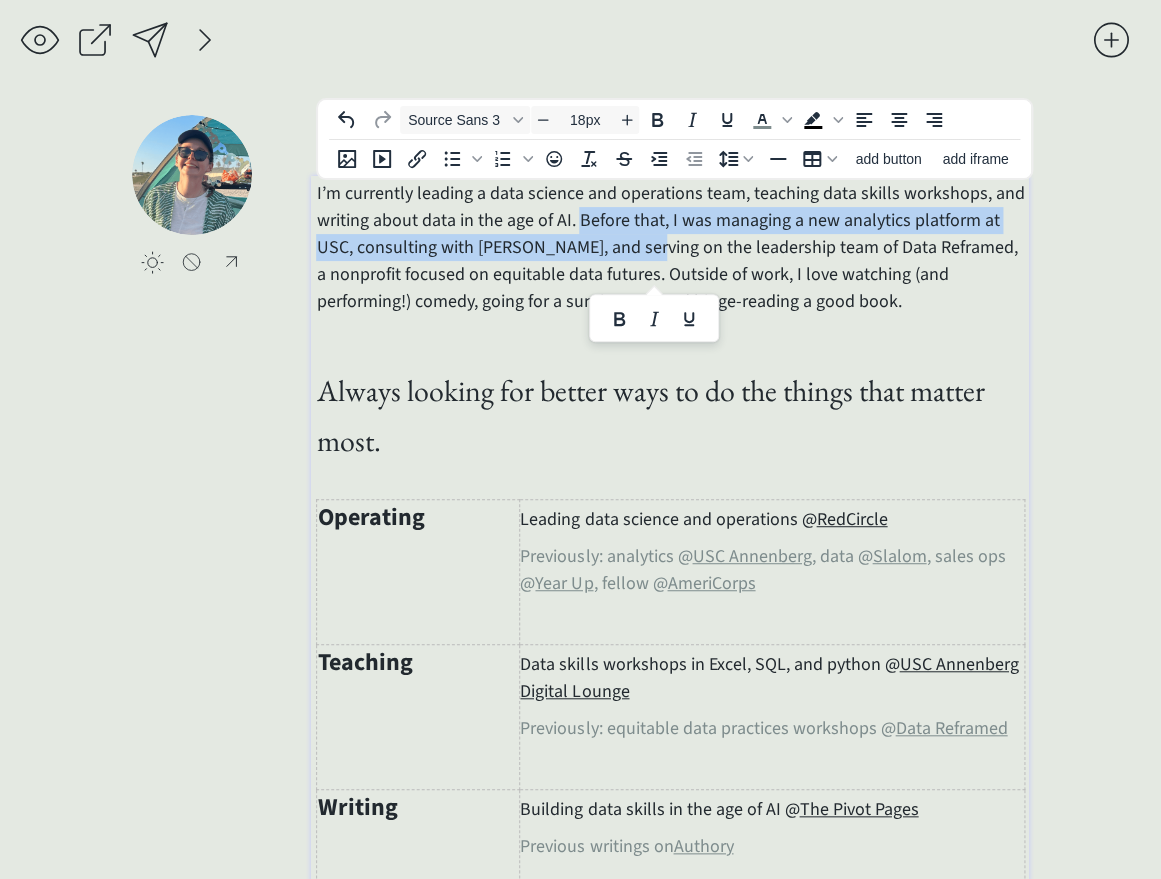 click on "I’m currently leading a data science and operations team, teaching data skills workshops, and writing about data in the age of AI. Before that, I was managing a new analytics platform at USC, consulting with [PERSON_NAME], and serving on the leadership team of Data Reframed, a nonprofit focused on equitable data futures. Outside of work, I love watching (and performing!) comedy, going for a sunrise row, and binge-reading a good book." at bounding box center [670, 247] 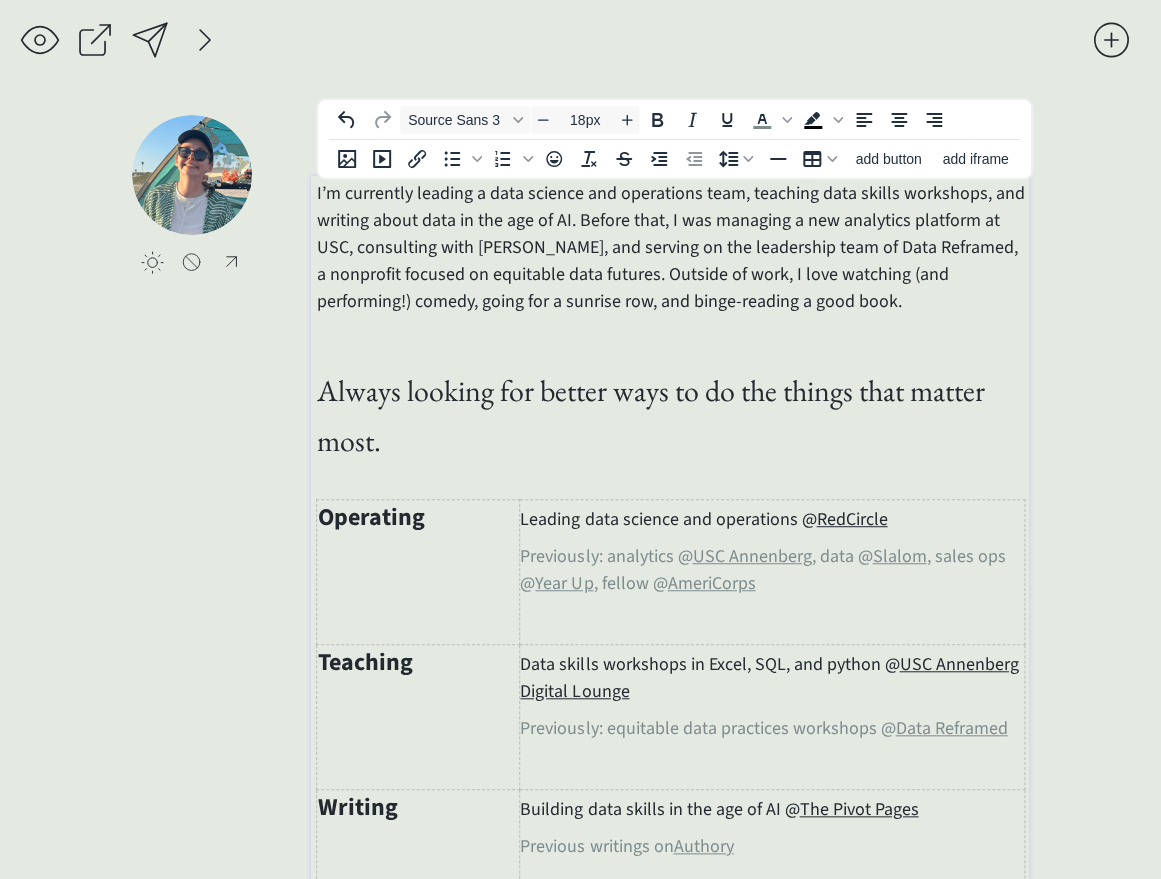 click on "I’m currently leading a data science and operations team, teaching data skills workshops, and writing about data in the age of AI. Before that, I was managing a new analytics platform at USC, consulting with [PERSON_NAME], and serving on the leadership team of Data Reframed, a nonprofit focused on equitable data futures. Outside of work, I love watching (and performing!) comedy, going for a sunrise row, and binge-reading a good book." at bounding box center (670, 247) 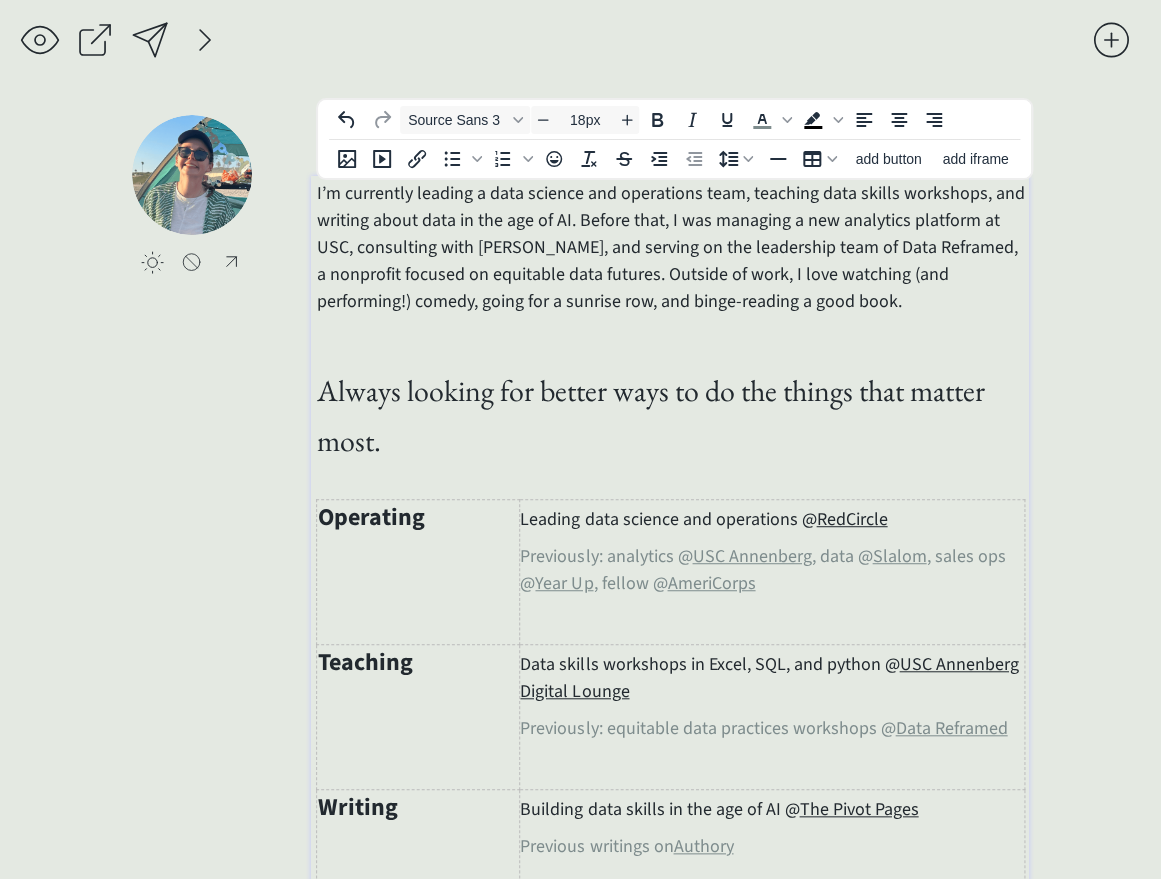 click on "I’m currently leading a data science and operations team, teaching data skills workshops, and writing about data in the age of AI. Before that, I was managing a new analytics platform at USC, consulting with [PERSON_NAME], and serving on the leadership team of Data Reframed, a nonprofit focused on equitable data futures. Outside of work, I love watching (and performing!) comedy, going for a sunrise row, and binge-reading a good book." at bounding box center (670, 247) 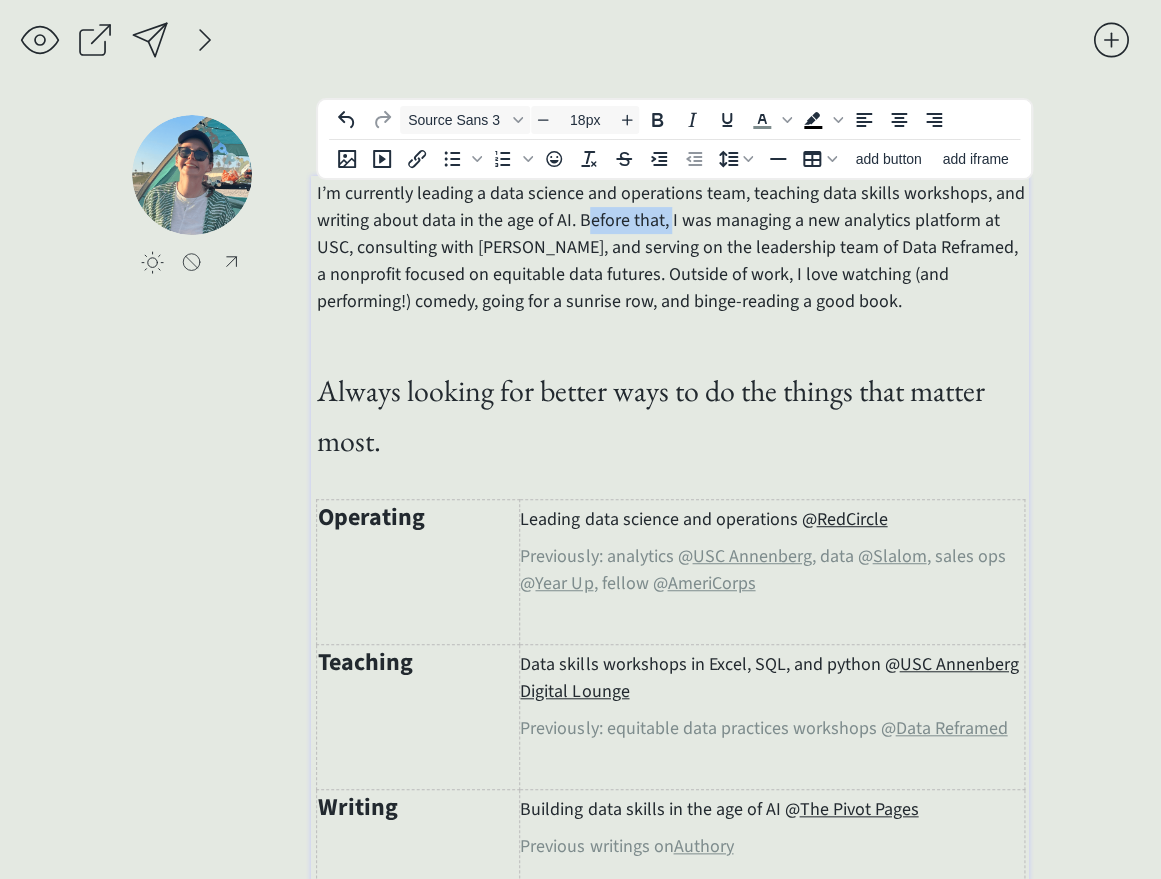 drag, startPoint x: 667, startPoint y: 223, endPoint x: 583, endPoint y: 216, distance: 84.29116 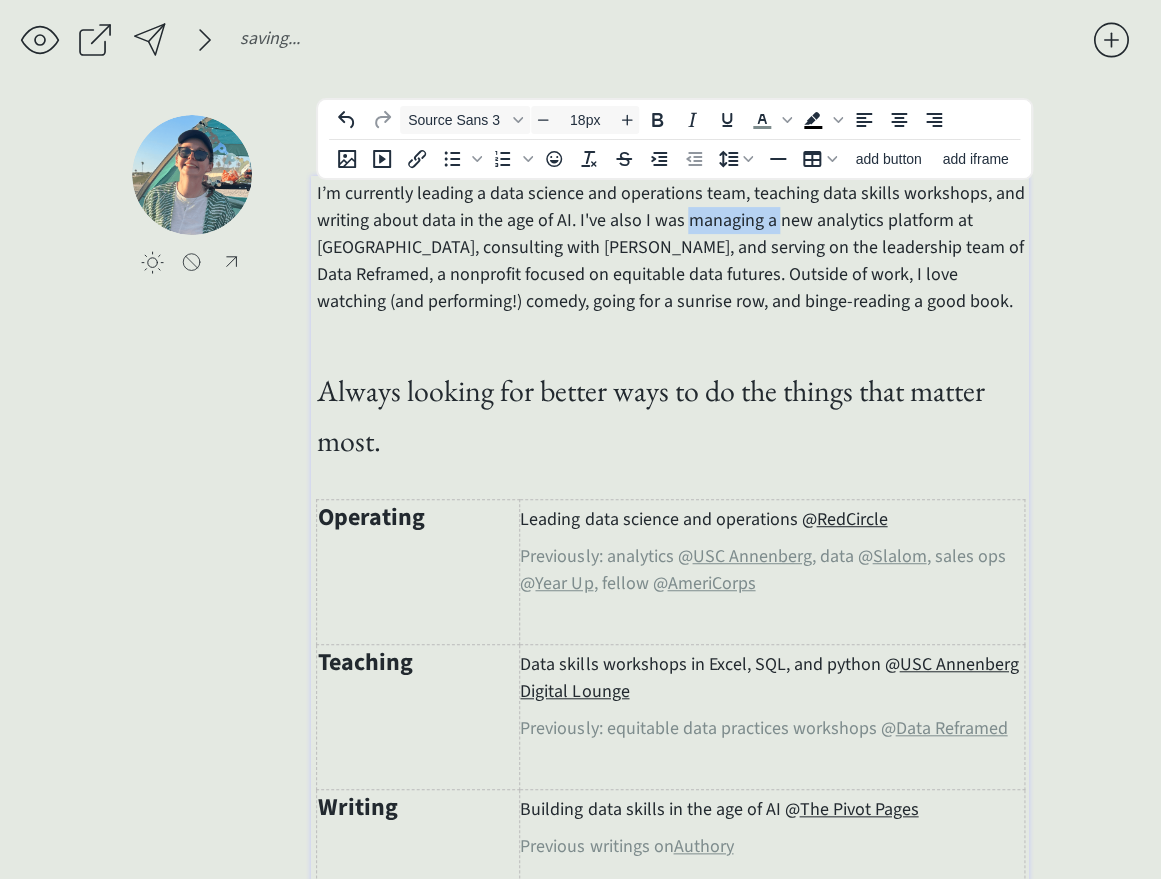 drag, startPoint x: 773, startPoint y: 222, endPoint x: 688, endPoint y: 221, distance: 85.00588 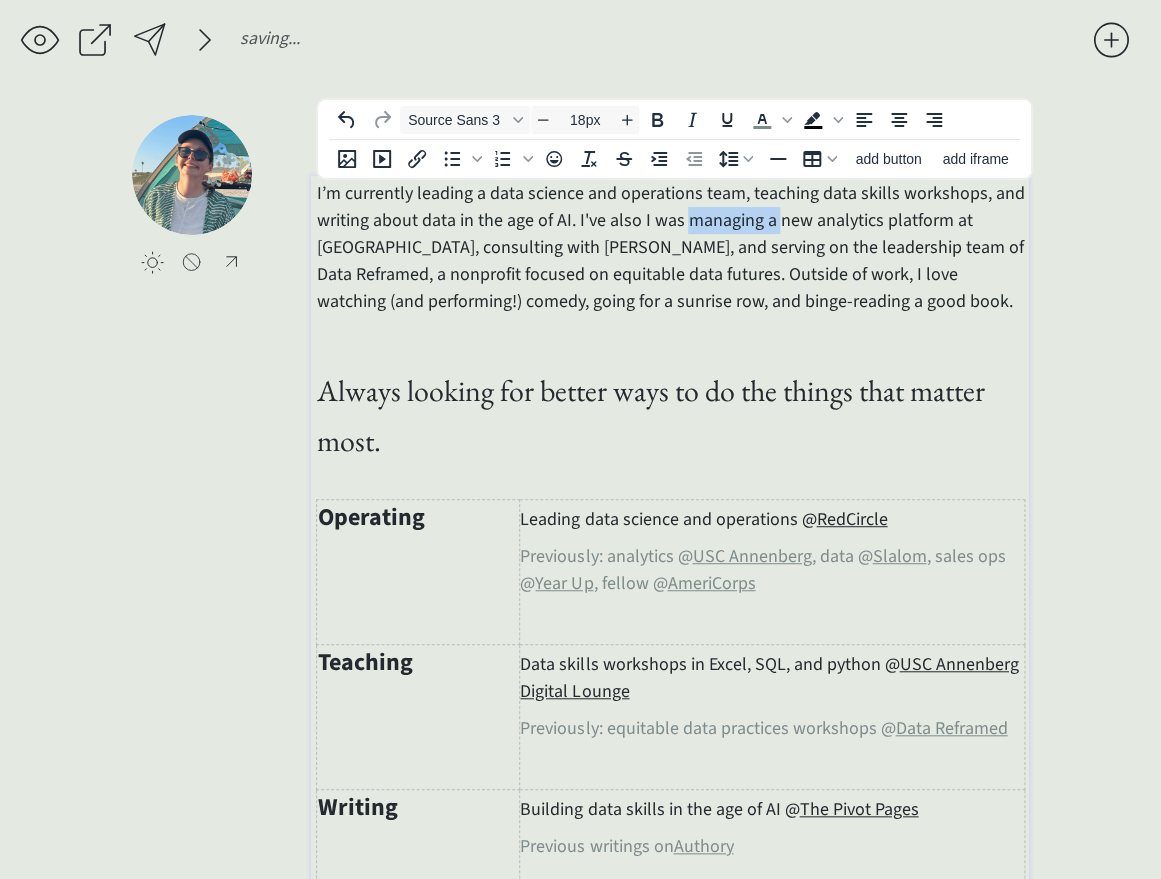 click on "I’m currently leading a data science and operations team, teaching data skills workshops, and writing about data in the age of AI. I've also I was managing a new analytics platform at [GEOGRAPHIC_DATA], consulting with [PERSON_NAME], and serving on the leadership team of Data Reframed, a nonprofit focused on equitable data futures. Outside of work, I love watching (and performing!) comedy, going for a sunrise row, and binge-reading a good book." at bounding box center (670, 247) 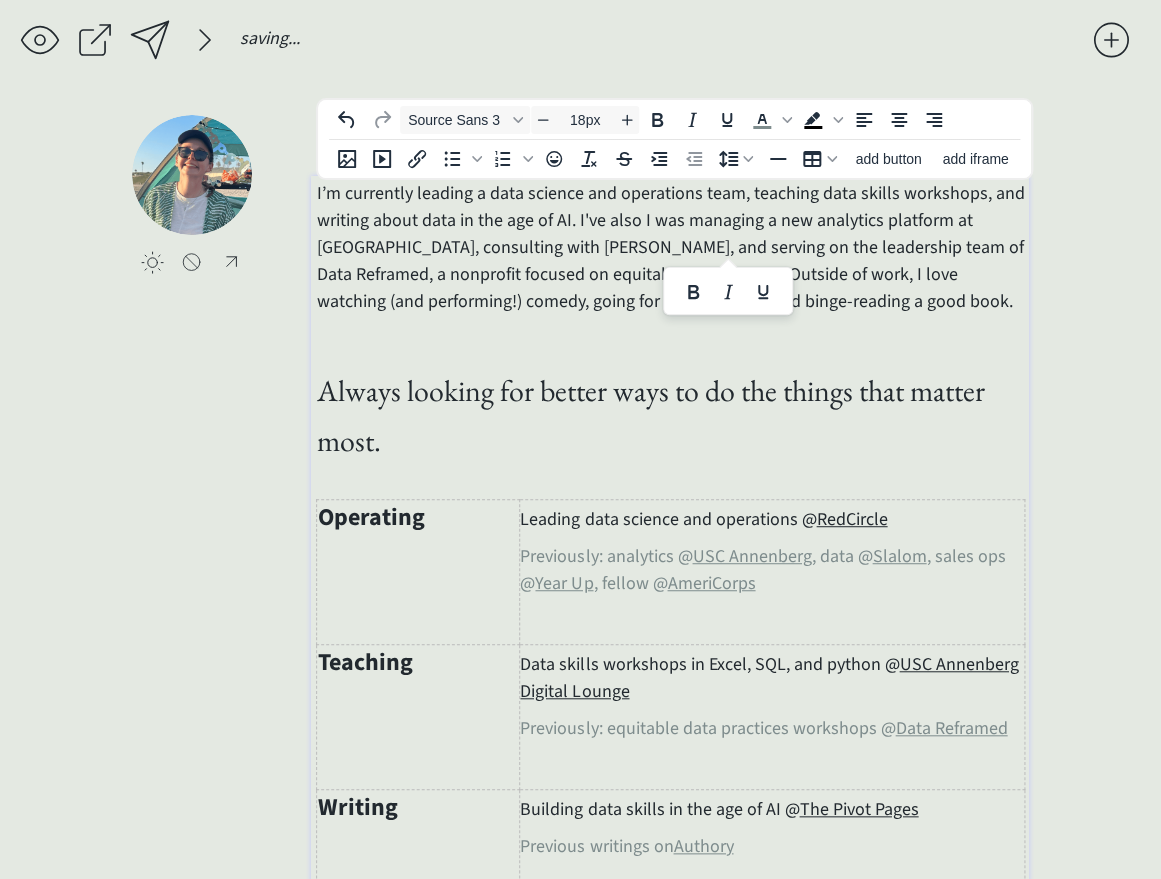 click on "I’m currently leading a data science and operations team, teaching data skills workshops, and writing about data in the age of AI. I've also I was managing a new analytics platform at [GEOGRAPHIC_DATA], consulting with [PERSON_NAME], and serving on the leadership team of Data Reframed, a nonprofit focused on equitable data futures. Outside of work, I love watching (and performing!) comedy, going for a sunrise row, and binge-reading a good book." at bounding box center (670, 247) 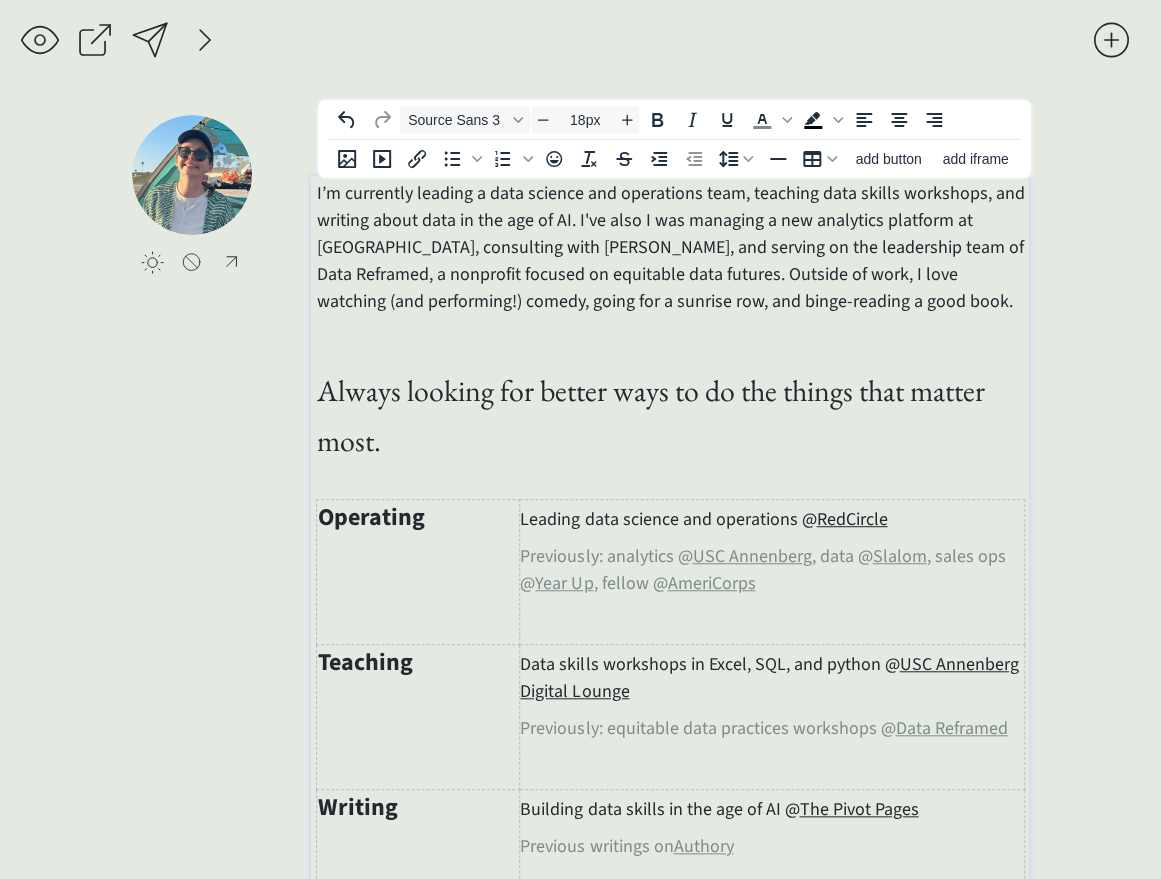 click on "I’m currently leading a data science and operations team, teaching data skills workshops, and writing about data in the age of AI. I've also I was managing a new analytics platform at [GEOGRAPHIC_DATA], consulting with [PERSON_NAME], and serving on the leadership team of Data Reframed, a nonprofit focused on equitable data futures. Outside of work, I love watching (and performing!) comedy, going for a sunrise row, and binge-reading a good book." at bounding box center (670, 247) 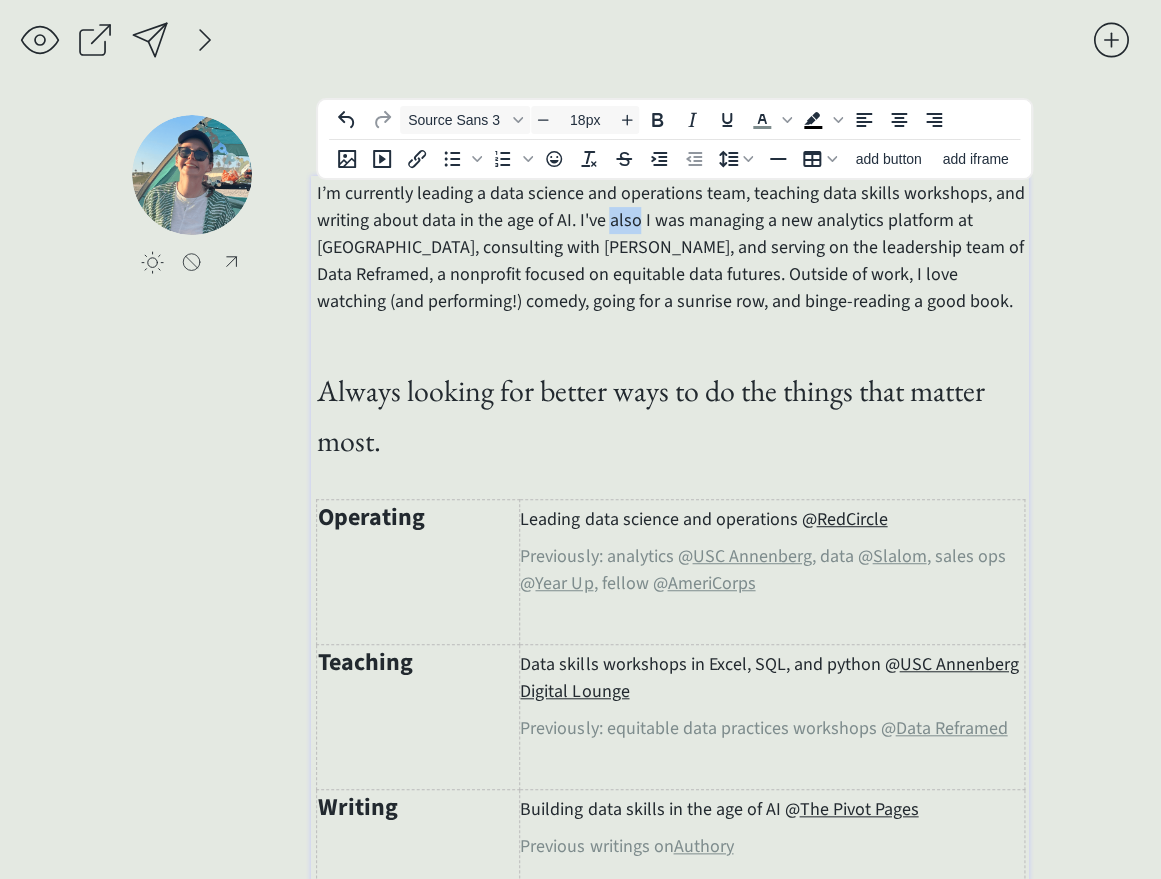 click on "I’m currently leading a data science and operations team, teaching data skills workshops, and writing about data in the age of AI. I've also I was managing a new analytics platform at [GEOGRAPHIC_DATA], consulting with [PERSON_NAME], and serving on the leadership team of Data Reframed, a nonprofit focused on equitable data futures. Outside of work, I love watching (and performing!) comedy, going for a sunrise row, and binge-reading a good book." at bounding box center (670, 247) 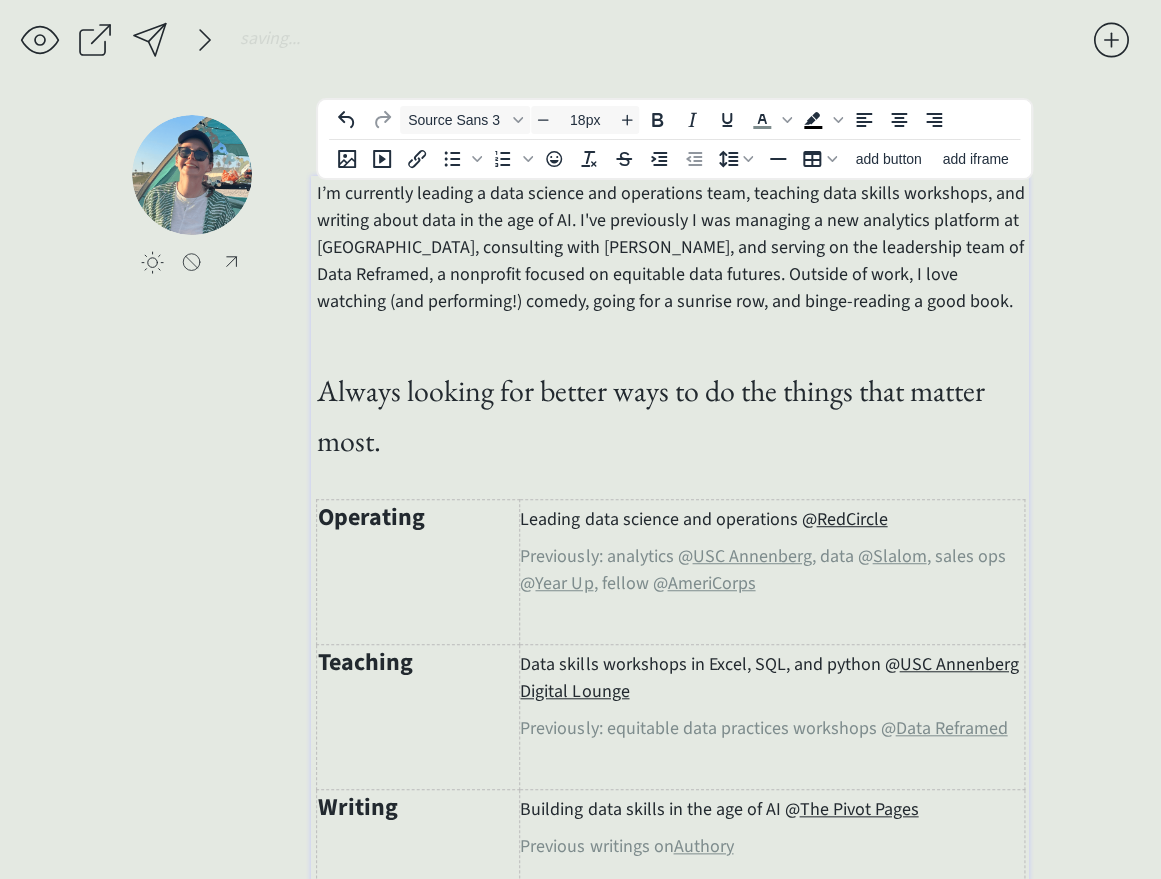 click on "I’m currently leading a data science and operations team, teaching data skills workshops, and writing about data in the age of AI. I've previously I was managing a new analytics platform at [GEOGRAPHIC_DATA], consulting with [PERSON_NAME], and serving on the leadership team of Data Reframed, a nonprofit focused on equitable data futures. Outside of work, I love watching (and performing!) comedy, going for a sunrise row, and binge-reading a good book." at bounding box center (670, 247) 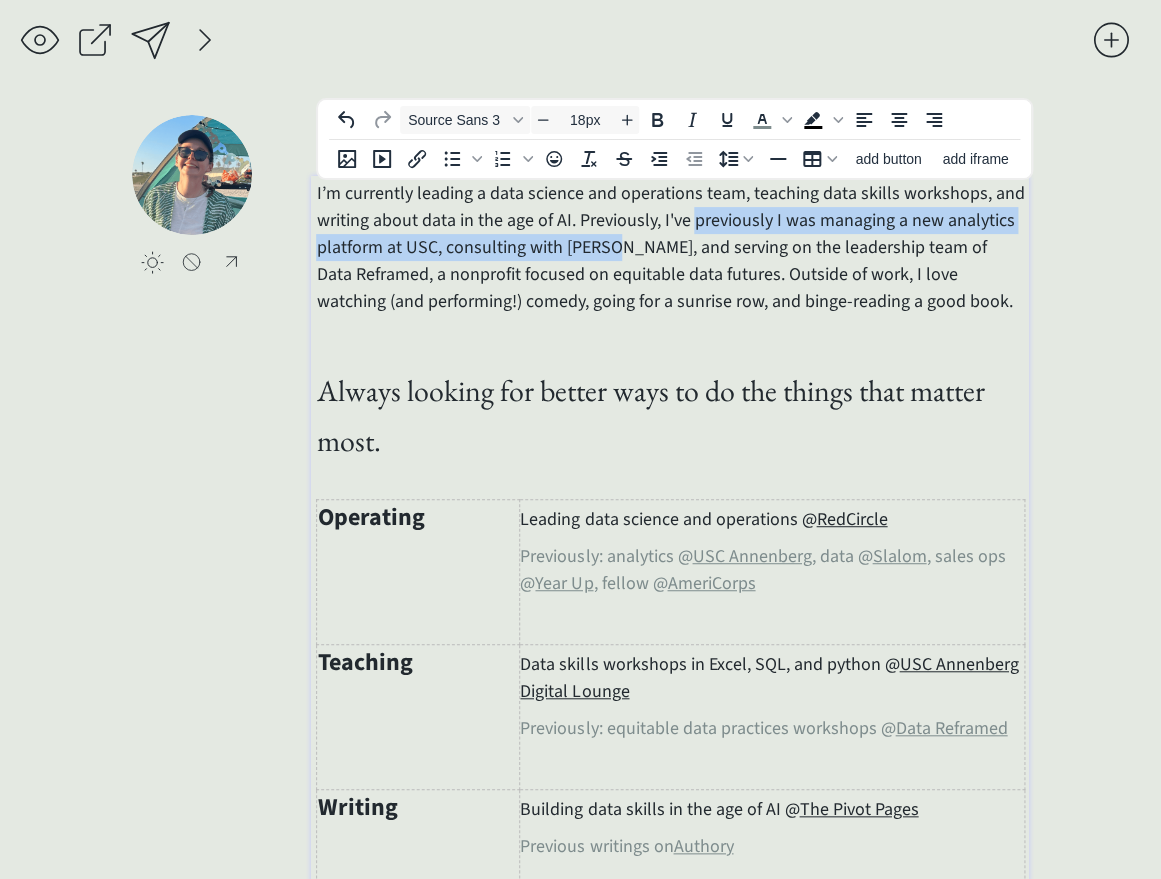 drag, startPoint x: 694, startPoint y: 223, endPoint x: 612, endPoint y: 249, distance: 86.023254 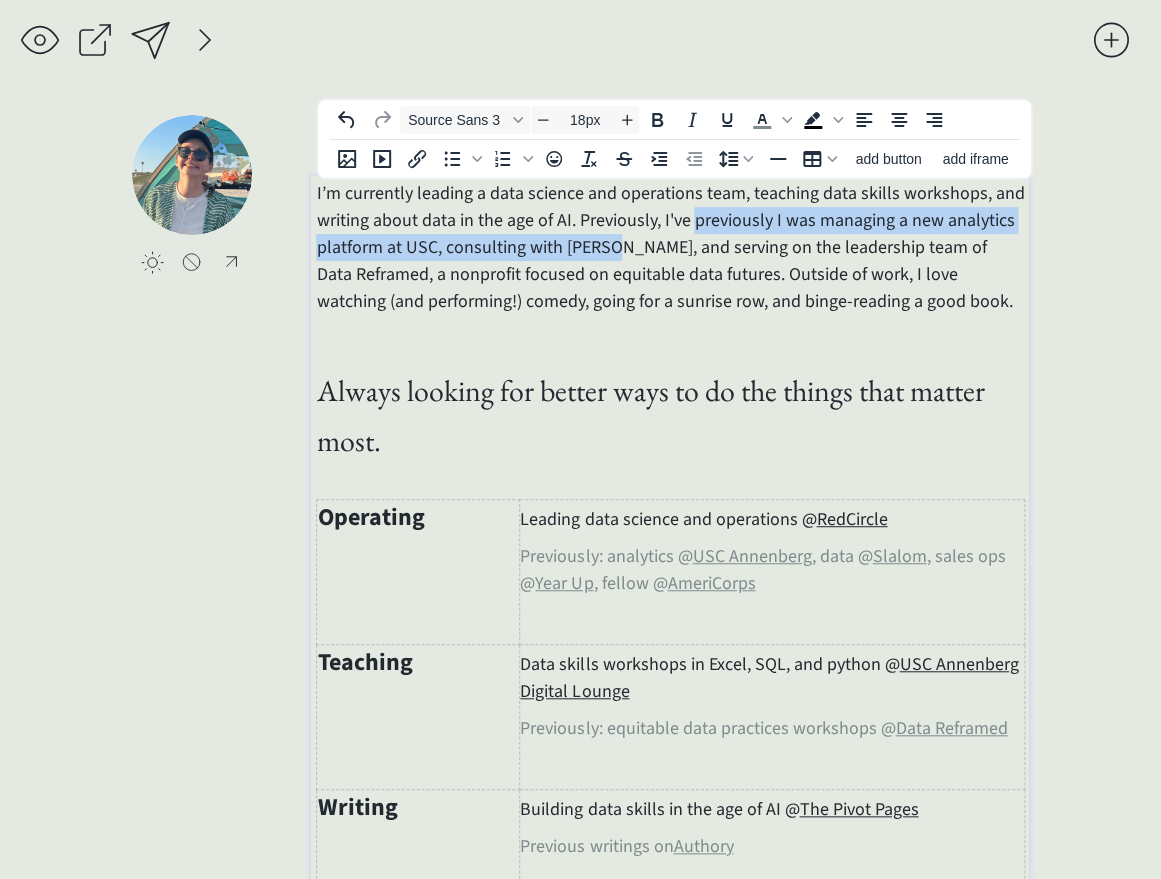 click on "I’m currently leading a data science and operations team, teaching data skills workshops, and writing about data in the age of AI. Previously, I've previously I was managing a new analytics platform at USC, consulting with [PERSON_NAME], and serving on the leadership team of Data Reframed, a nonprofit focused on equitable data futures. Outside of work, I love watching (and performing!) comedy, going for a sunrise row, and binge-reading a good book." at bounding box center [670, 247] 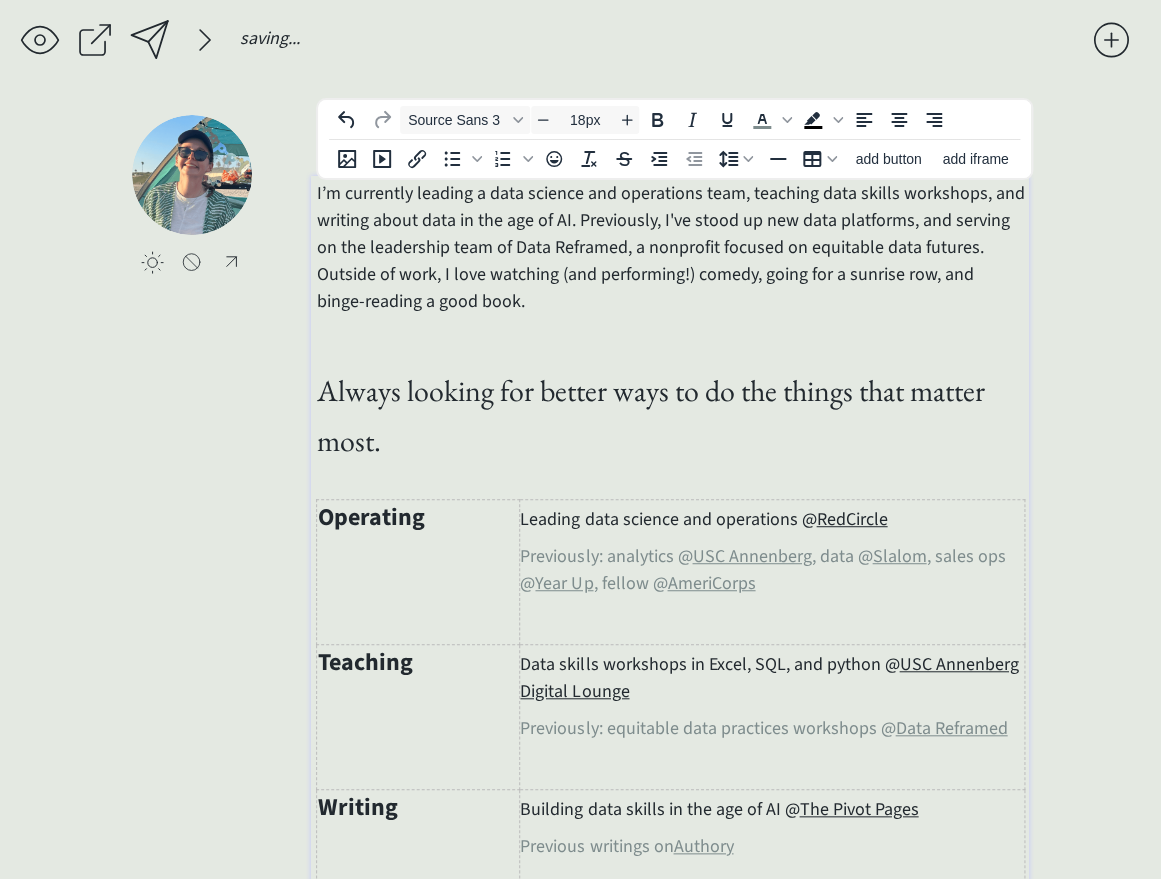 click on "I’m currently leading a data science and operations team, teaching data skills workshops, and writing about data in the age of AI. Previously, I've stood up new data platforms, and serving on the leadership team of Data Reframed, a nonprofit focused on equitable data futures. Outside of work, I love watching (and performing!) comedy, going for a sunrise row, and binge-reading a good book." at bounding box center [670, 247] 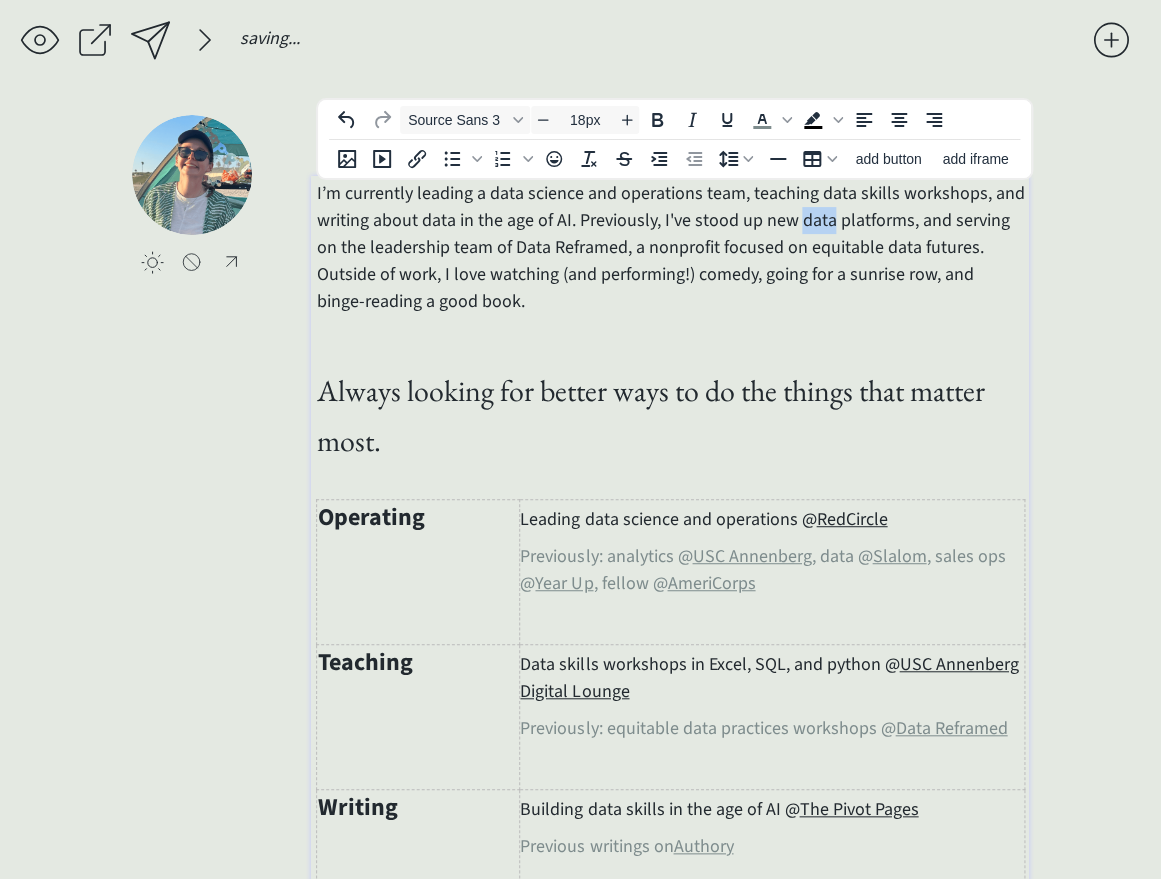 click on "I’m currently leading a data science and operations team, teaching data skills workshops, and writing about data in the age of AI. Previously, I've stood up new data platforms, and serving on the leadership team of Data Reframed, a nonprofit focused on equitable data futures. Outside of work, I love watching (and performing!) comedy, going for a sunrise row, and binge-reading a good book." at bounding box center (670, 247) 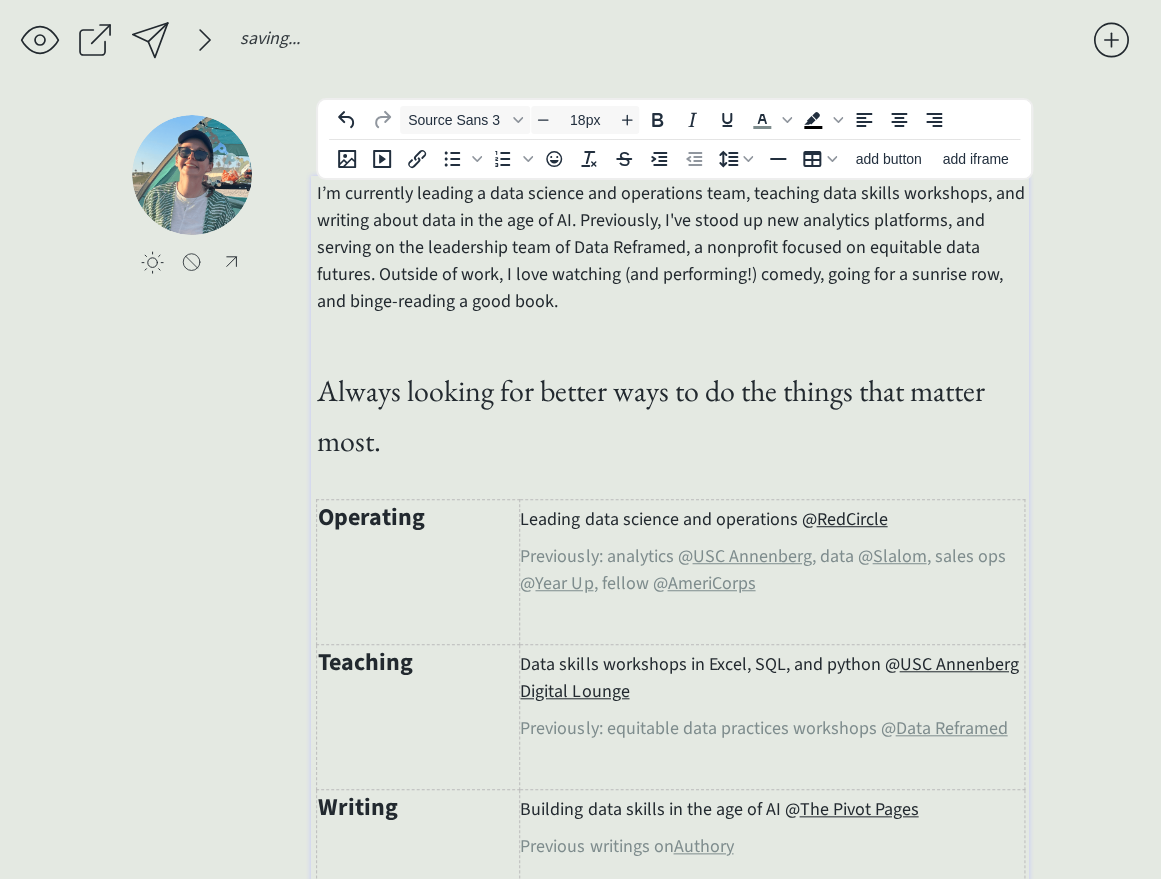 click on "I’m currently leading a data science and operations team, teaching data skills workshops, and writing about data in the age of AI. Previously, I've stood up new analytics platforms, and serving on the leadership team of Data Reframed, a nonprofit focused on equitable data futures. Outside of work, I love watching (and performing!) comedy, going for a sunrise row, and binge-reading a good book." at bounding box center [670, 247] 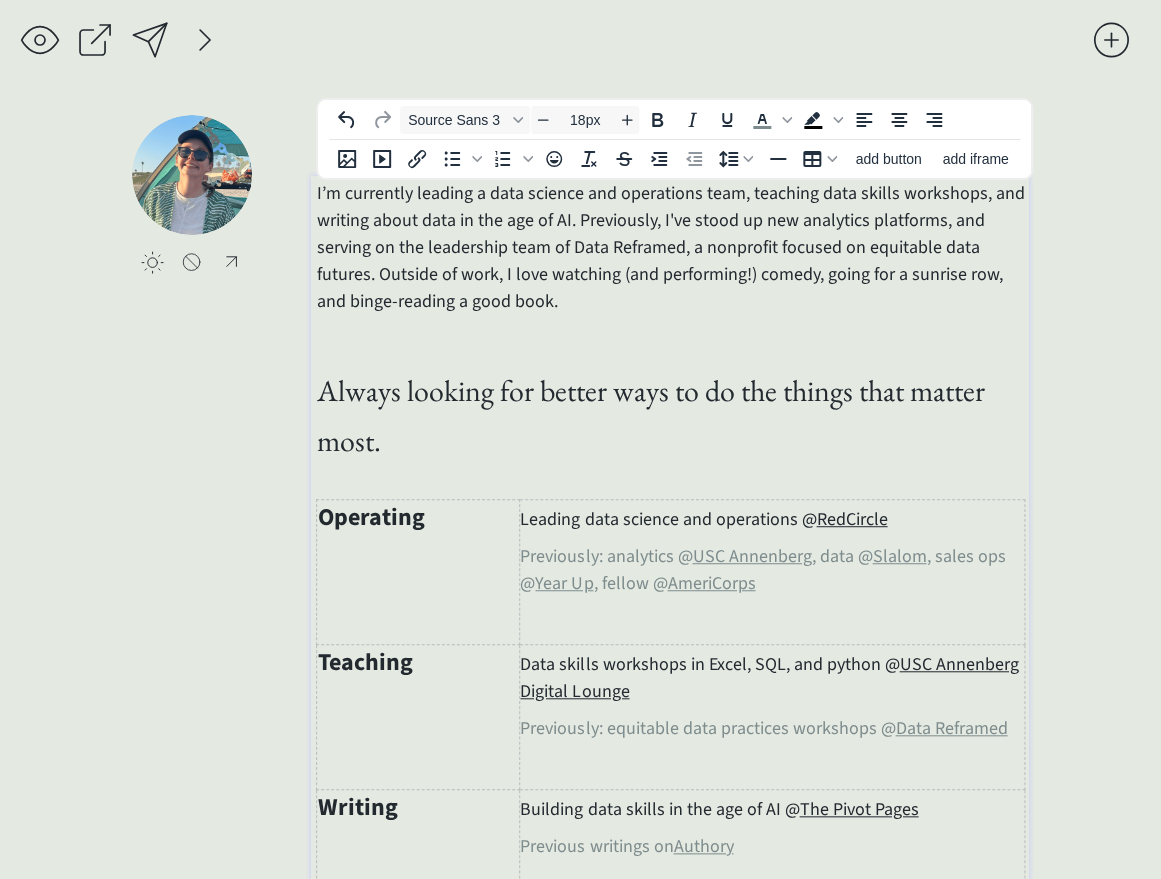 click on "I’m currently leading a data science and operations team, teaching data skills workshops, and writing about data in the age of AI. Previously, I've stood up new analytics platforms, and serving on the leadership team of Data Reframed, a nonprofit focused on equitable data futures. Outside of work, I love watching (and performing!) comedy, going for a sunrise row, and binge-reading a good book." at bounding box center [670, 247] 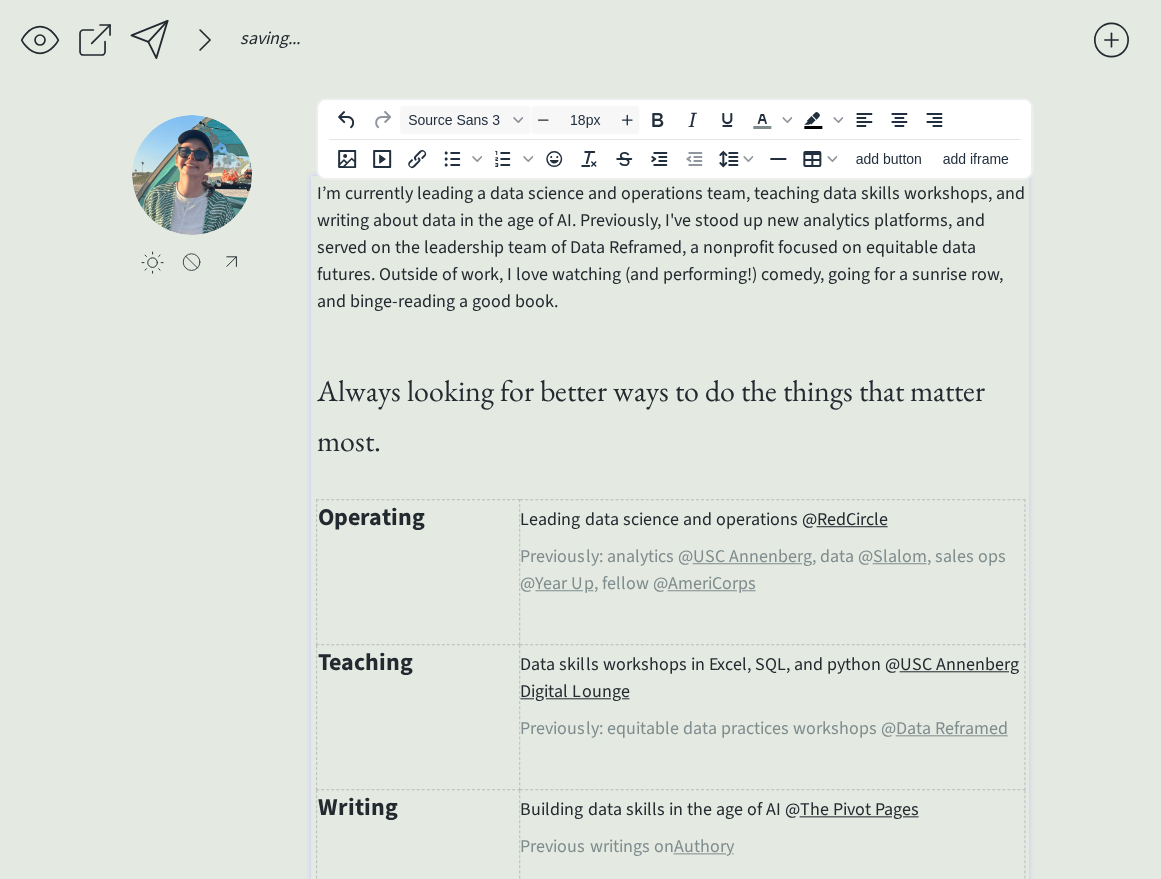 click on "I’m currently leading a data science and operations team, teaching data skills workshops, and writing about data in the age of AI. Previously, I've stood up new analytics platforms, and served on the leadership team of Data Reframed, a nonprofit focused on equitable data futures. Outside of work, I love watching (and performing!) comedy, going for a sunrise row, and binge-reading a good book." at bounding box center (670, 247) 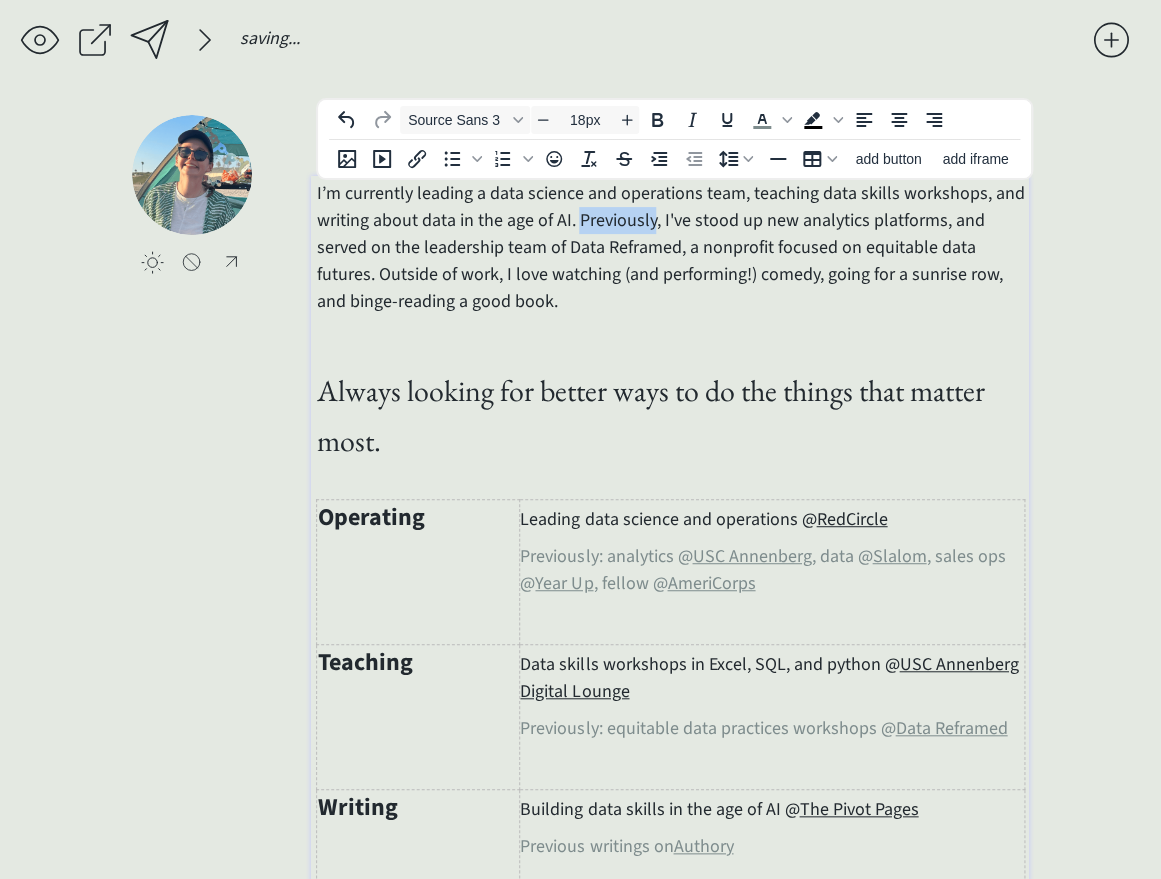 click on "I’m currently leading a data science and operations team, teaching data skills workshops, and writing about data in the age of AI. Previously, I've stood up new analytics platforms, and served on the leadership team of Data Reframed, a nonprofit focused on equitable data futures. Outside of work, I love watching (and performing!) comedy, going for a sunrise row, and binge-reading a good book." at bounding box center [670, 247] 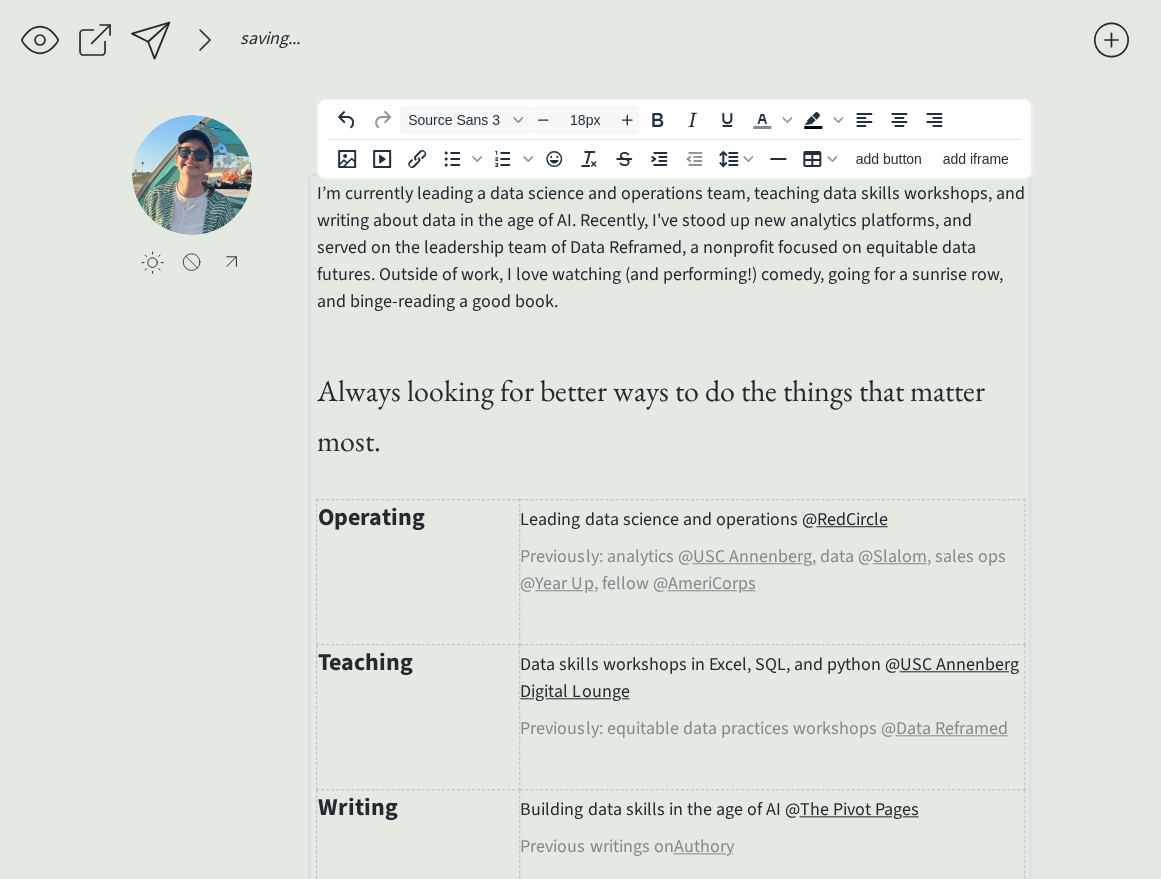 click on "I’m currently leading a data science and operations team, teaching data skills workshops, and writing about data in the age of AI. Recently, I've stood up new analytics platforms, and served on the leadership team of Data Reframed, a nonprofit focused on equitable data futures. Outside of work, I love watching (and performing!) comedy, going for a sunrise row, and binge-reading a good book." at bounding box center [670, 247] 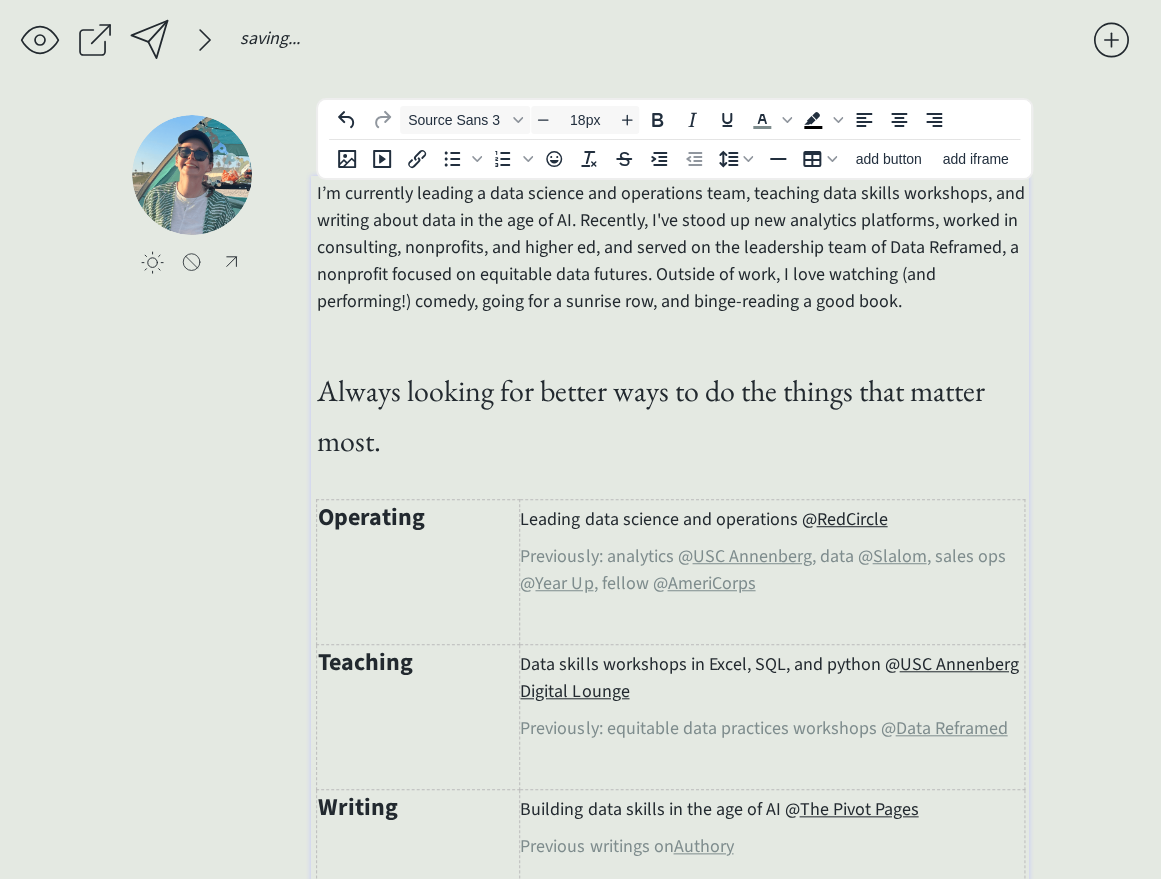 click on "I’m currently leading a data science and operations team, teaching data skills workshops, and writing about data in the age of AI. Recently, I've stood up new analytics platforms, worked in consulting, nonprofits, and higher ed, and served on the leadership team of Data Reframed, a nonprofit focused on equitable data futures. Outside of work, I love watching (and performing!) comedy, going for a sunrise row, and binge-reading a good book." at bounding box center [670, 247] 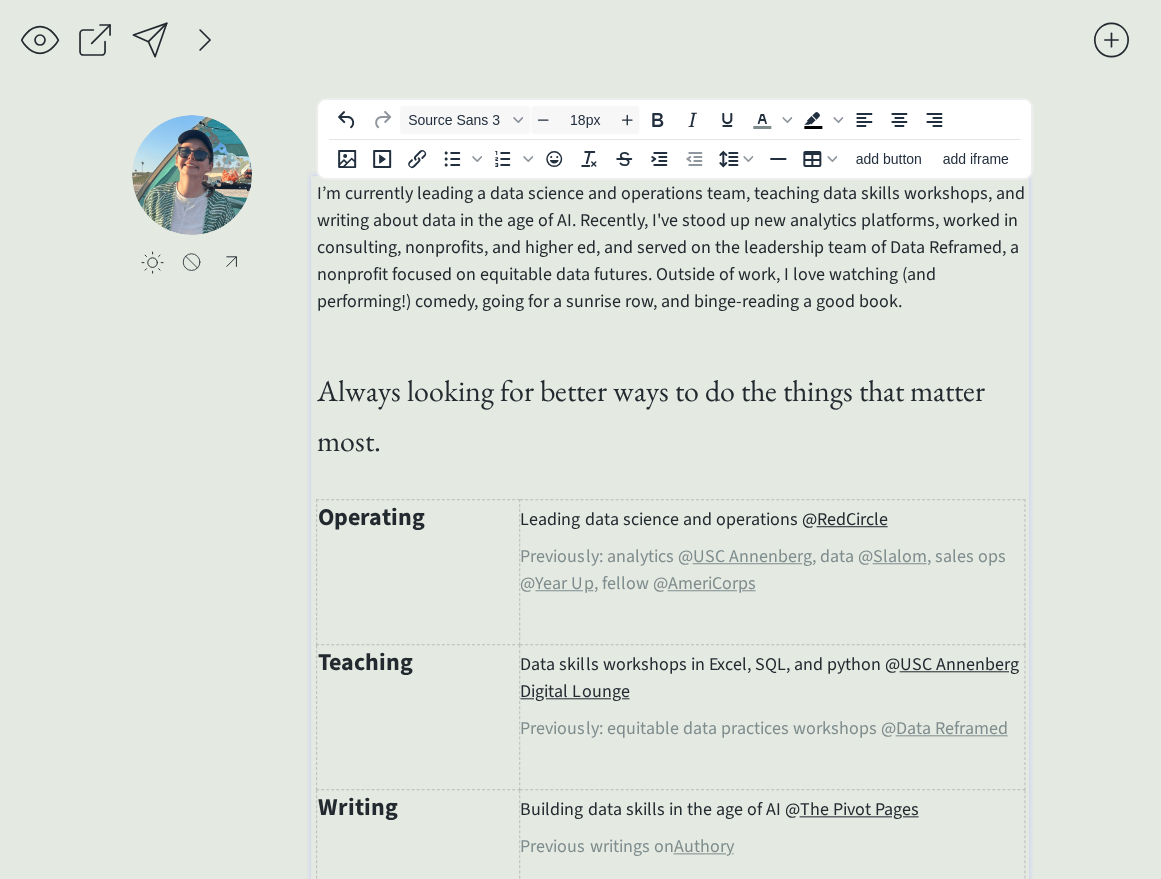 click on "I’m currently leading a data science and operations team, teaching data skills workshops, and writing about data in the age of AI. Recently, I've stood up new analytics platforms, worked in consulting, nonprofits, and higher ed, and served on the leadership team of Data Reframed, a nonprofit focused on equitable data futures. Outside of work, I love watching (and performing!) comedy, going for a sunrise row, and binge-reading a good book." at bounding box center (670, 247) 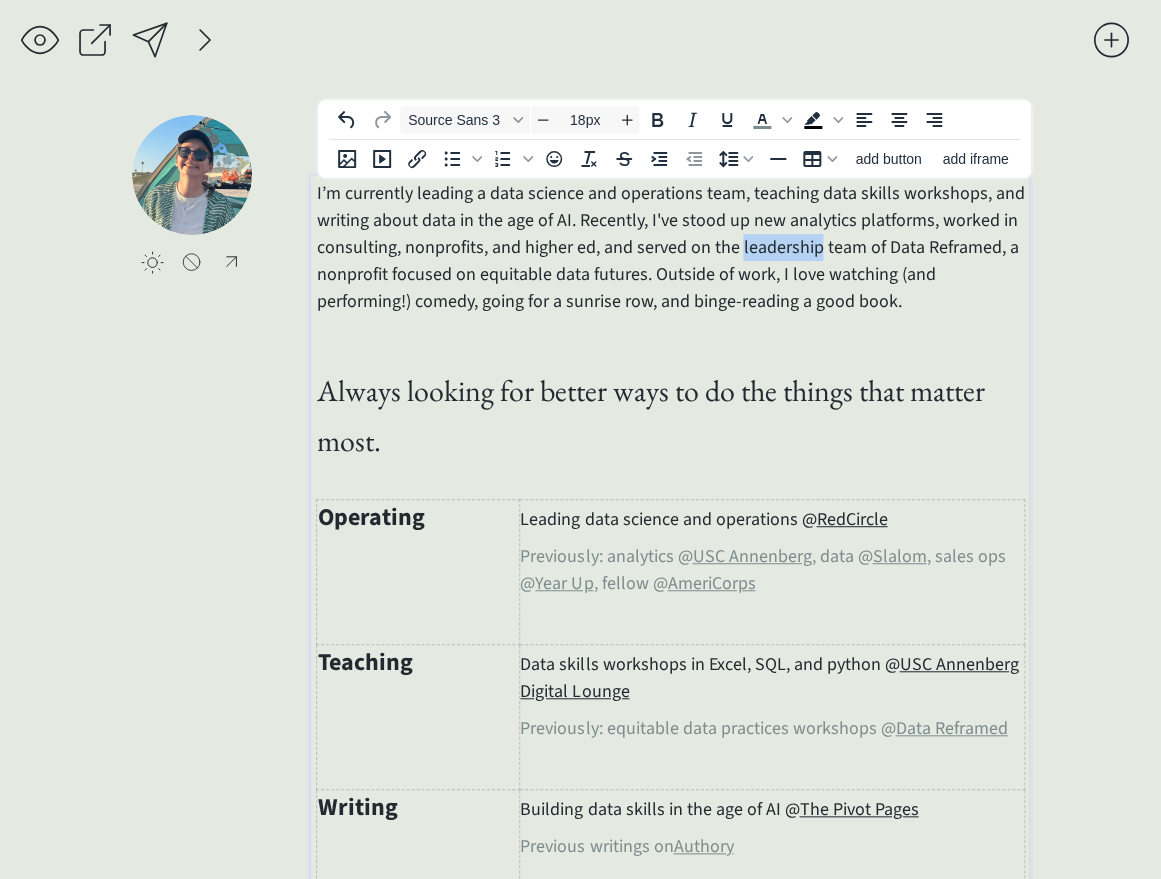 click on "I’m currently leading a data science and operations team, teaching data skills workshops, and writing about data in the age of AI. Recently, I've stood up new analytics platforms, worked in consulting, nonprofits, and higher ed, and served on the leadership team of Data Reframed, a nonprofit focused on equitable data futures. Outside of work, I love watching (and performing!) comedy, going for a sunrise row, and binge-reading a good book." at bounding box center (670, 247) 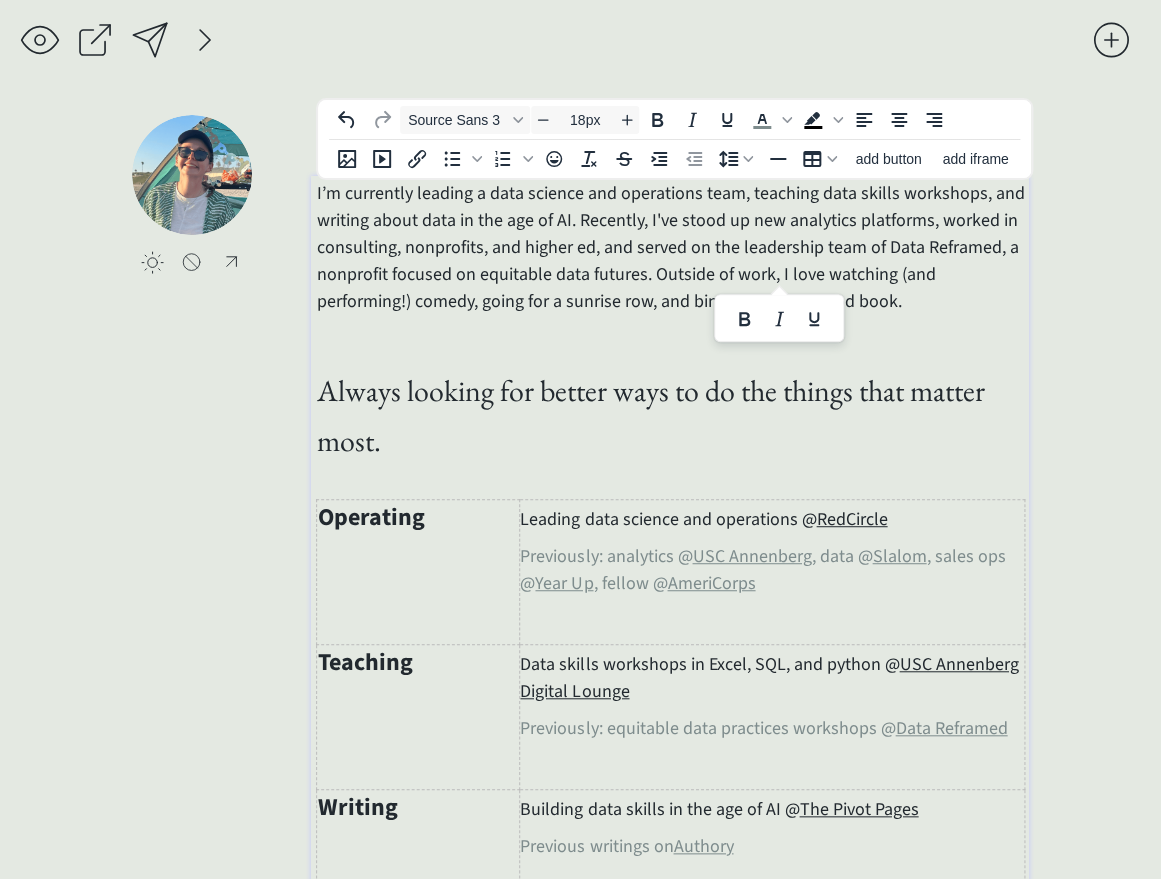 click on "I’m currently leading a data science and operations team, teaching data skills workshops, and writing about data in the age of AI. Recently, I've stood up new analytics platforms, worked in consulting, nonprofits, and higher ed, and served on the leadership team of Data Reframed, a nonprofit focused on equitable data futures. Outside of work, I love watching (and performing!) comedy, going for a sunrise row, and binge-reading a good book." at bounding box center [670, 247] 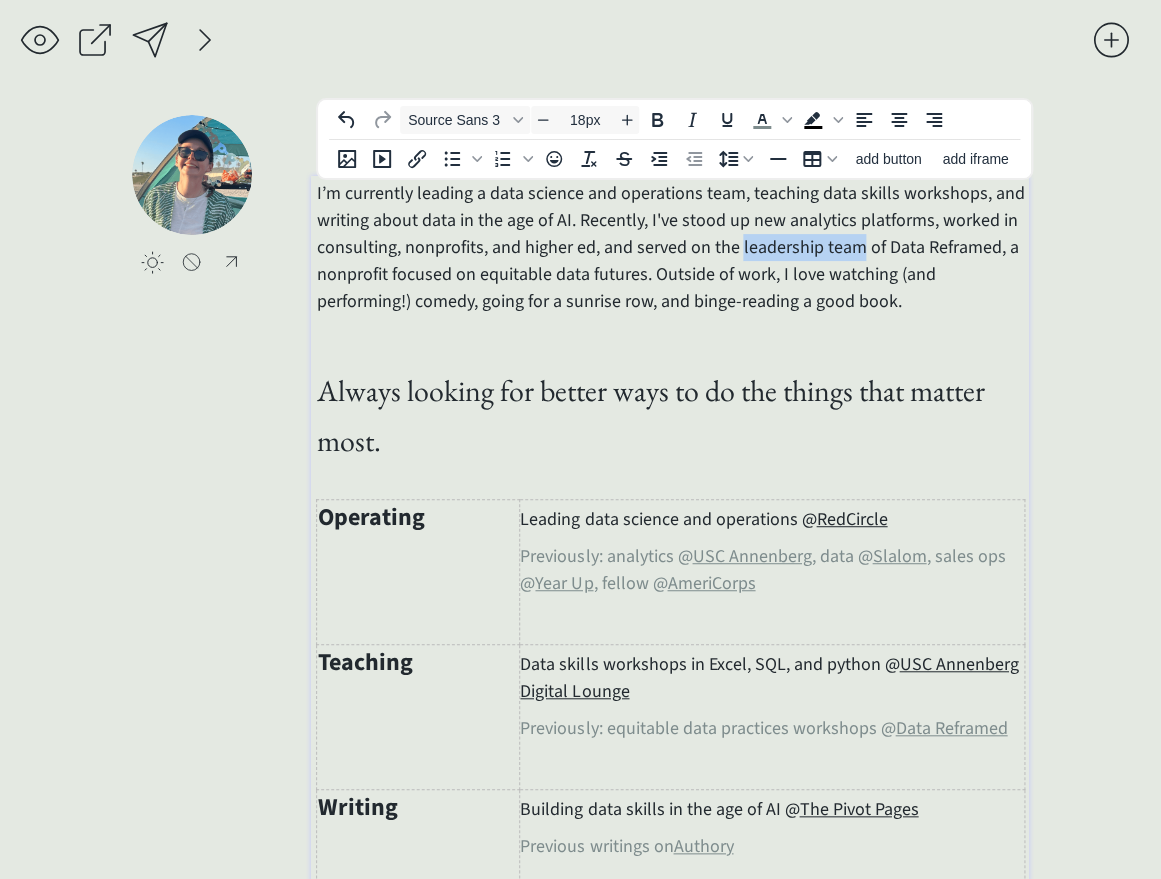 drag, startPoint x: 858, startPoint y: 248, endPoint x: 740, endPoint y: 249, distance: 118.004234 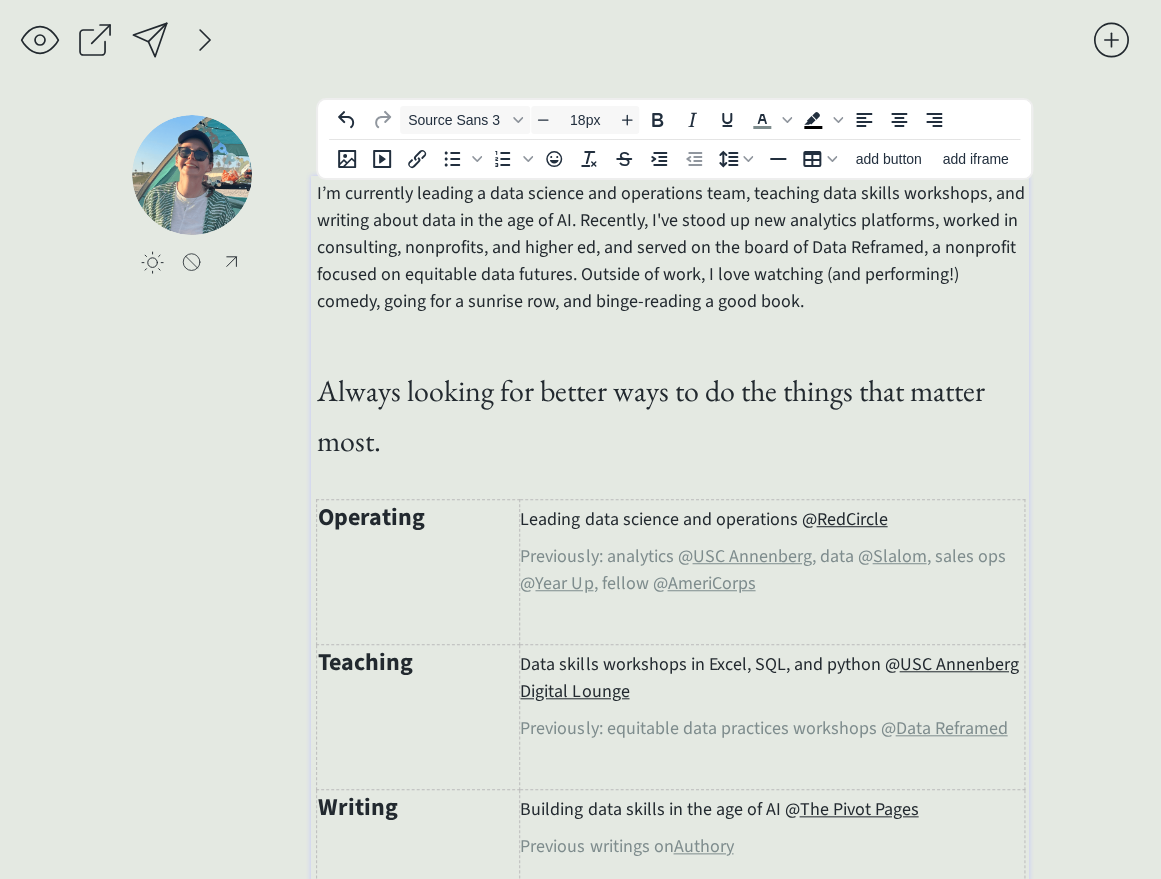 click on "I’m currently leading a data science and operations team, teaching data skills workshops, and writing about data in the age of AI. Recently, I've stood up new analytics platforms, worked in consulting, nonprofits, and higher ed, and served on the board of Data Reframed, a nonprofit focused on equitable data futures. Outside of work, I love watching (and performing!) comedy, going for a sunrise row, and binge-reading a good book." at bounding box center [670, 247] 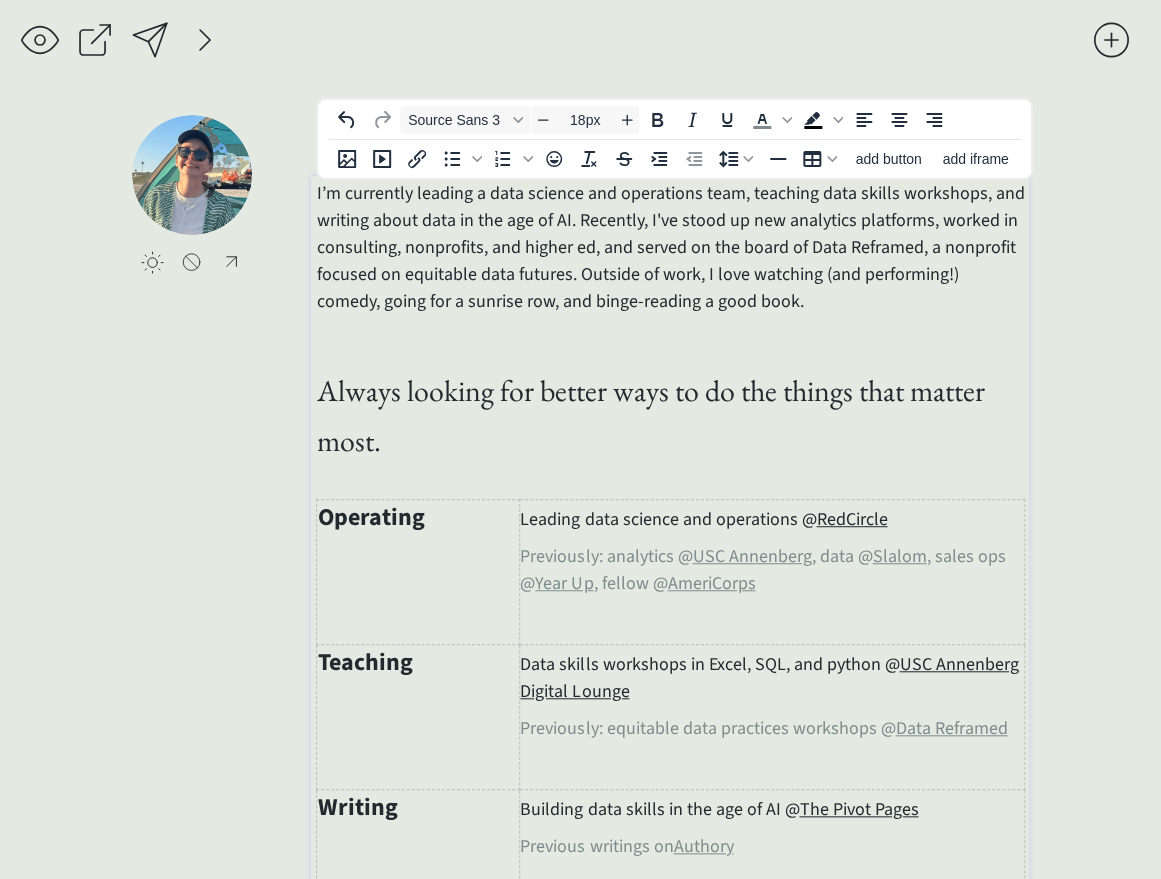 click on "saving & publishing saved & published! 👍 saving... click to upload a picture click to upload a picture [PERSON_NAME], data queen 👑 I’m currently leading a data science and operations team, teaching data skills workshops, and writing about data in the age of AI. Recently, I've stood up new analytics platforms, worked in consulting, nonprofits, and higher ed, and served on the board of Data Reframed, a nonprofit focused on equitable data futures. Outside of work, I love watching (and performing!) comedy, going for a sunrise row, and binge-reading a good book. Always looking for better ways to do the things that matter most. Operating Leading data science and operations @  RedCircle Previously: analytics @  USC Annenberg , data @  Slalom , sales ops @  Year Up , fellow @  AmeriCorps Teaching Data skills workshops in Excel, SQL, and python @  USC Annenberg Digital Lounge Previously: equitable data practices workshops @  Data Reframed Writing Building data skills in the age of AI @  The Pivot Pages Authory" 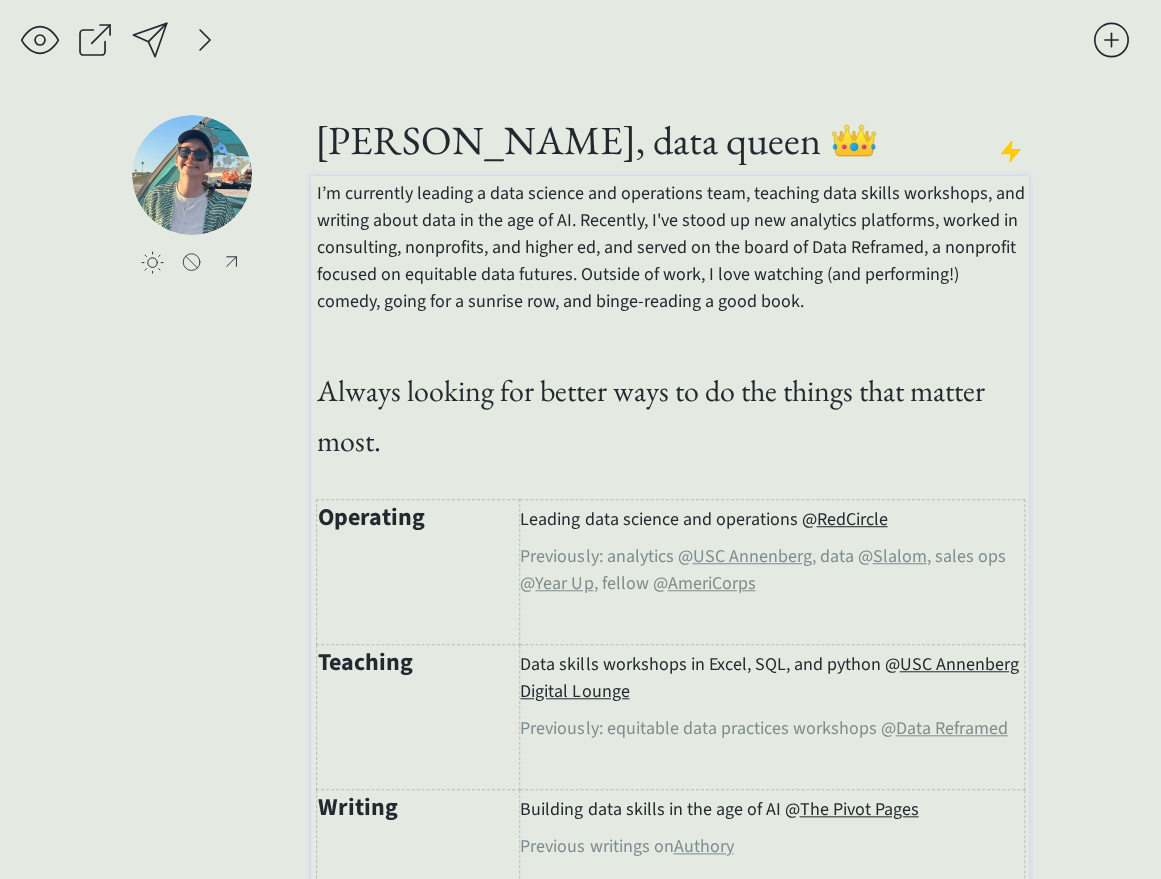 click on "I’m currently leading a data science and operations team, teaching data skills workshops, and writing about data in the age of AI. Recently, I've stood up new analytics platforms, worked in consulting, nonprofits, and higher ed, and served on the board of Data Reframed, a nonprofit focused on equitable data futures. Outside of work, I love watching (and performing!) comedy, going for a sunrise row, and binge-reading a good book." at bounding box center [670, 247] 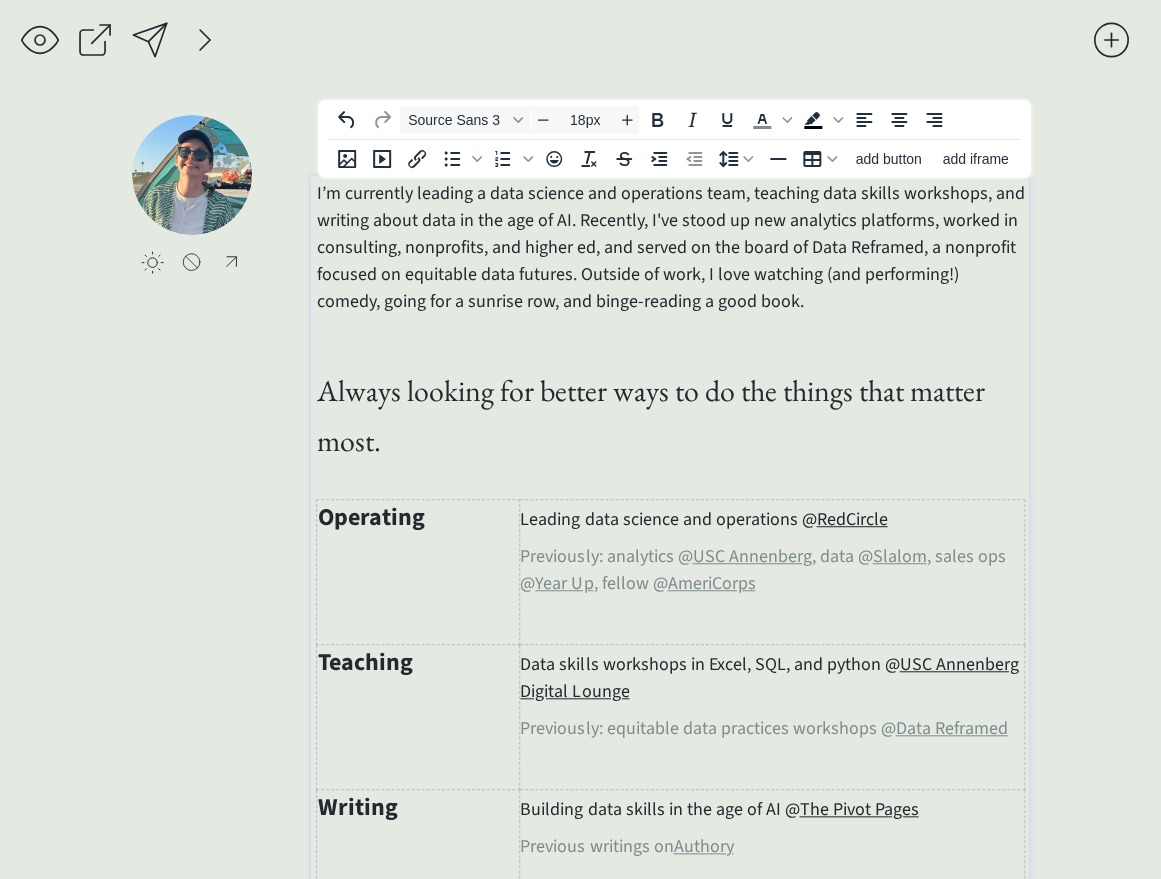 click on "I’m currently leading a data science and operations team, teaching data skills workshops, and writing about data in the age of AI. Recently, I've stood up new analytics platforms, worked in consulting, nonprofits, and higher ed, and served on the board of Data Reframed, a nonprofit focused on equitable data futures. Outside of work, I love watching (and performing!) comedy, going for a sunrise row, and binge-reading a good book." at bounding box center [670, 247] 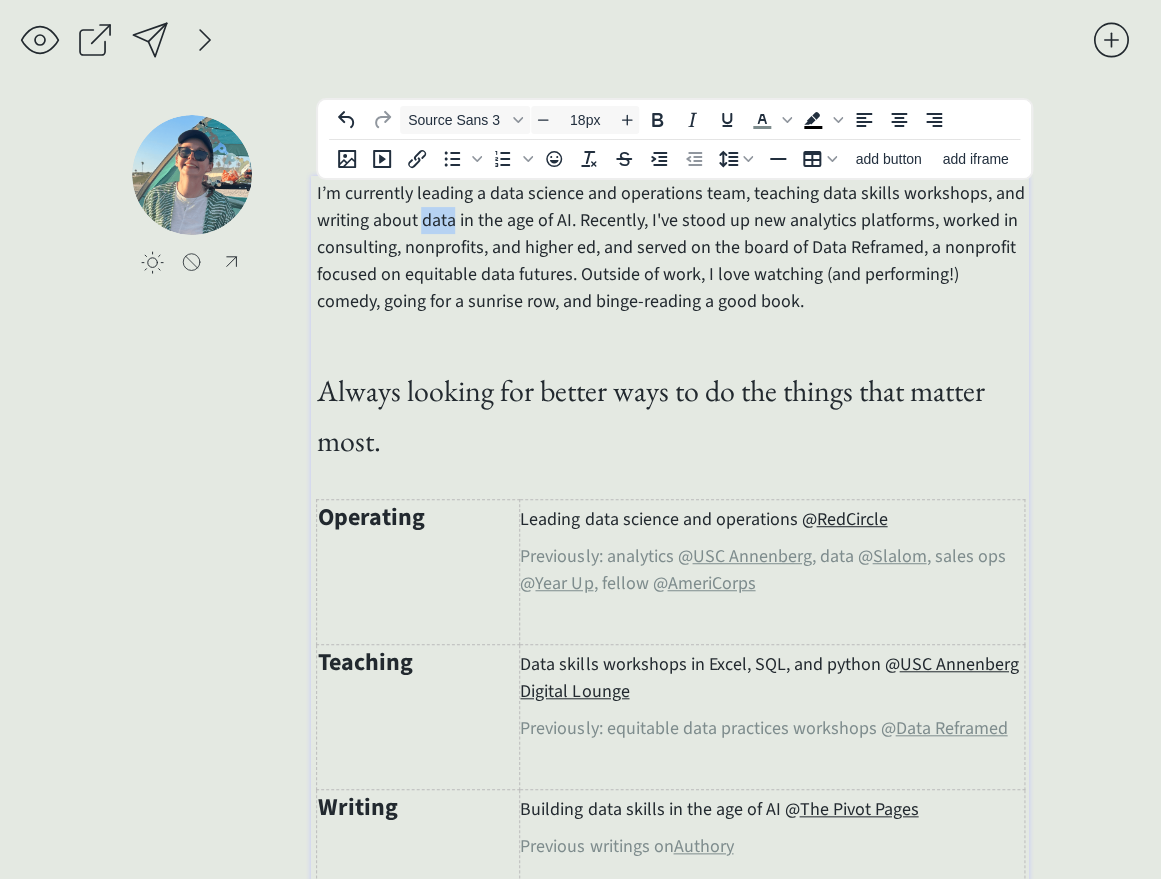 click on "I’m currently leading a data science and operations team, teaching data skills workshops, and writing about data in the age of AI. Recently, I've stood up new analytics platforms, worked in consulting, nonprofits, and higher ed, and served on the board of Data Reframed, a nonprofit focused on equitable data futures. Outside of work, I love watching (and performing!) comedy, going for a sunrise row, and binge-reading a good book." at bounding box center [670, 247] 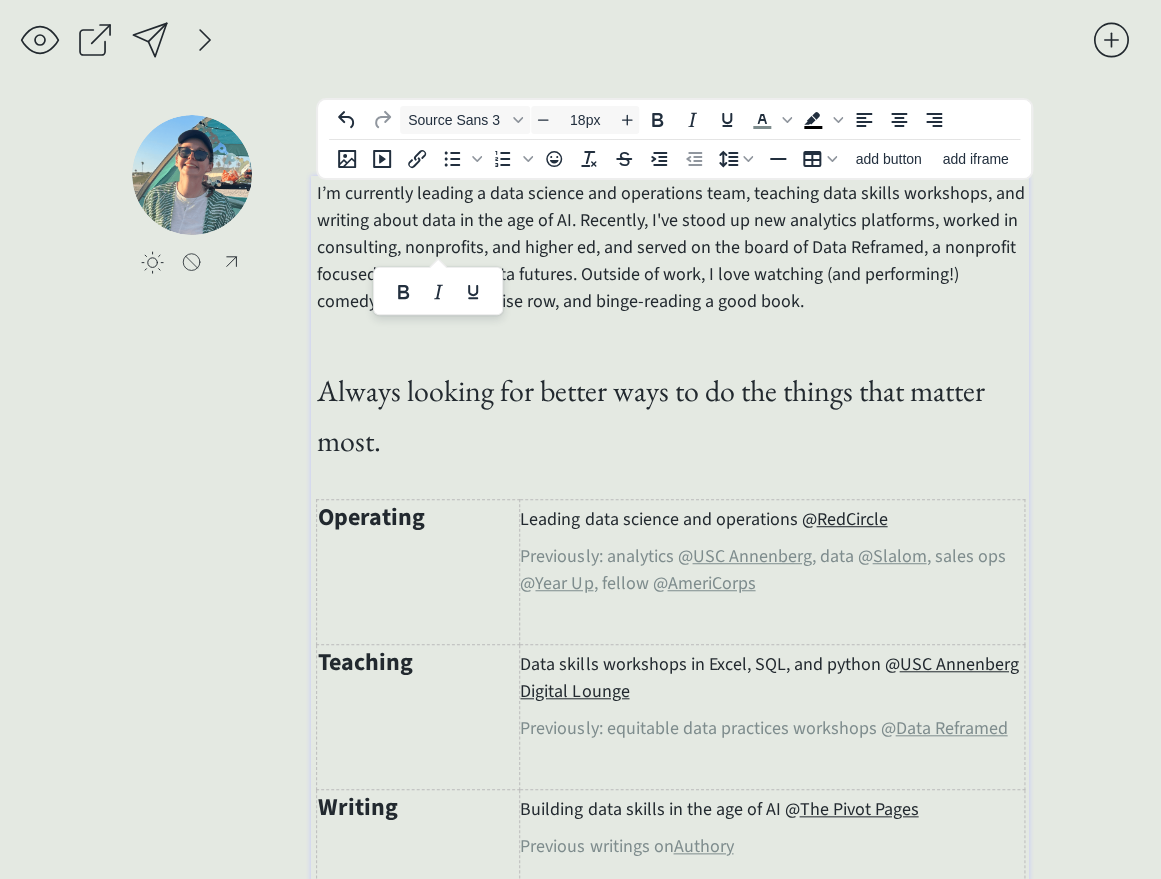 click on "I’m currently leading a data science and operations team, teaching data skills workshops, and writing about data in the age of AI. Recently, I've stood up new analytics platforms, worked in consulting, nonprofits, and higher ed, and served on the board of Data Reframed, a nonprofit focused on equitable data futures. Outside of work, I love watching (and performing!) comedy, going for a sunrise row, and binge-reading a good book." at bounding box center (670, 247) 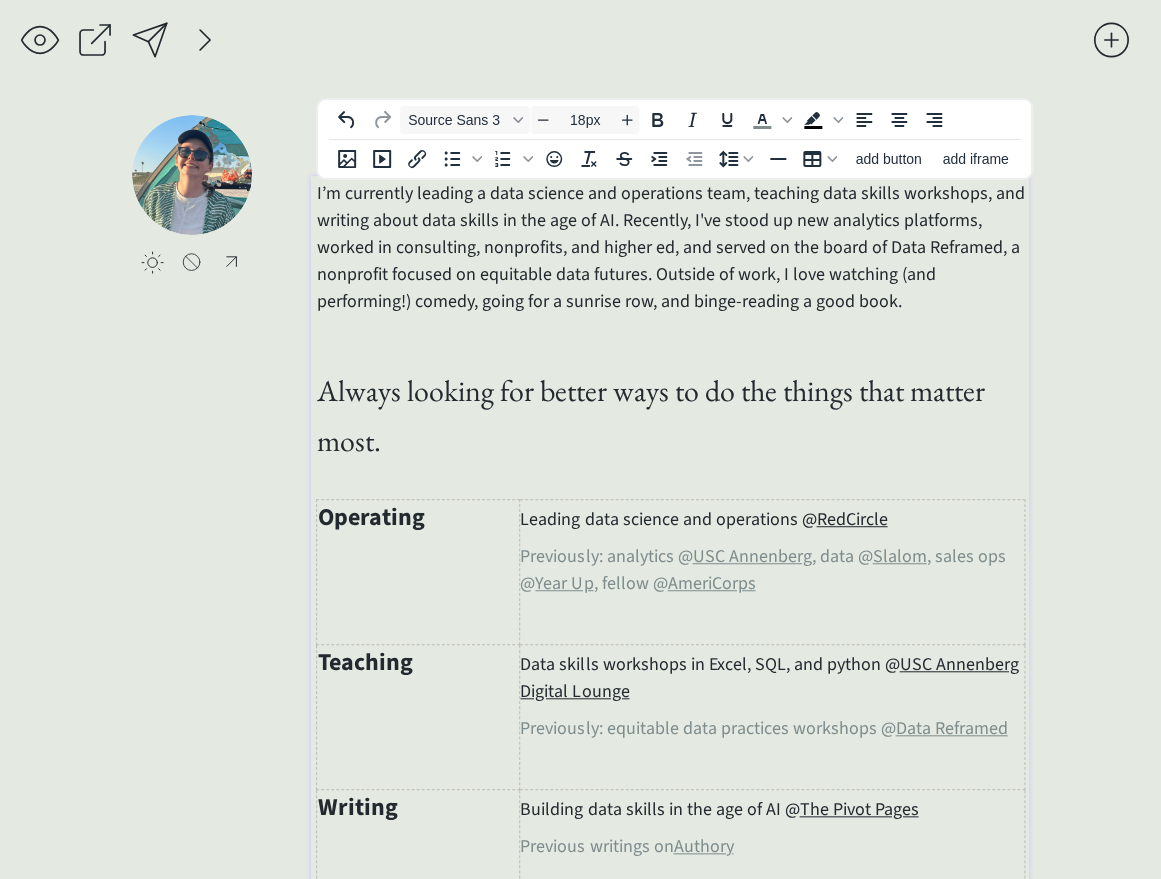 click on "click to upload a picture click to upload a picture [PERSON_NAME], data queen 👑 I’m currently leading a data science and operations team, teaching data skills workshops, and writing about data skills in the age of AI. Recently, I've stood up new analytics platforms, worked in consulting, nonprofits, and higher ed, and served on the board of Data Reframed, a nonprofit focused on equitable data futures. Outside of work, I love watching (and performing!) comedy, going for a sunrise row, and binge-reading a good book. Always looking for better ways to do the things that matter most. Operating Leading data science and operations @  RedCircle Previously: analytics @  USC Annenberg , data @  Slalom , sales ops @  Year Up , fellow @  AmeriCorps Teaching Data skills workshops in Excel, SQL, and python @  USC Annenberg Digital Lounge Previously: equitable data practices workshops @  Data Reframed Writing Building data skills in the age of AI @  The Pivot Pages Previous writings on  Authory Giving Back Member @" at bounding box center [580, 841] 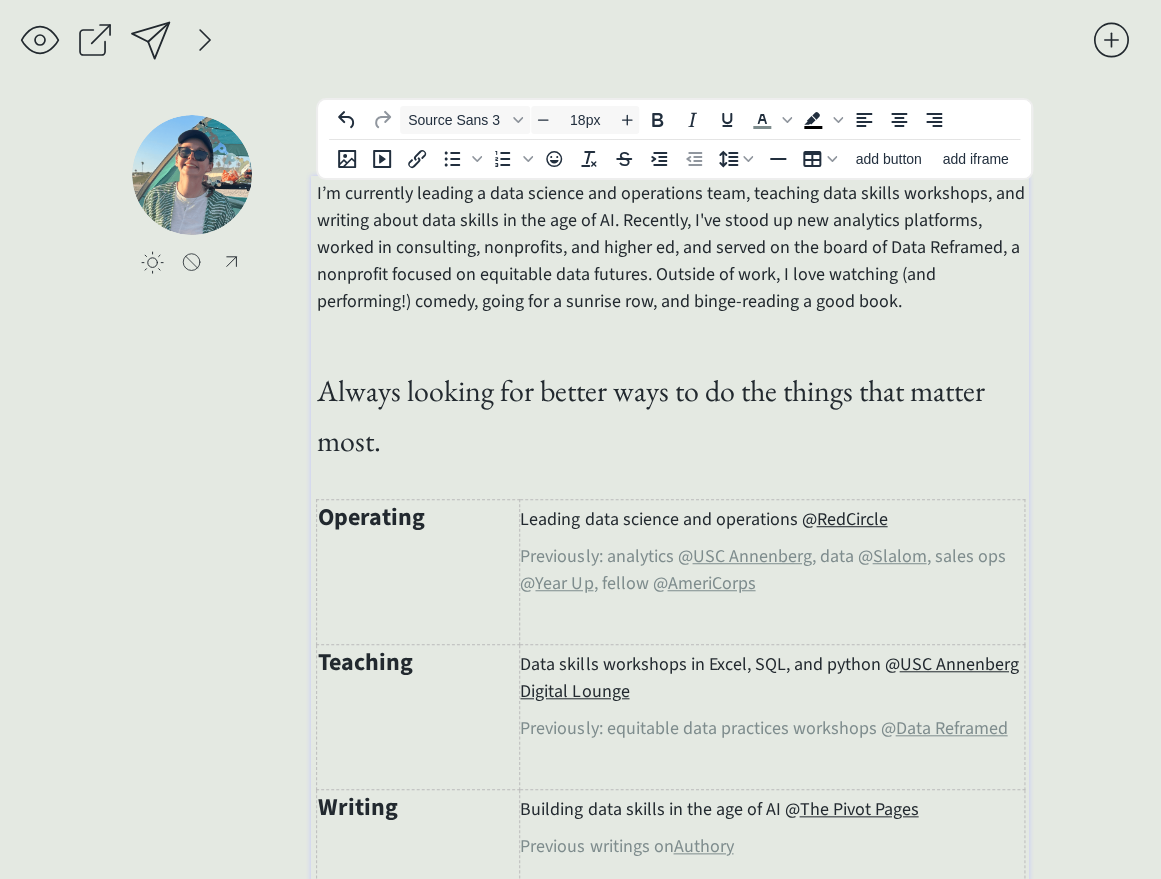 click on "I’m currently leading a data science and operations team, teaching data skills workshops, and writing about data skills in the age of AI. Recently, I've stood up new analytics platforms, worked in consulting, nonprofits, and higher ed, and served on the board of Data Reframed, a nonprofit focused on equitable data futures. Outside of work, I love watching (and performing!) comedy, going for a sunrise row, and binge-reading a good book." at bounding box center (670, 247) 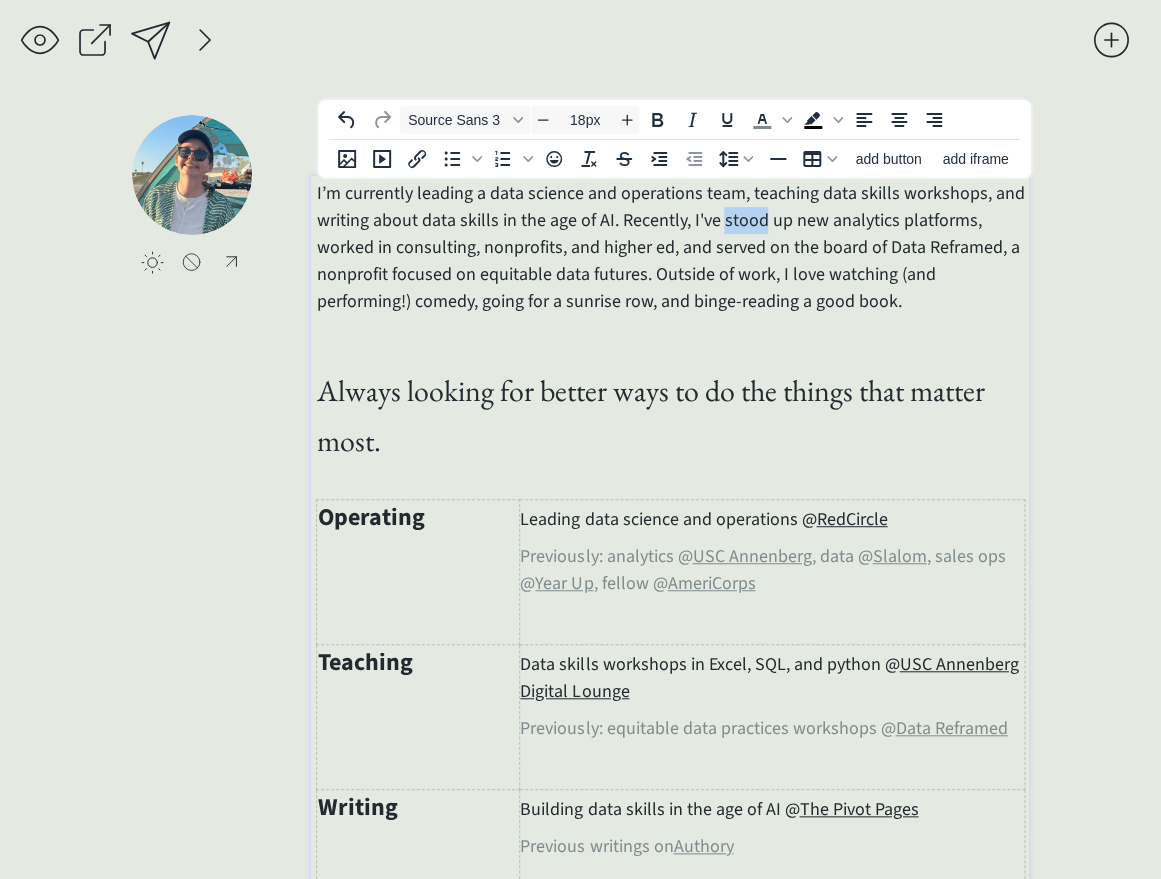 click on "I’m currently leading a data science and operations team, teaching data skills workshops, and writing about data skills in the age of AI. Recently, I've stood up new analytics platforms, worked in consulting, nonprofits, and higher ed, and served on the board of Data Reframed, a nonprofit focused on equitable data futures. Outside of work, I love watching (and performing!) comedy, going for a sunrise row, and binge-reading a good book." at bounding box center [670, 247] 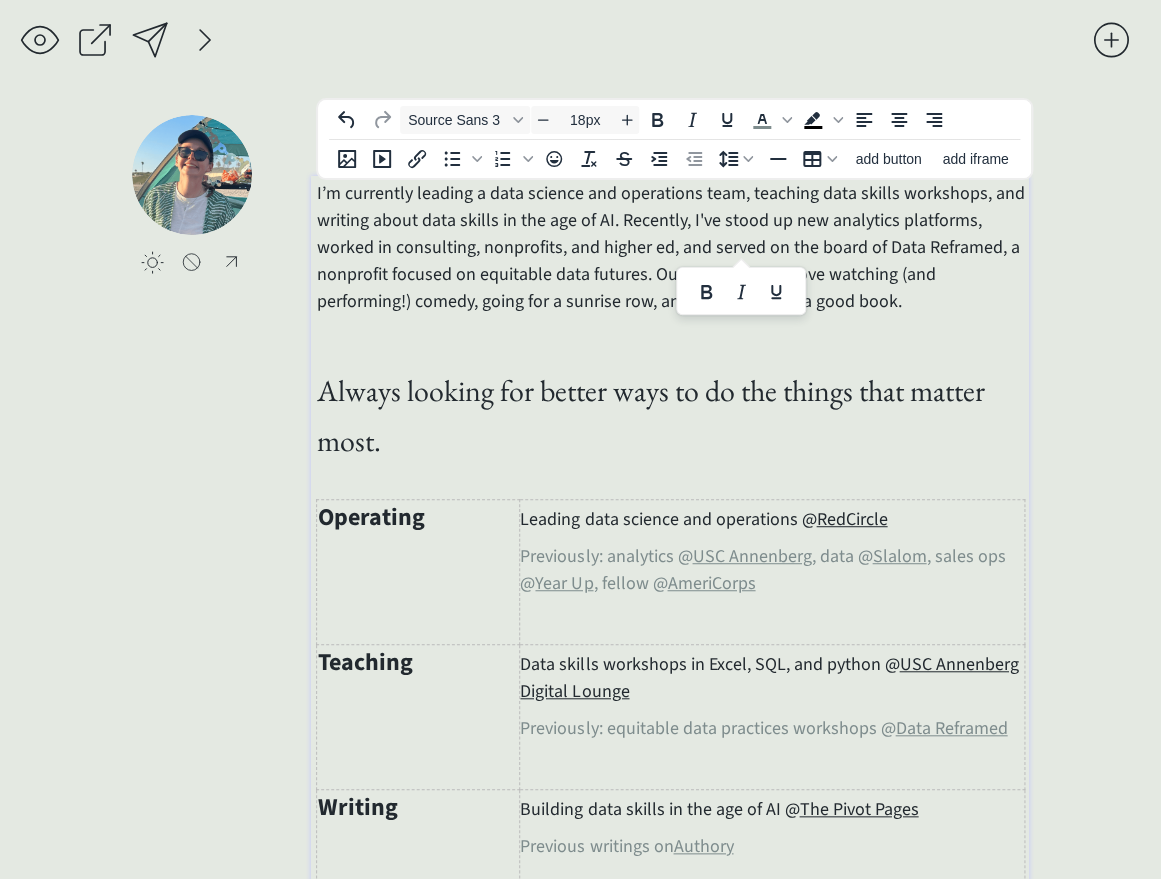 click on "I’m currently leading a data science and operations team, teaching data skills workshops, and writing about data skills in the age of AI. Recently, I've stood up new analytics platforms, worked in consulting, nonprofits, and higher ed, and served on the board of Data Reframed, a nonprofit focused on equitable data futures. Outside of work, I love watching (and performing!) comedy, going for a sunrise row, and binge-reading a good book." at bounding box center (670, 247) 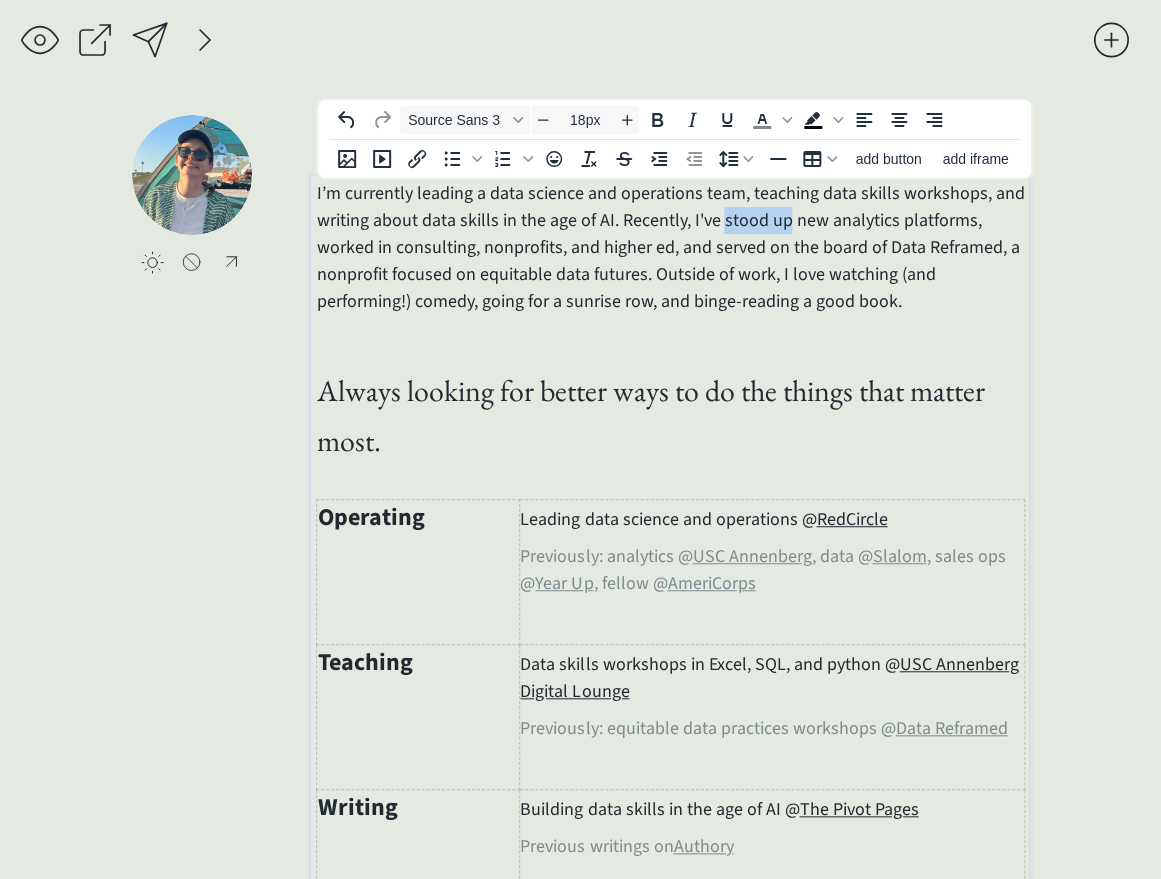 drag, startPoint x: 783, startPoint y: 222, endPoint x: 720, endPoint y: 222, distance: 63 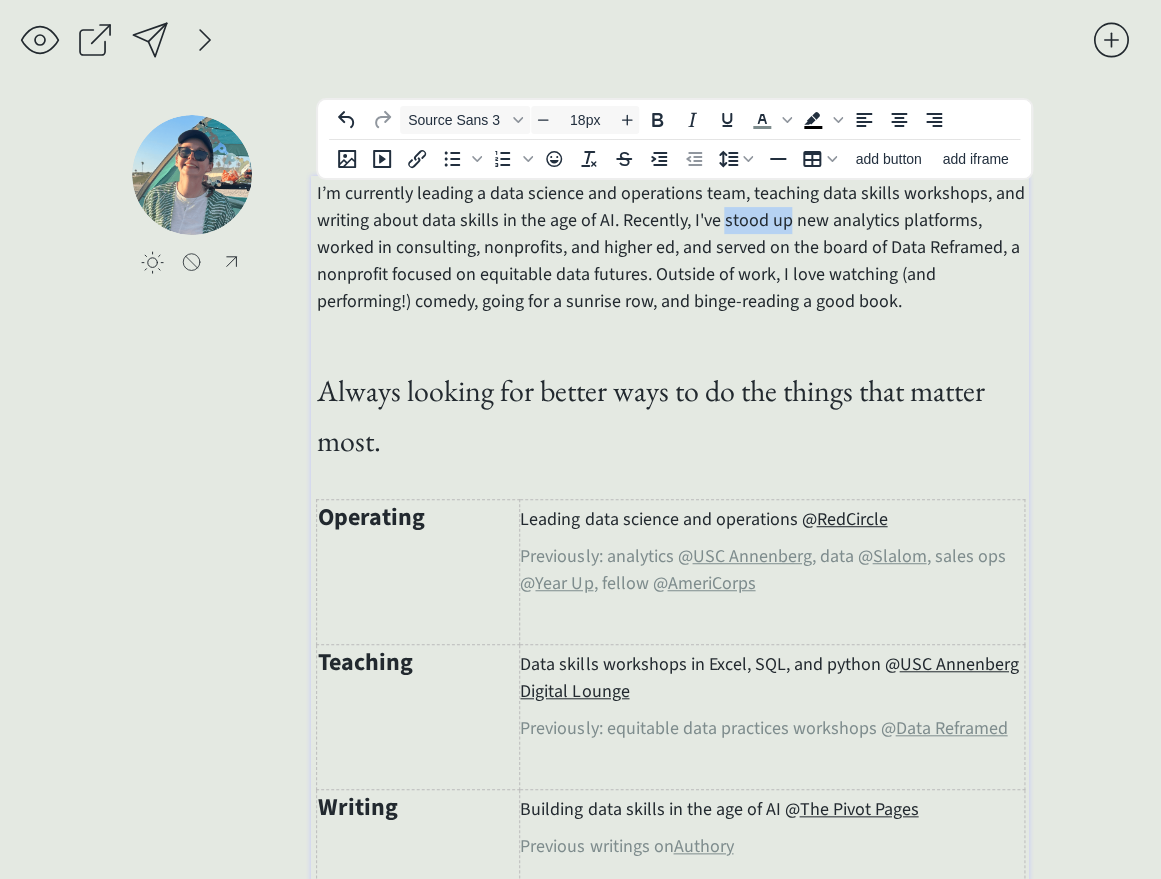 click on "I’m currently leading a data science and operations team, teaching data skills workshops, and writing about data skills in the age of AI. Recently, I've stood up new analytics platforms, worked in consulting, nonprofits, and higher ed, and served on the board of Data Reframed, a nonprofit focused on equitable data futures. Outside of work, I love watching (and performing!) comedy, going for a sunrise row, and binge-reading a good book." at bounding box center [670, 247] 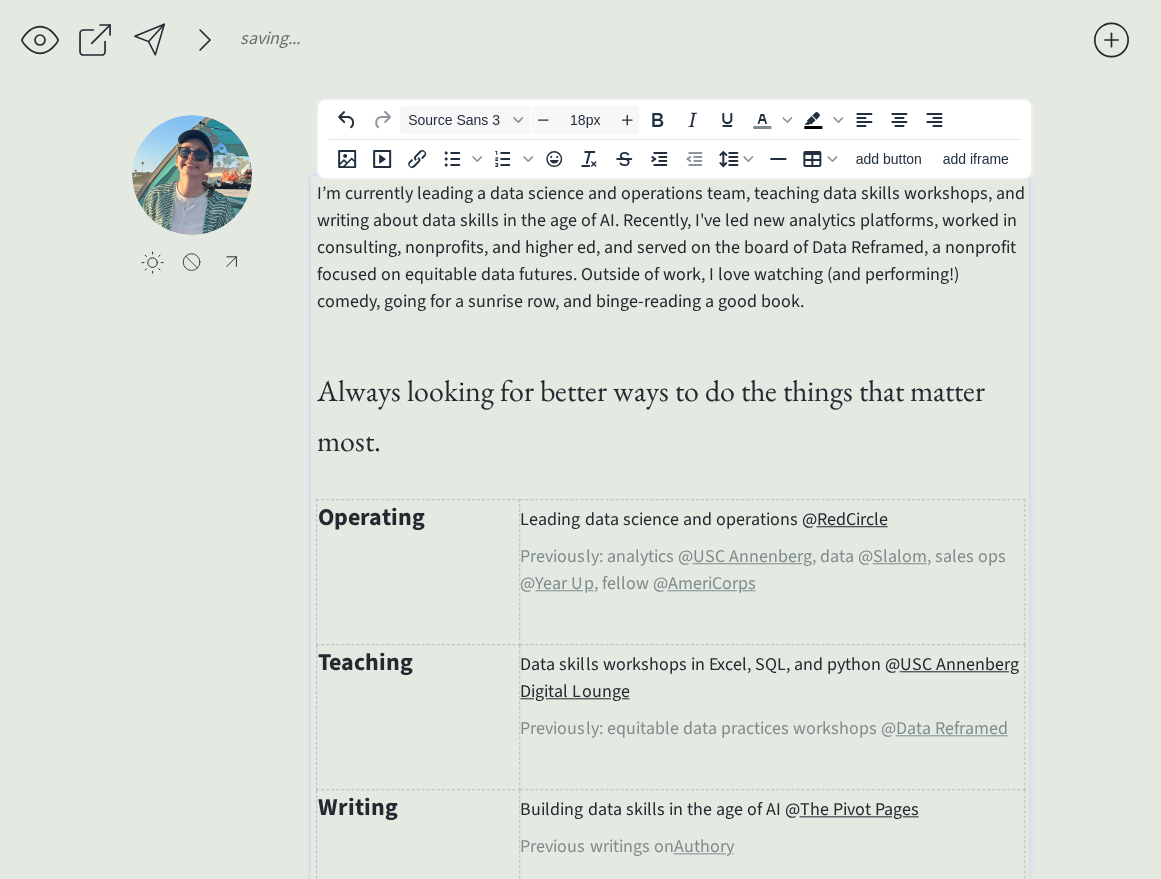click on "I’m currently leading a data science and operations team, teaching data skills workshops, and writing about data skills in the age of AI. Recently, I've led new analytics platforms, worked in consulting, nonprofits, and higher ed, and served on the board of Data Reframed, a nonprofit focused on equitable data futures. Outside of work, I love watching (and performing!) comedy, going for a sunrise row, and binge-reading a good book." at bounding box center (670, 247) 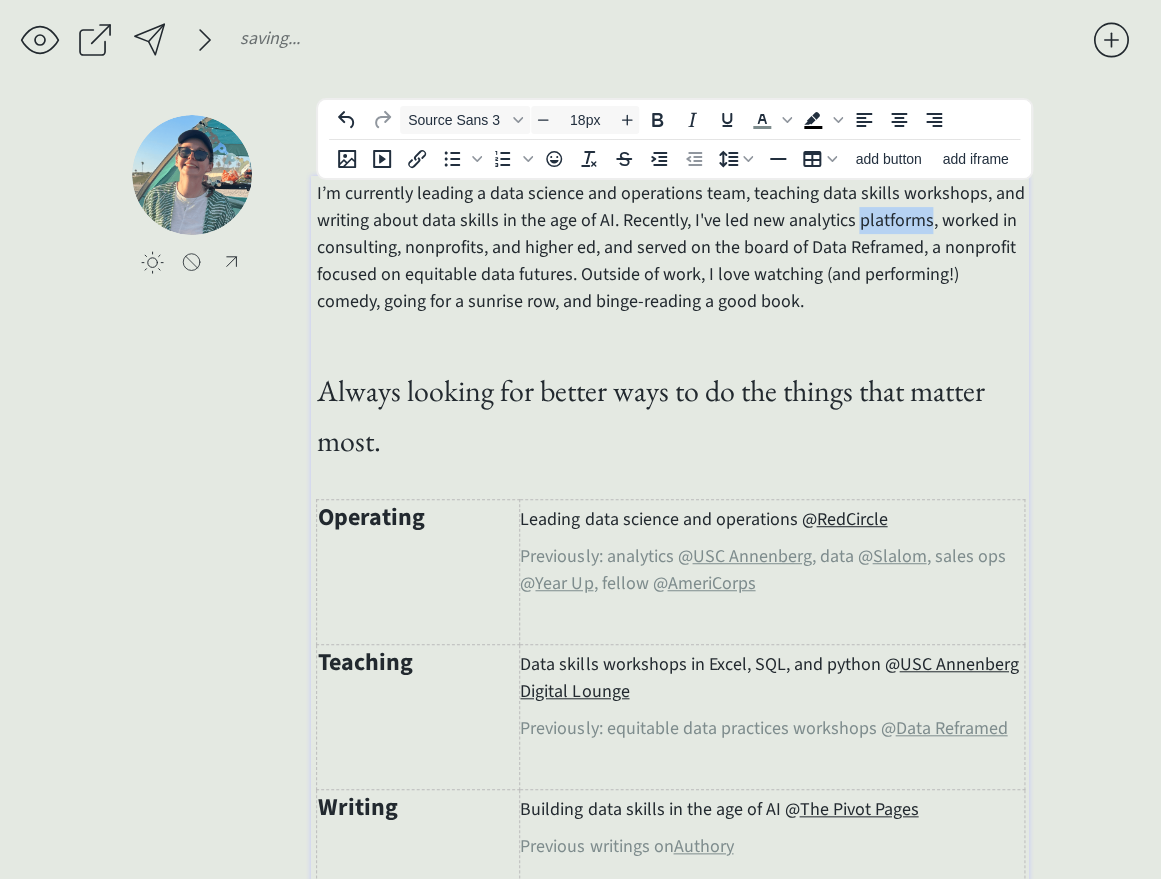 click on "I’m currently leading a data science and operations team, teaching data skills workshops, and writing about data skills in the age of AI. Recently, I've led new analytics platforms, worked in consulting, nonprofits, and higher ed, and served on the board of Data Reframed, a nonprofit focused on equitable data futures. Outside of work, I love watching (and performing!) comedy, going for a sunrise row, and binge-reading a good book." at bounding box center (670, 247) 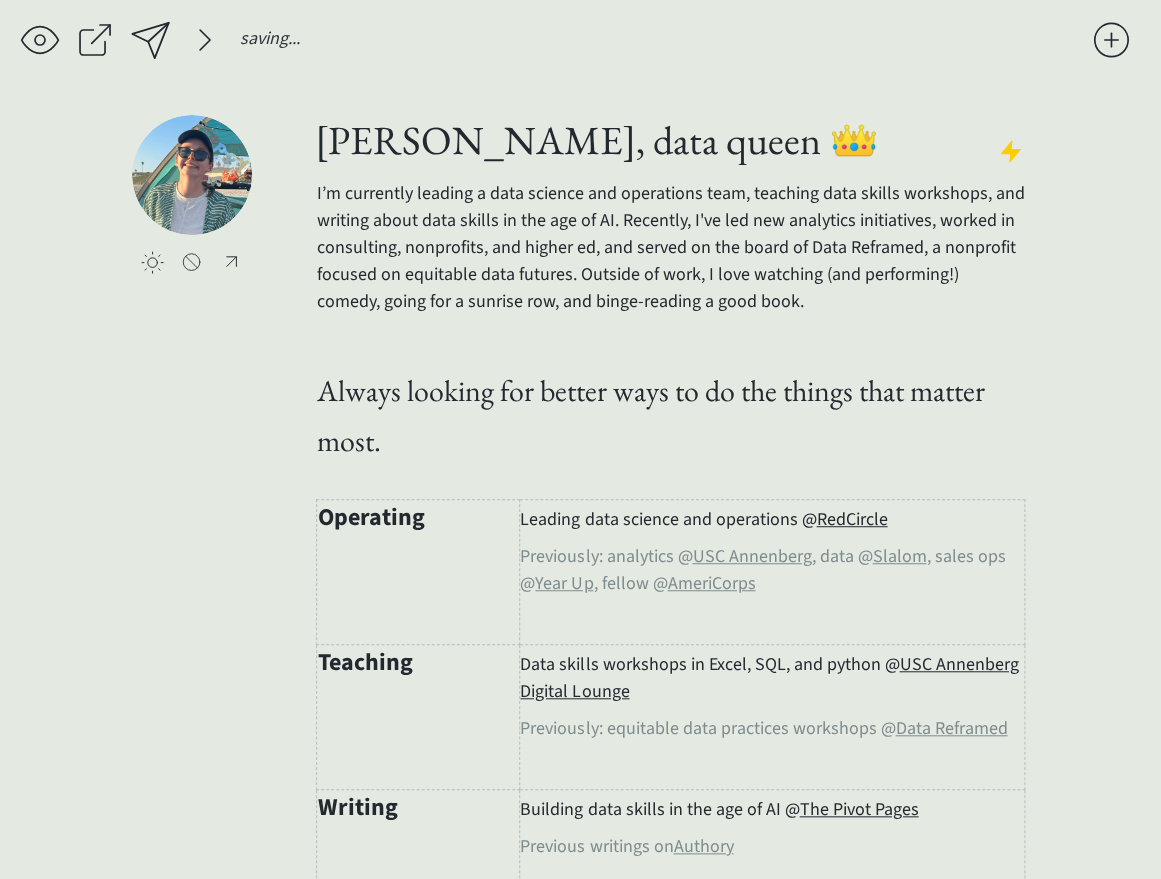 click on "saving & publishing saved & published! 👍 saving... click to upload a picture click to upload a picture [PERSON_NAME], data queen 👑 I’m currently leading a data science and operations team, teaching data skills workshops, and writing about data skills in the age of AI. Recently, I've led new analytics initiatives, worked in consulting, nonprofits, and higher ed, and served on the board of Data Reframed, a nonprofit focused on equitable data futures. Outside of work, I love watching (and performing!) comedy, going for a sunrise row, and binge-reading a good book. Always looking for better ways to do the things that matter most. Operating Leading data science and operations @  RedCircle Previously: analytics @  USC Annenberg , data @  Slalom , sales ops @  Year Up , fellow @  AmeriCorps Teaching Data skills workshops in Excel, SQL, and python @  USC Annenberg Digital Lounge Previously: equitable data practices workshops @  Data Reframed Writing Building data skills in the age of AI @  The Pivot Pages" 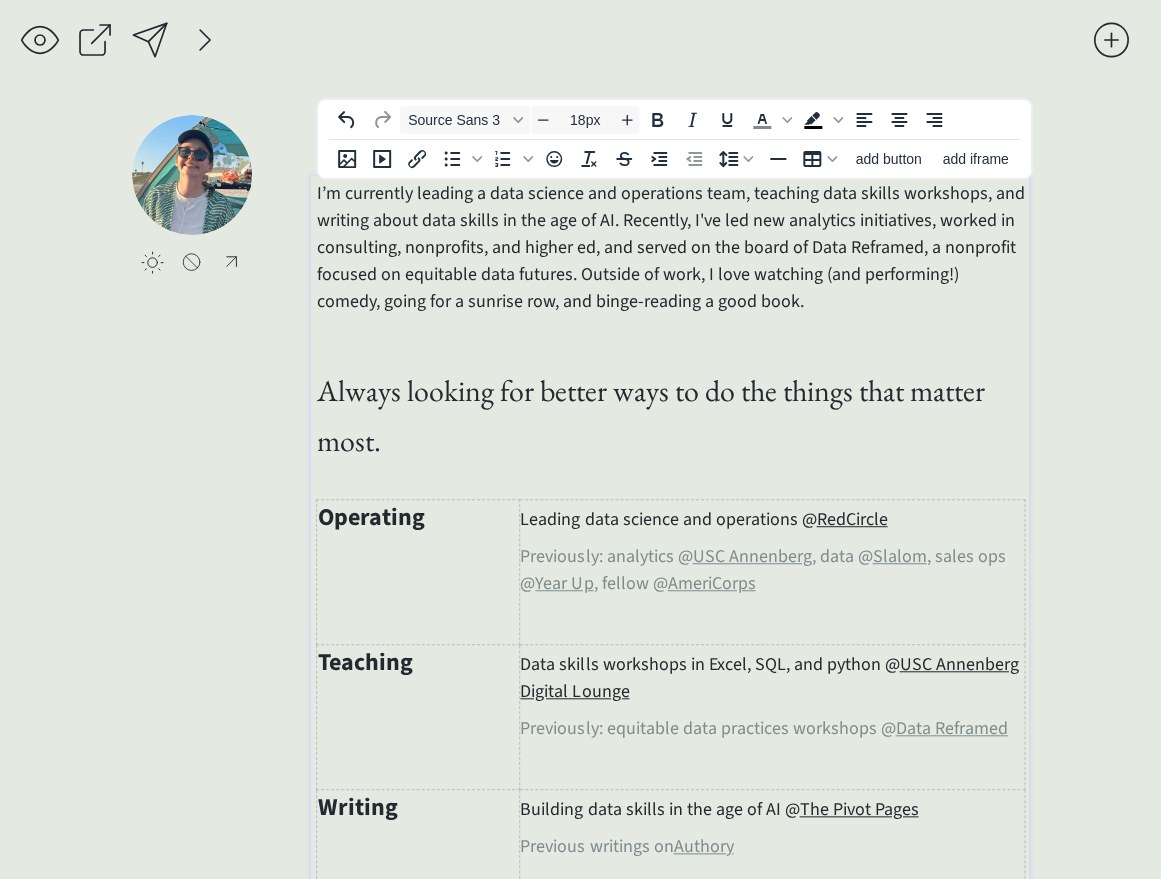 click on "I’m currently leading a data science and operations team, teaching data skills workshops, and writing about data skills in the age of AI. Recently, I've led new analytics initiatives, worked in consulting, nonprofits, and higher ed, and served on the board of Data Reframed, a nonprofit focused on equitable data futures. Outside of work, I love watching (and performing!) comedy, going for a sunrise row, and binge-reading a good book." at bounding box center [670, 247] 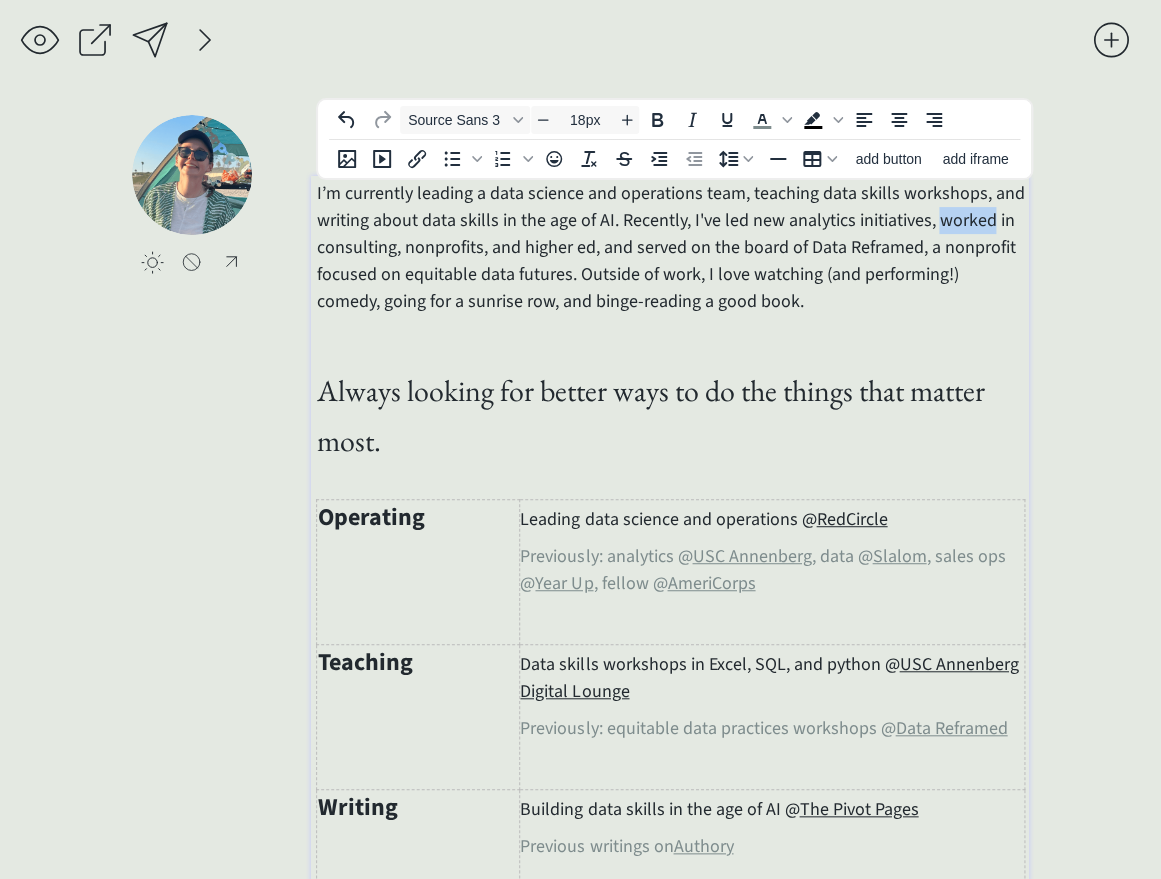 click on "I’m currently leading a data science and operations team, teaching data skills workshops, and writing about data skills in the age of AI. Recently, I've led new analytics initiatives, worked in consulting, nonprofits, and higher ed, and served on the board of Data Reframed, a nonprofit focused on equitable data futures. Outside of work, I love watching (and performing!) comedy, going for a sunrise row, and binge-reading a good book." at bounding box center [670, 247] 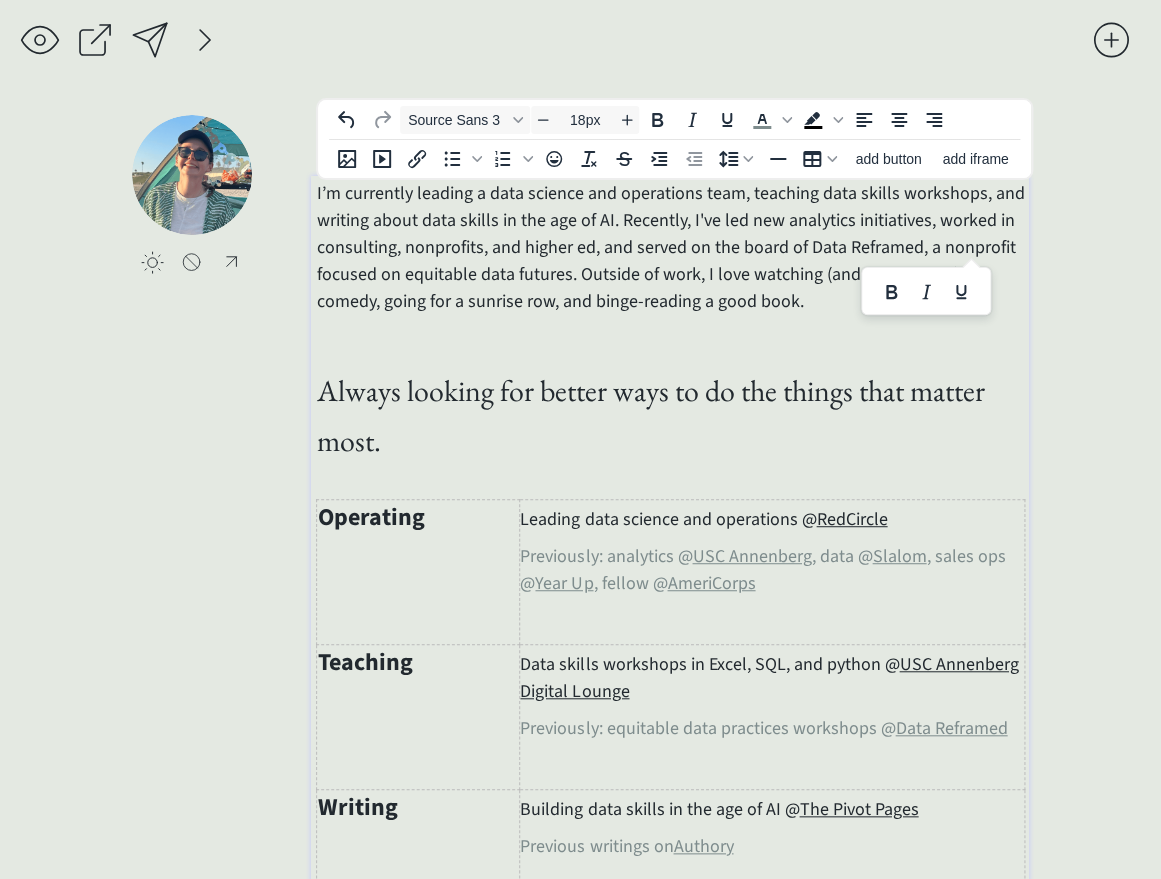 click on "I’m currently leading a data science and operations team, teaching data skills workshops, and writing about data skills in the age of AI. Recently, I've led new analytics initiatives, worked in consulting, nonprofits, and higher ed, and served on the board of Data Reframed, a nonprofit focused on equitable data futures. Outside of work, I love watching (and performing!) comedy, going for a sunrise row, and binge-reading a good book." at bounding box center (670, 247) 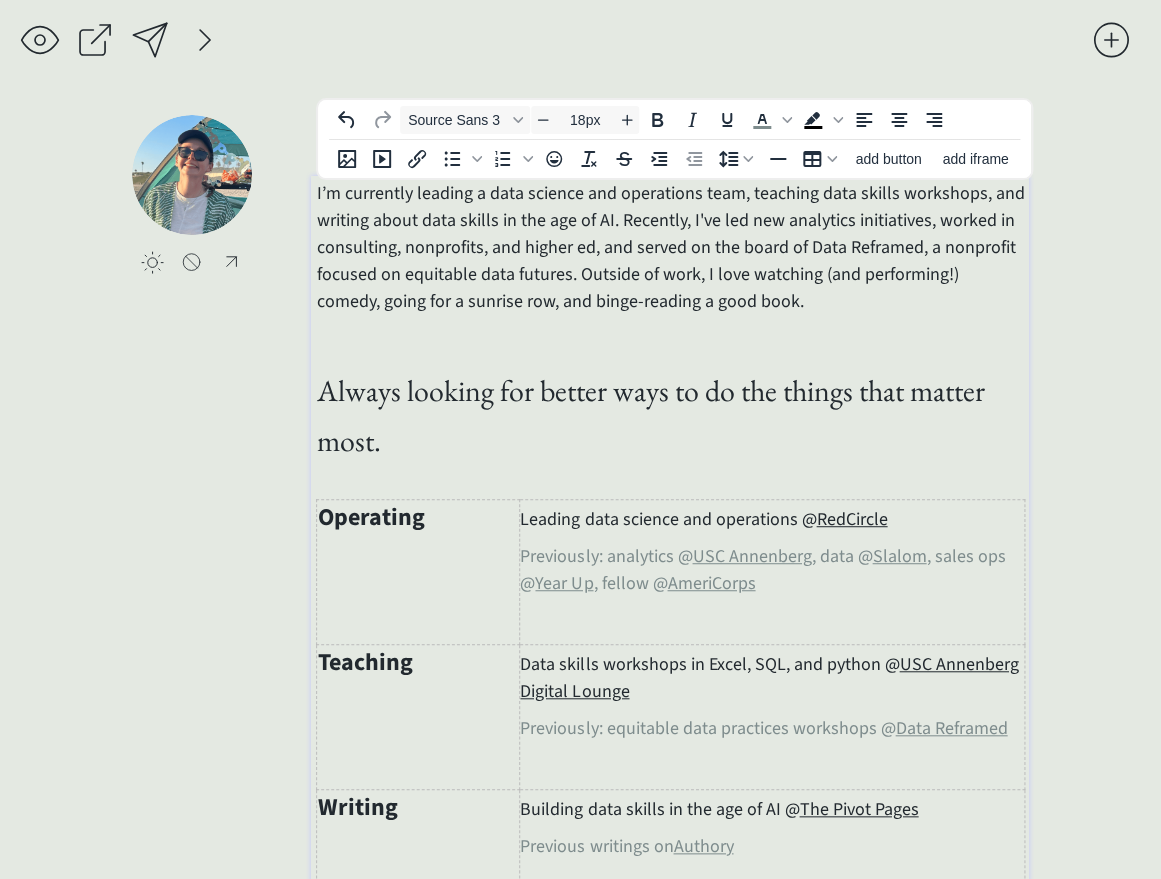 click on "I’m currently leading a data science and operations team, teaching data skills workshops, and writing about data skills in the age of AI. Recently, I've led new analytics initiatives, worked in consulting, nonprofits, and higher ed, and served on the board of Data Reframed, a nonprofit focused on equitable data futures. Outside of work, I love watching (and performing!) comedy, going for a sunrise row, and binge-reading a good book." at bounding box center (670, 247) 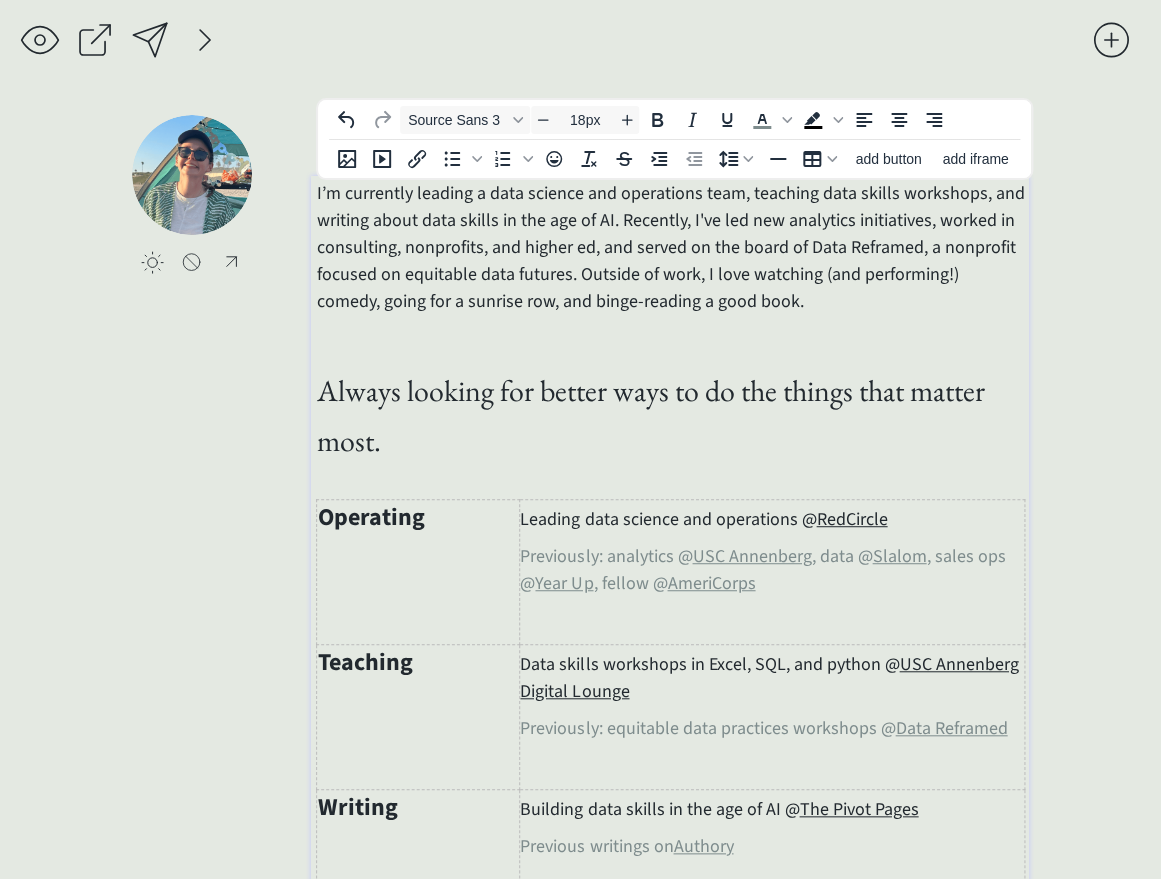 click on "I’m currently leading a data science and operations team, teaching data skills workshops, and writing about data skills in the age of AI. Recently, I've led new analytics initiatives, worked in consulting, nonprofits, and higher ed, and served on the board of Data Reframed, a nonprofit focused on equitable data futures. Outside of work, I love watching (and performing!) comedy, going for a sunrise row, and binge-reading a good book." at bounding box center (670, 247) 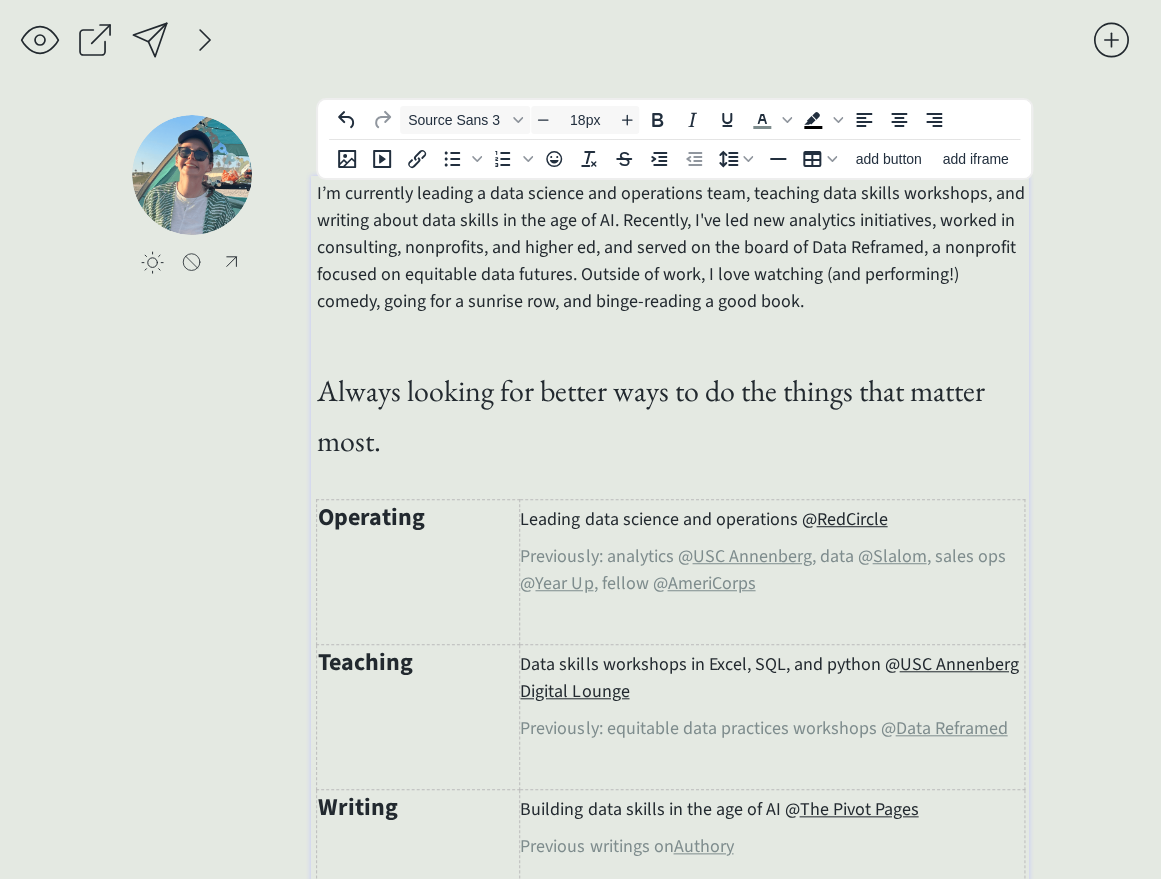 click on "saving & publishing saved & published! 👍 saving... click to upload a picture click to upload a picture [PERSON_NAME], data queen 👑 I’m currently leading a data science and operations team, teaching data skills workshops, and writing about data skills in the age of AI. Recently, I've led new analytics initiatives, worked in consulting, nonprofits, and higher ed, and served on the board of Data Reframed, a nonprofit focused on equitable data futures. Outside of work, I love watching (and performing!) comedy, going for a sunrise row, and binge-reading a good book. Always looking for better ways to do the things that matter most. Operating Leading data science and operations @  RedCircle Previously: analytics @  USC Annenberg , data @  Slalom , sales ops @  Year Up , fellow @  AmeriCorps Teaching Data skills workshops in Excel, SQL, and python @  USC Annenberg Digital Lounge Previously: equitable data practices workshops @  Data Reframed Writing Building data skills in the age of AI @  The Pivot Pages" 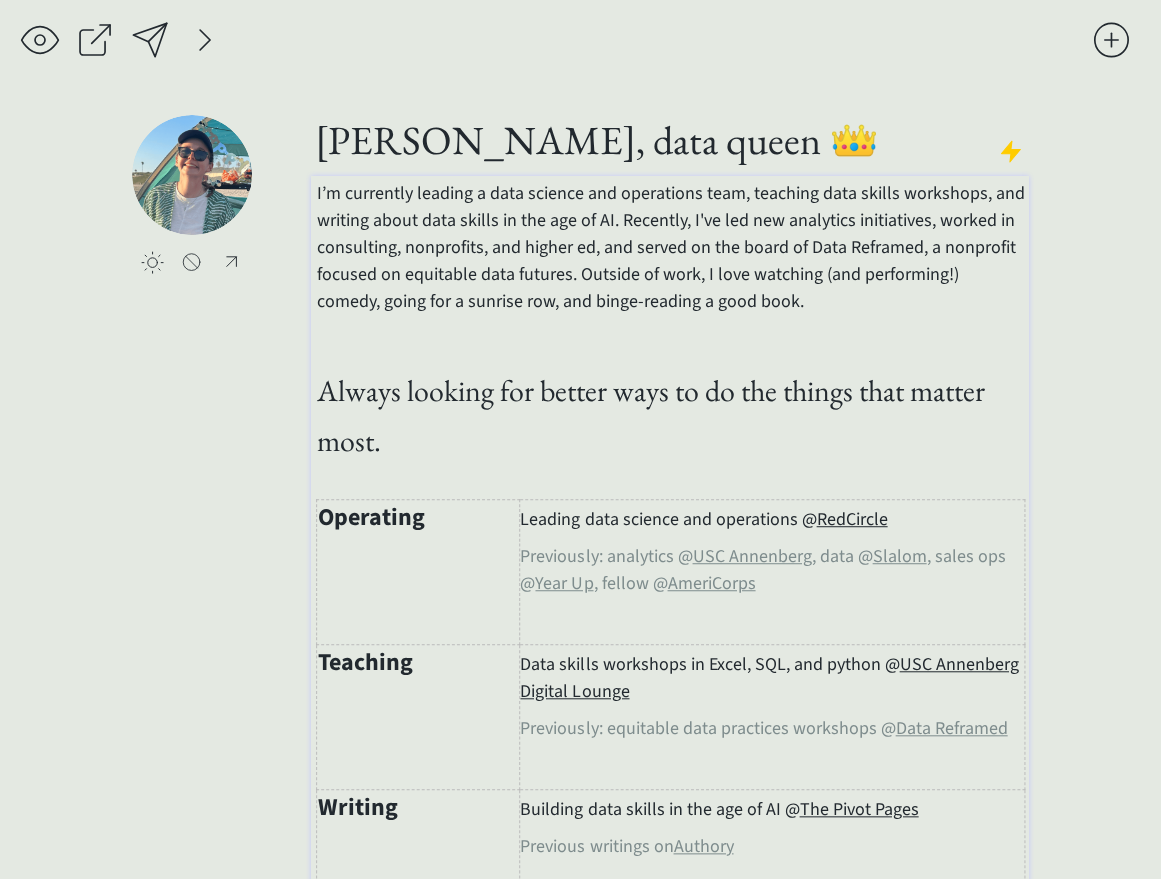 click on "Operating" at bounding box center [418, 572] 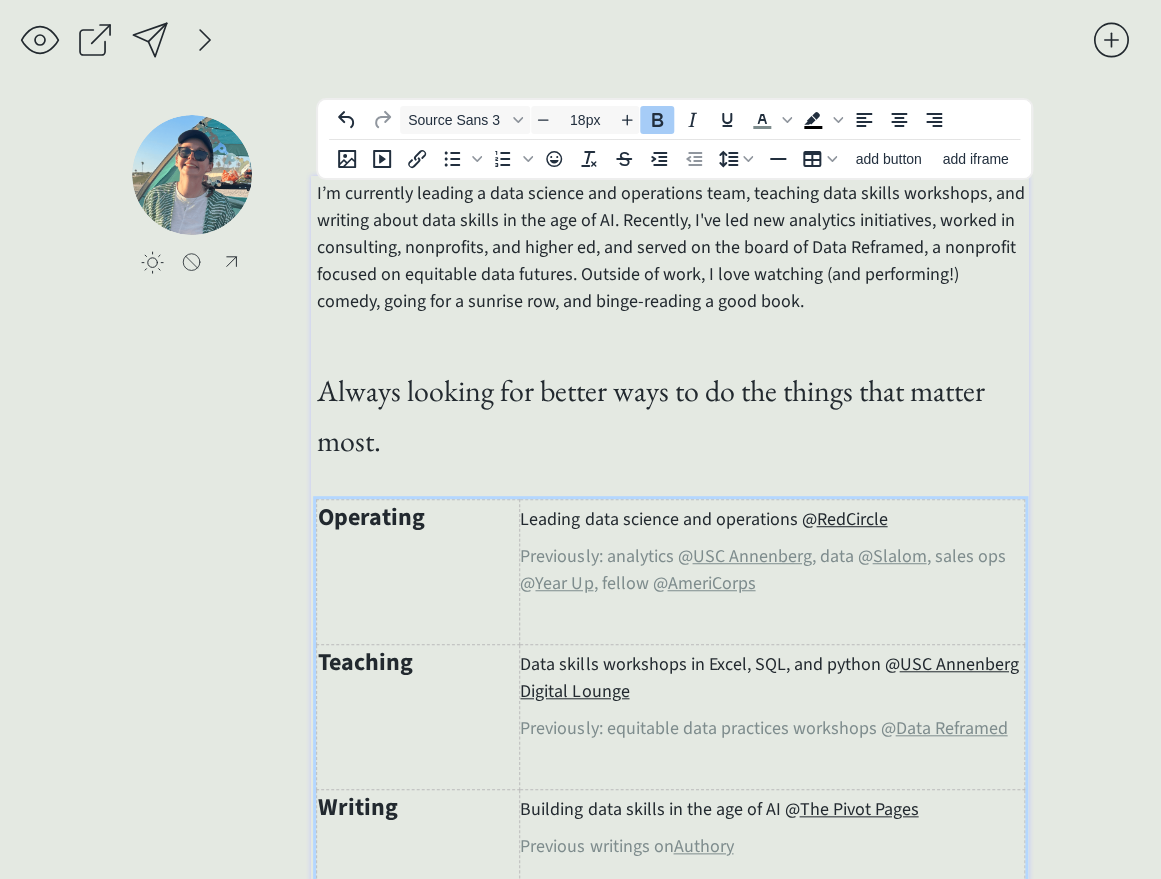 type on "24px" 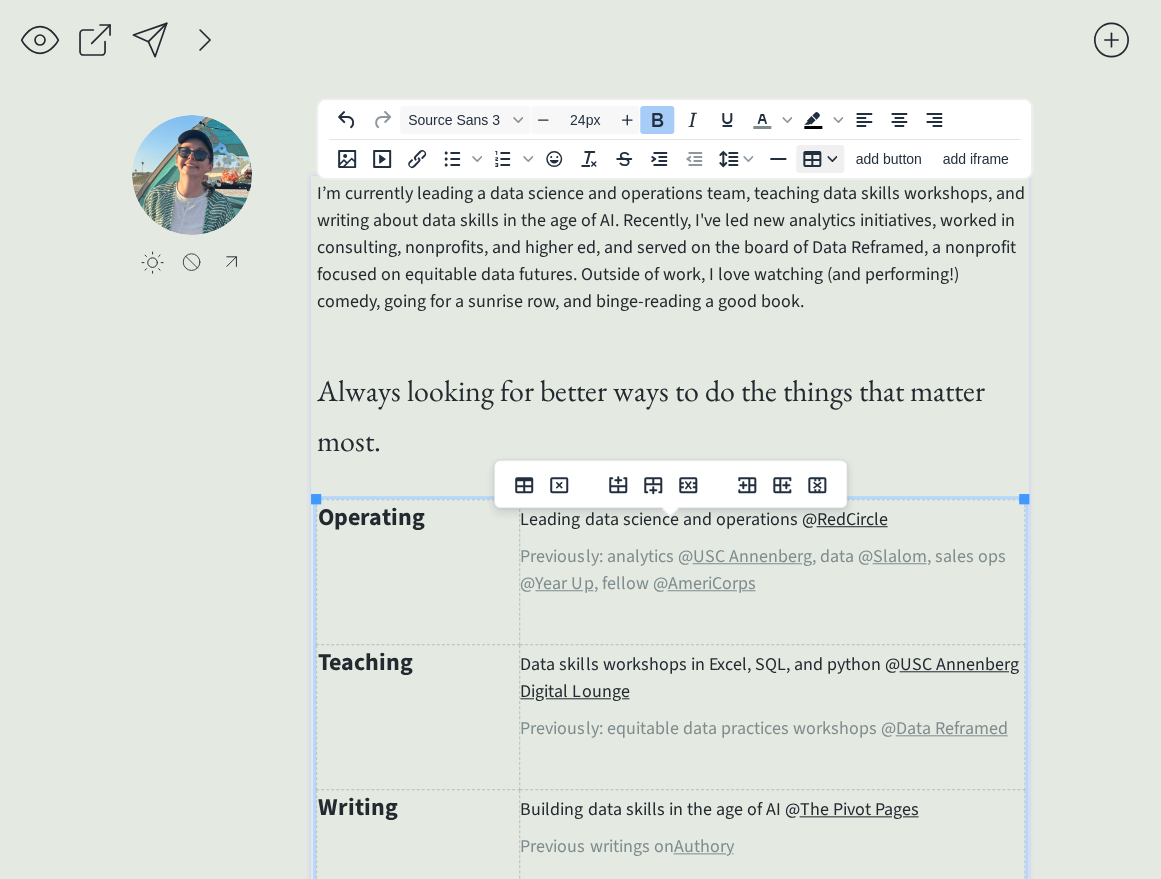 click 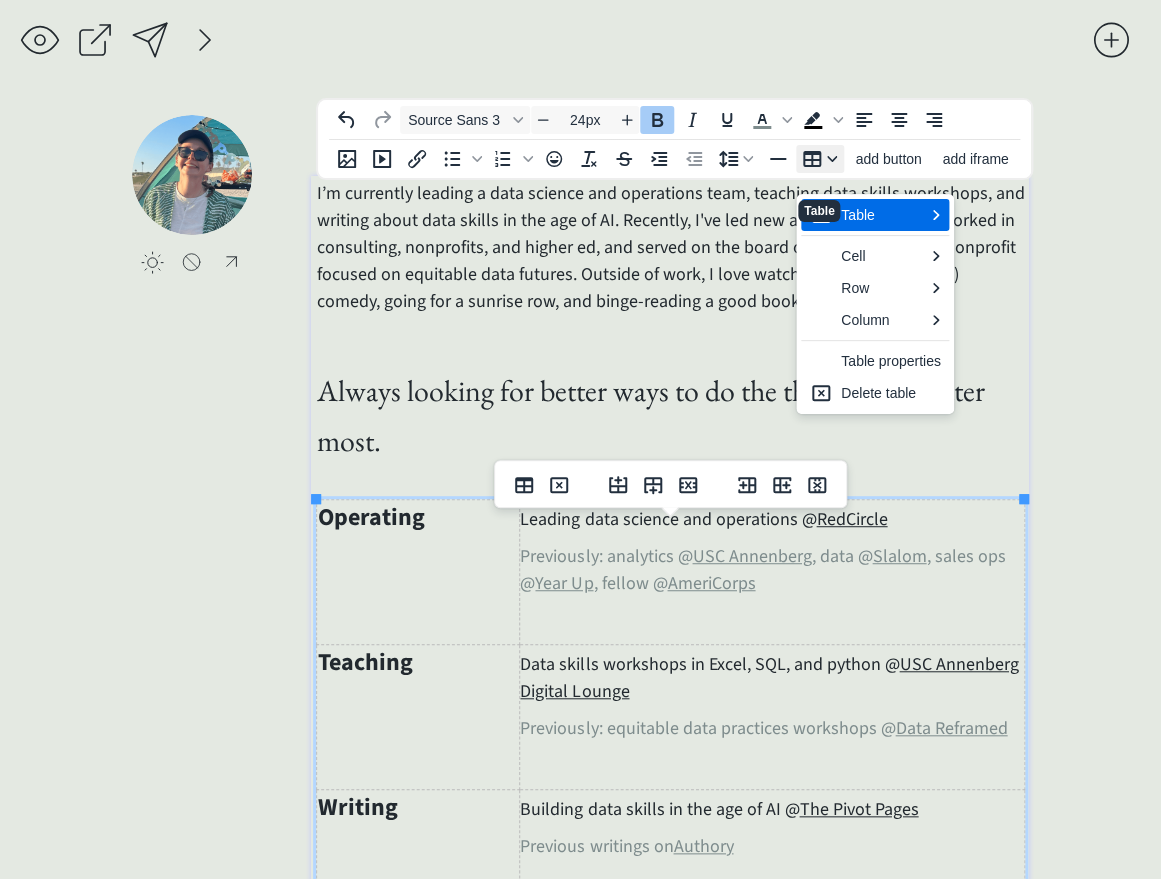 click 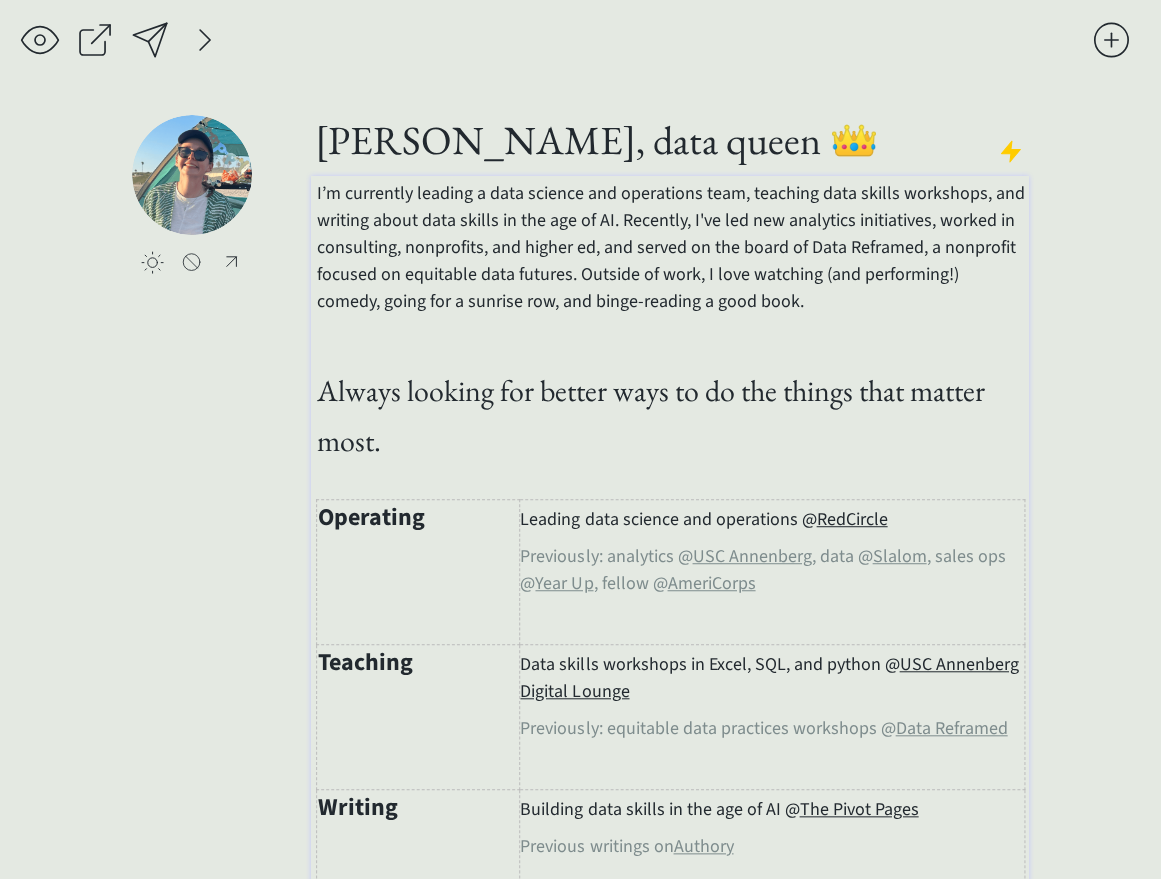 click on "Operating" at bounding box center (418, 572) 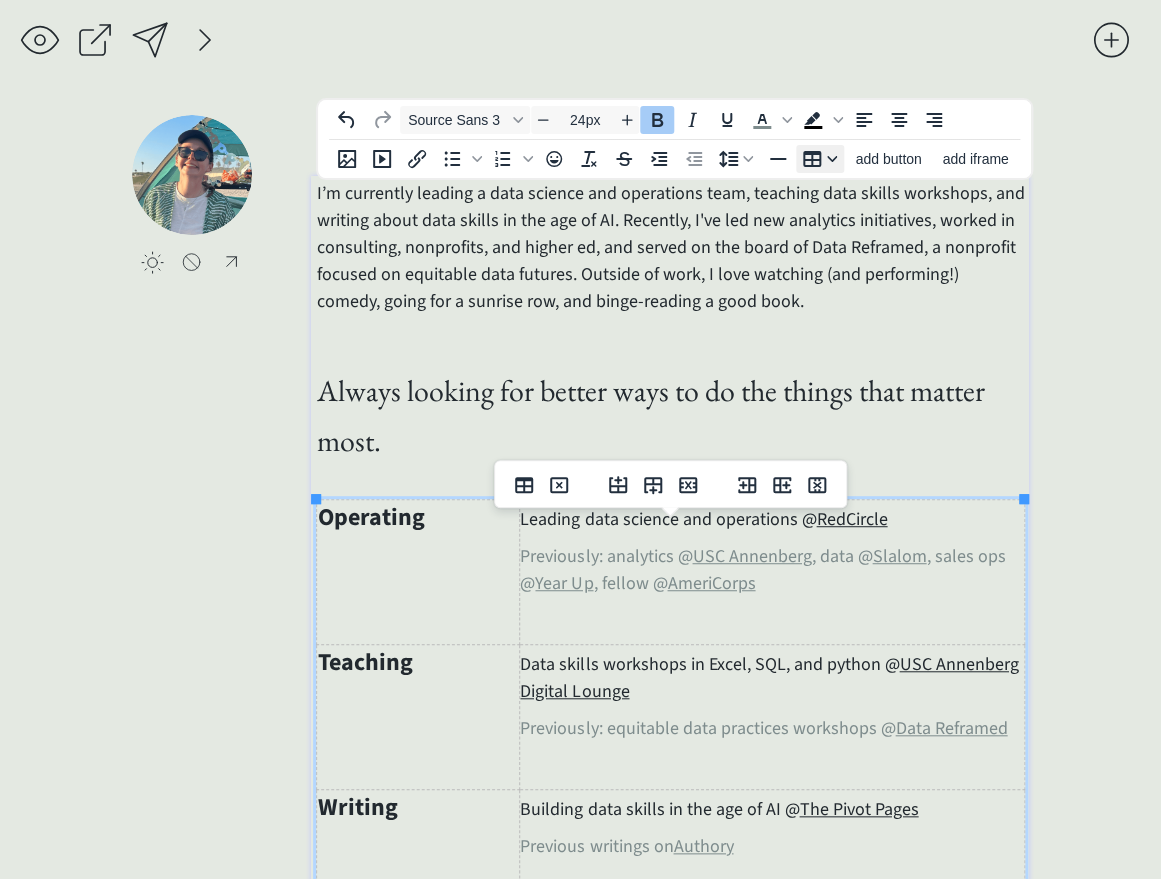 click 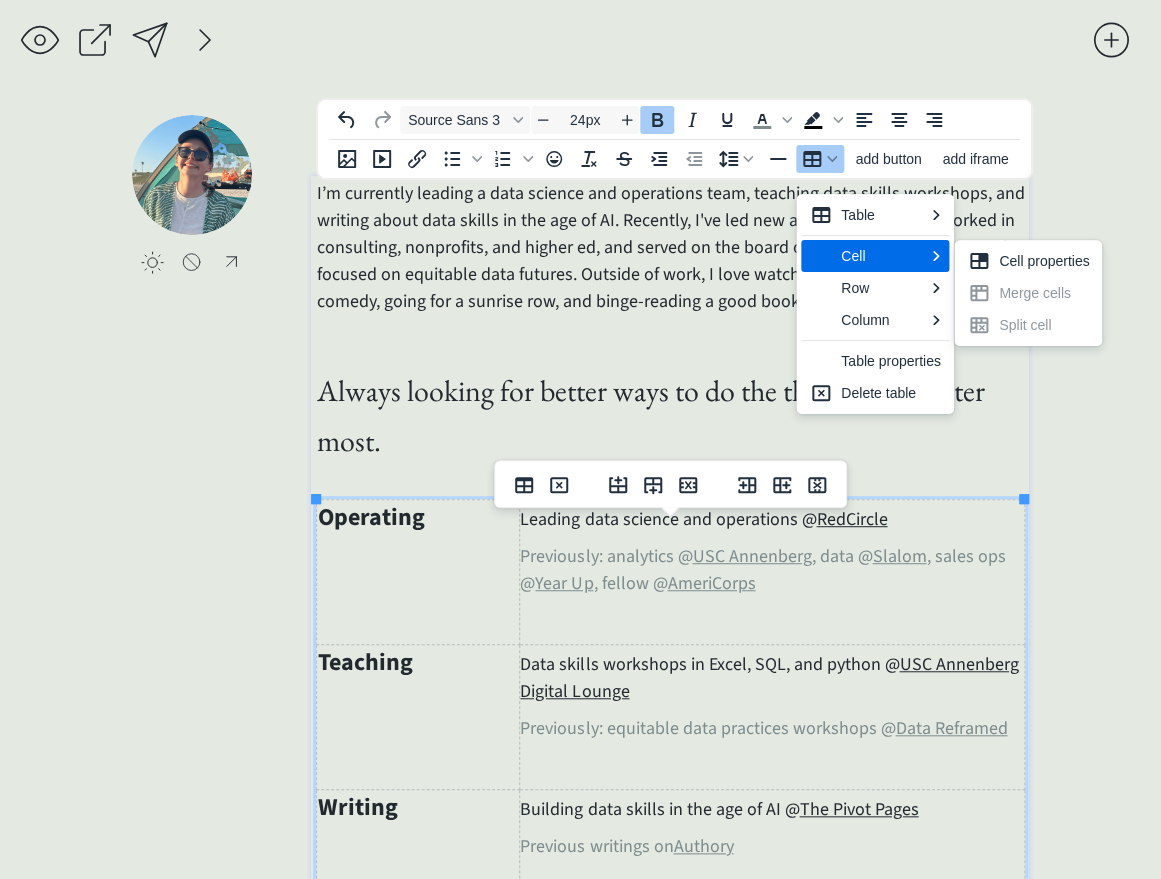 click on "Cell" at bounding box center (882, 256) 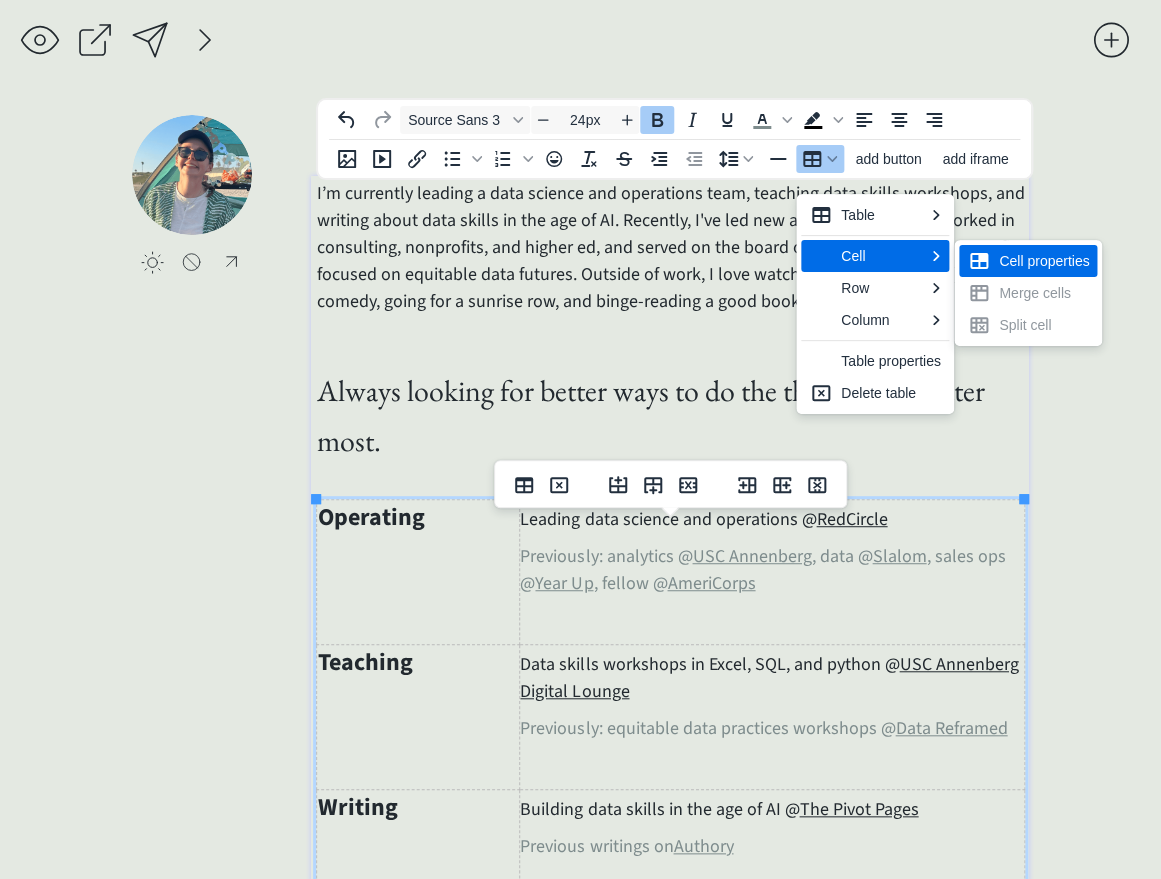 click 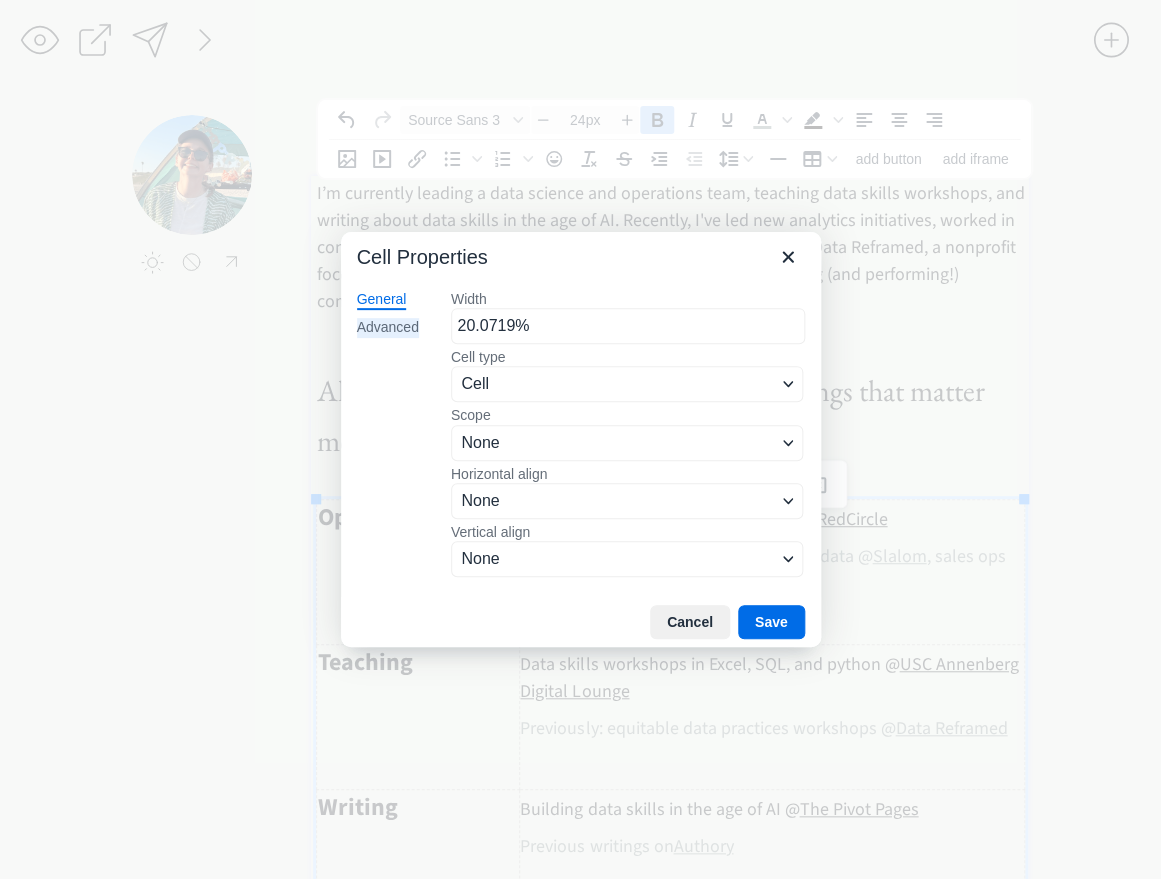 click on "Advanced" at bounding box center (388, 328) 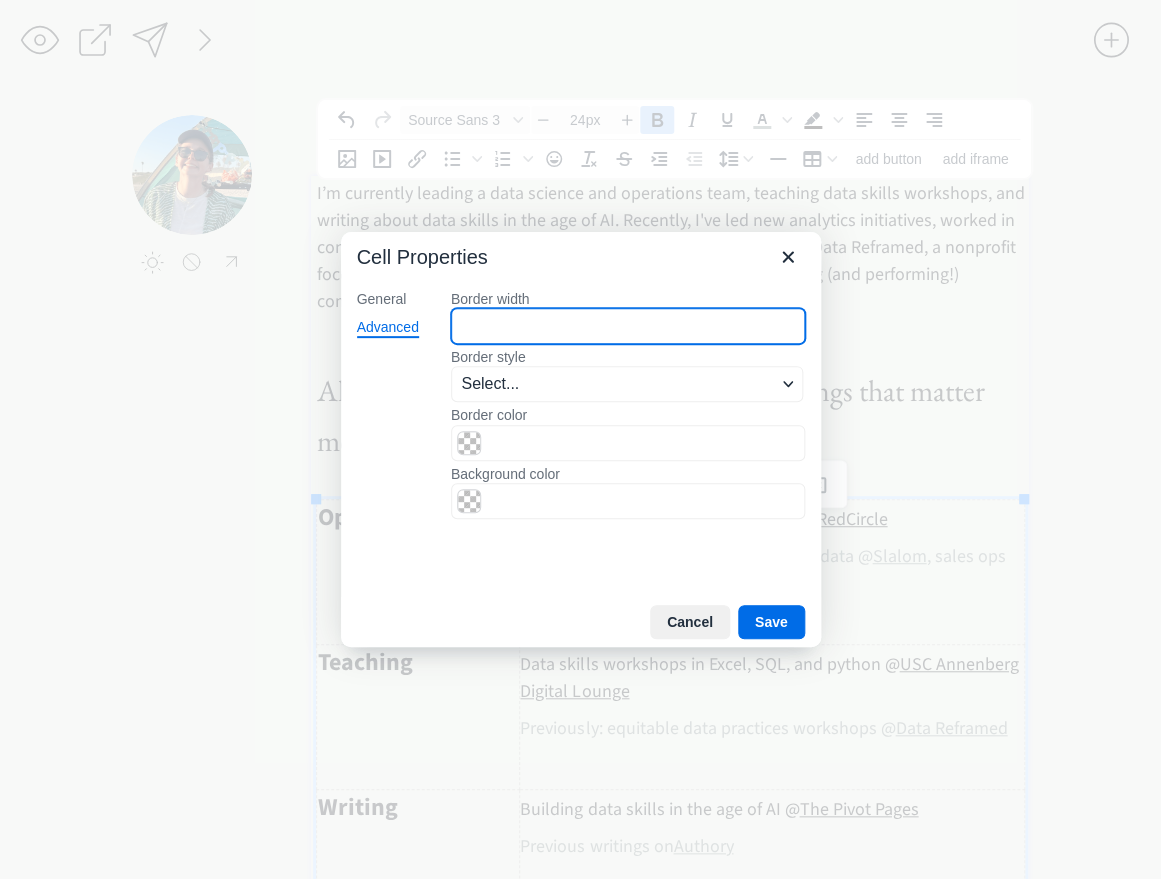 click on "Border width" at bounding box center [628, 326] 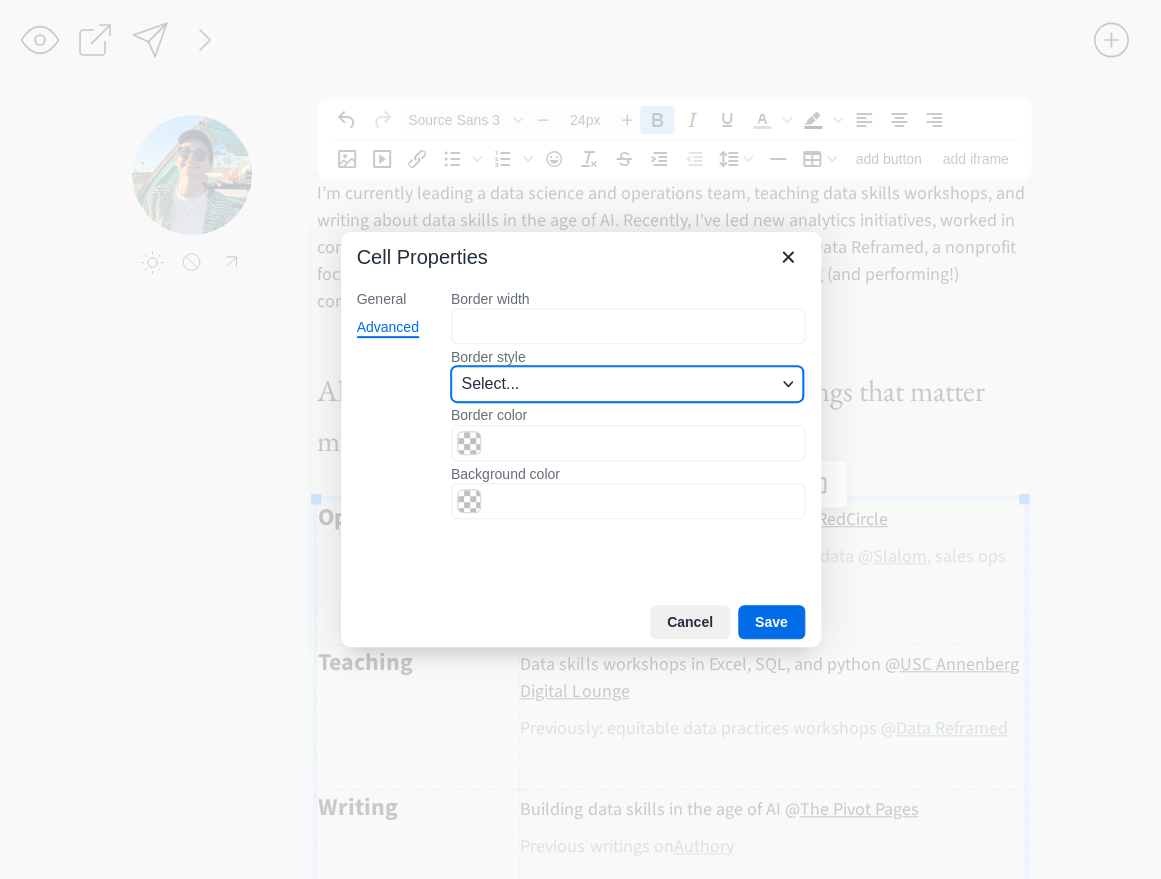 click on "Select..." at bounding box center [618, 384] 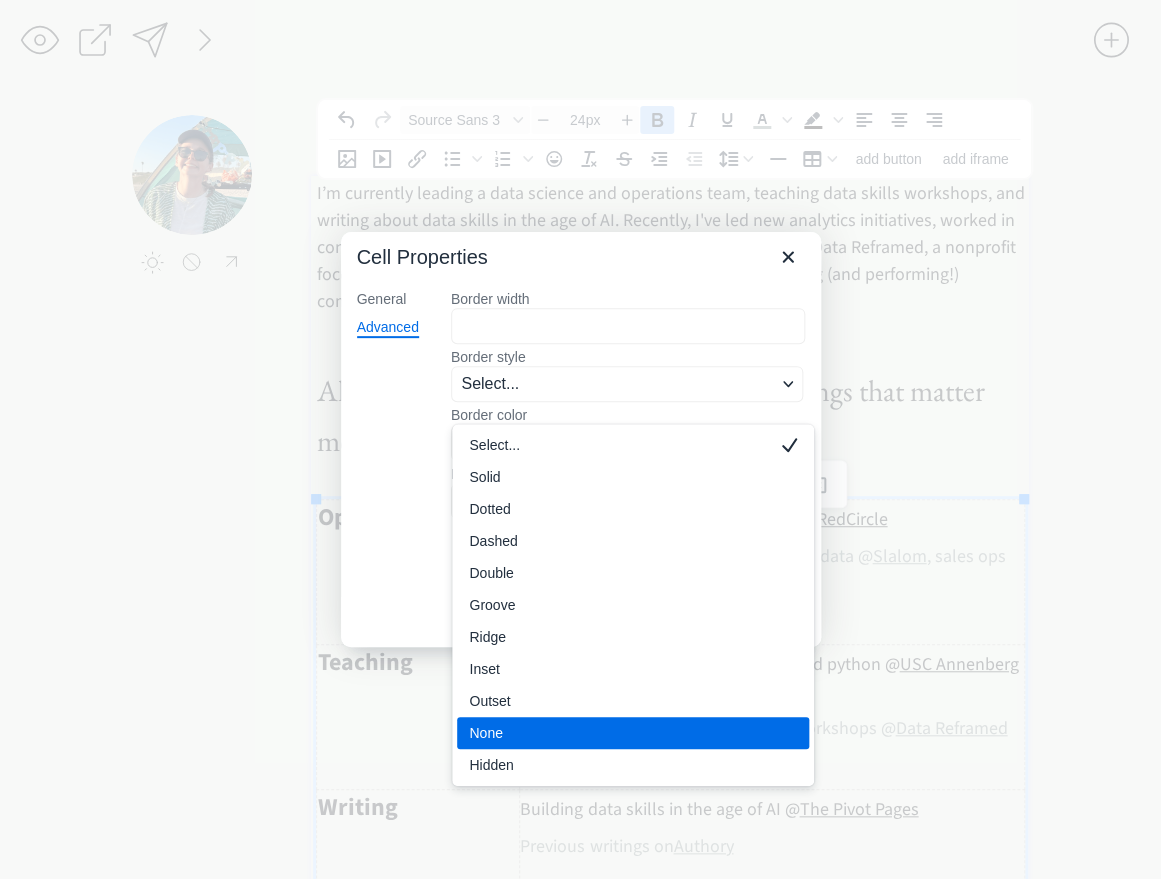 click on "None" at bounding box center (619, 733) 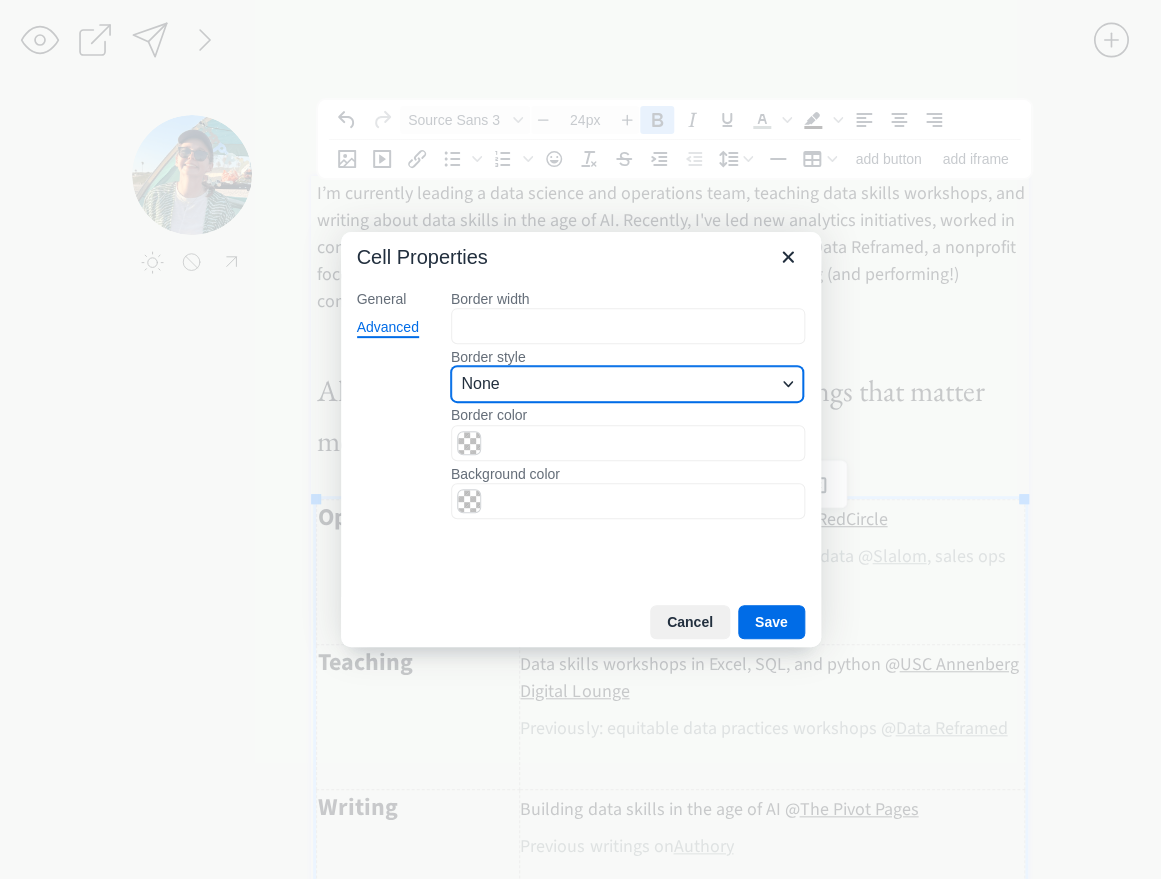 click on "None" at bounding box center [618, 384] 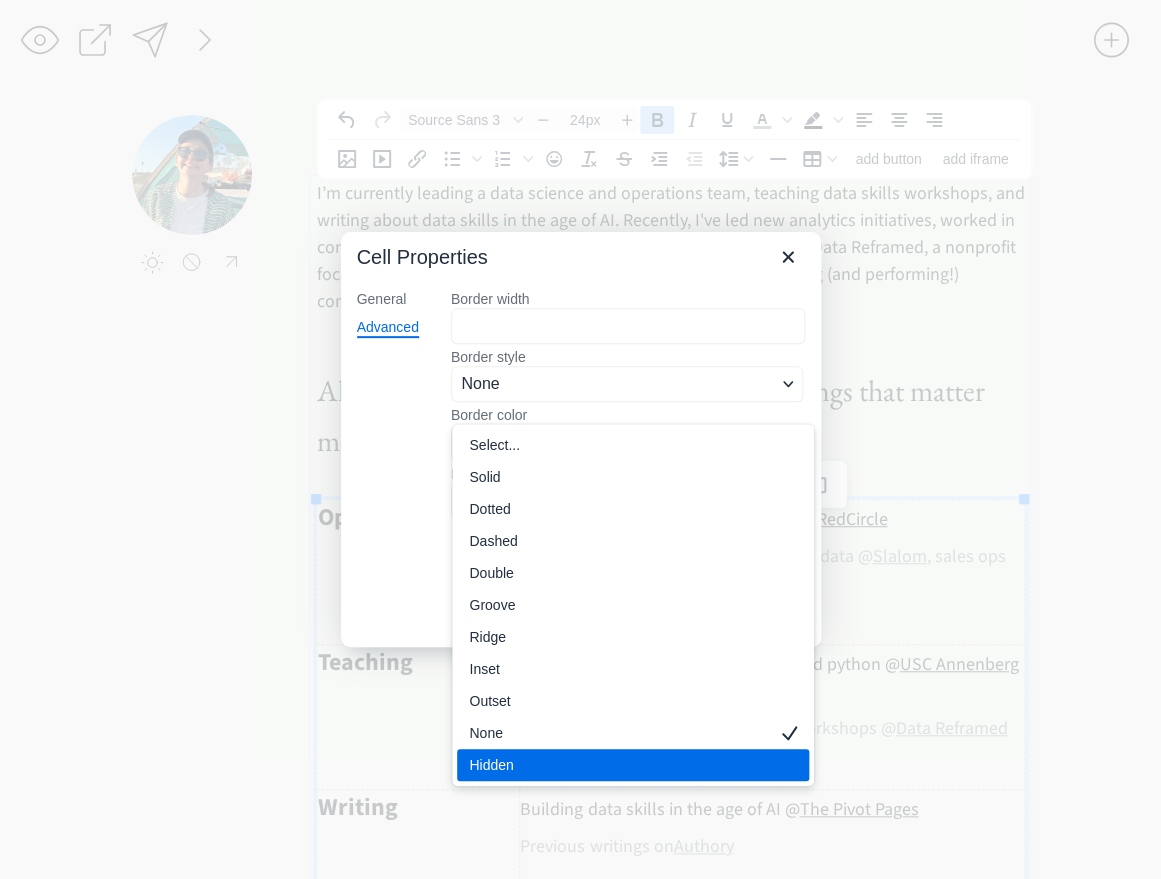 click on "Hidden" at bounding box center [619, 765] 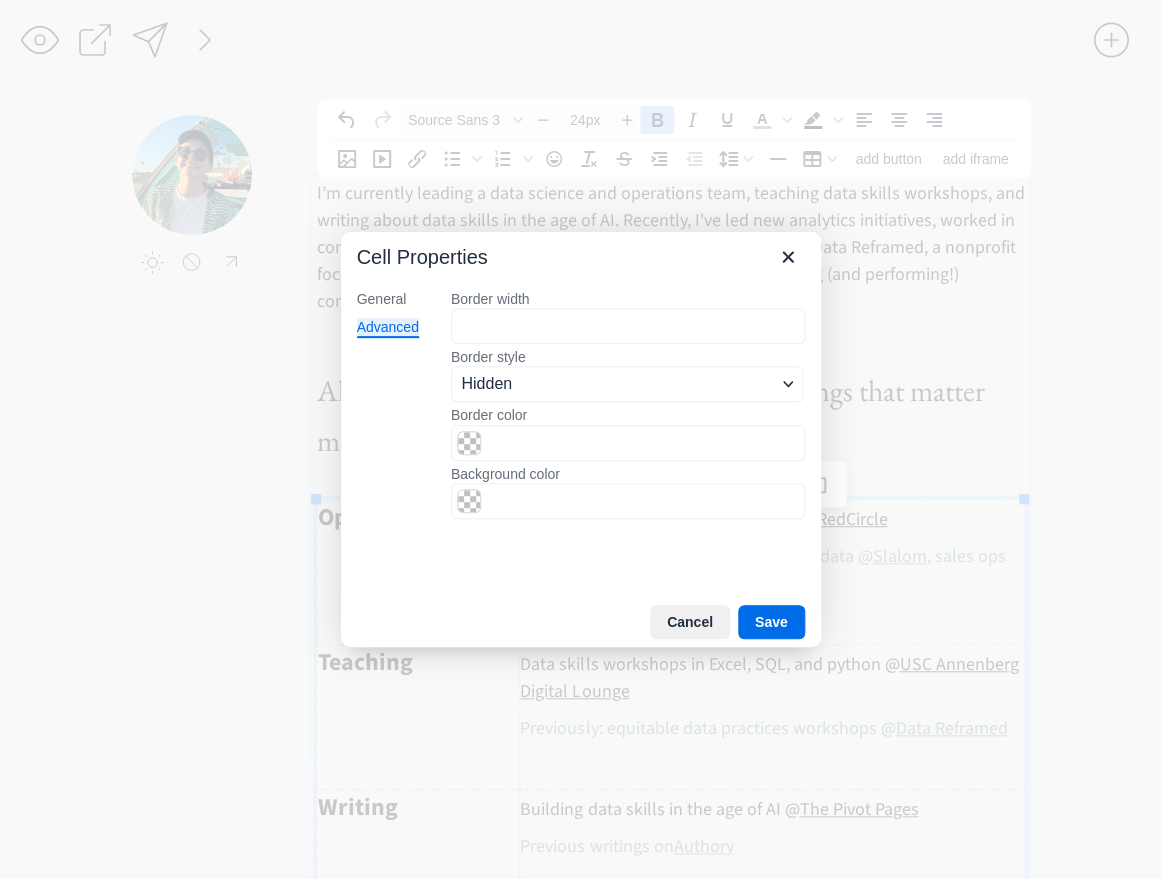 click on "Cancel Save" at bounding box center (581, 622) 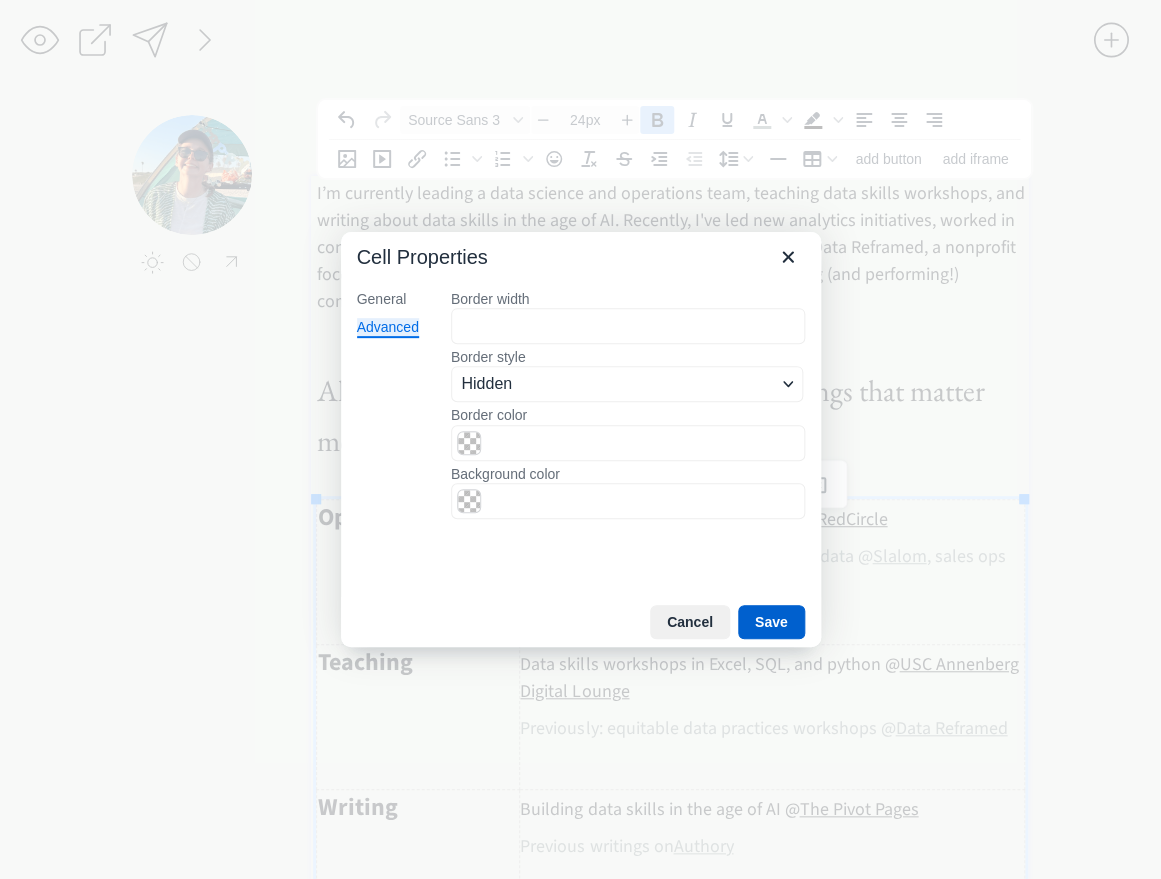 click on "Save" at bounding box center [771, 622] 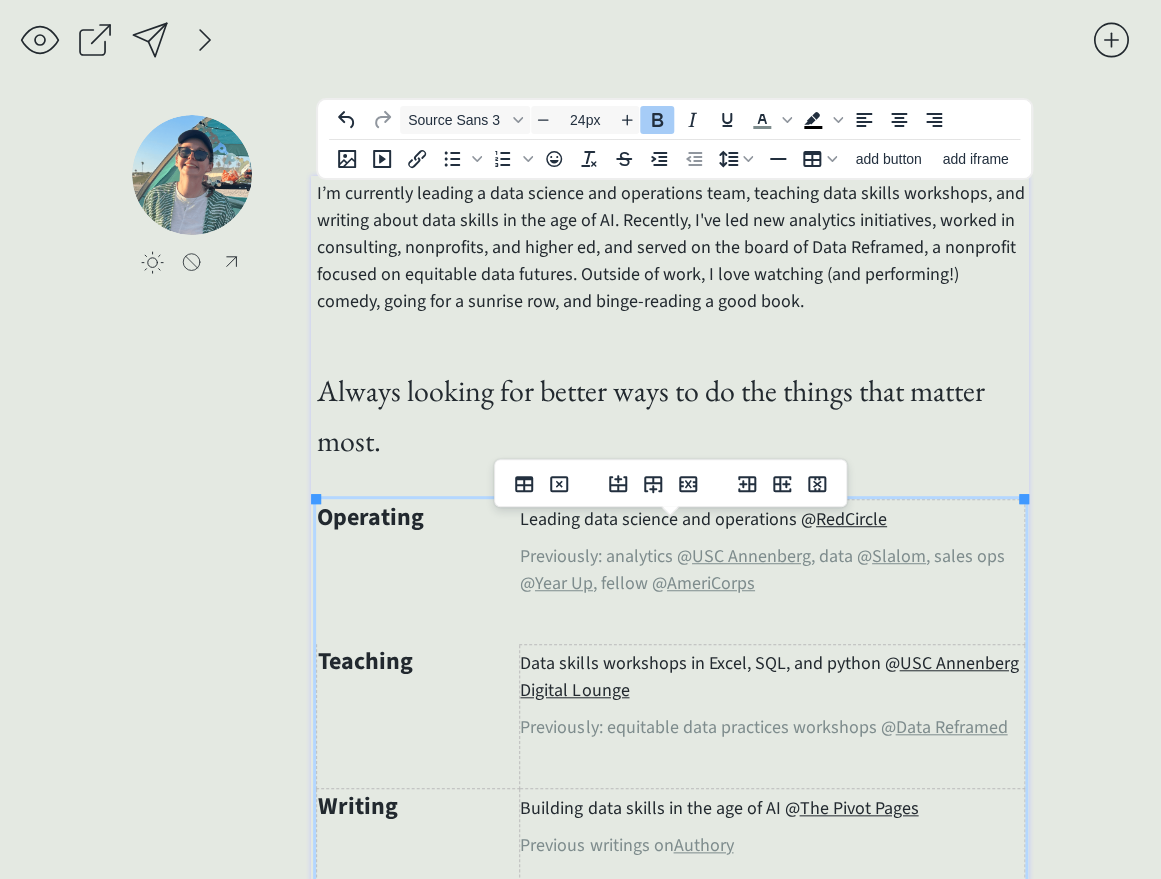 click on "Operating" at bounding box center [418, 572] 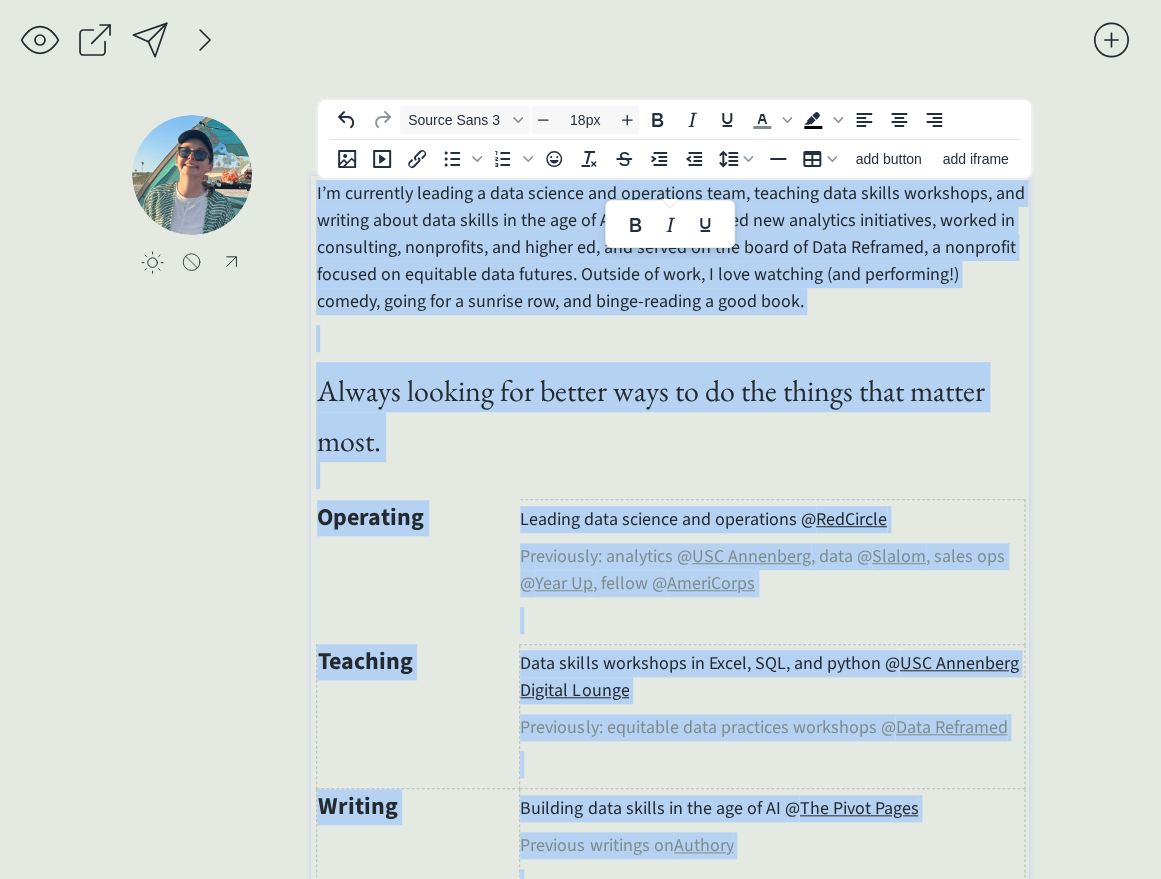 click on "Operating" at bounding box center [418, 572] 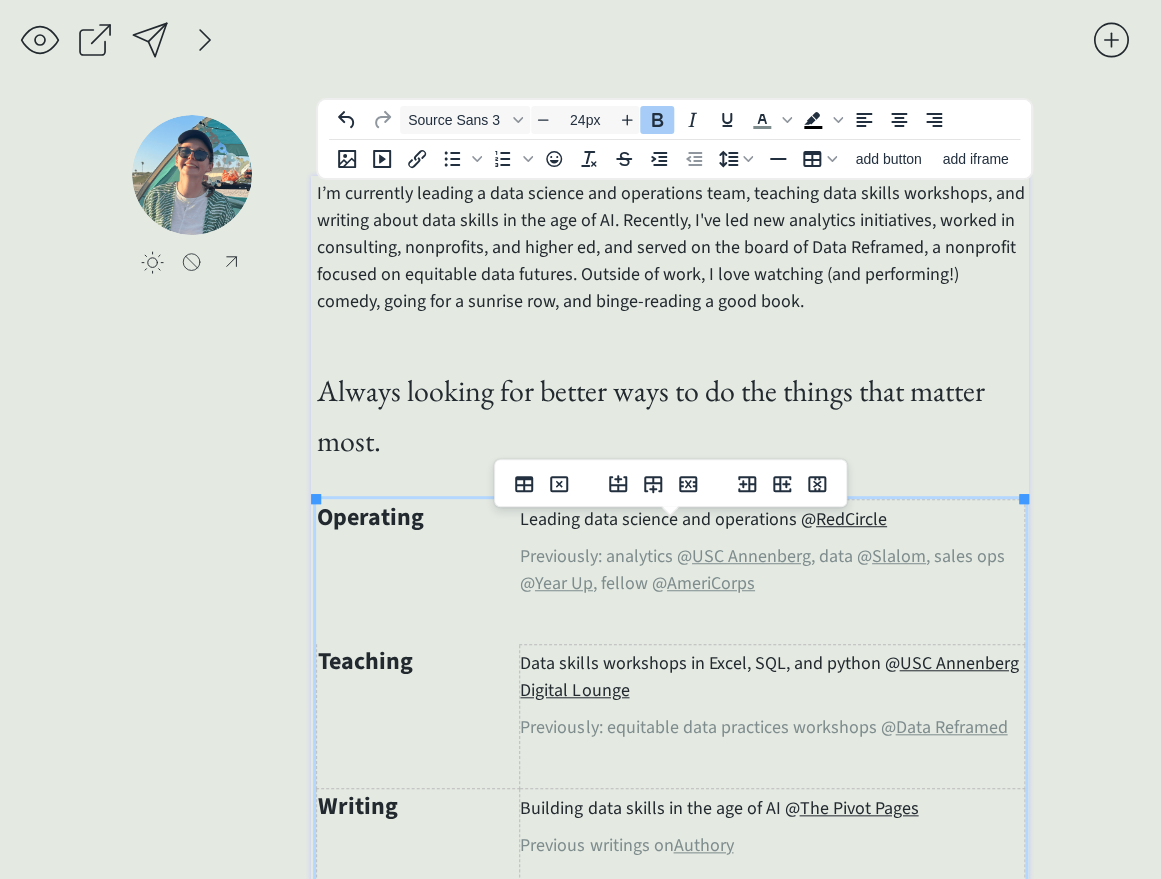 type on "18px" 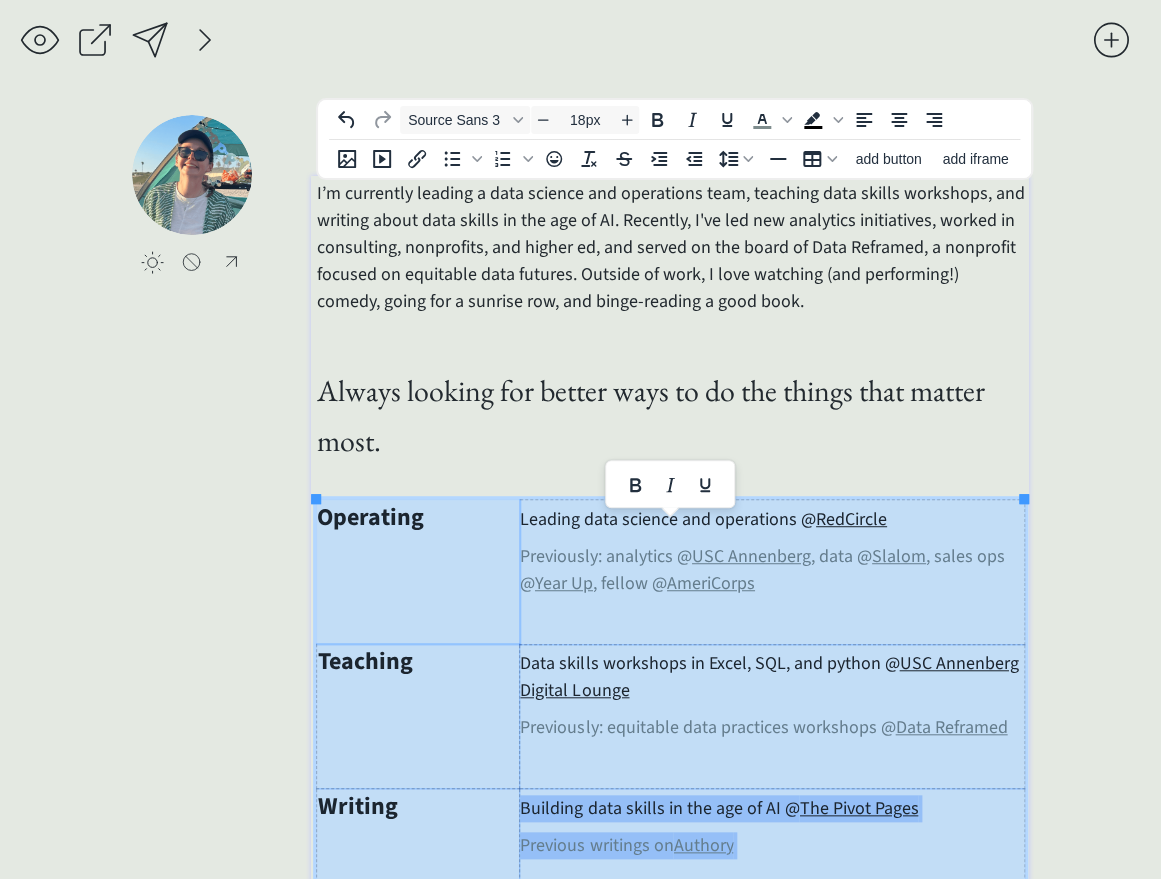 drag, startPoint x: 449, startPoint y: 569, endPoint x: 824, endPoint y: 877, distance: 485.2721 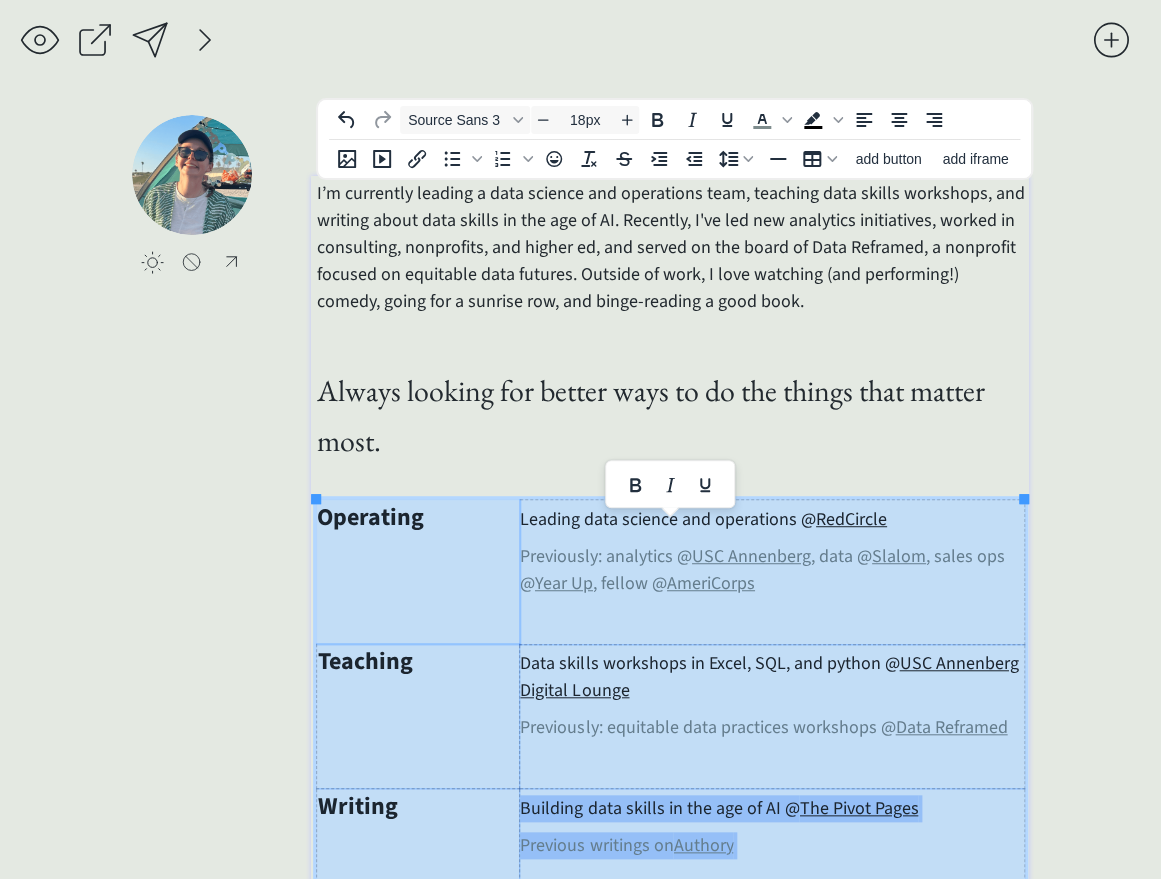 click on "Operating Leading data science and operations @  RedCircle Previously: analytics @  [GEOGRAPHIC_DATA] , data @  Slalom , sales ops @  Year Up , fellow @  AmeriCorps Teaching Data skills workshops in Excel, SQL, and python @  USC Annenberg Digital Lounge Previously: equitable data practices workshops @  Data Reframed Writing Building data skills in the age of AI @  The Pivot Pages Previous writings on  Authory Giving Back Alumni Council @  High Mountain Institute Member @  Junior League of [GEOGRAPHIC_DATA]﻿ Previously: b oard member + program lead @  Data Reframed , data @  The Change Climate Project Reading Currently reading on  StoryGraph Some favorits: Ministry for the Future  by [PERSON_NAME] The Handmaid's Tale  by [PERSON_NAME] Catch-22  by [PERSON_NAME] Wrinkle in Time  by [PERSON_NAME] Brave New World  by [PERSON_NAME] Parable of the Sower  by [PERSON_NAME] The Screwtape Letters  by [PERSON_NAME]" at bounding box center (670, 963) 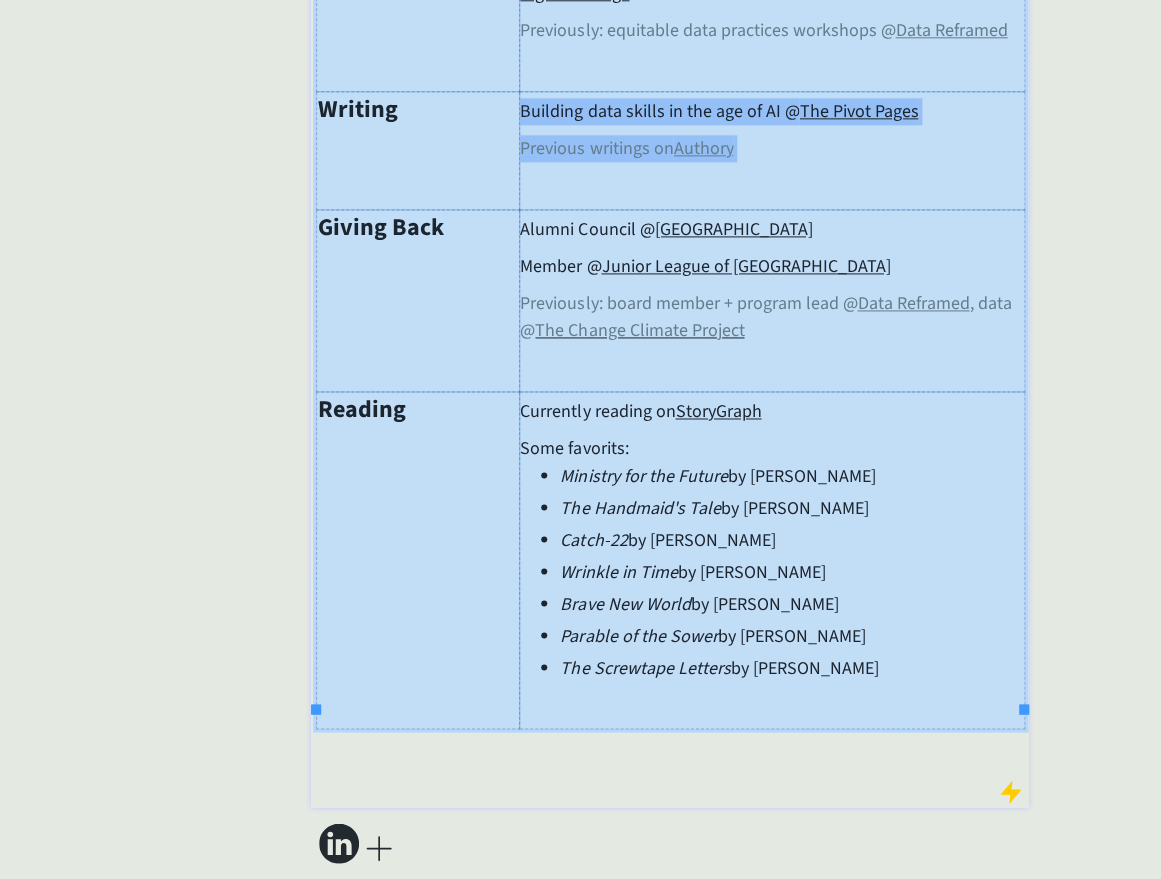 scroll, scrollTop: 0, scrollLeft: 0, axis: both 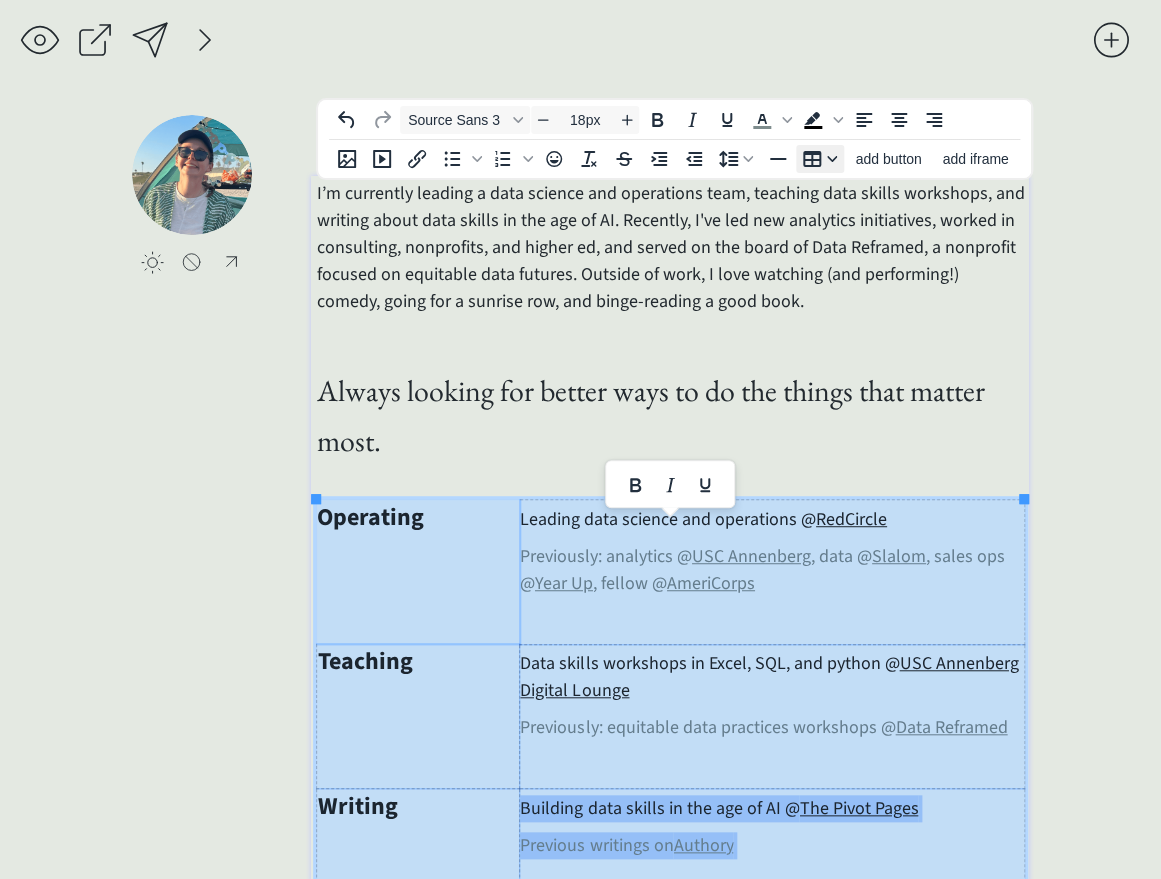click at bounding box center [820, 159] 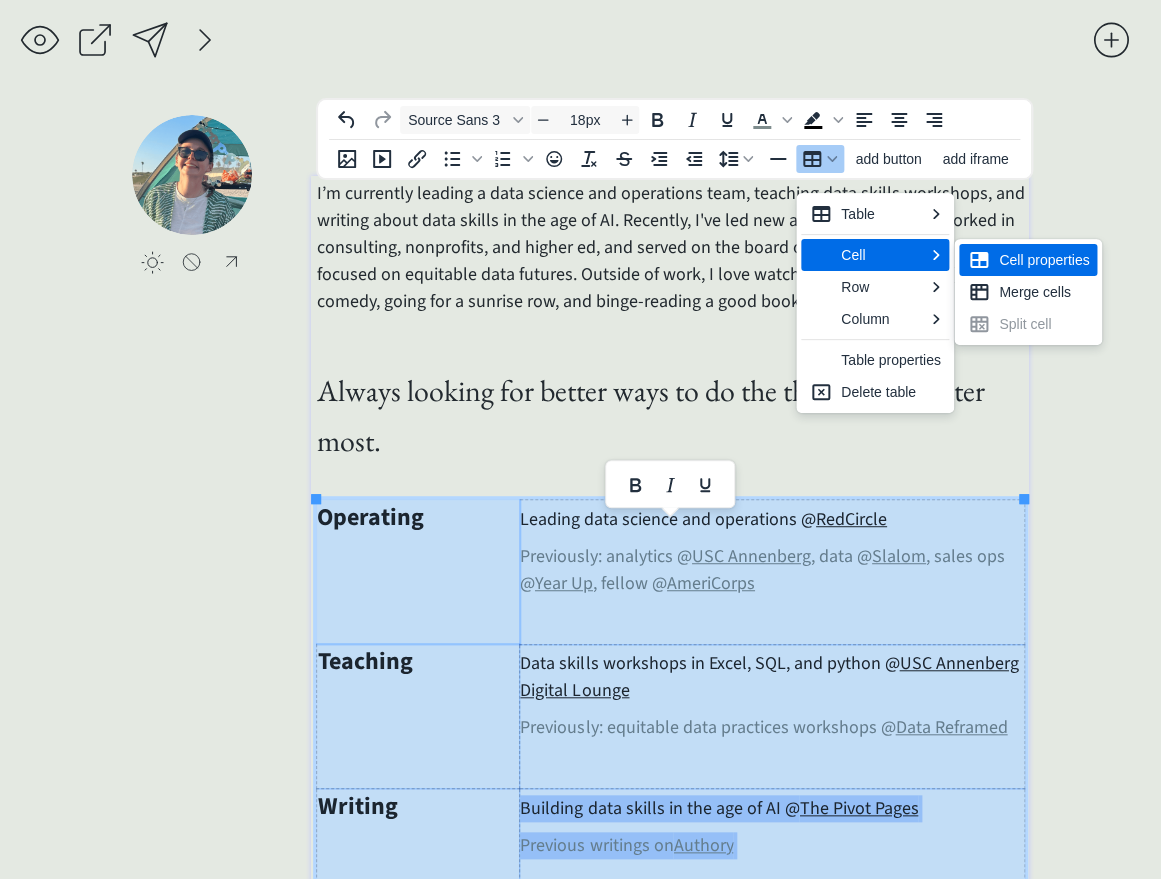 click on "Cell properties" at bounding box center (1044, 260) 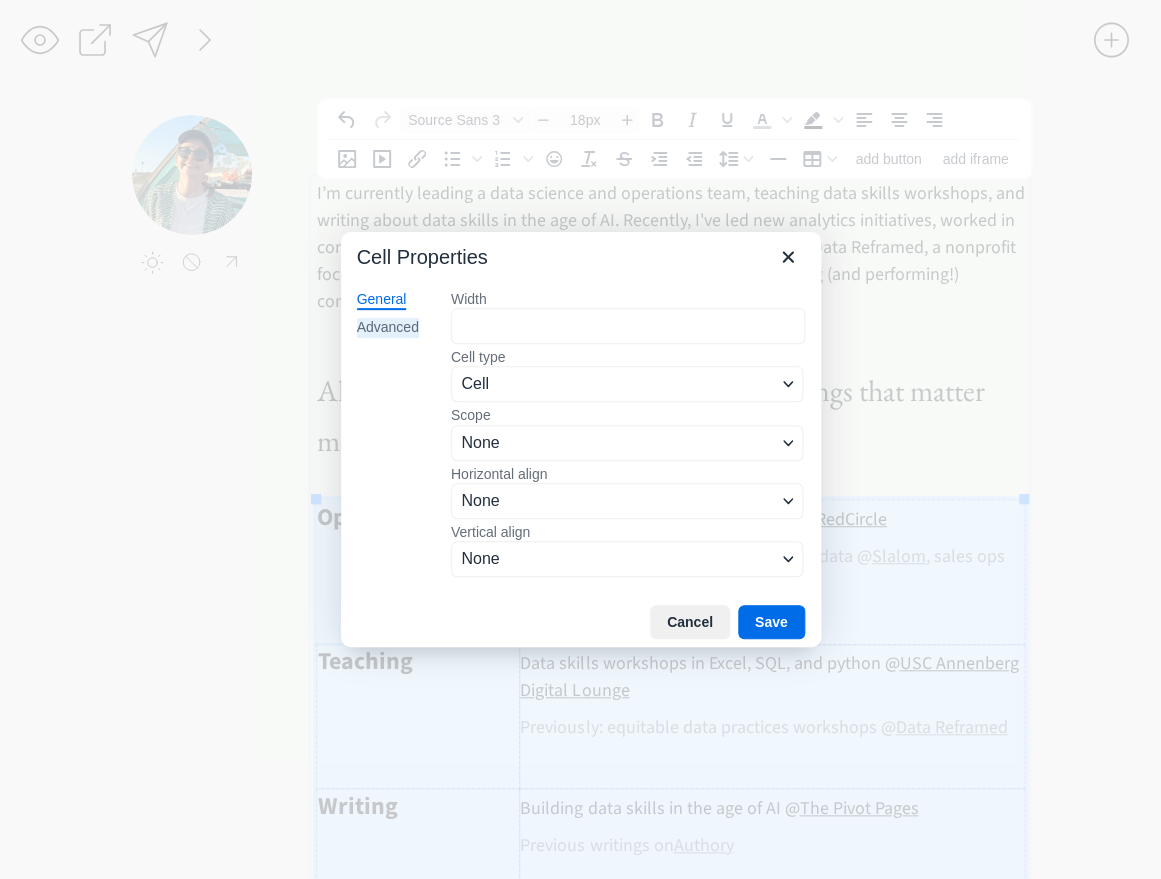 click on "Advanced" at bounding box center (388, 328) 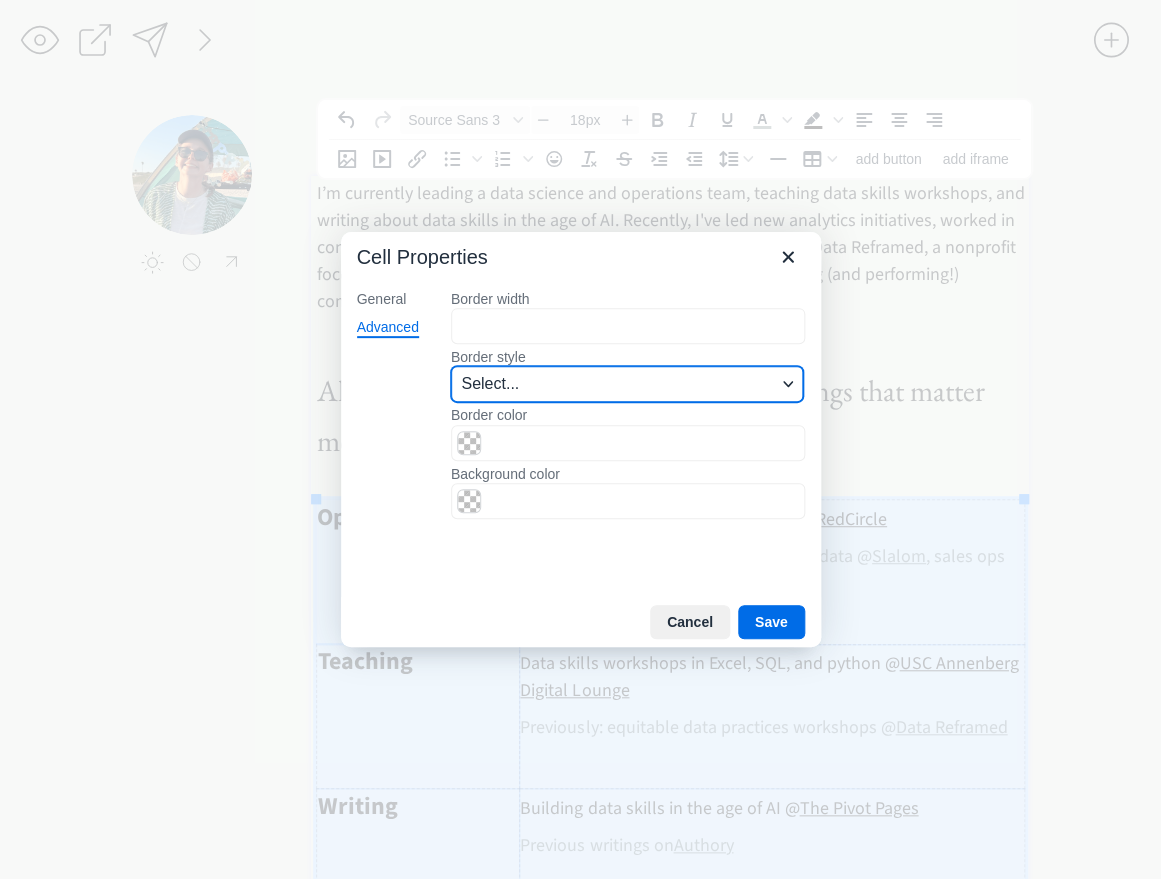 click on "Select..." at bounding box center (618, 384) 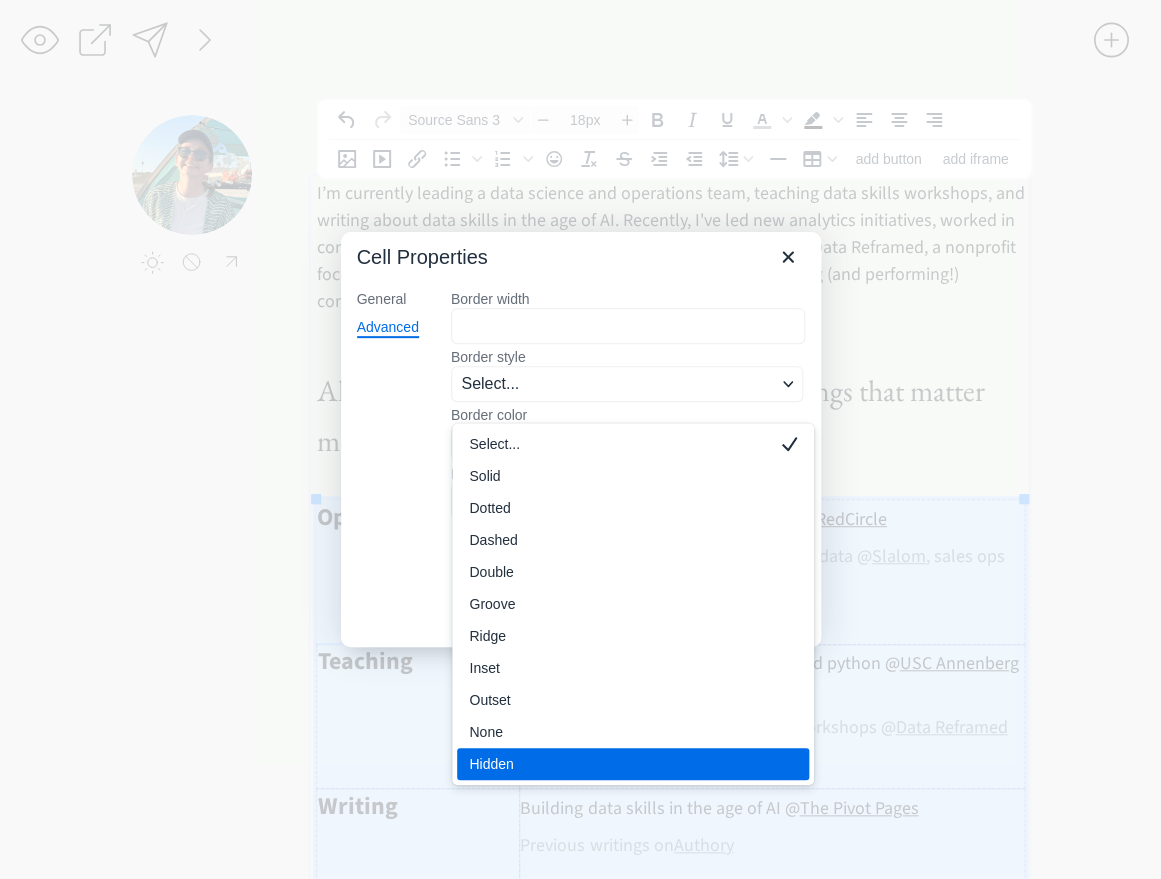 click on "Hidden" at bounding box center [619, 764] 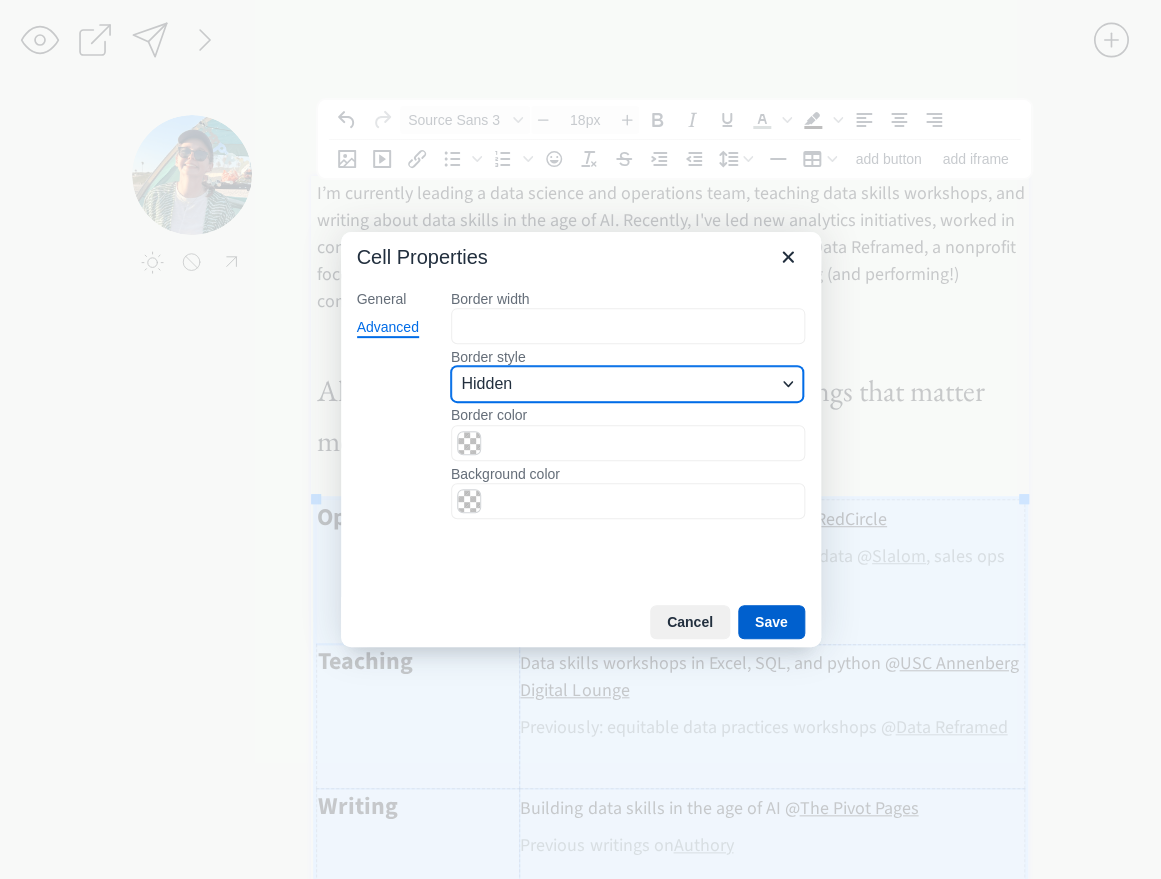 click on "Save" at bounding box center (771, 622) 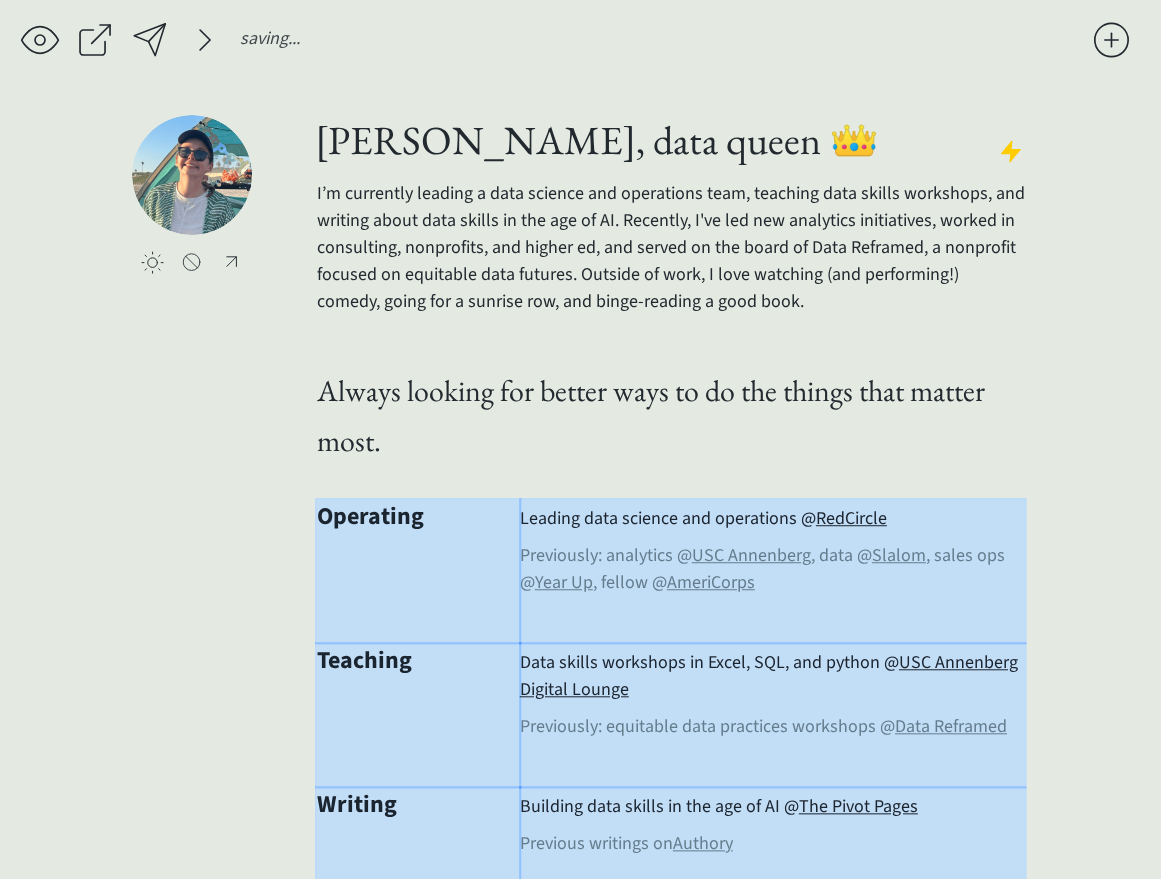 click on "click to upload a picture click to upload a picture [PERSON_NAME], data queen 👑 I’m currently leading a data science and operations team, teaching data skills workshops, and writing about data skills in the age of AI. Recently, I've led new analytics initiatives, worked in consulting, nonprofits, and higher ed, and served on the board of Data Reframed, a nonprofit focused on equitable data futures. Outside of work, I love watching (and performing!) comedy, going for a sunrise row, and binge-reading a good book. Always looking for better ways to do the things that matter most. Operating Leading data science and operations @  RedCircle Previously: analytics @  USC Annenberg , data @  Slalom , sales ops @  Year Up , fellow @  AmeriCorps Teaching Data skills workshops in Excel, SQL, and python @  USC Annenberg Digital Lounge Previously: equitable data practices workshops @  Data Reframed Writing Building data skills in the age of AI @  The Pivot Pages Previous writings on  Authory Giving Back Member @" at bounding box center (580, 838) 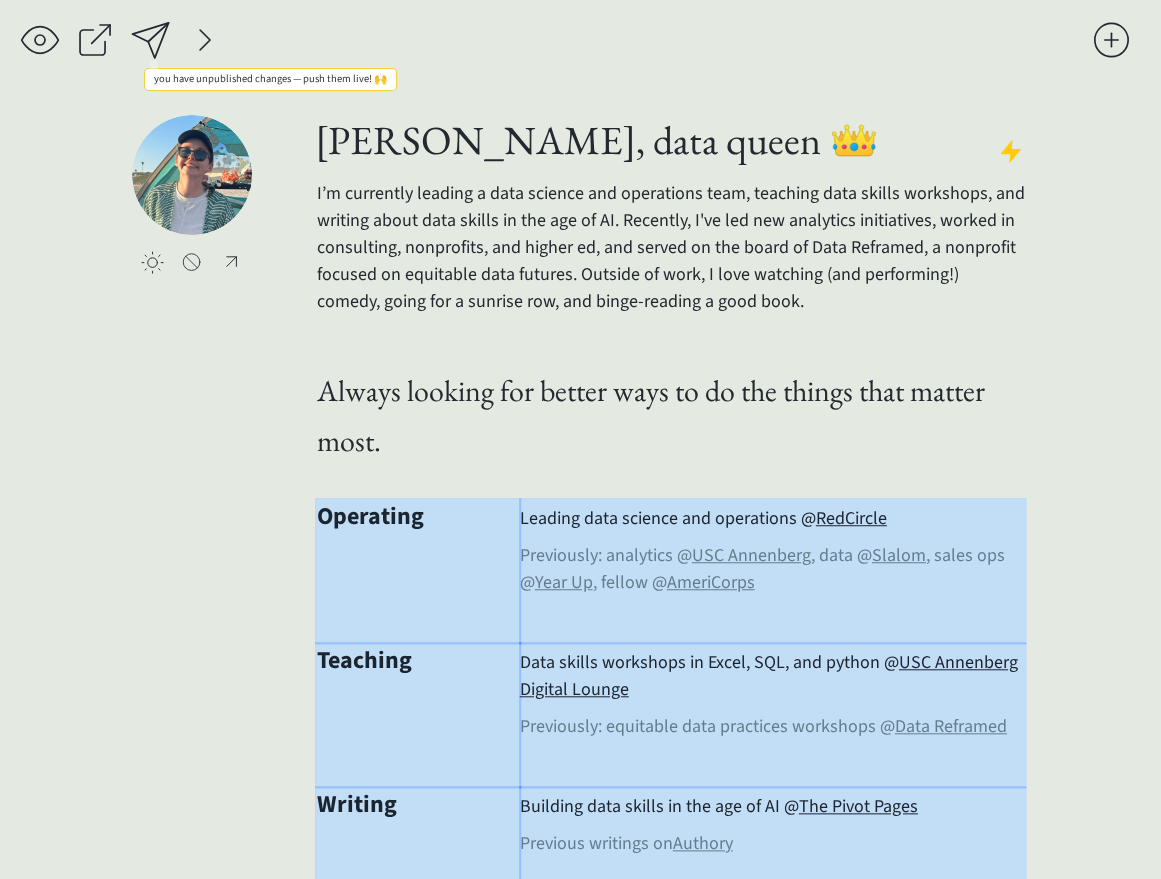 click at bounding box center [150, 40] 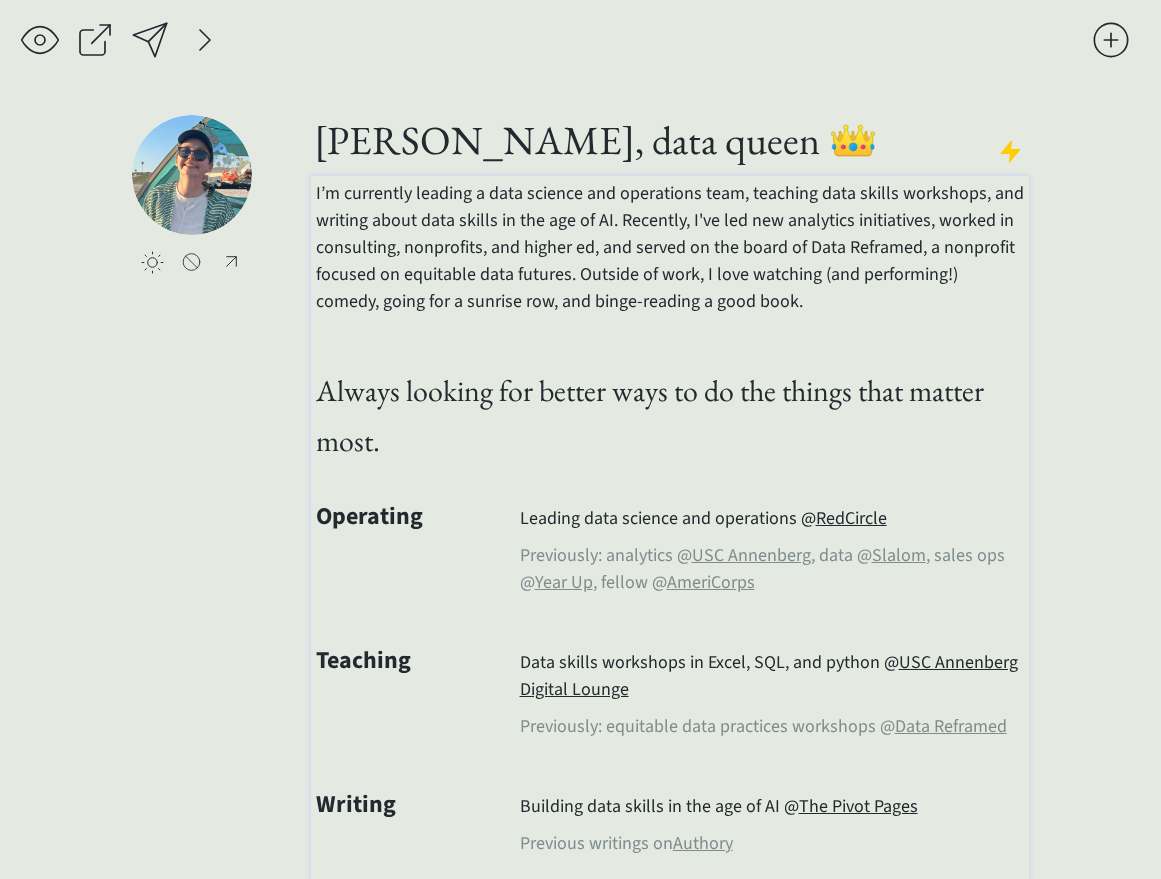 scroll, scrollTop: 0, scrollLeft: 0, axis: both 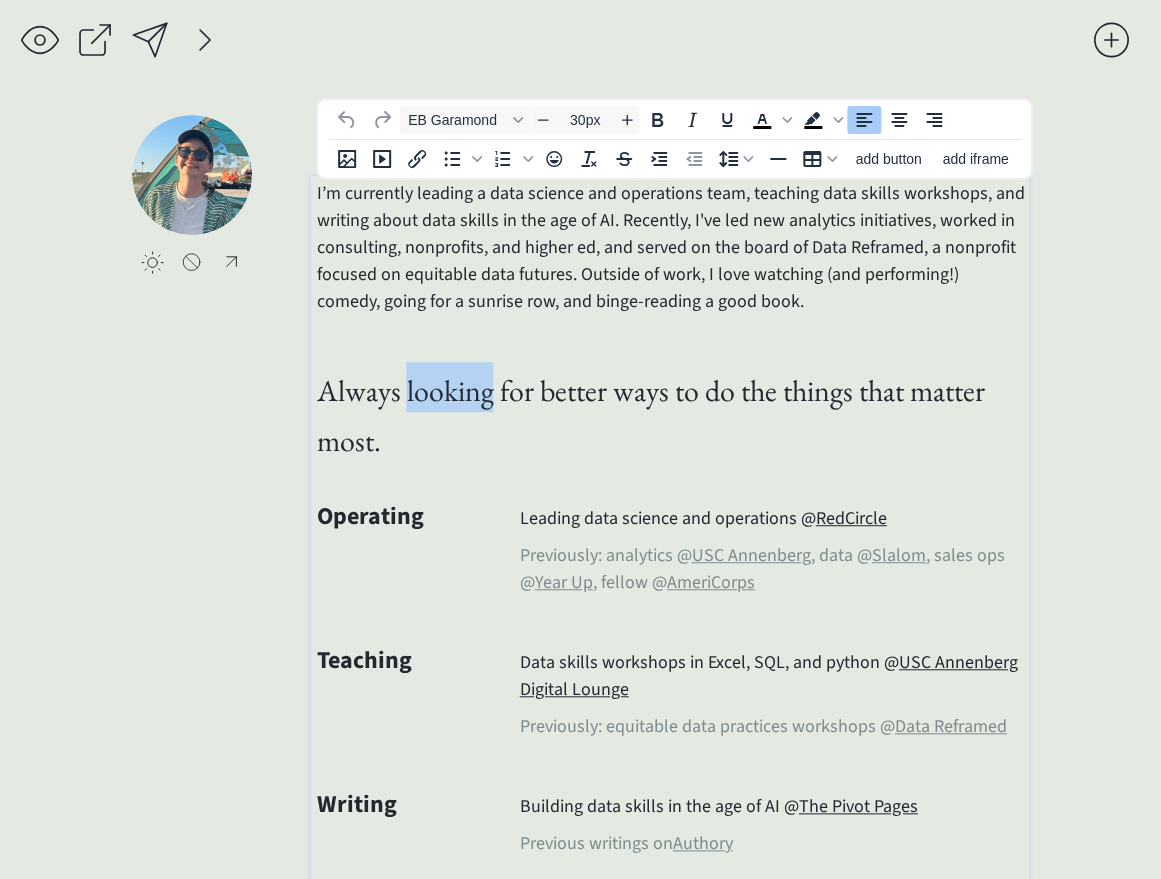 click on "Always looking for better ways to do the things that matter most." at bounding box center [650, 415] 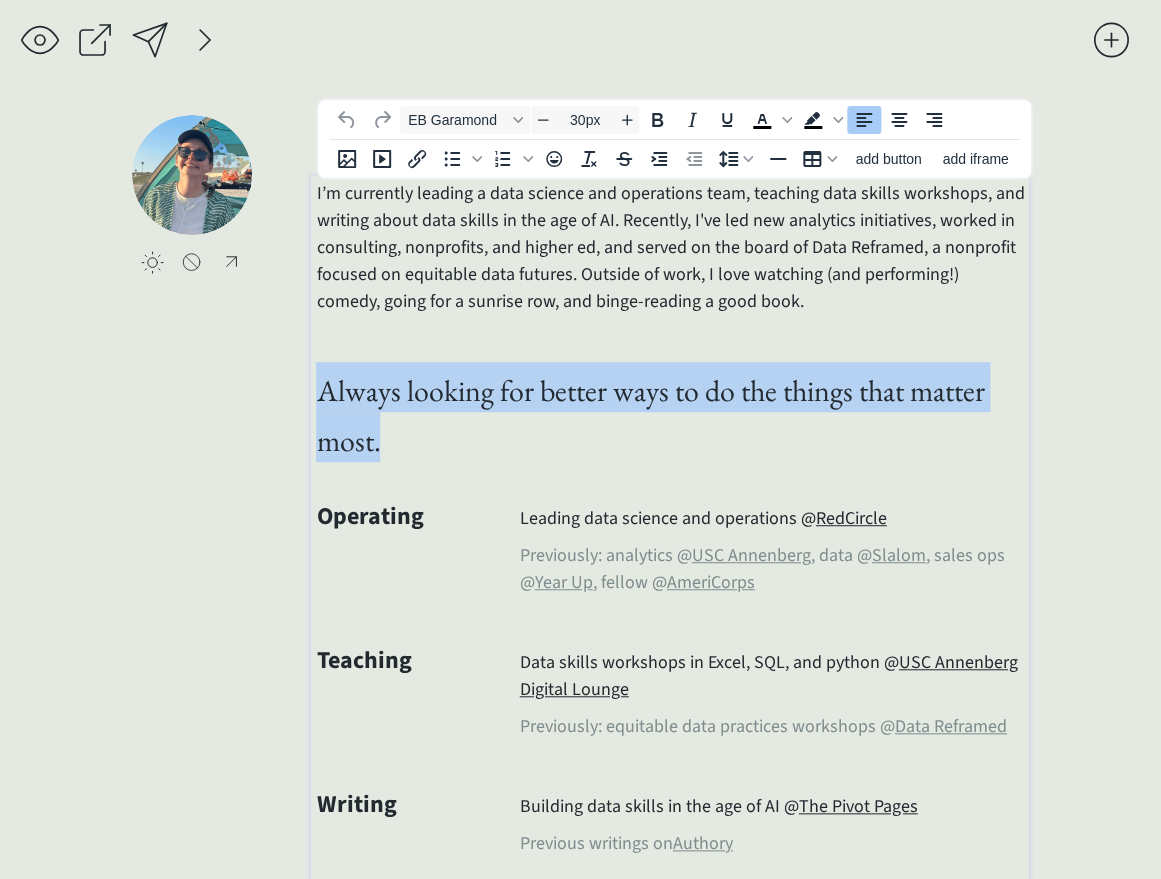 click on "Always looking for better ways to do the things that matter most." at bounding box center (650, 415) 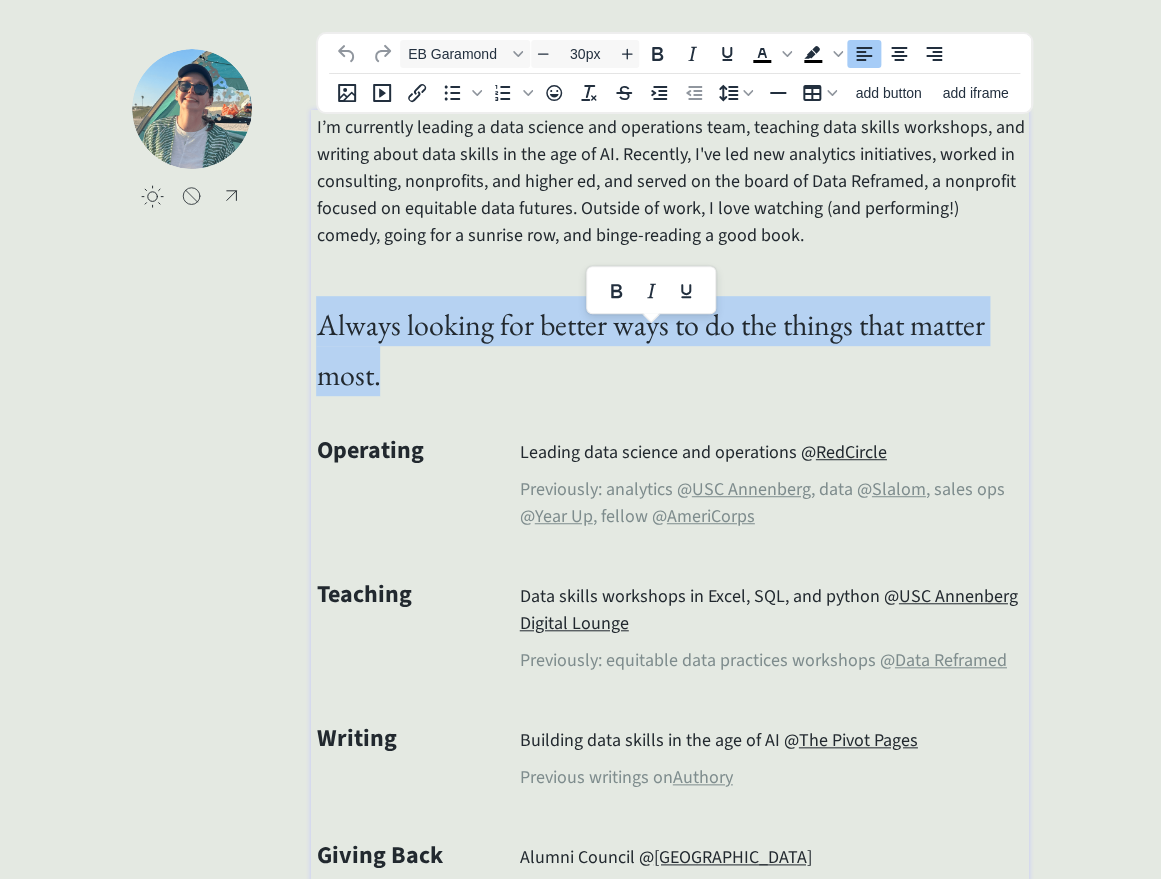 scroll, scrollTop: 0, scrollLeft: 0, axis: both 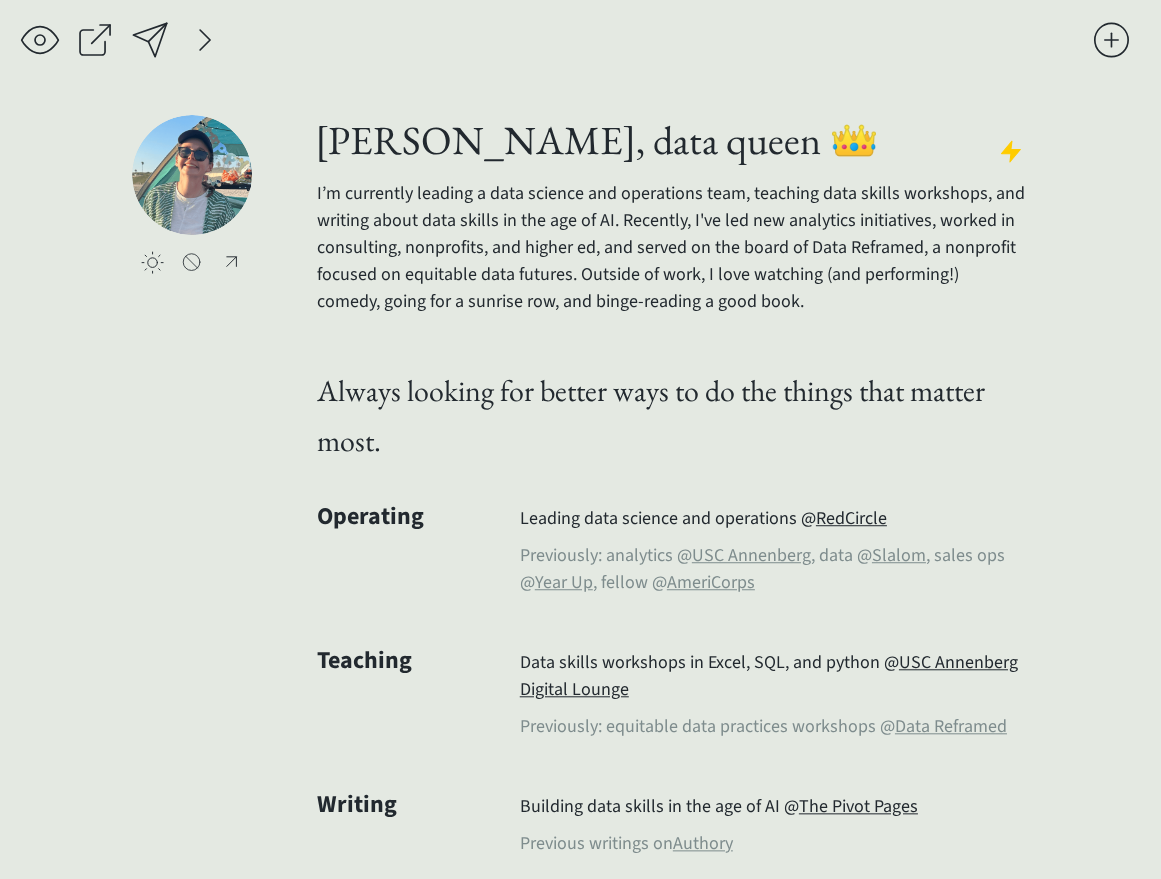 click on "click to upload a picture" at bounding box center (221, 235) 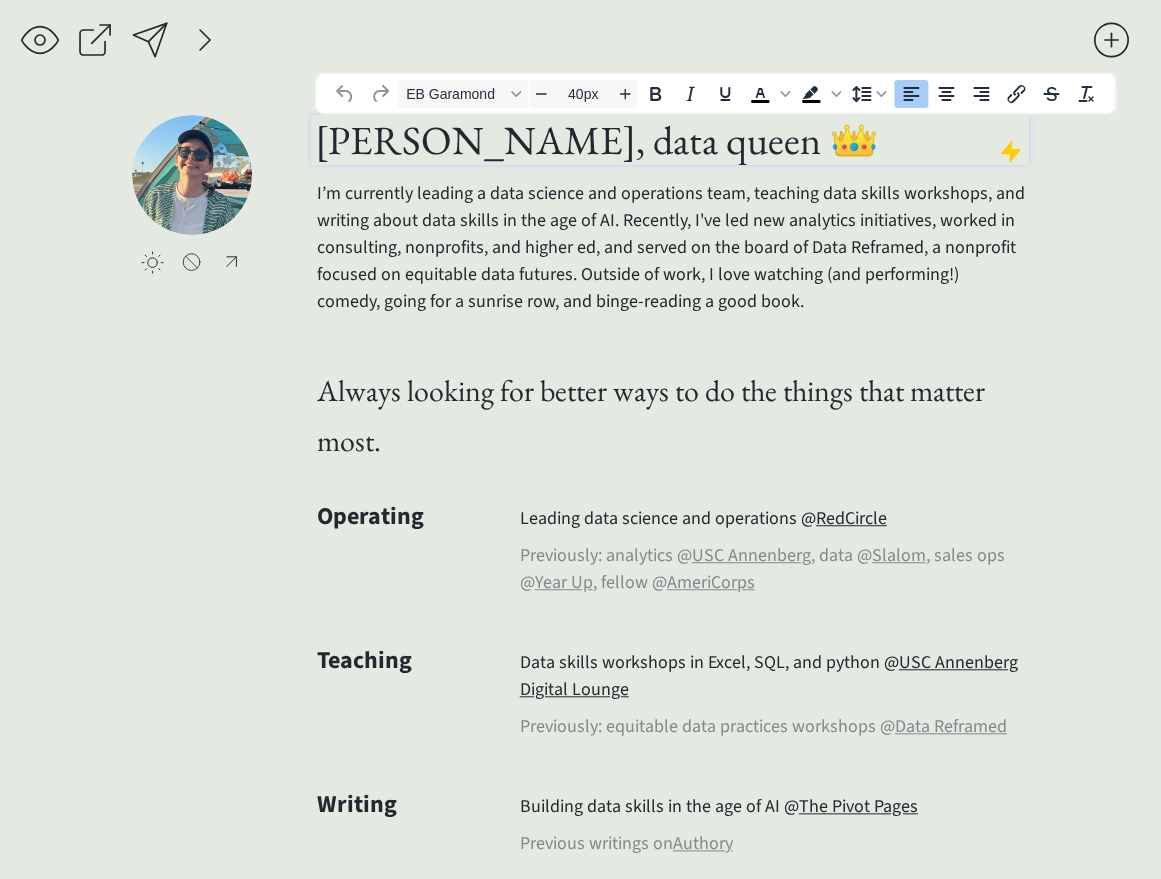 click on "[PERSON_NAME], data queen 👑" at bounding box center (669, 140) 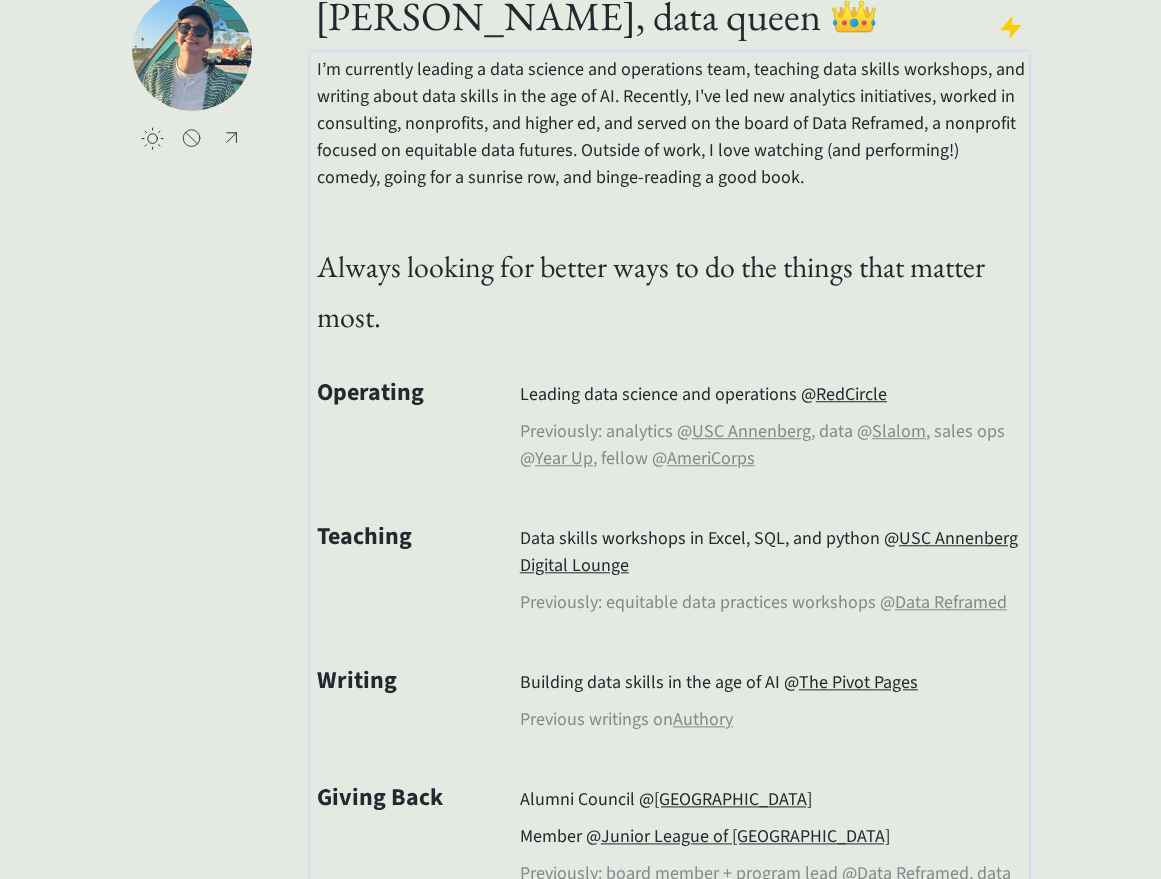 scroll, scrollTop: 0, scrollLeft: 0, axis: both 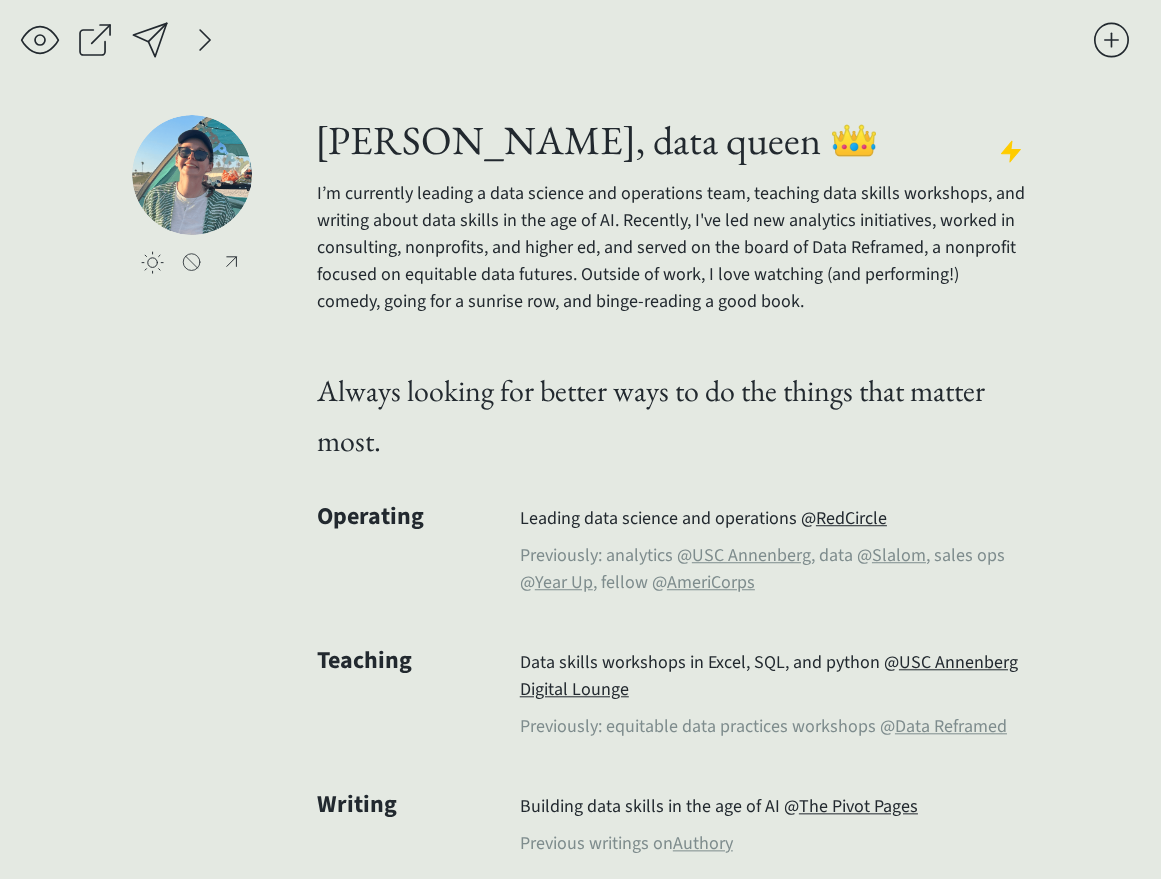 click on "click to upload a picture rachel whaley, data queen 👑 I’m currently leading a data science and operations team, teaching data skills workshops, and writing about data skills in the age of AI. Recently, I've led new analytics initiatives, worked in consulting, nonprofits, and higher ed, and served on the board of Data Reframed, a nonprofit focused on equitable data futures. Outside of work, I love watching (and performing!) comedy, going for a sunrise row, and binge-reading a good book. Always looking for better ways to do the things that matter most. Operating Leading data science and operations @  RedCircle Previously: analytics @  USC Annenberg , data @  Slalom , sales ops @  Year Up , fellow @  AmeriCorps Teaching Data skills workshops in Excel, SQL, and python @  USC Annenberg Digital Lounge Previously: equitable data practices workshops @  Data Reframed Writing Building data skills in the age of AI @  The Pivot Pages Previous writings on  Authory Giving Back Alumni Council @  High Mountain Institute" 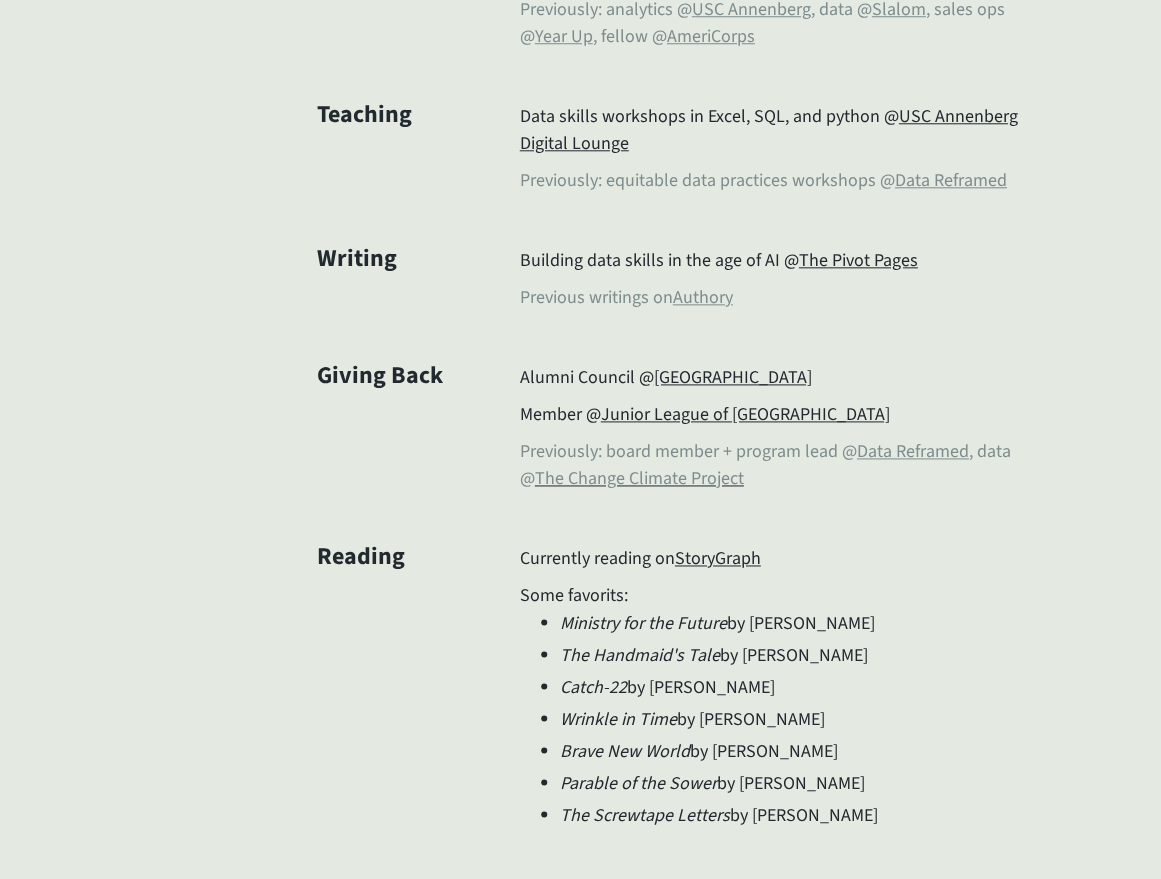 scroll, scrollTop: 691, scrollLeft: 0, axis: vertical 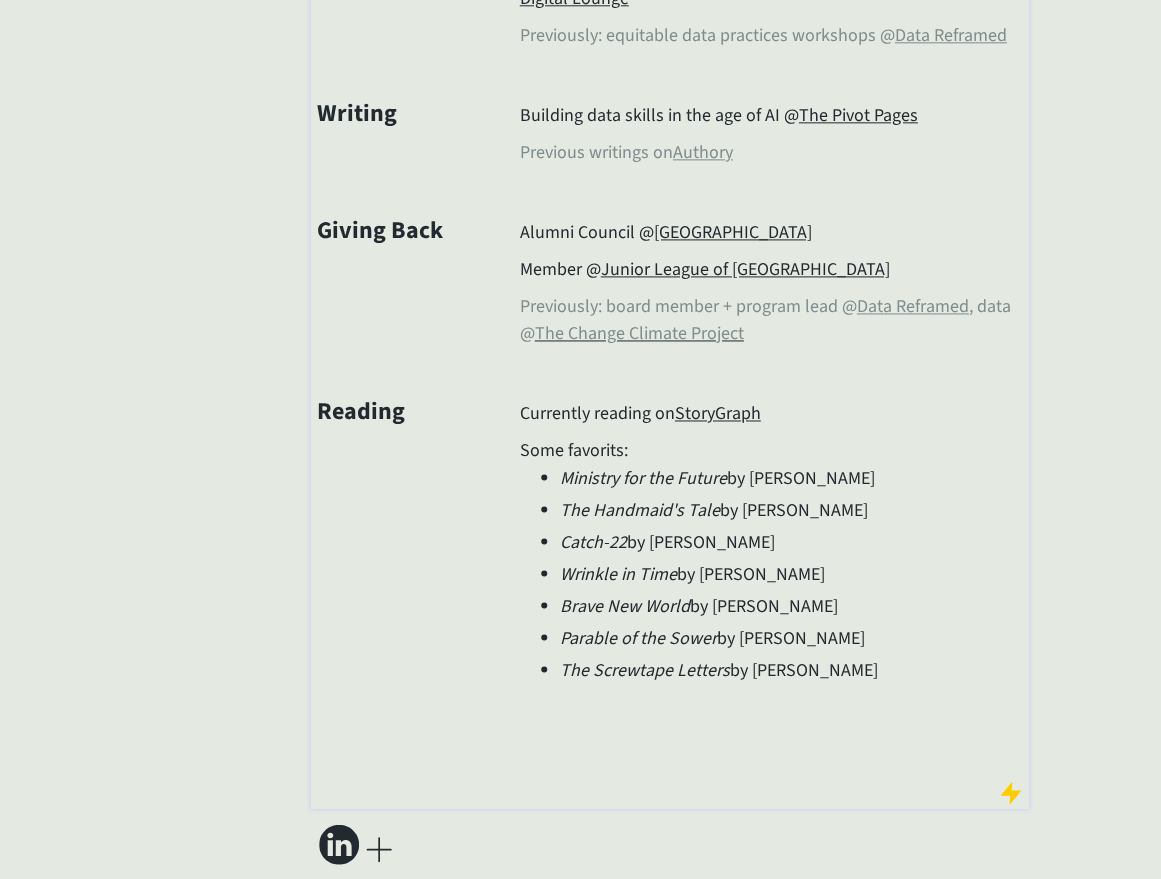 type on "18px" 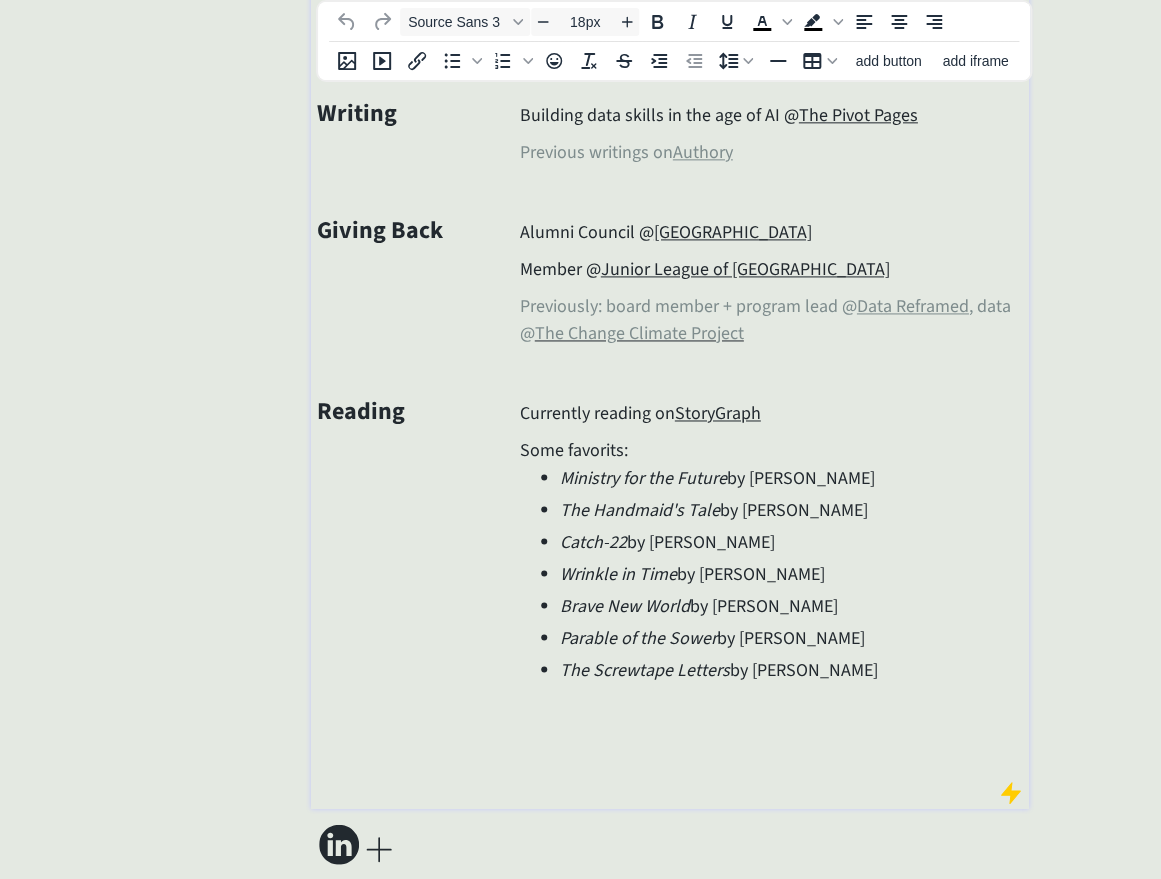 click on "Some favorits:" at bounding box center (772, 450) 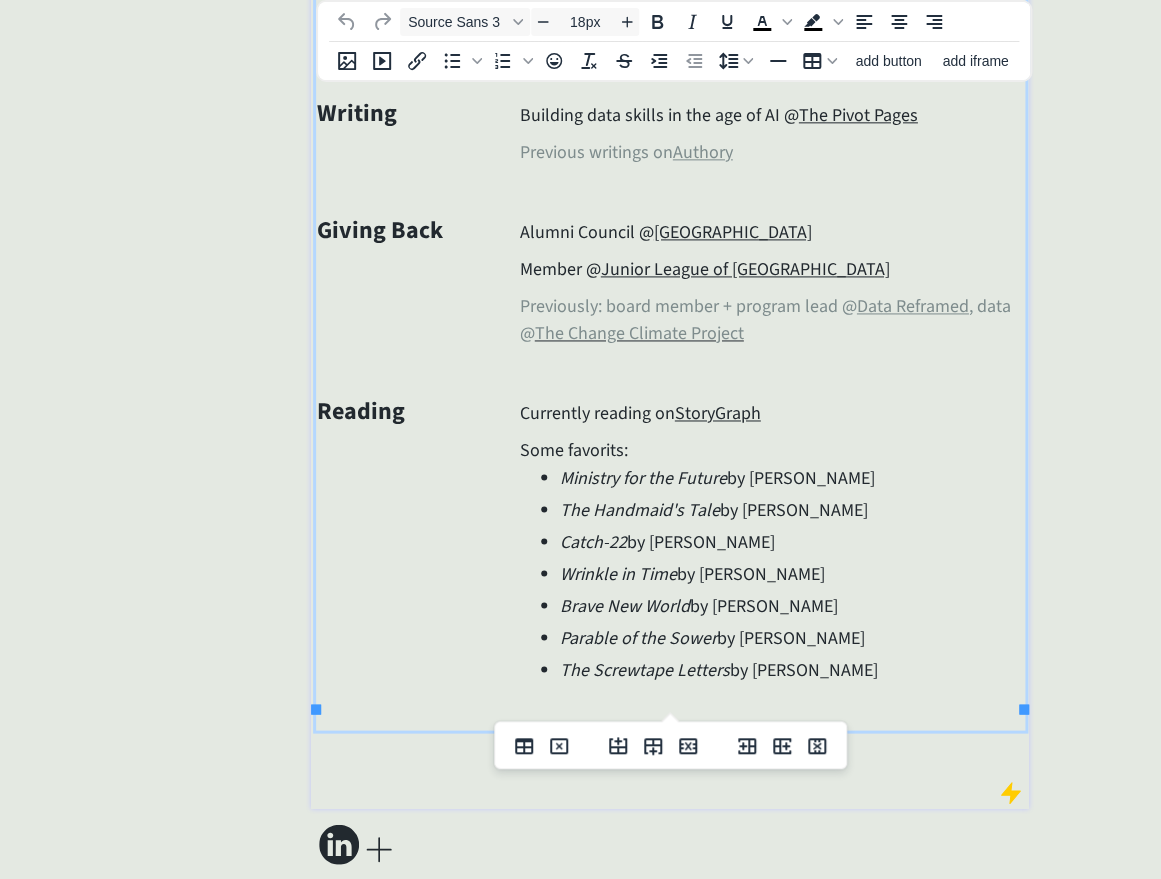type 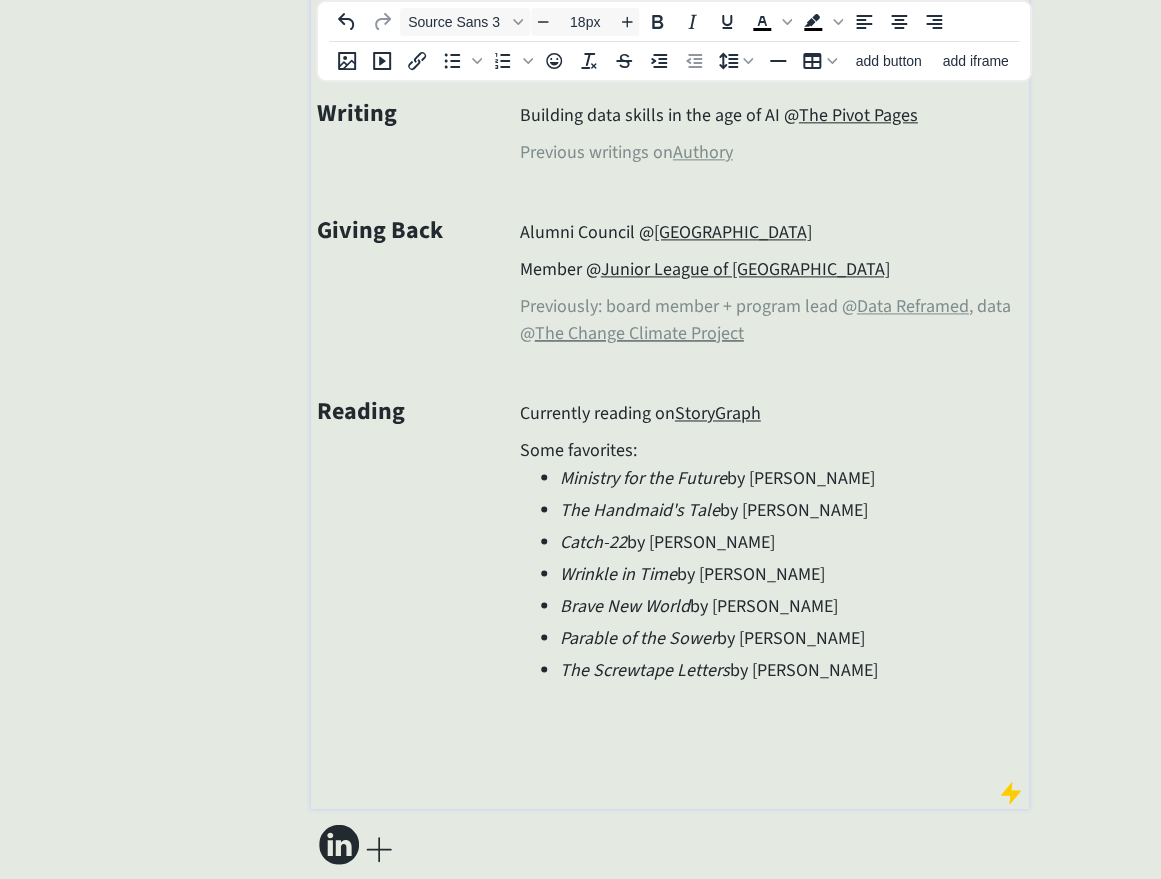 click on "I’m currently leading a data science and operations team, teaching data skills workshops, and writing about data skills in the age of AI. Recently, I've led new analytics initiatives, worked in consulting, nonprofits, and higher ed, and served on the board of Data Reframed, a nonprofit focused on equitable data futures. Outside of work, I love watching (and performing!) comedy, going for a sunrise row, and binge-reading a good book. Always looking for better ways to do the things that matter most. Operating Leading data science and operations @  RedCircle Previously: analytics @  USC Annenberg , data @  Slalom , sales ops @  Year Up , fellow @  AmeriCorps Teaching Data skills workshops in Excel, SQL, and python @  USC Annenberg Digital Lounge Previously: equitable data practices workshops @  Data Reframed Writing Building data skills in the age of AI @  The Pivot Pages Previous writings on  Authory Giving Back Alumni Council @  High Mountain Institute Member @  Junior League of Los Angeles Data Reframed" at bounding box center [670, 141] 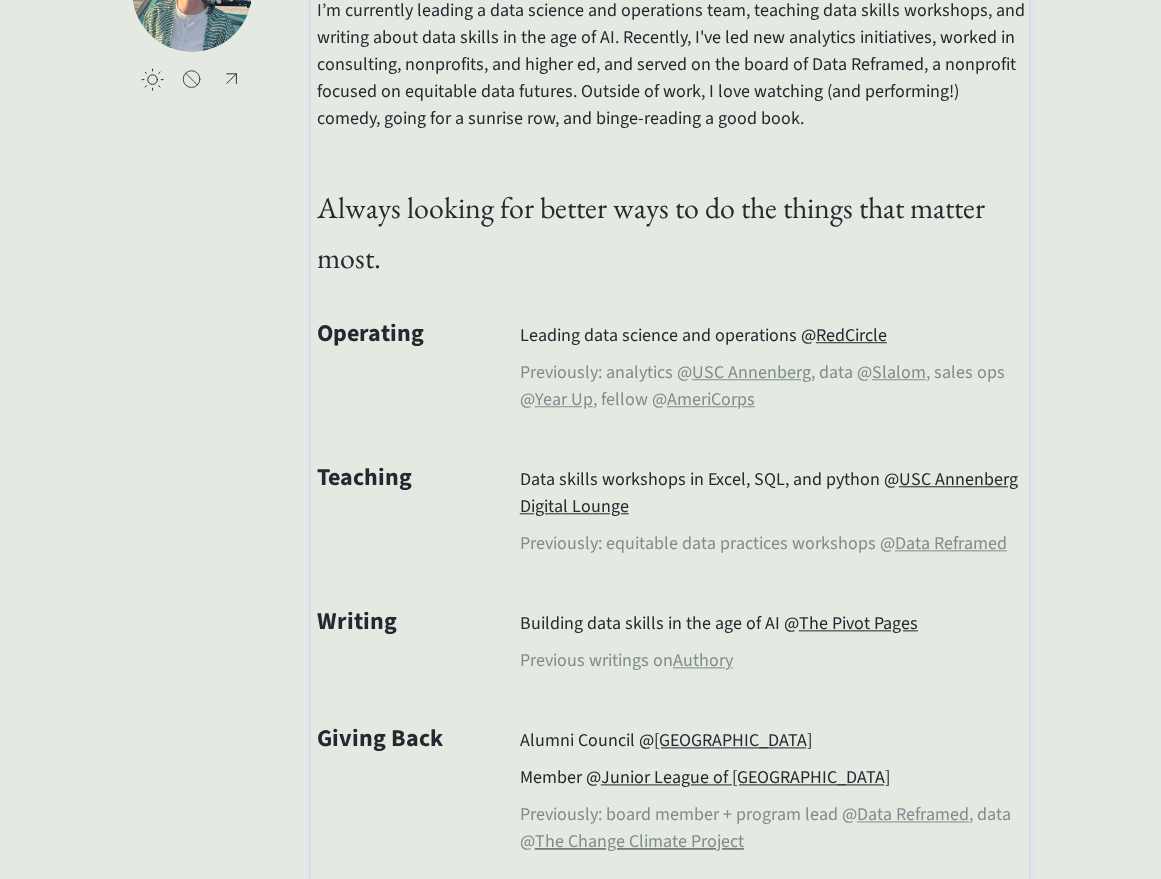 scroll, scrollTop: 0, scrollLeft: 0, axis: both 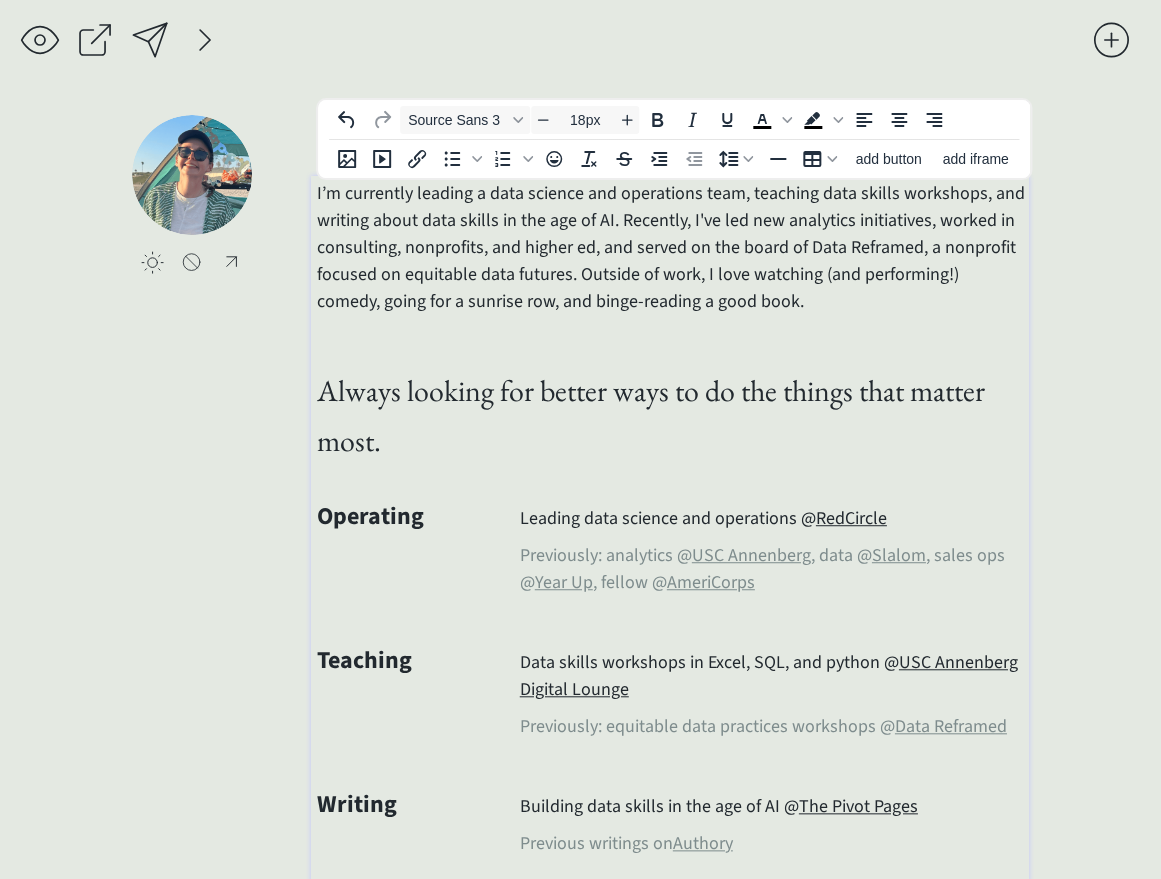 click on "saving... click to upload a picture rachel whaley, data queen 👑 I’m currently leading a data science and operations team, teaching data skills workshops, and writing about data skills in the age of AI. Recently, I've led new analytics initiatives, worked in consulting, nonprofits, and higher ed, and served on the board of Data Reframed, a nonprofit focused on equitable data futures. Outside of work, I love watching (and performing!) comedy, going for a sunrise row, and binge-reading a good book. Always looking for better ways to do the things that matter most. Operating Leading data science and operations @  RedCircle Previously: analytics @  USC Annenberg , data @  Slalom , sales ops @  Year Up , fellow @  AmeriCorps Teaching Data skills workshops in Excel, SQL, and python @  USC Annenberg Digital Lounge Previously: equitable data practices workshops @  Data Reframed Writing Building data skills in the age of AI @  The Pivot Pages Previous writings on  Authory Giving Back Alumni Council @  Member @" 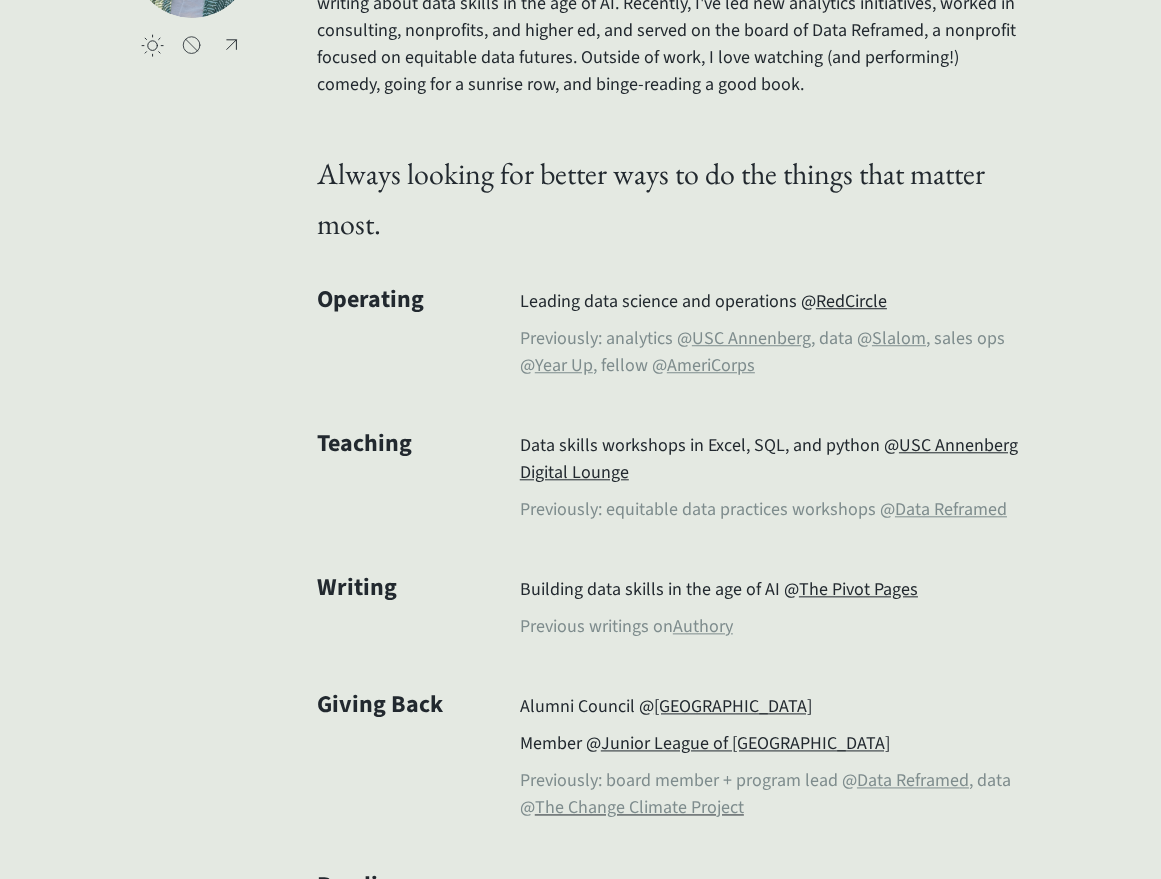 scroll, scrollTop: 222, scrollLeft: 0, axis: vertical 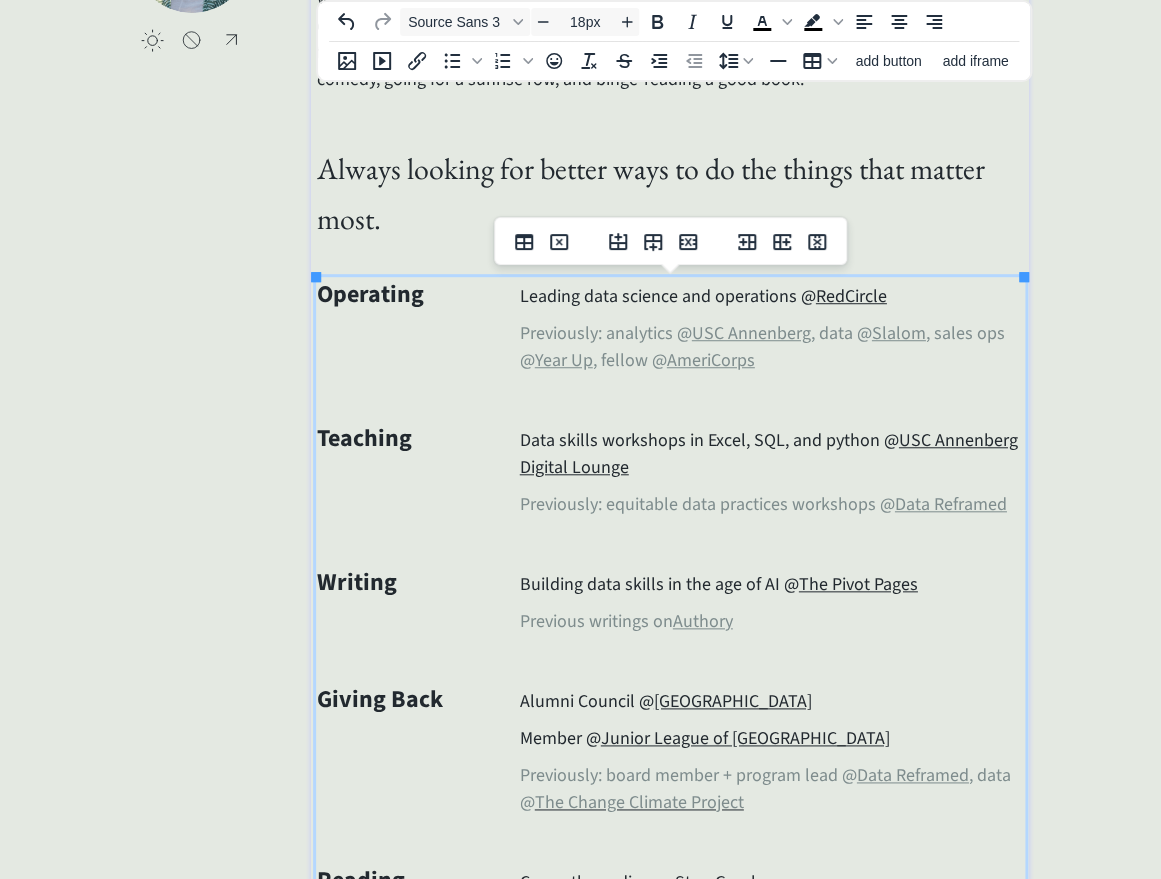 click at bounding box center [772, 397] 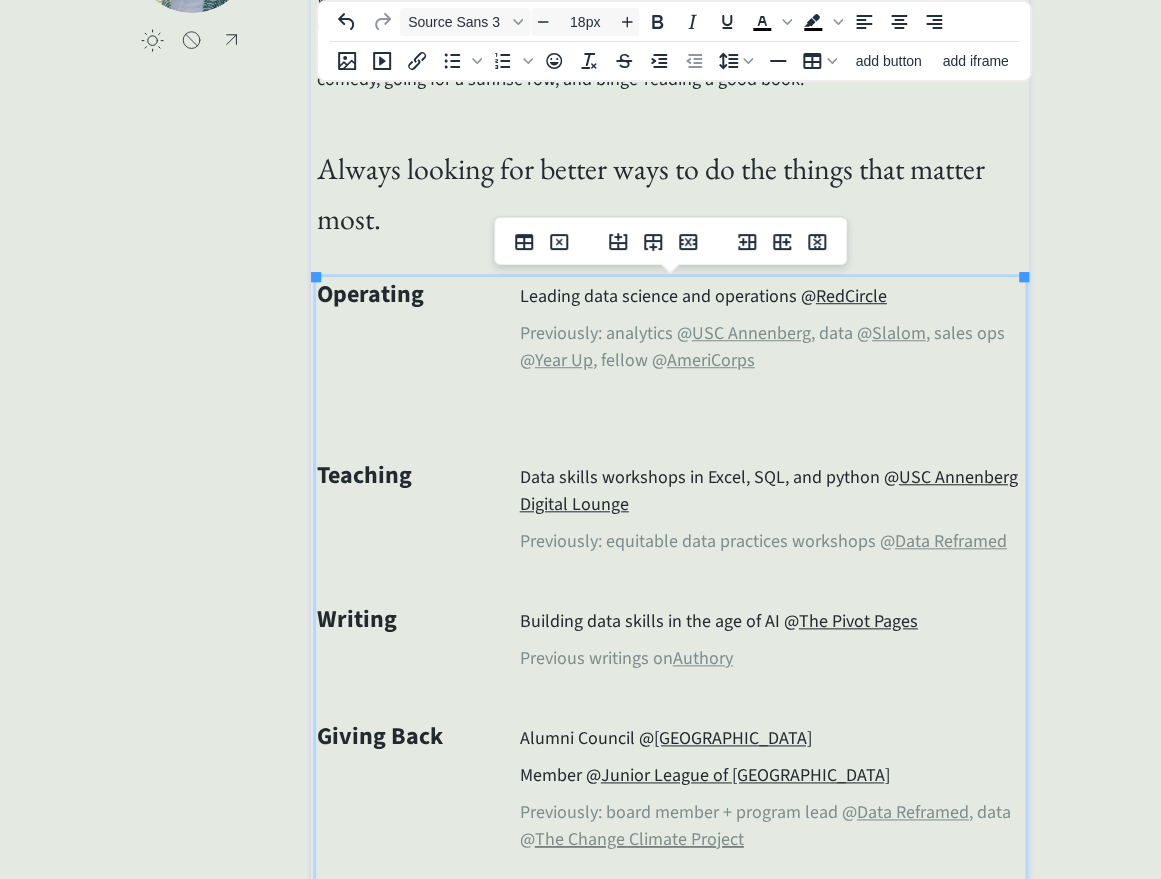 click at bounding box center (772, 578) 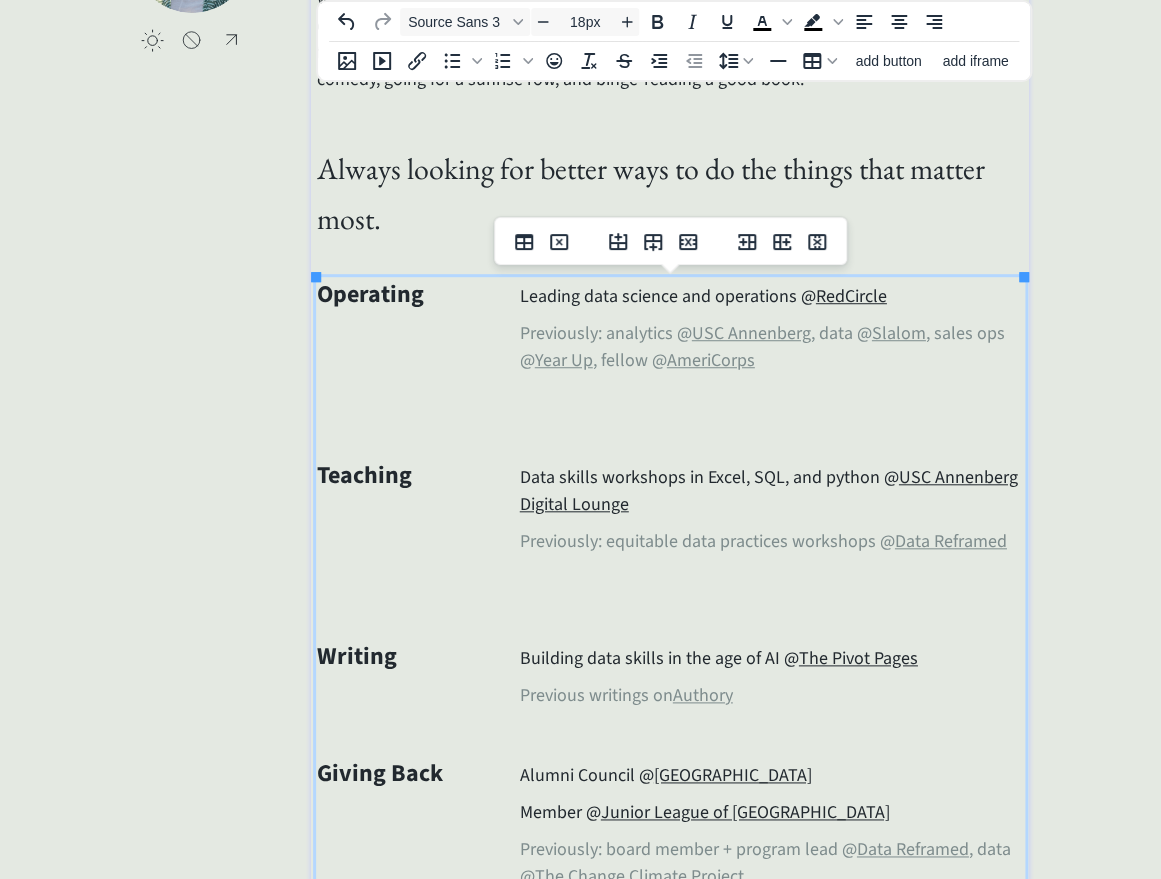 click at bounding box center (772, 732) 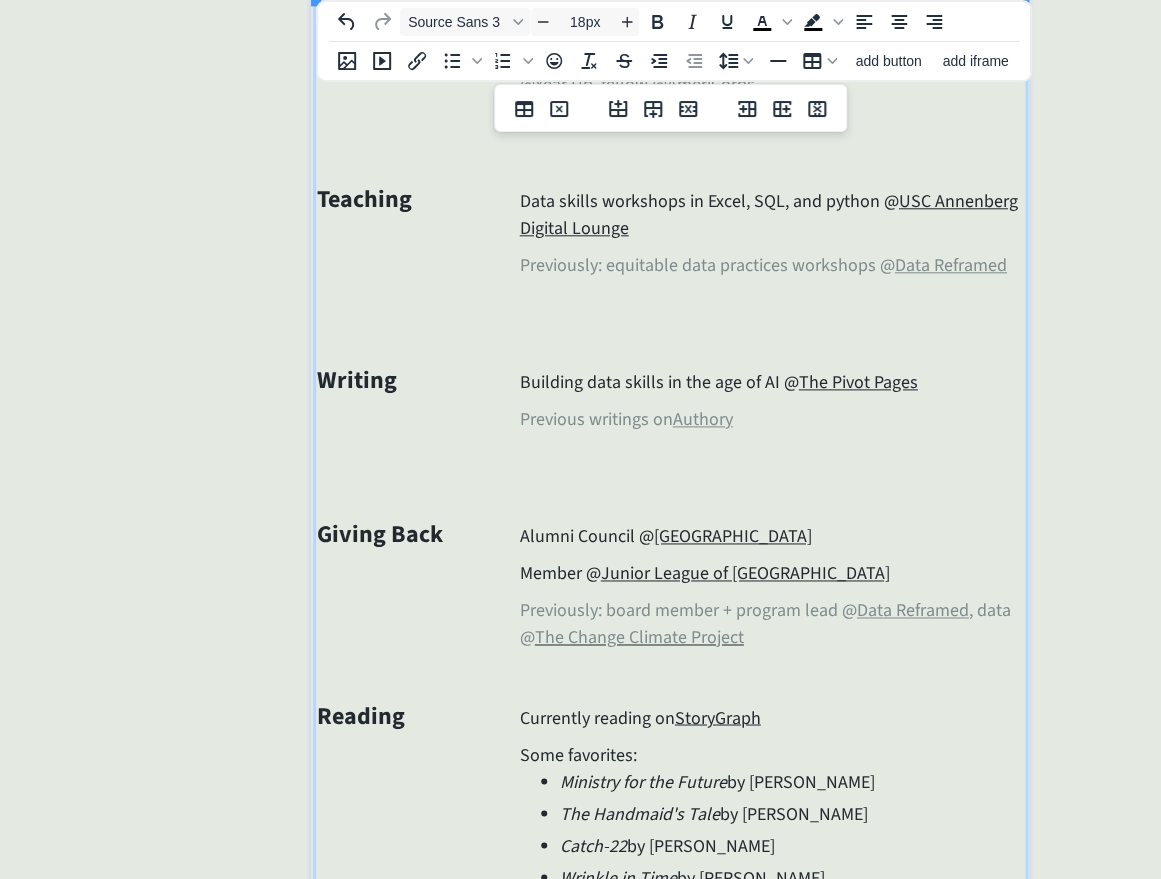 scroll, scrollTop: 500, scrollLeft: 0, axis: vertical 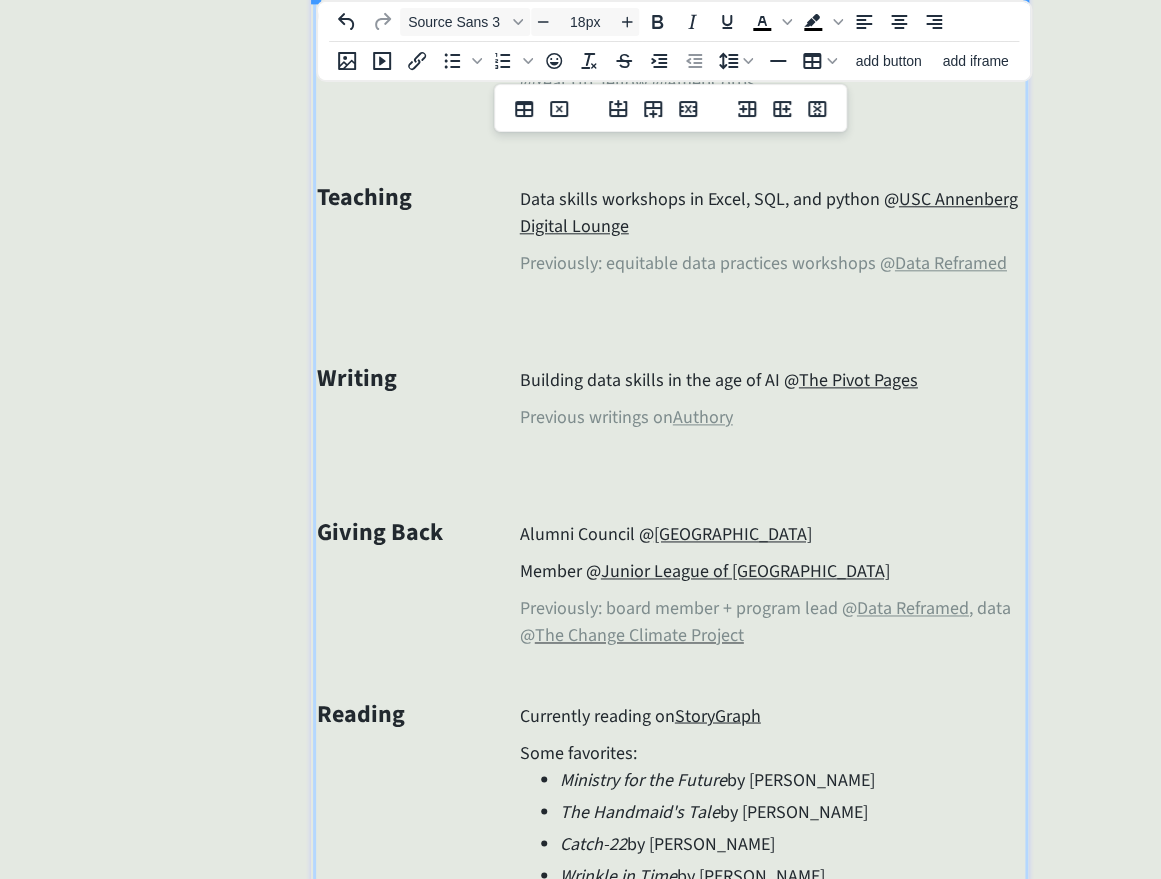 click at bounding box center [772, 672] 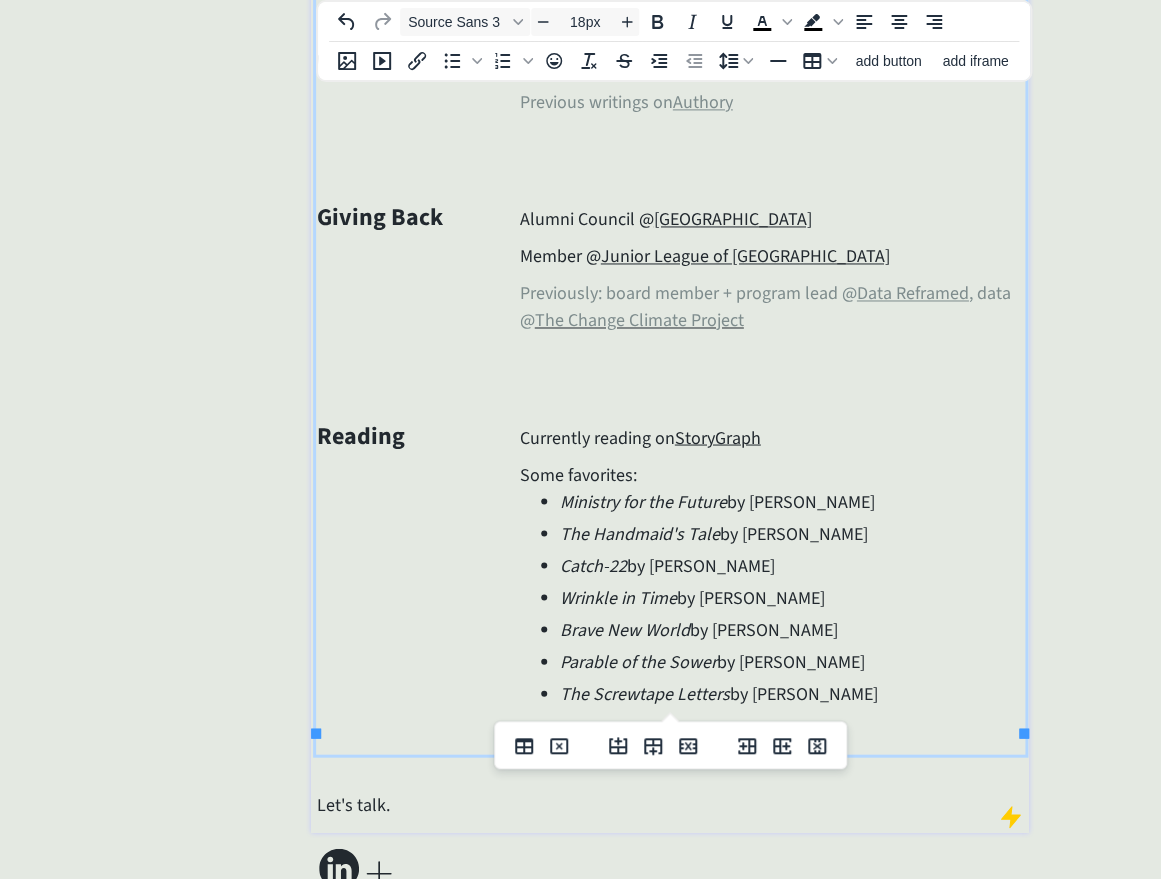 scroll, scrollTop: 839, scrollLeft: 0, axis: vertical 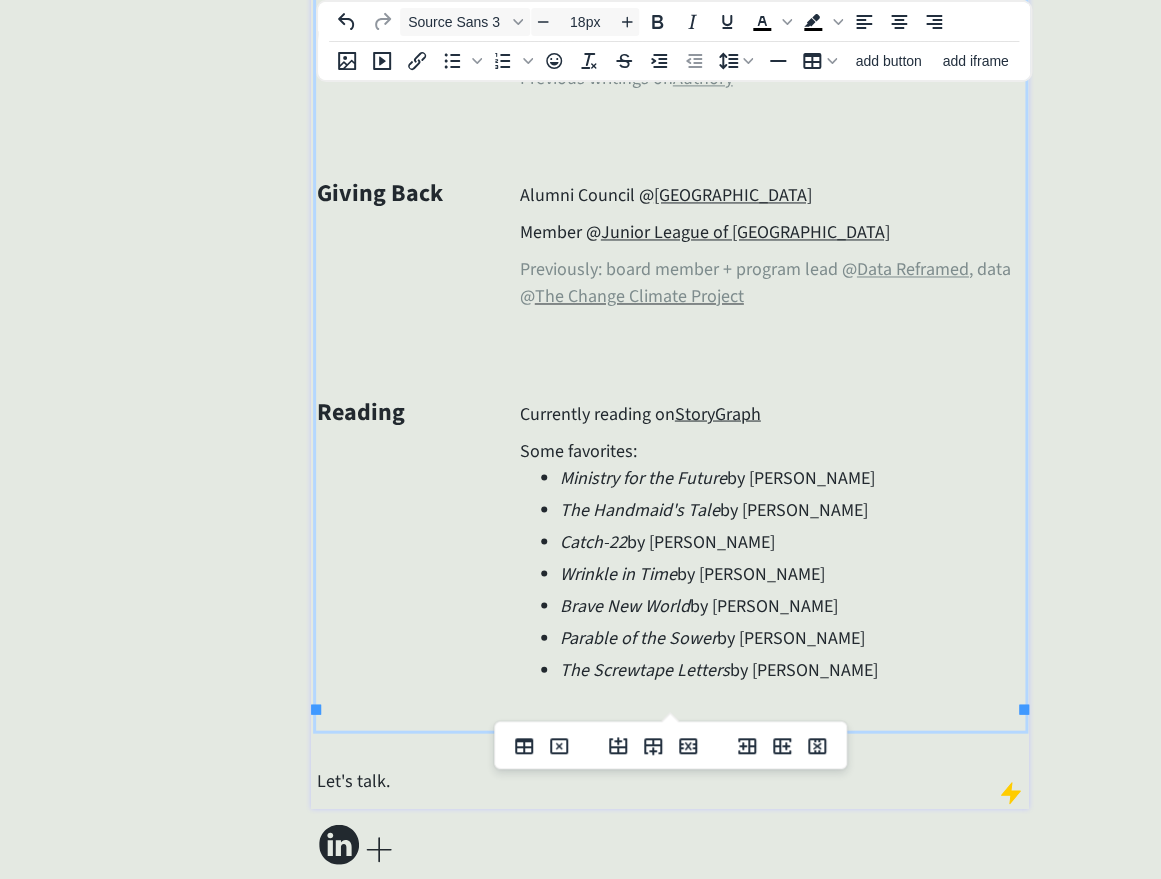 click at bounding box center (772, 706) 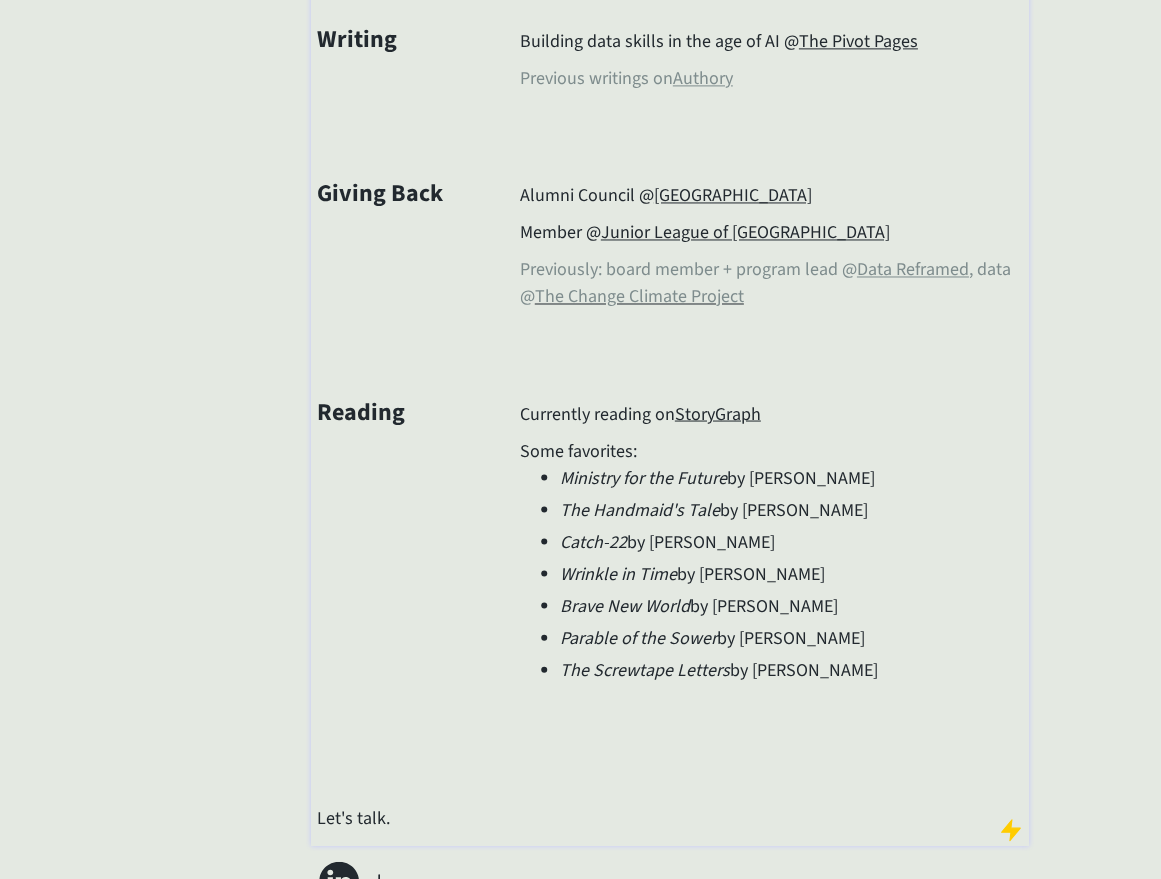 click on "I’m currently leading a data science and operations team, teaching data skills workshops, and writing about data skills in the age of AI. Recently, I've led new analytics initiatives, worked in consulting, nonprofits, and higher ed, and served on the board of Data Reframed, a nonprofit focused on equitable data futures. Outside of work, I love watching (and performing!) comedy, going for a sunrise row, and binge-reading a good book. Always looking for better ways to do the things that matter most. Operating Leading data science and operations @  RedCircle Previously: analytics @  USC Annenberg , data @  Slalom , sales ops @  Year Up , fellow @  AmeriCorps Teaching Data skills workshops in Excel, SQL, and python @  USC Annenberg Digital Lounge Previously: equitable data practices workshops @  Data Reframed Writing Building data skills in the age of AI @  The Pivot Pages Previous writings on  Authory Giving Back Alumni Council @  High Mountain Institute Member @  Junior League of Los Angeles Data Reframed" at bounding box center [669, 91] 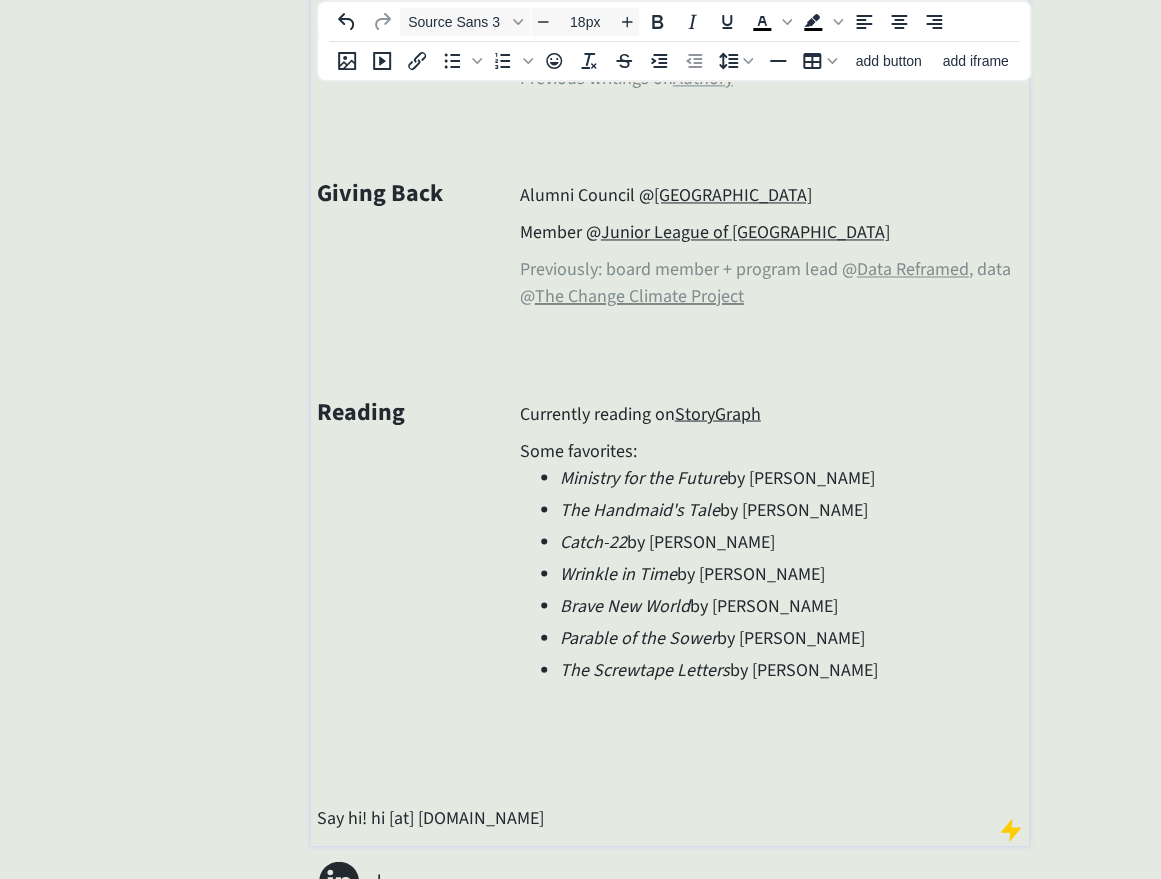 click on "Say hi! hi [at] datarachel.com" at bounding box center [670, 817] 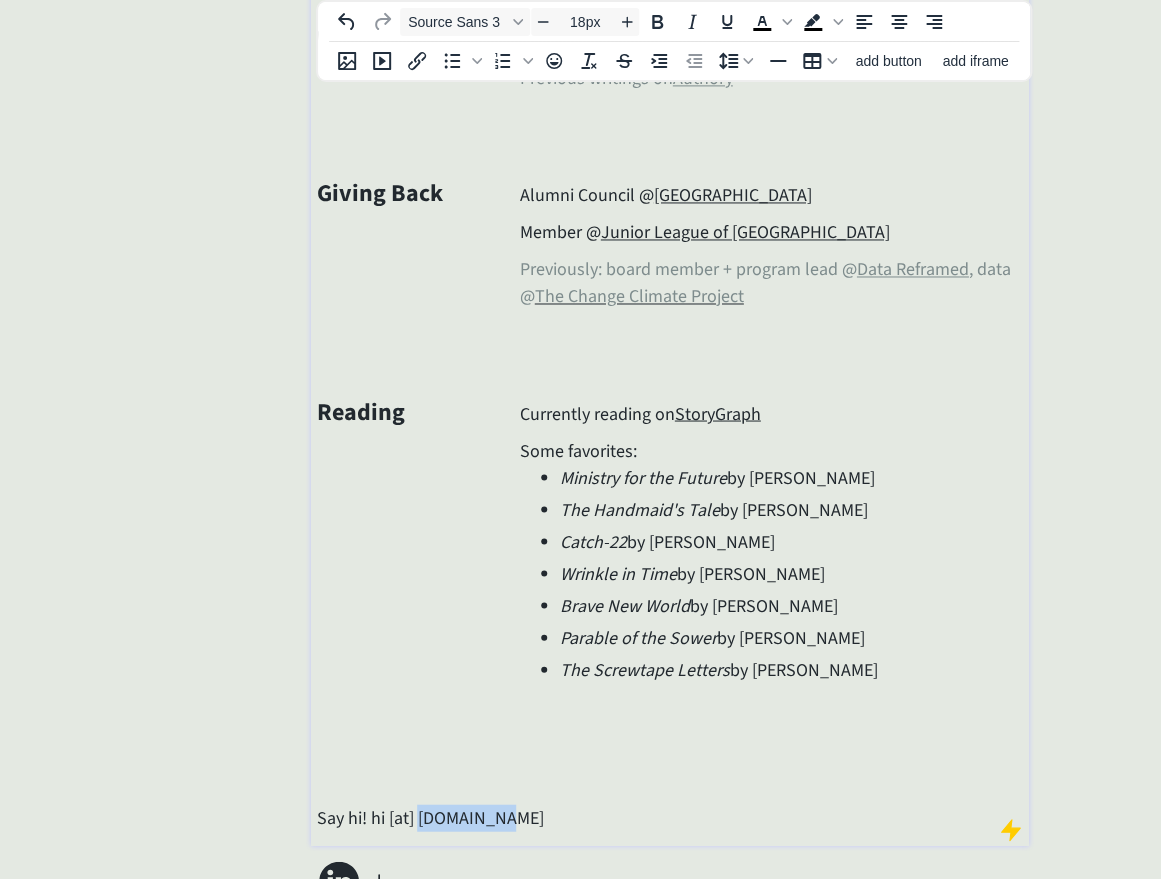 click on "Say hi! hi [at] datarachel.com" at bounding box center (670, 817) 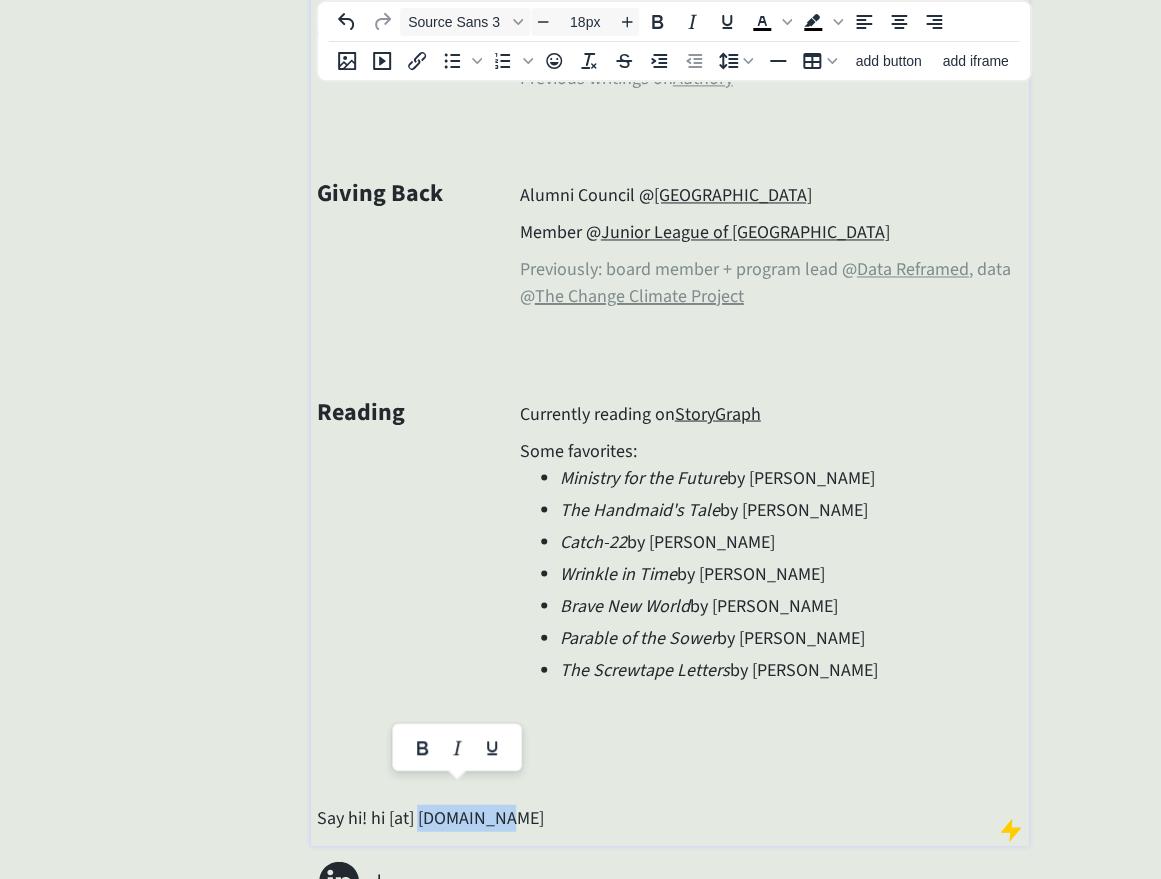 click on "Say hi! hi [at] datarachel.com" at bounding box center (670, 817) 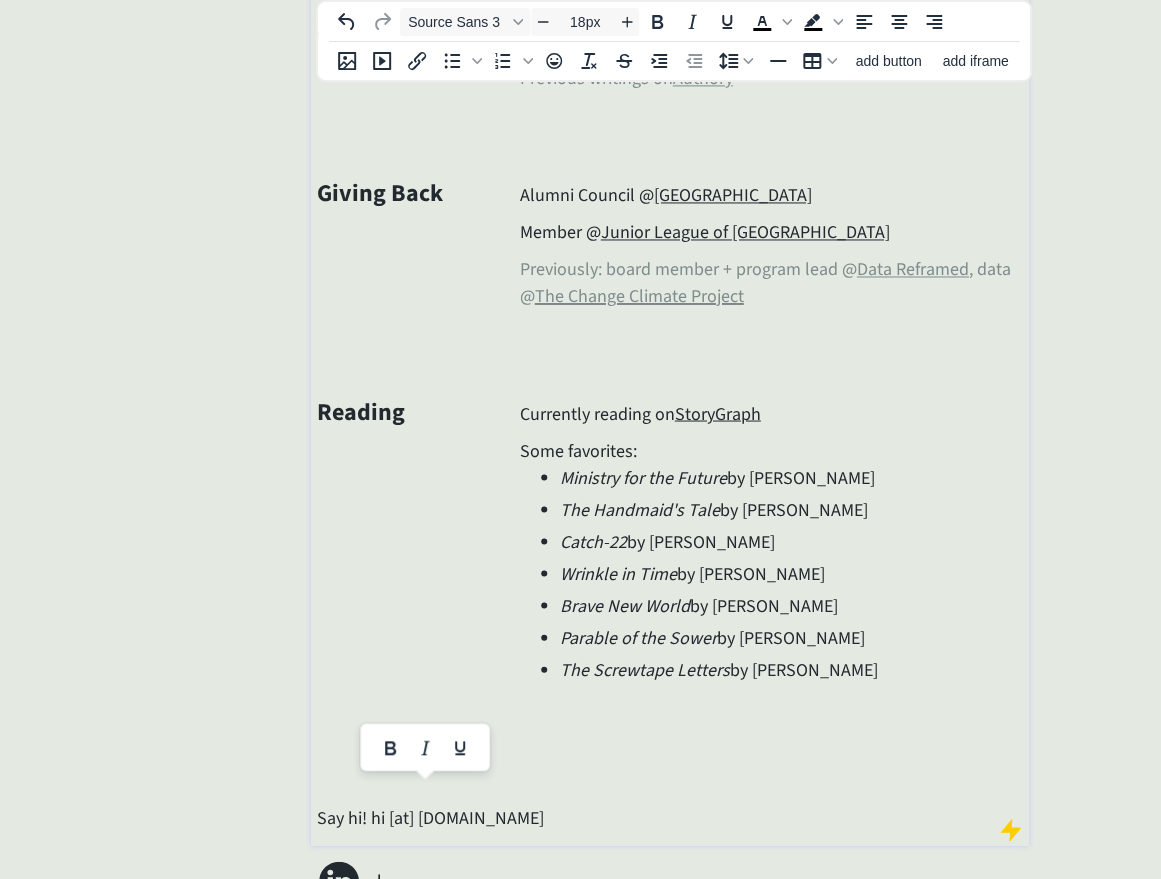 click at bounding box center [425, 747] 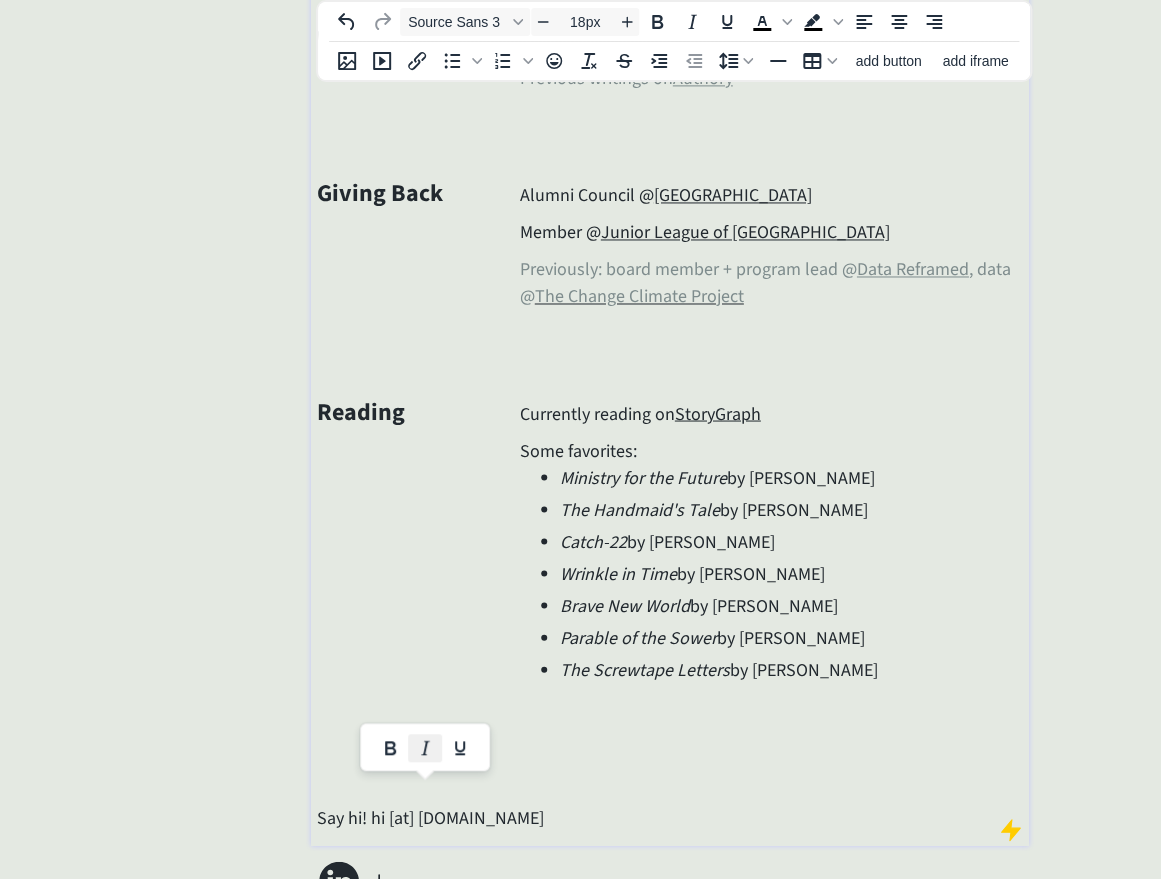 click 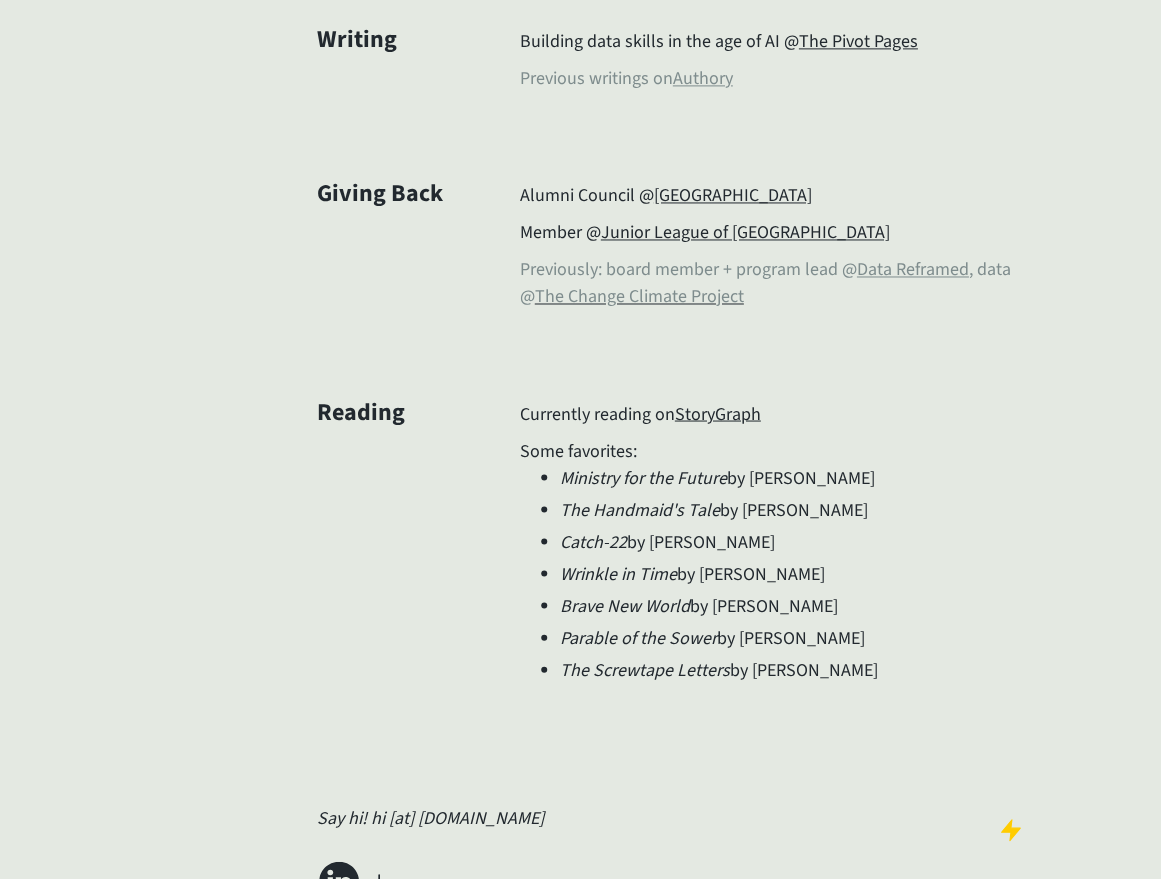 click on "click to upload a picture rachel whaley, data queen 👑 I’m currently leading a data science and operations team, teaching data skills workshops, and writing about data skills in the age of AI. Recently, I've led new analytics initiatives, worked in consulting, nonprofits, and higher ed, and served on the board of Data Reframed, a nonprofit focused on equitable data futures. Outside of work, I love watching (and performing!) comedy, going for a sunrise row, and binge-reading a good book. Always looking for better ways to do the things that matter most. Operating Leading data science and operations @  RedCircle Previously: analytics @  USC Annenberg , data @  Slalom , sales ops @  Year Up , fellow @  AmeriCorps Teaching Data skills workshops in Excel, SQL, and python @  USC Annenberg Digital Lounge Previously: equitable data practices workshops @  Data Reframed Writing Building data skills in the age of AI @  The Pivot Pages Previous writings on  Authory Giving Back Alumni Council @  High Mountain Institute" at bounding box center (580, 91) 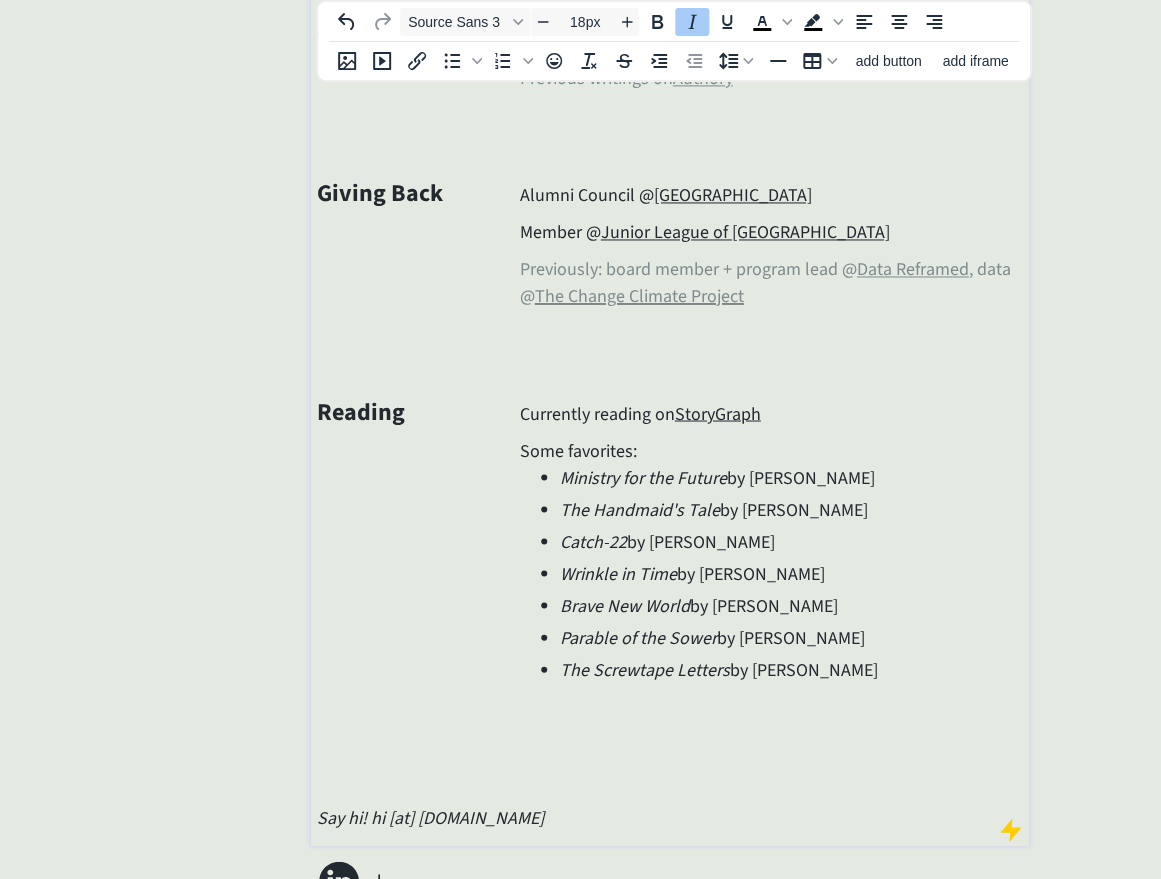 click on "Say hi! hi [at] datarachel.com" at bounding box center (429, 817) 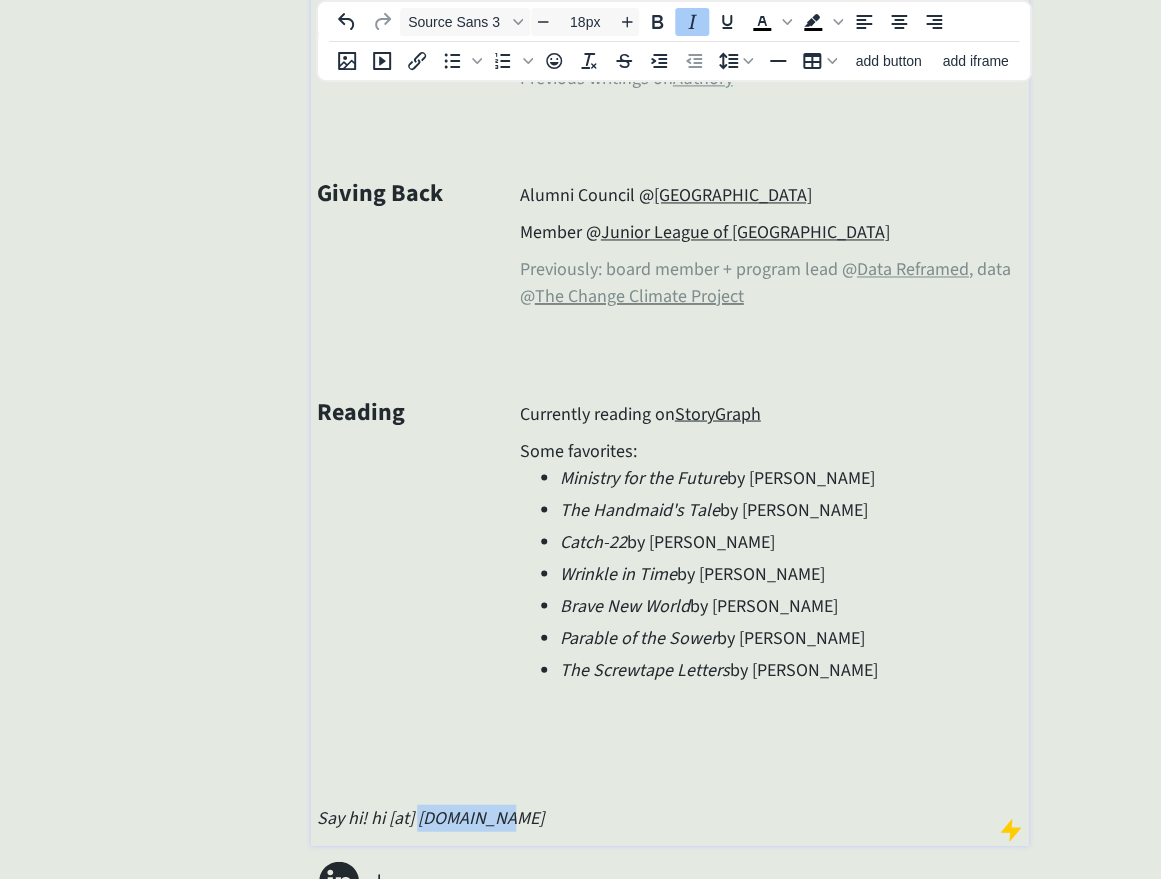click on "Say hi! hi [at] datarachel.com" at bounding box center (429, 817) 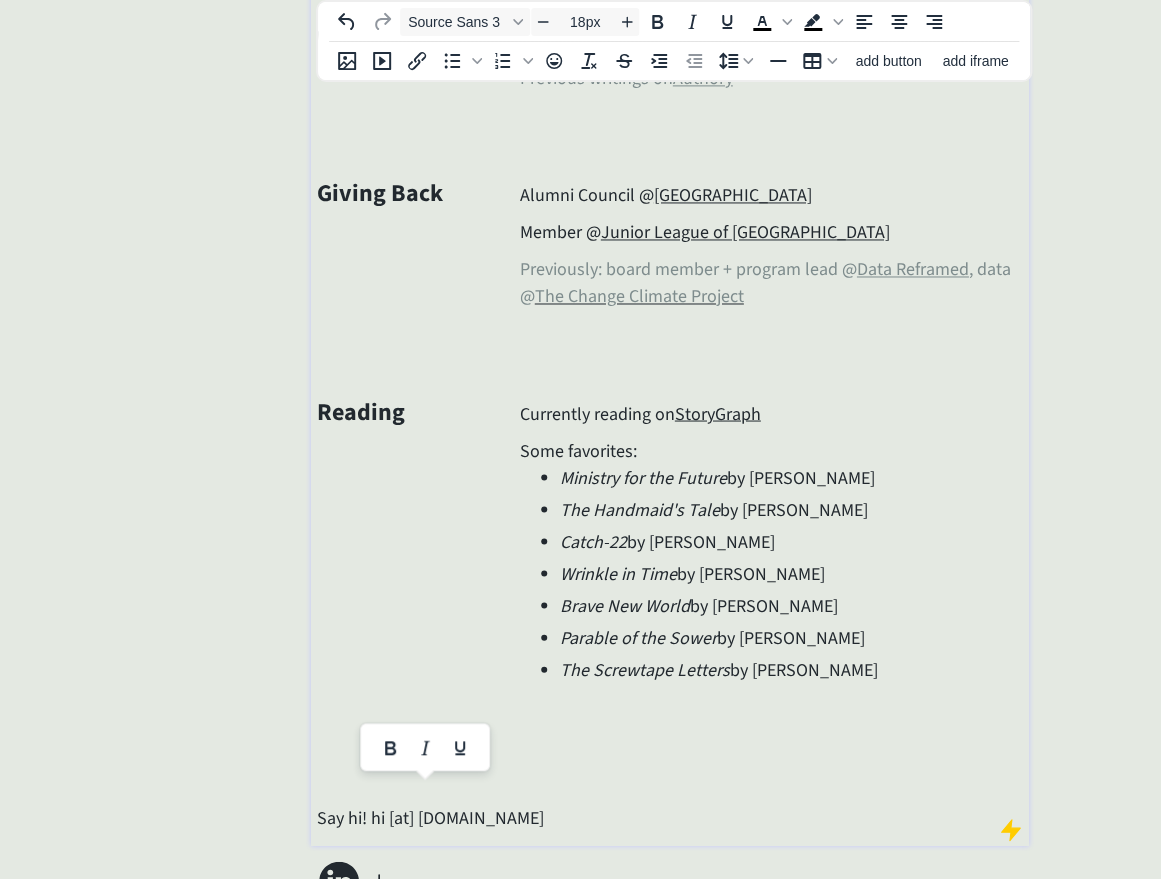 click on "click to upload a picture rachel whaley, data queen 👑 I’m currently leading a data science and operations team, teaching data skills workshops, and writing about data skills in the age of AI. Recently, I've led new analytics initiatives, worked in consulting, nonprofits, and higher ed, and served on the board of Data Reframed, a nonprofit focused on equitable data futures. Outside of work, I love watching (and performing!) comedy, going for a sunrise row, and binge-reading a good book. Always looking for better ways to do the things that matter most. Operating Leading data science and operations @  RedCircle Previously: analytics @  USC Annenberg , data @  Slalom , sales ops @  Year Up , fellow @  AmeriCorps Teaching Data skills workshops in Excel, SQL, and python @  USC Annenberg Digital Lounge Previously: equitable data practices workshops @  Data Reframed Writing Building data skills in the age of AI @  The Pivot Pages Previous writings on  Authory Giving Back Alumni Council @  High Mountain Institute" at bounding box center [580, 91] 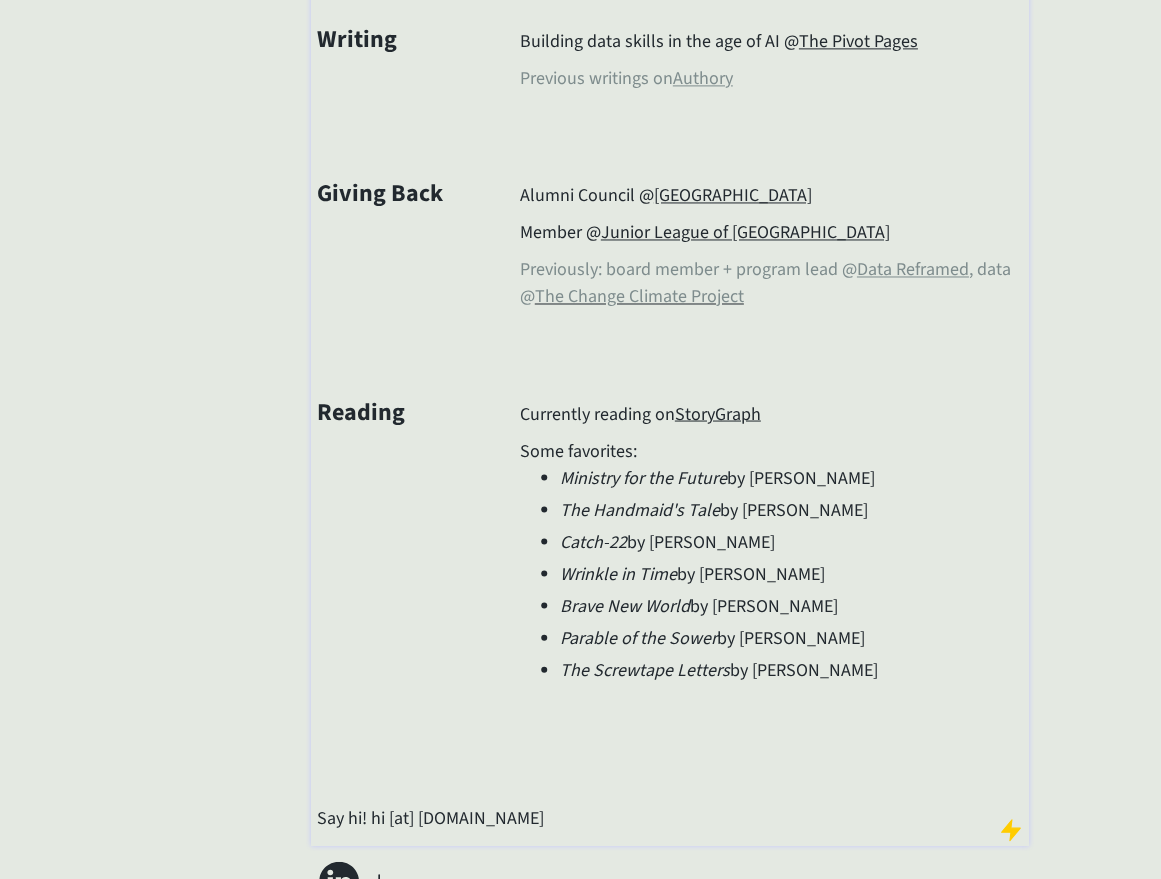 click on "Say hi! hi [at] datarachel.com" at bounding box center [670, 817] 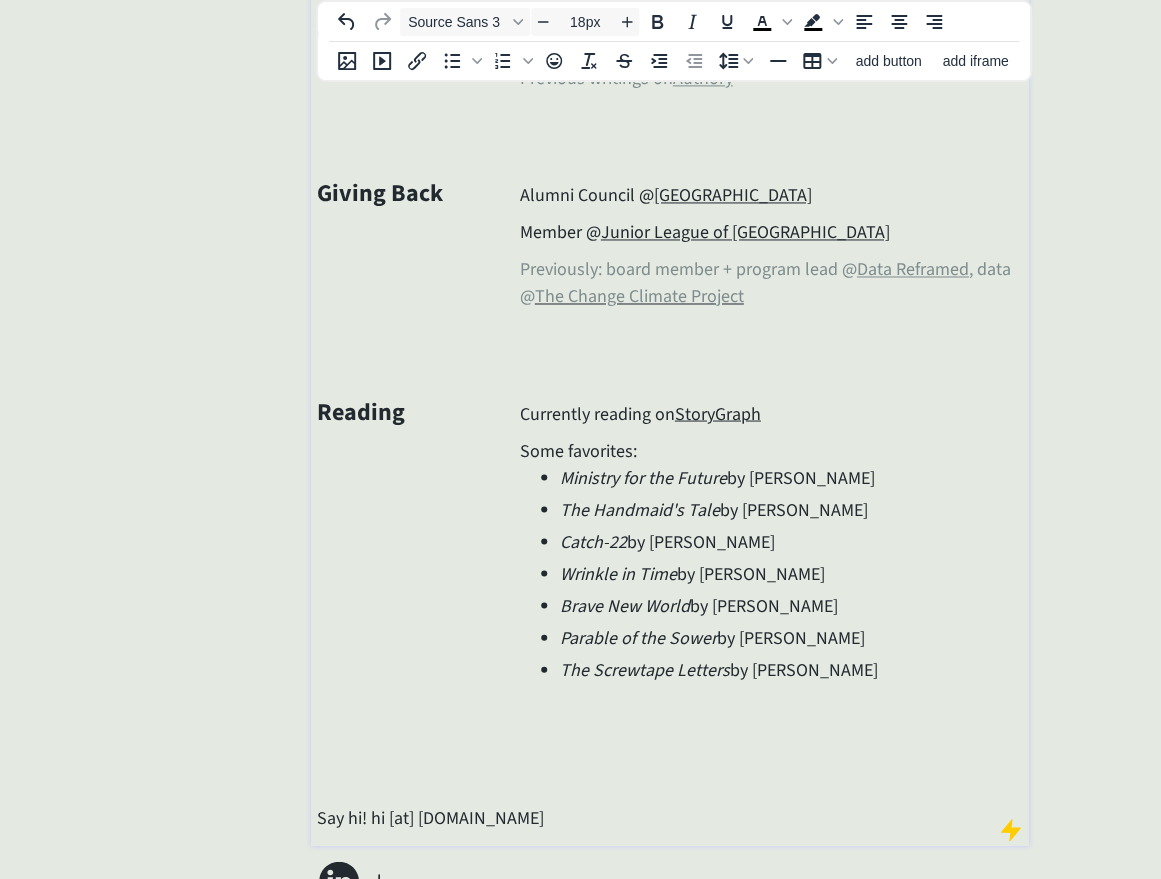 click on "Say hi! hi [at] datarachel.com" at bounding box center (670, 817) 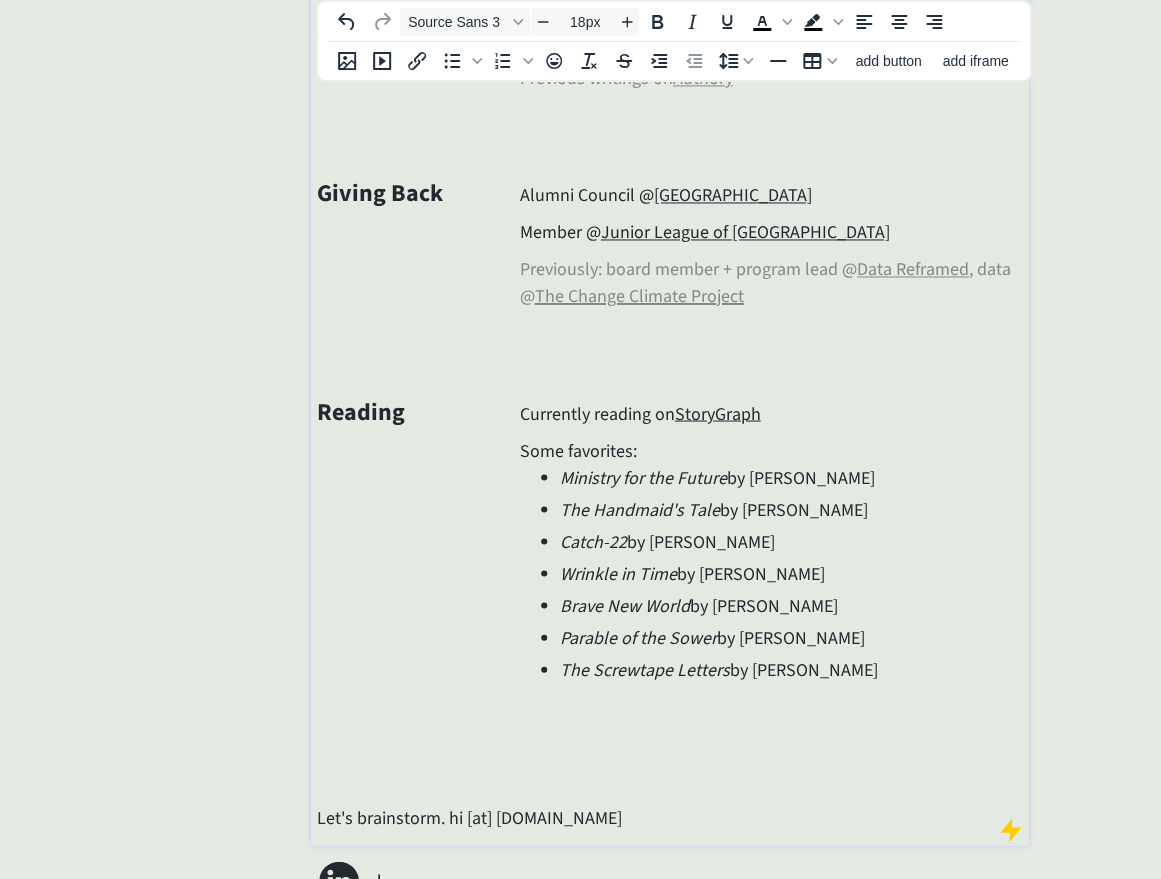 click on "Let's brainstorm. hi [at] datarachel.com" at bounding box center [670, 817] 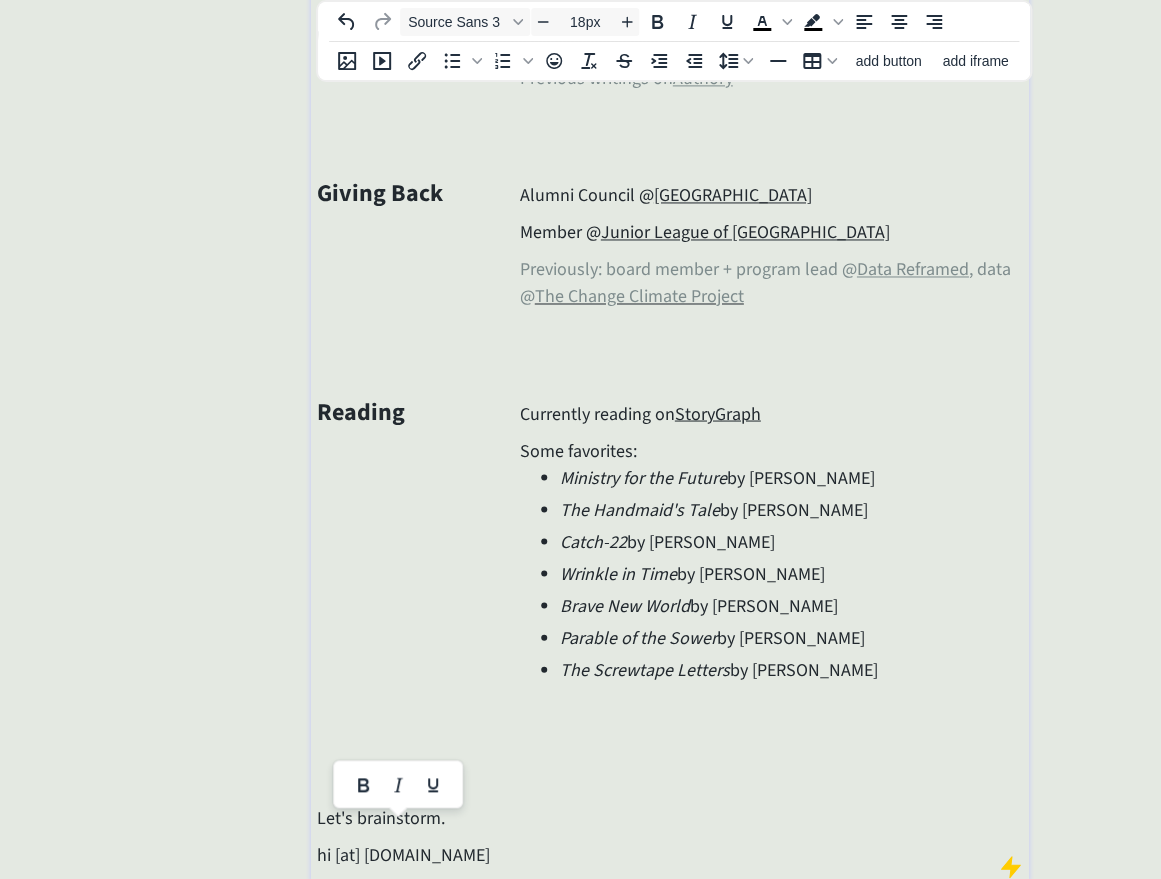 drag, startPoint x: 495, startPoint y: 834, endPoint x: 311, endPoint y: 800, distance: 187.11494 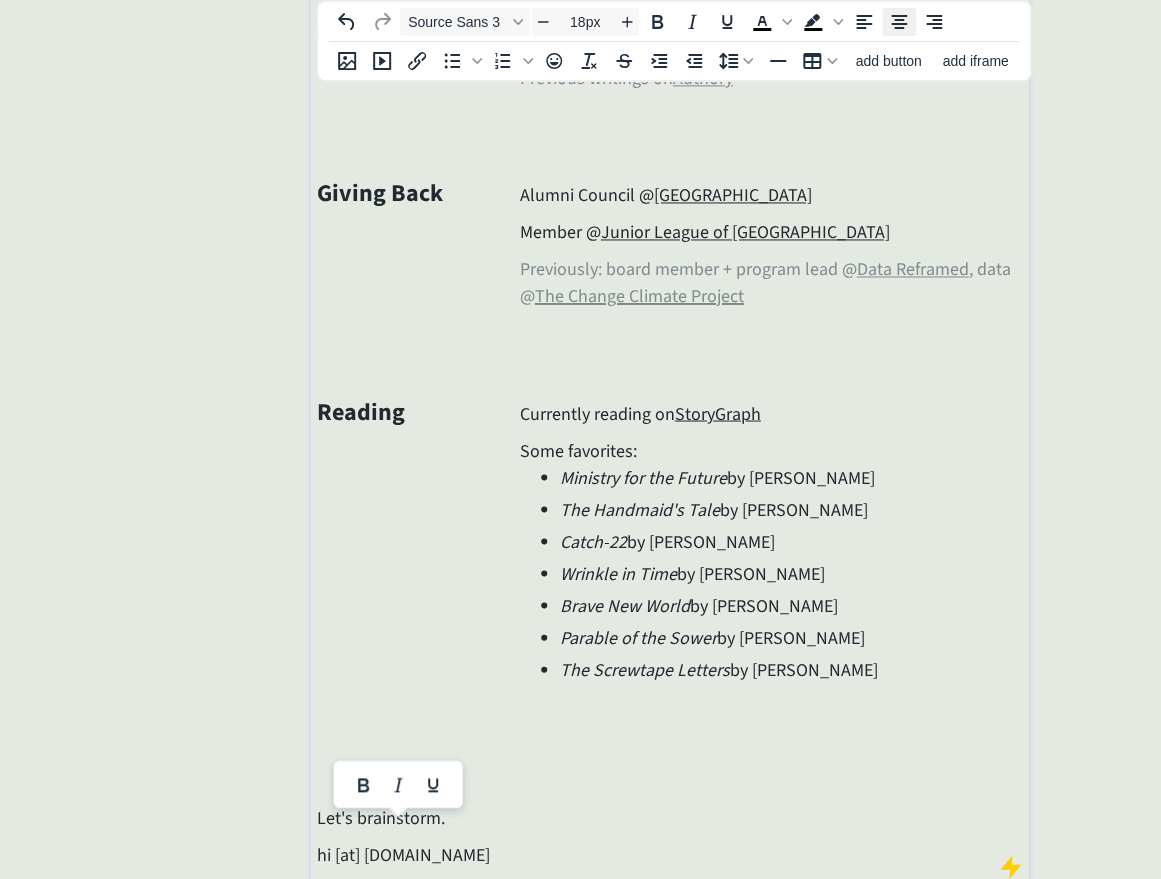click 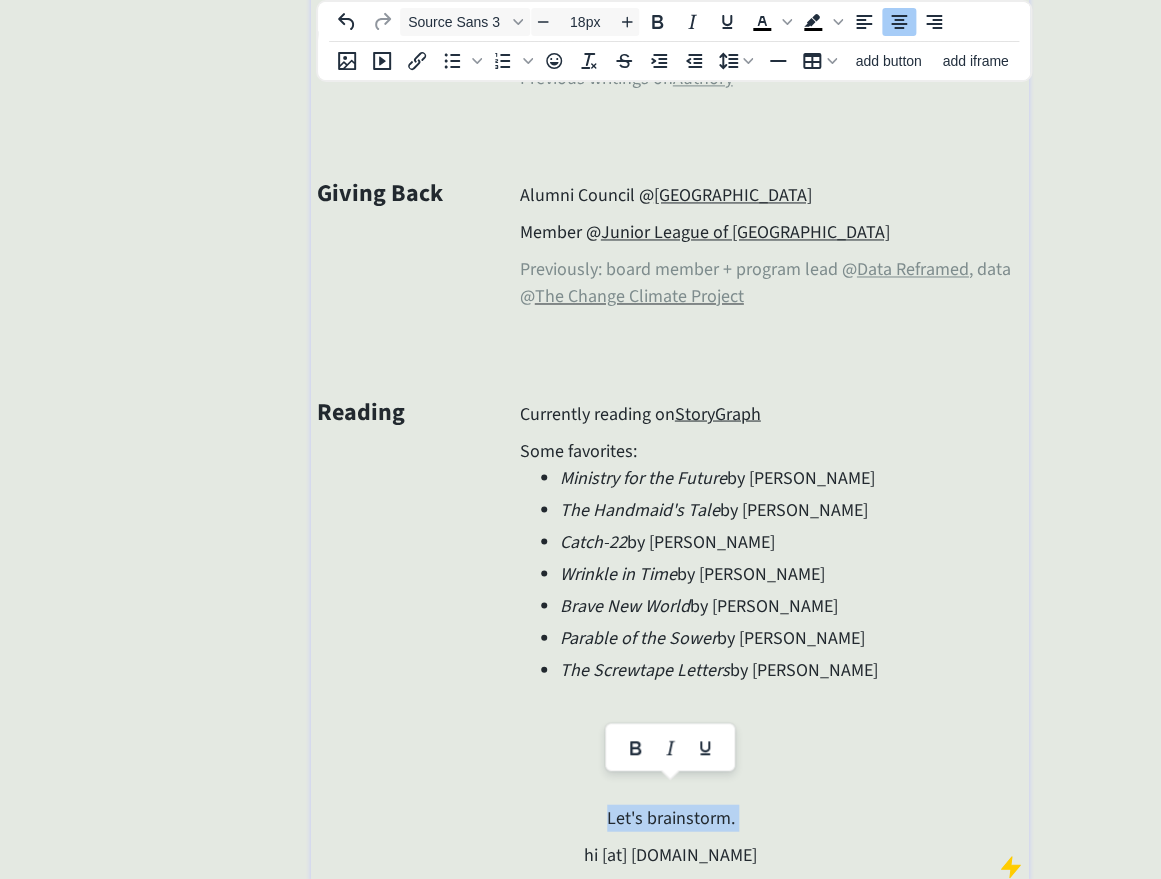 click on "saving... click to upload a picture rachel whaley, data queen 👑 I’m currently leading a data science and operations team, teaching data skills workshops, and writing about data skills in the age of AI. Recently, I've led new analytics initiatives, worked in consulting, nonprofits, and higher ed, and served on the board of Data Reframed, a nonprofit focused on equitable data futures. Outside of work, I love watching (and performing!) comedy, going for a sunrise row, and binge-reading a good book. Always looking for better ways to do the things that matter most. Operating Leading data science and operations @  RedCircle Previously: analytics @  USC Annenberg , data @  Slalom , sales ops @  Year Up , fellow @  AmeriCorps Teaching Data skills workshops in Excel, SQL, and python @  USC Annenberg Digital Lounge Previously: equitable data practices workshops @  Data Reframed Writing Building data skills in the age of AI @  The Pivot Pages Previous writings on  Authory Giving Back Alumni Council @  Member @" 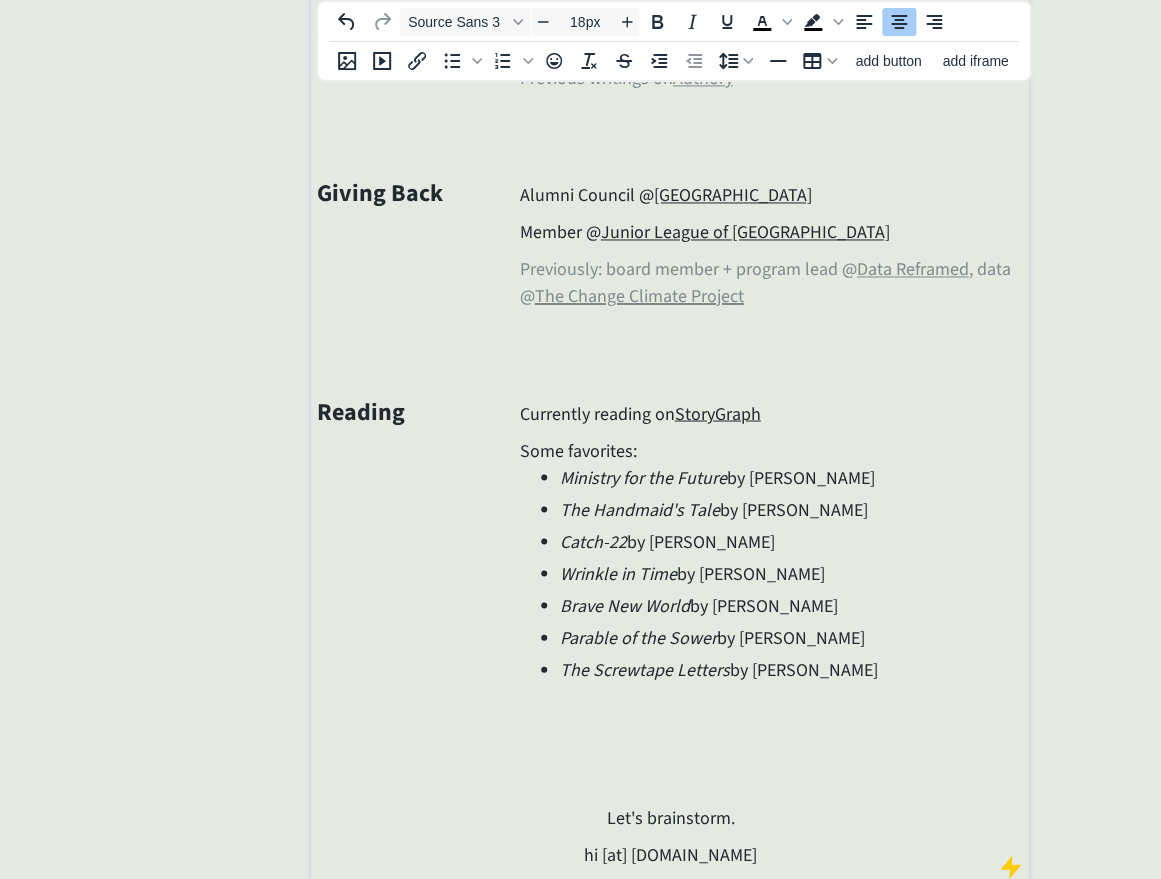 click on "hi [at] datarachel.com" at bounding box center (670, 854) 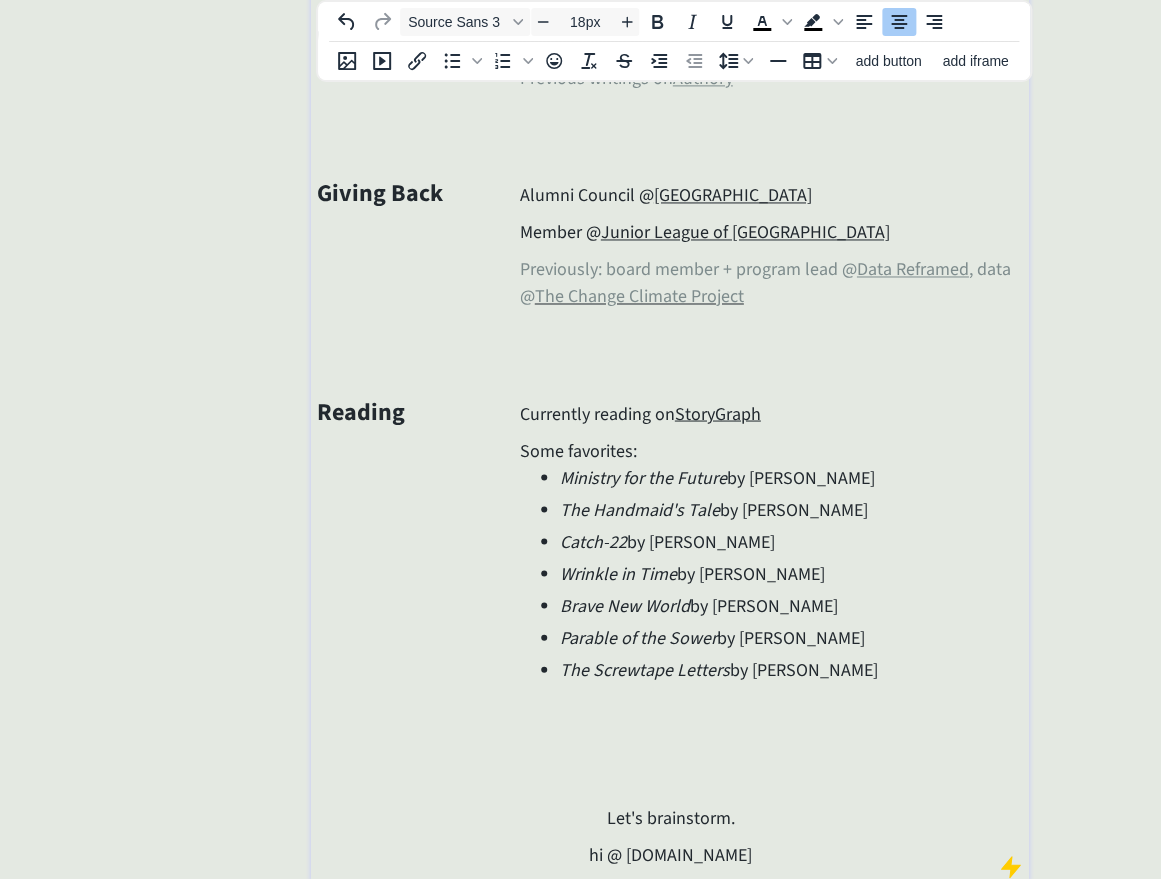 click on "saving... click to upload a picture rachel whaley, data queen 👑 I’m currently leading a data science and operations team, teaching data skills workshops, and writing about data skills in the age of AI. Recently, I've led new analytics initiatives, worked in consulting, nonprofits, and higher ed, and served on the board of Data Reframed, a nonprofit focused on equitable data futures. Outside of work, I love watching (and performing!) comedy, going for a sunrise row, and binge-reading a good book. Always looking for better ways to do the things that matter most. Operating Leading data science and operations @  RedCircle Previously: analytics @  USC Annenberg , data @  Slalom , sales ops @  Year Up , fellow @  AmeriCorps Teaching Data skills workshops in Excel, SQL, and python @  USC Annenberg Digital Lounge Previously: equitable data practices workshops @  Data Reframed Writing Building data skills in the age of AI @  The Pivot Pages Previous writings on  Authory Giving Back Alumni Council @  Member @" 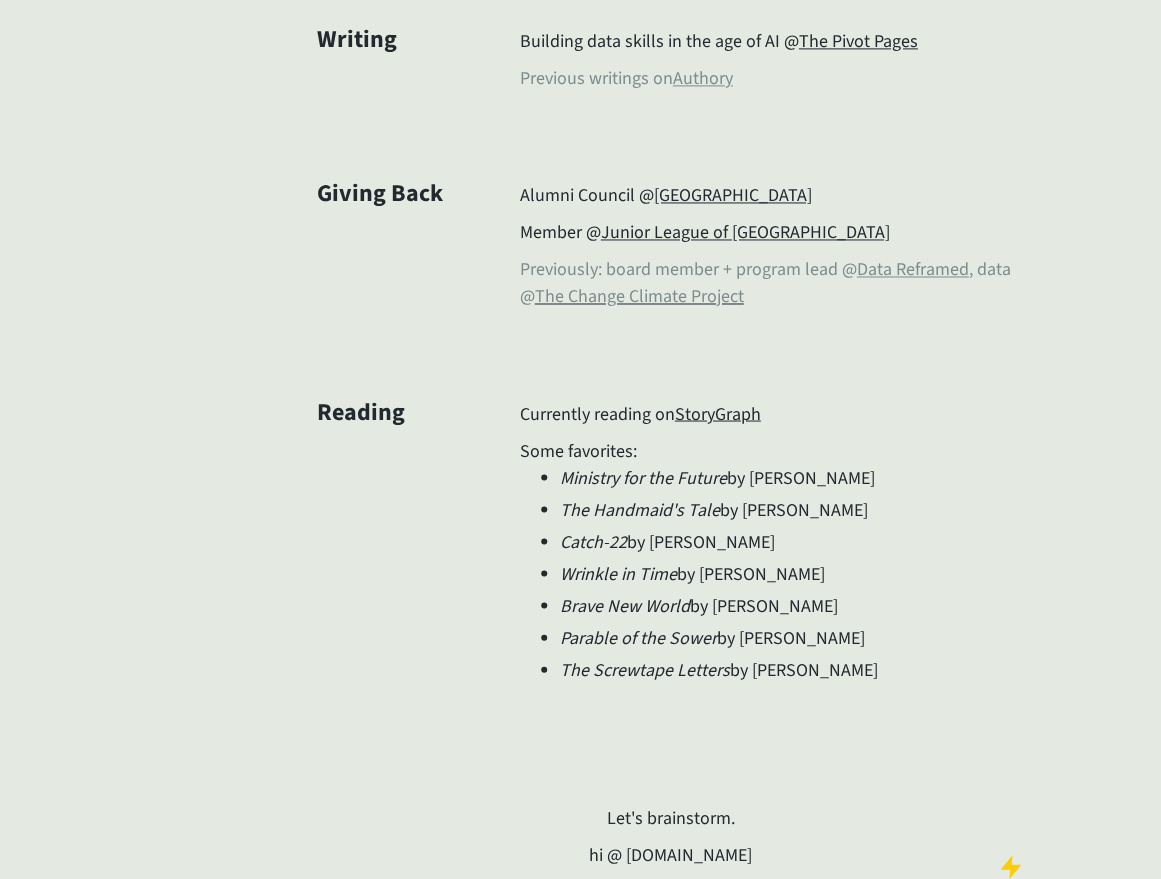 scroll, scrollTop: 913, scrollLeft: 0, axis: vertical 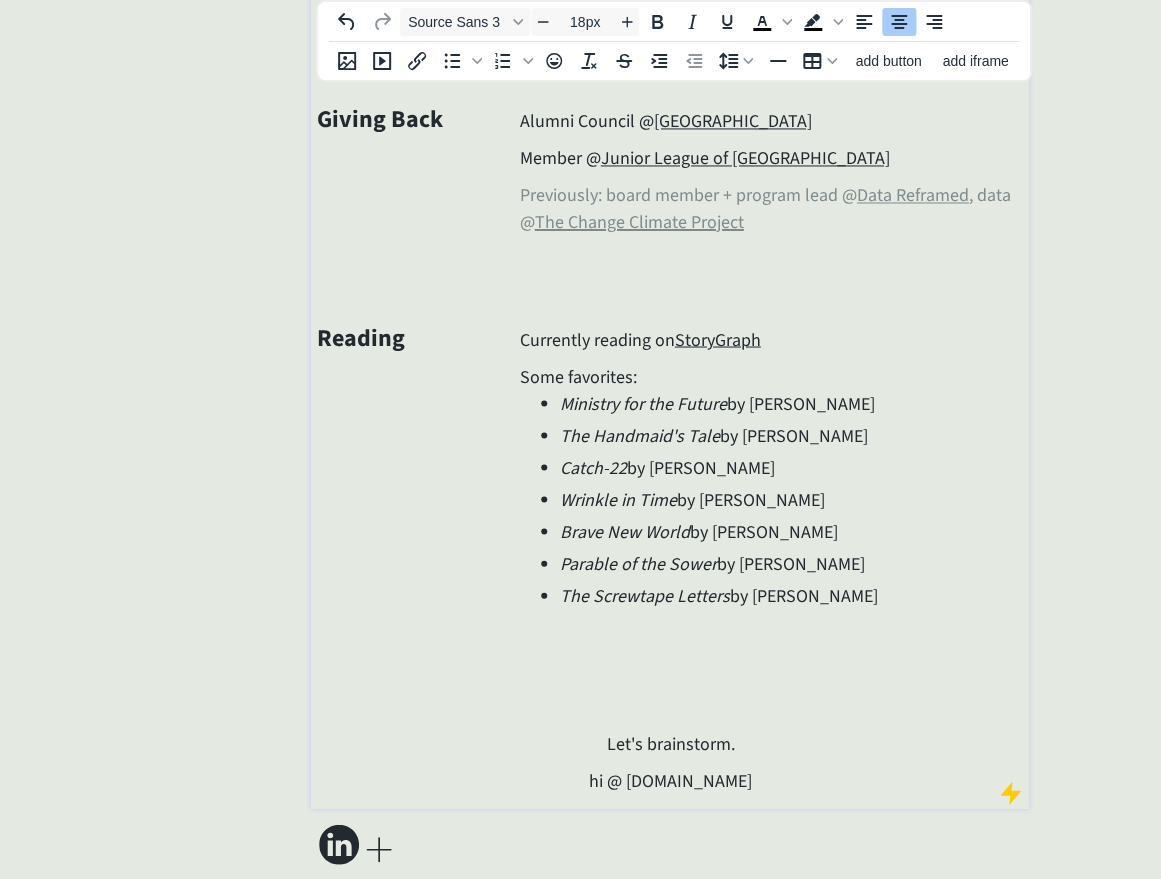 click on "hi @ datarachel.com" at bounding box center [670, 780] 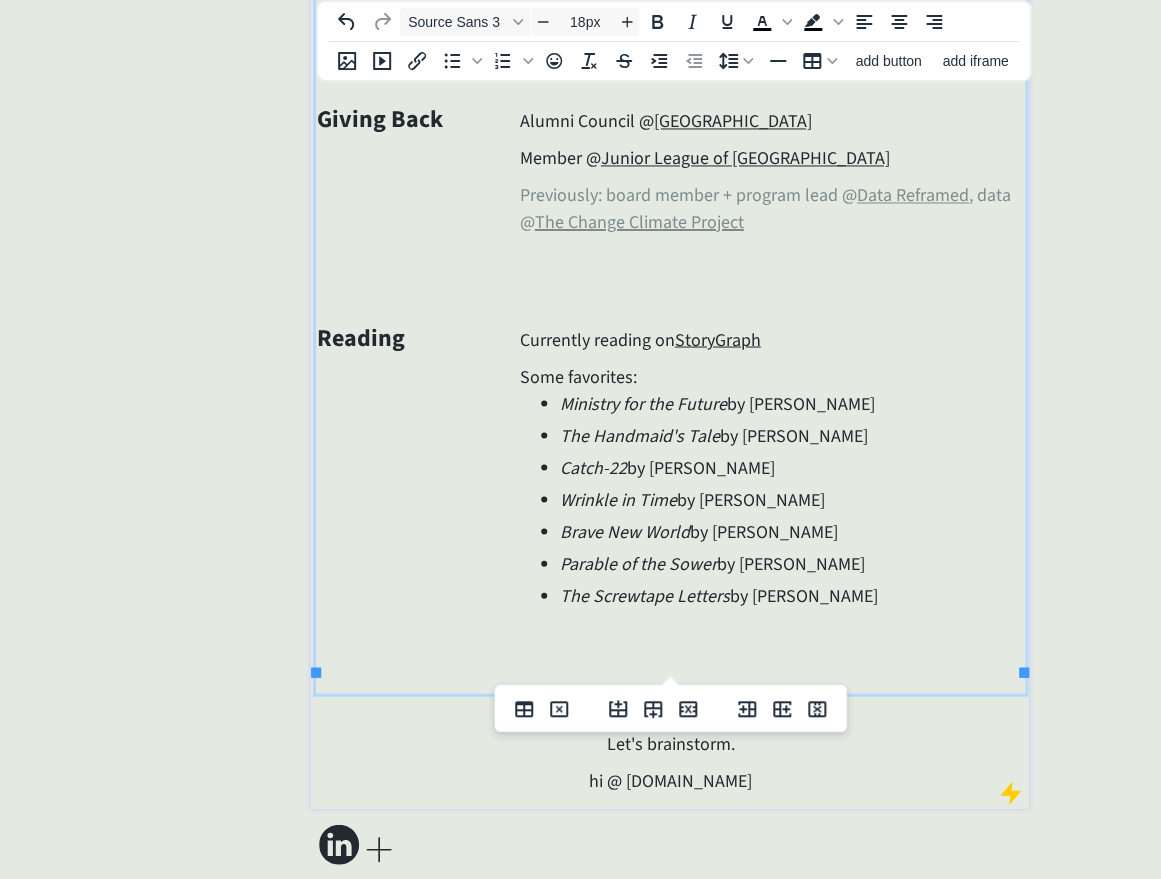 click at bounding box center [670, 706] 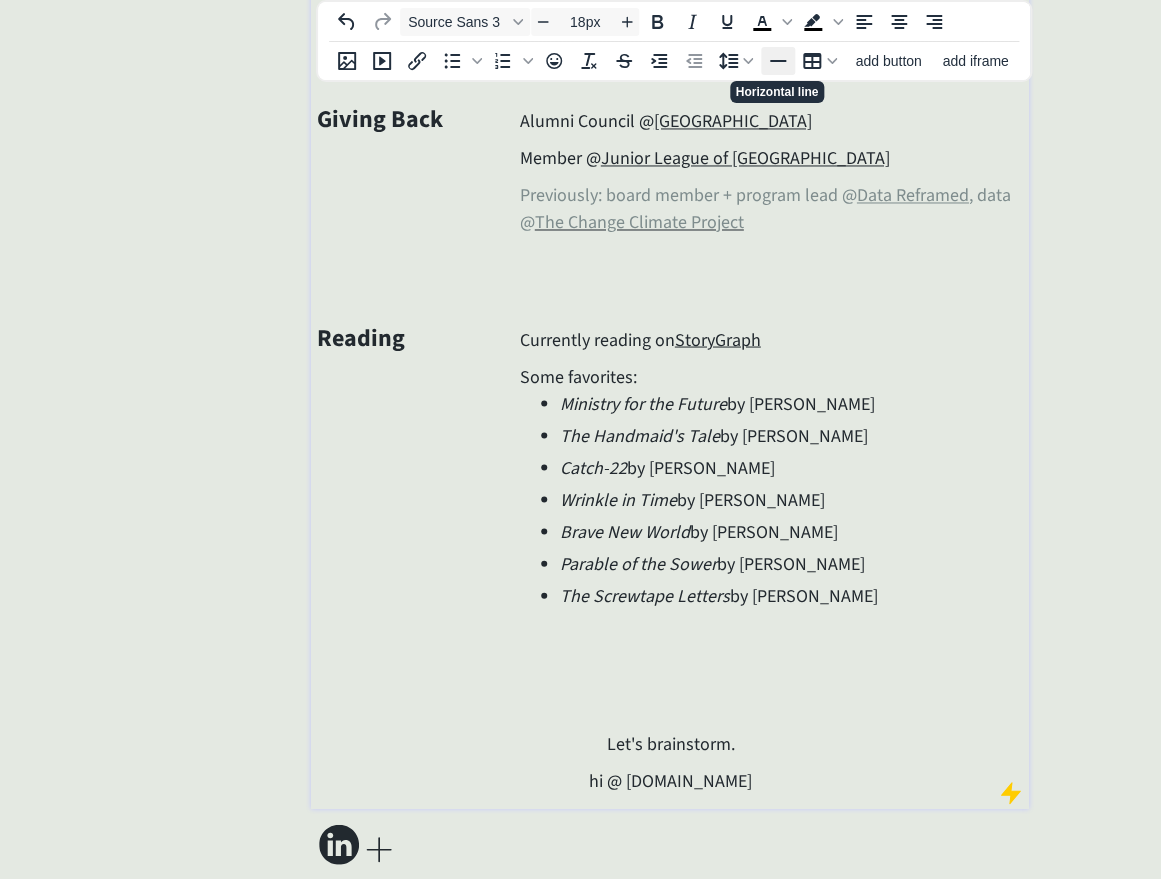 click 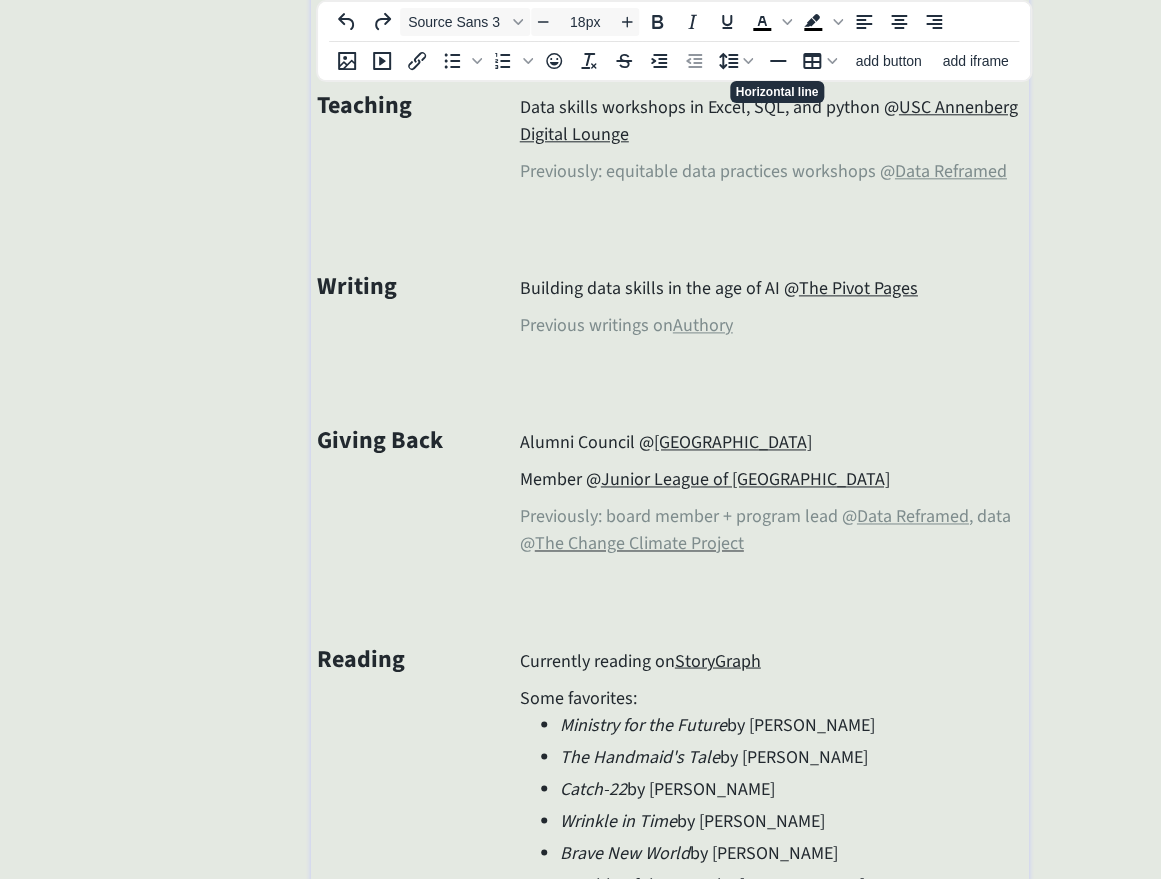 scroll, scrollTop: 0, scrollLeft: 0, axis: both 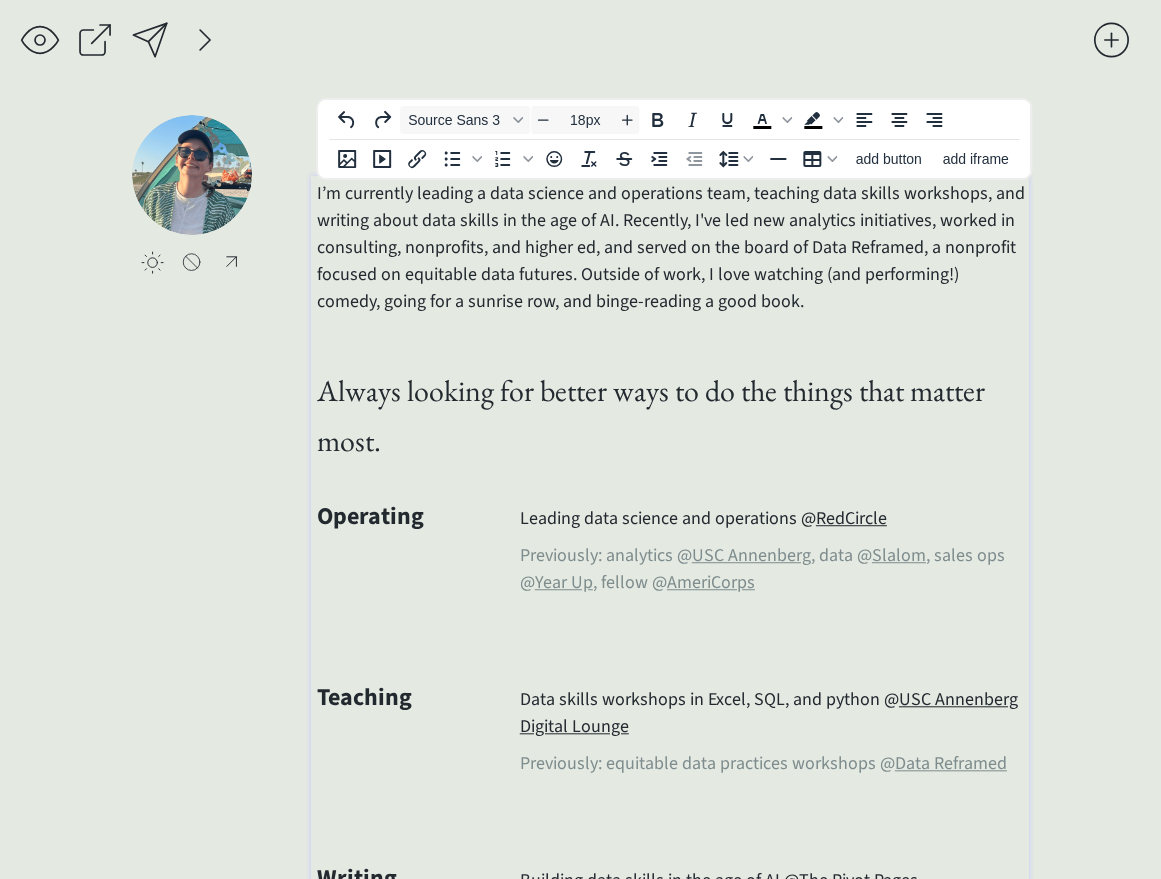 click on "saving... click to upload a picture rachel whaley, data queen 👑 I’m currently leading a data science and operations team, teaching data skills workshops, and writing about data skills in the age of AI. Recently, I've led new analytics initiatives, worked in consulting, nonprofits, and higher ed, and served on the board of Data Reframed, a nonprofit focused on equitable data futures. Outside of work, I love watching (and performing!) comedy, going for a sunrise row, and binge-reading a good book. Always looking for better ways to do the things that matter most. Operating Leading data science and operations @  RedCircle Previously: analytics @  USC Annenberg , data @  Slalom , sales ops @  Year Up , fellow @  AmeriCorps Teaching Data skills workshops in Excel, SQL, and python @  USC Annenberg Digital Lounge Previously: equitable data practices workshops @  Data Reframed Writing Building data skills in the age of AI @  The Pivot Pages Previous writings on  Authory Giving Back Alumni Council @  Member @" 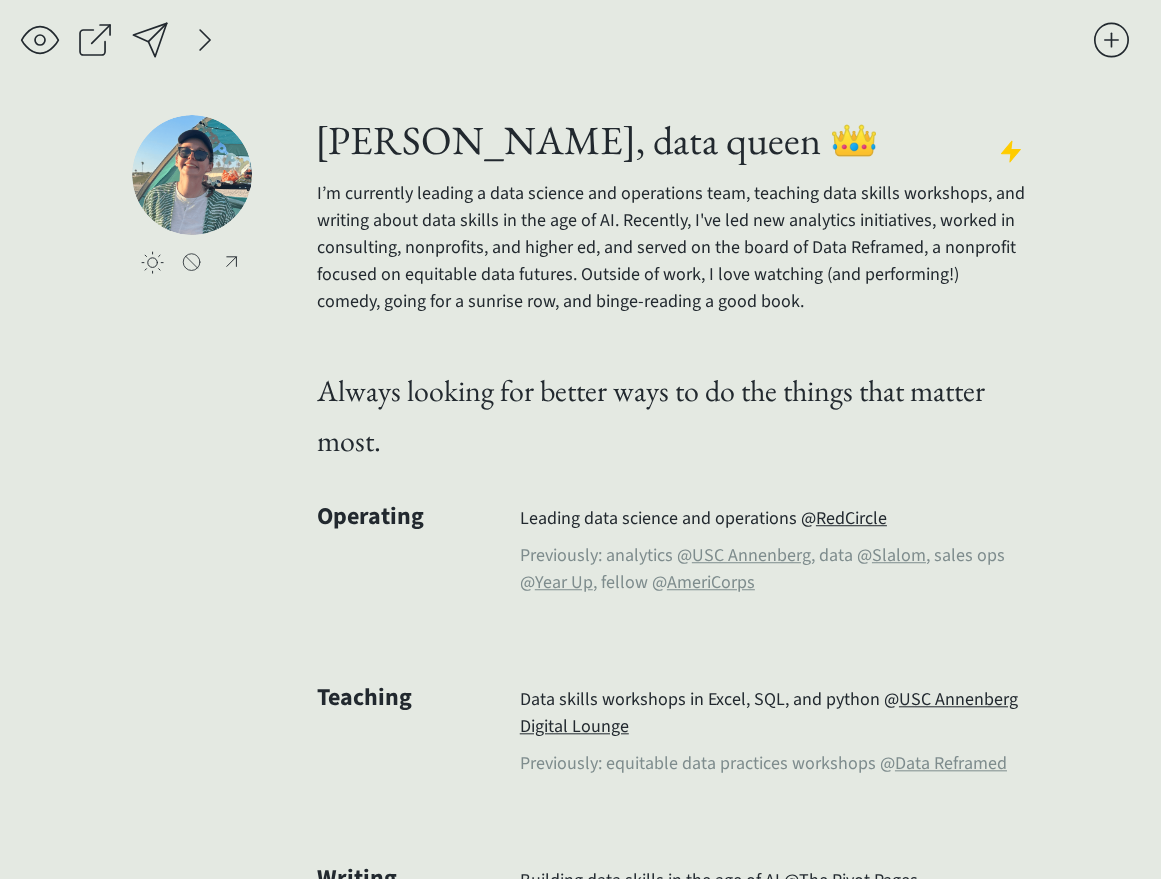 click at bounding box center (150, 40) 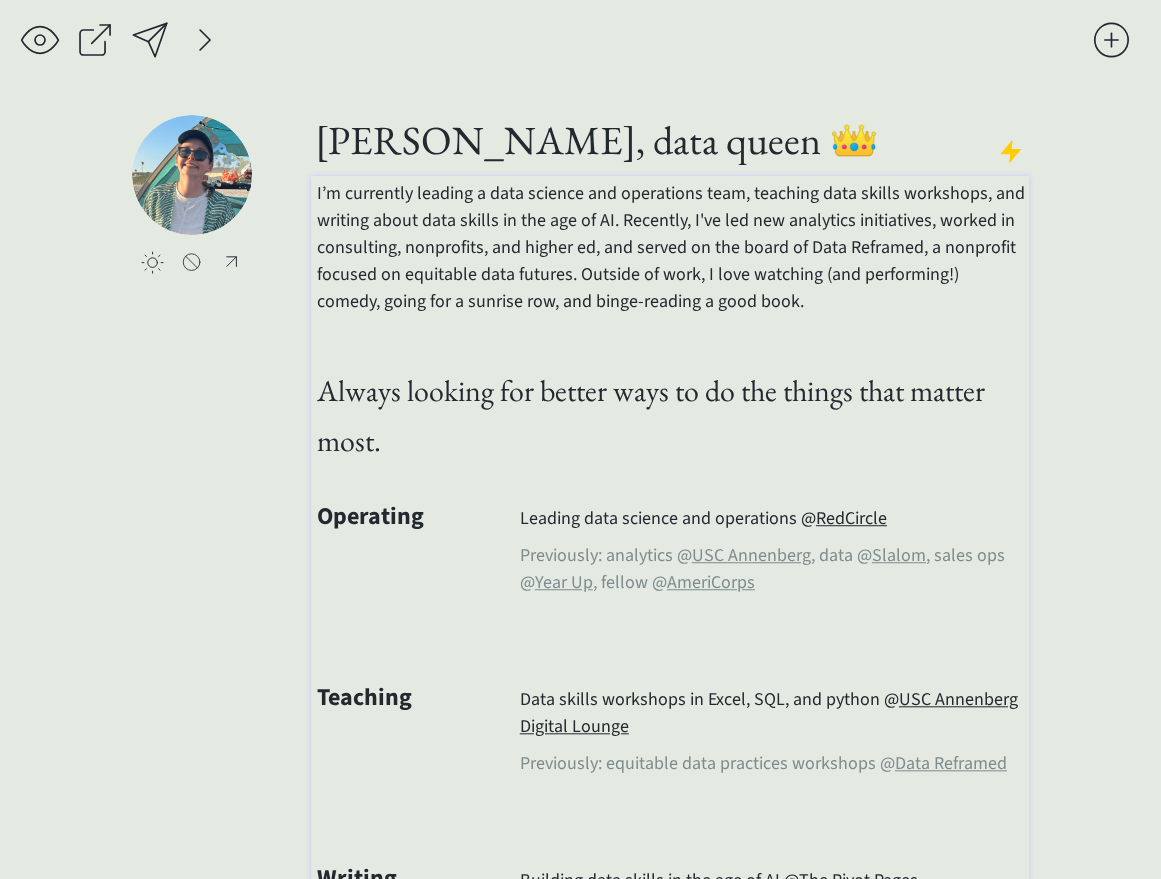 click on "Operating" at bounding box center [417, 589] 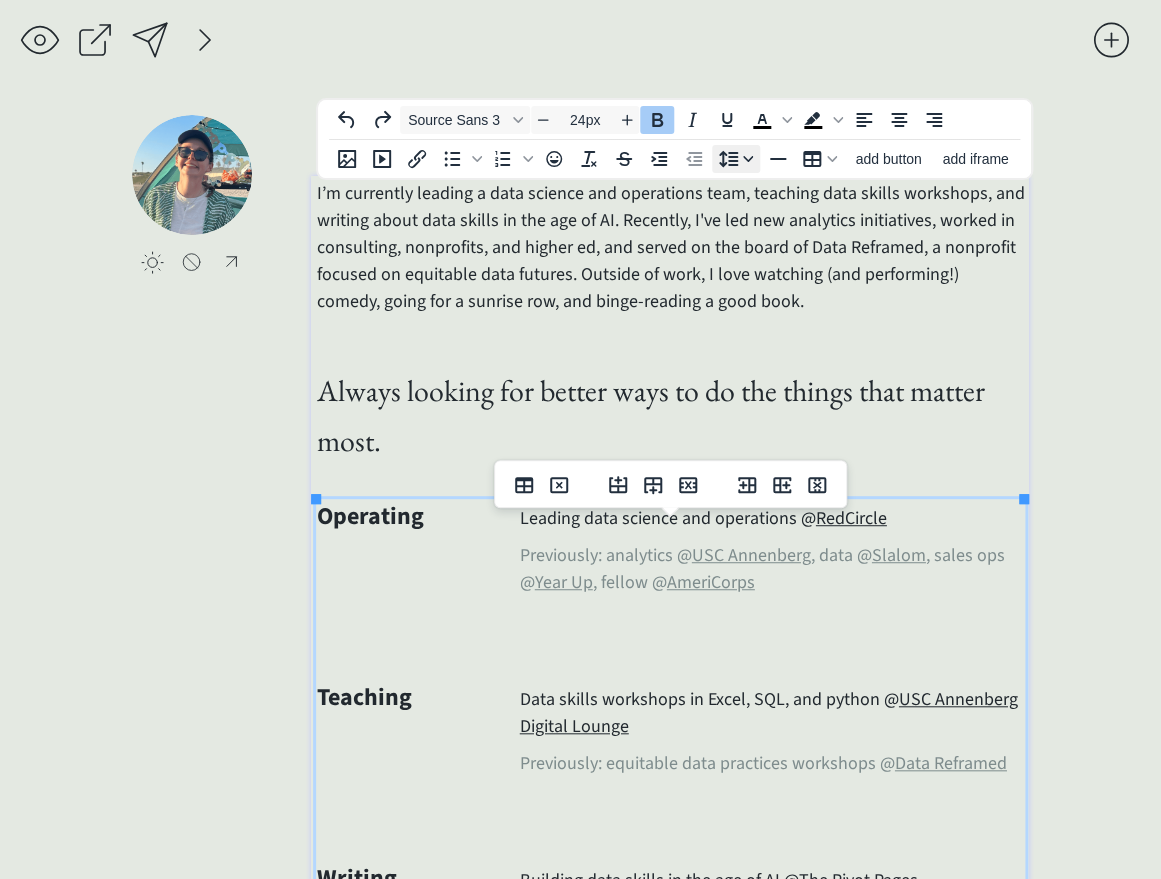 click at bounding box center [736, 159] 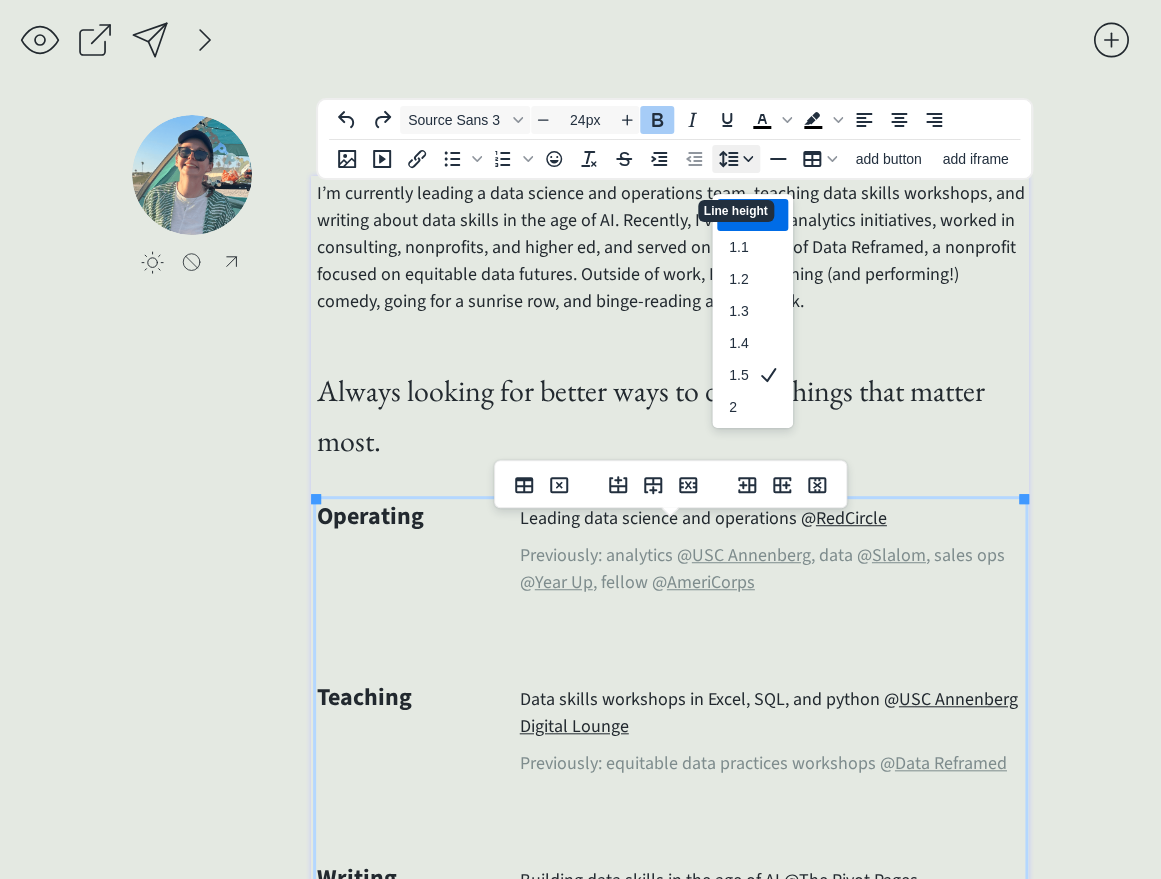 click at bounding box center (736, 159) 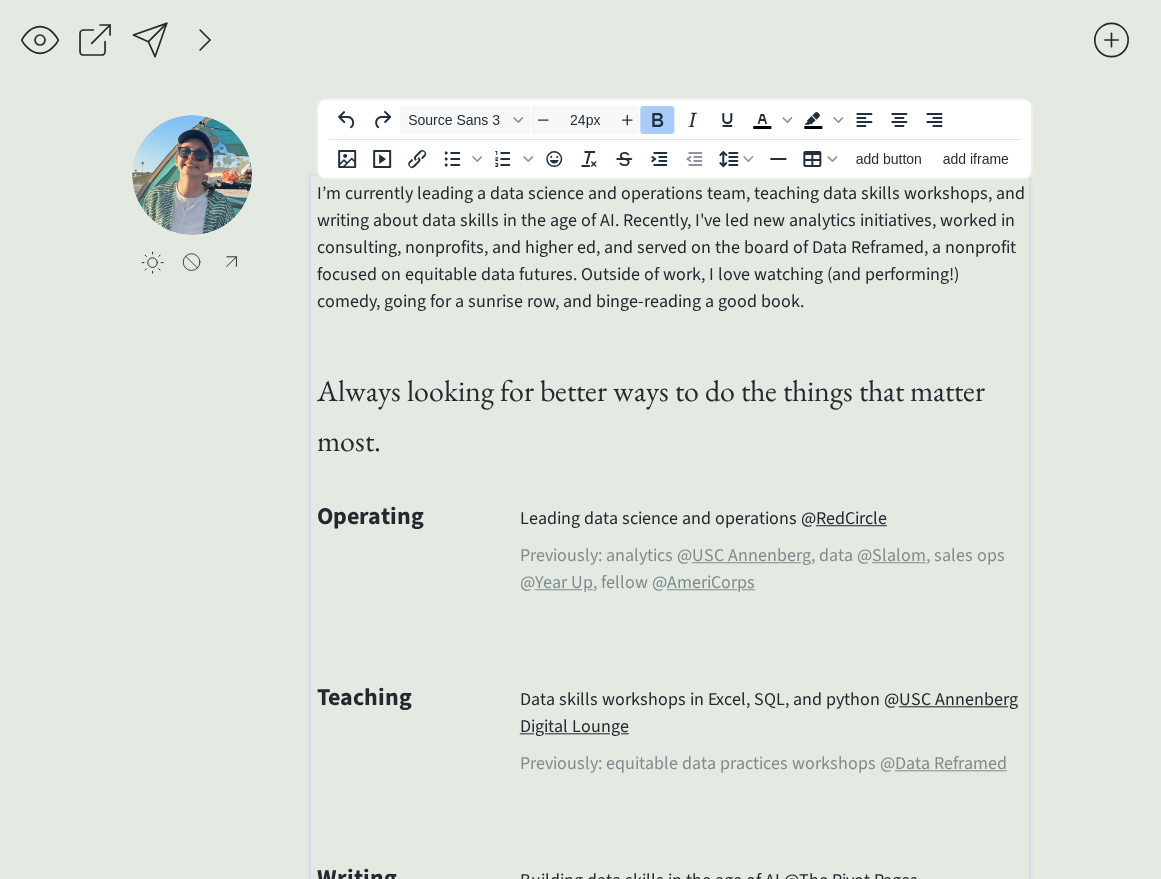 click on "Operating" at bounding box center [417, 589] 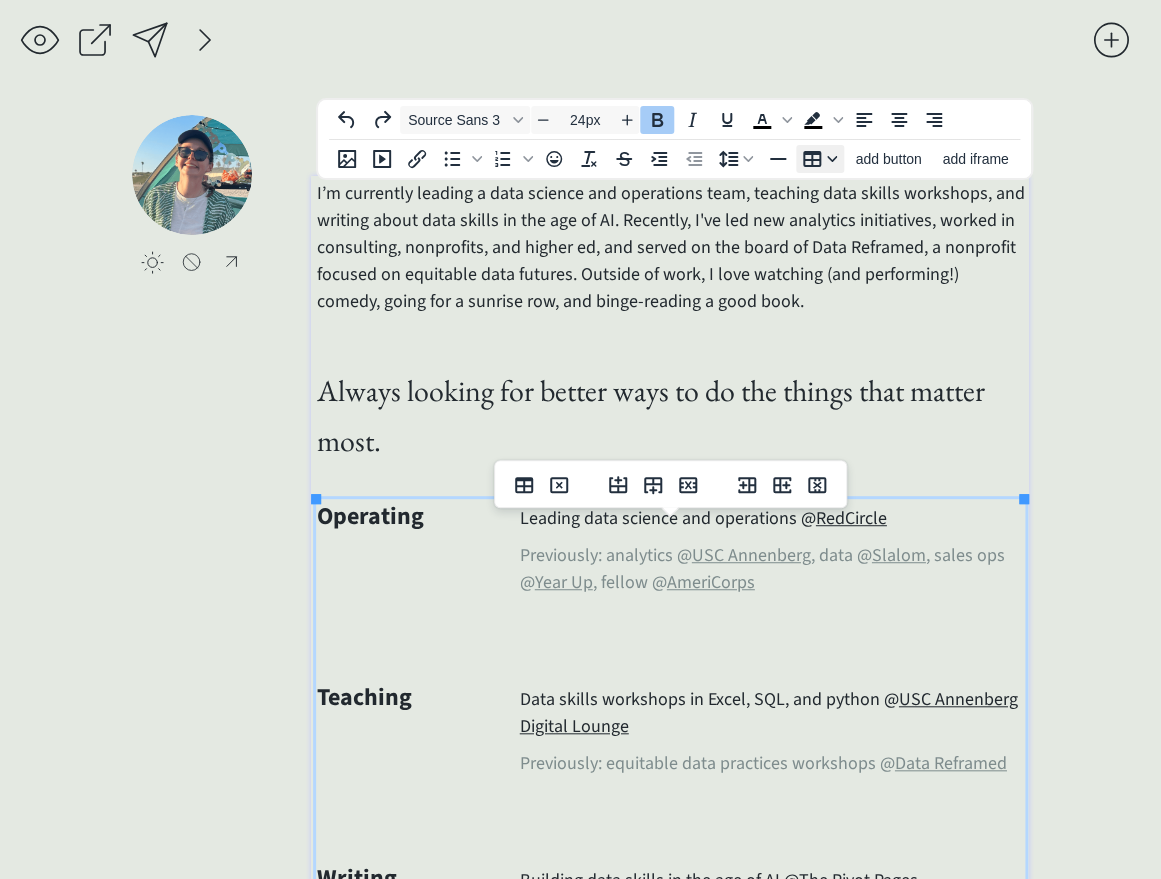 click at bounding box center [820, 159] 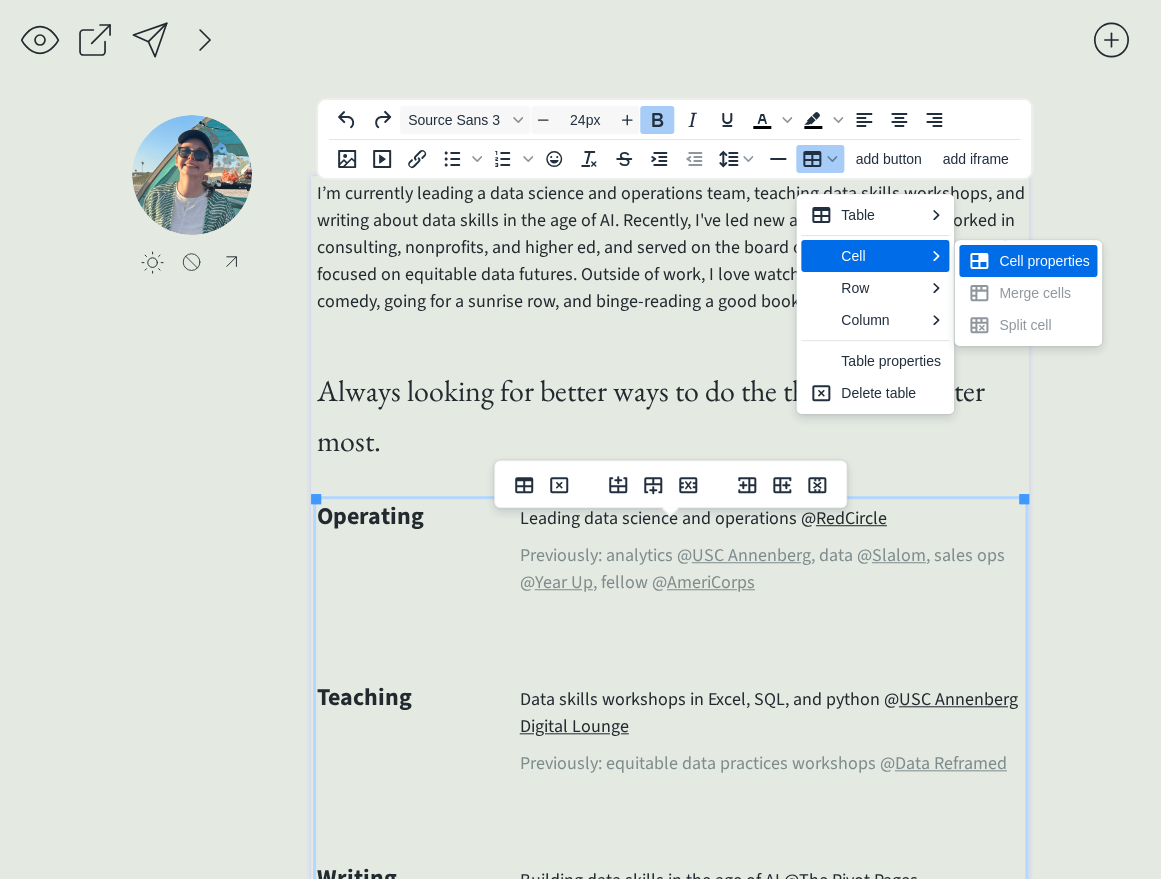 click 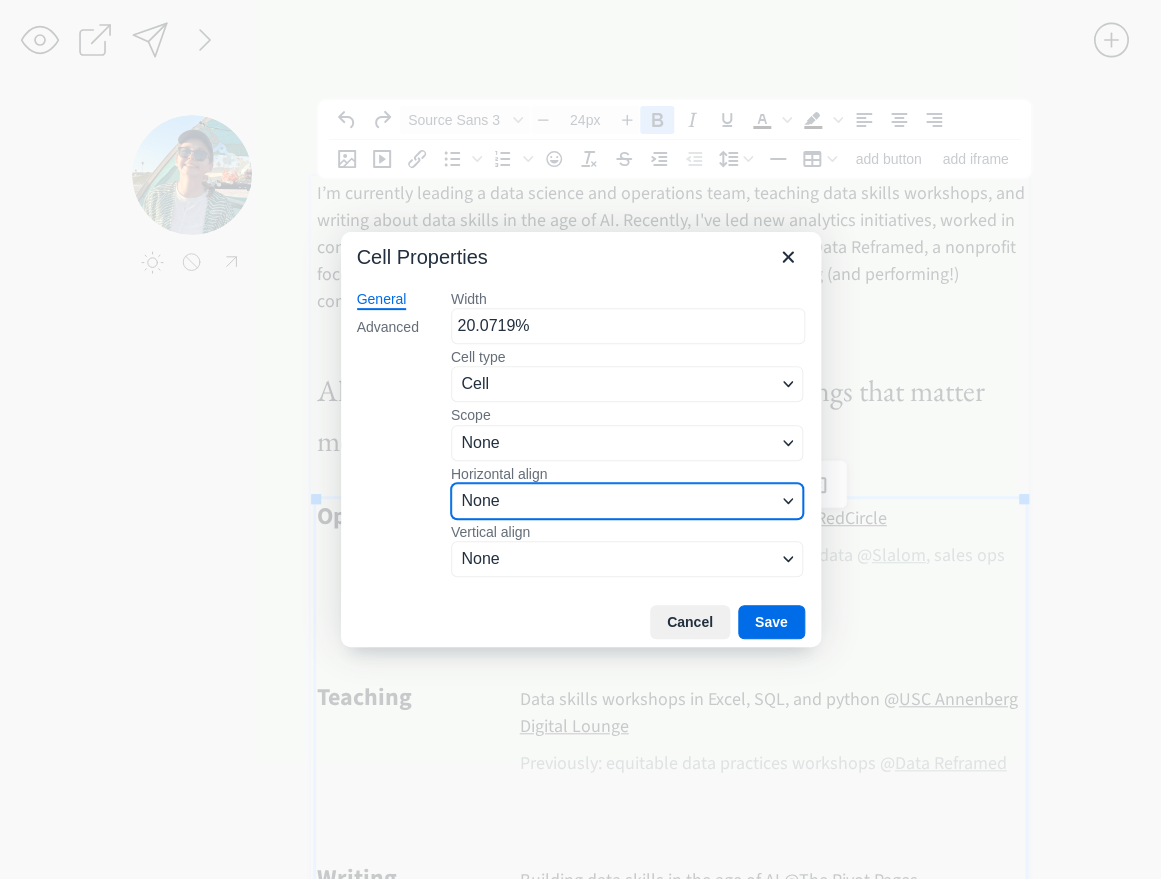 click on "None" at bounding box center (618, 501) 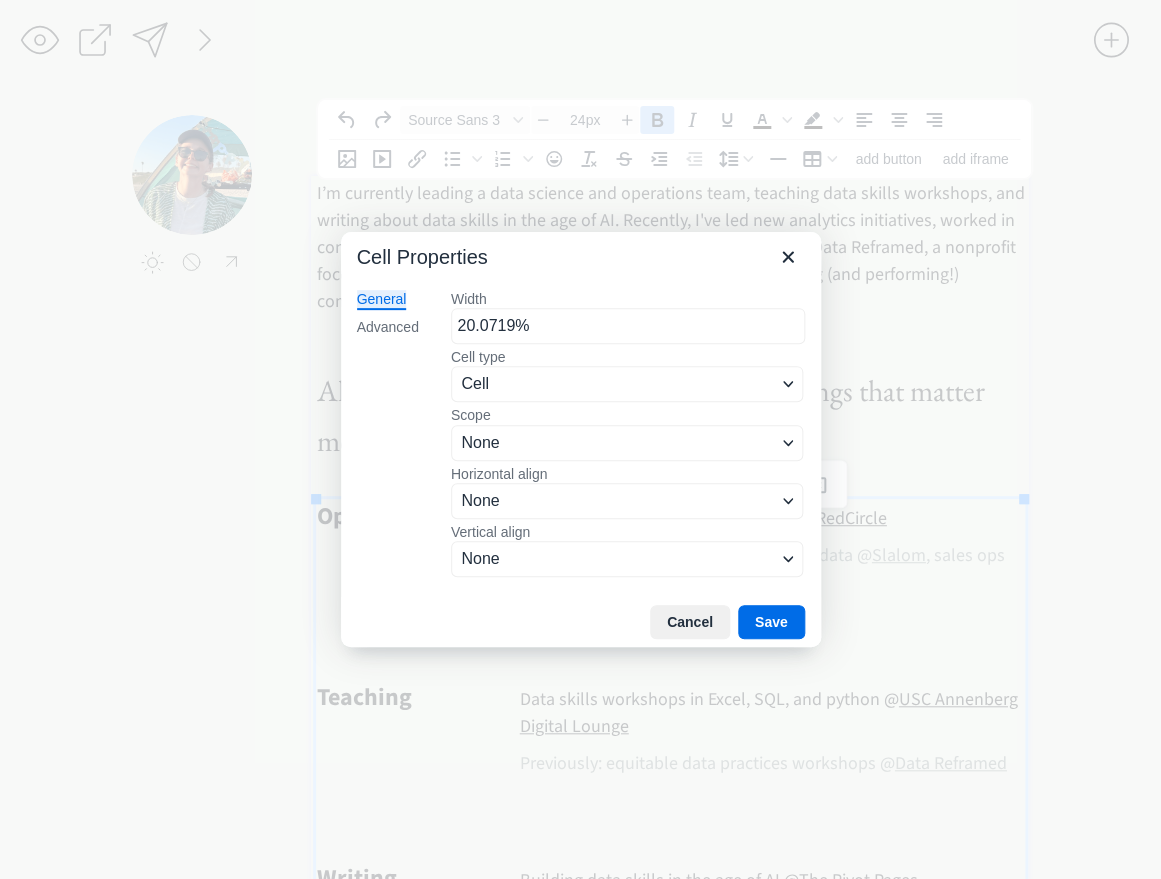 click on "General Advanced" at bounding box center (388, 435) 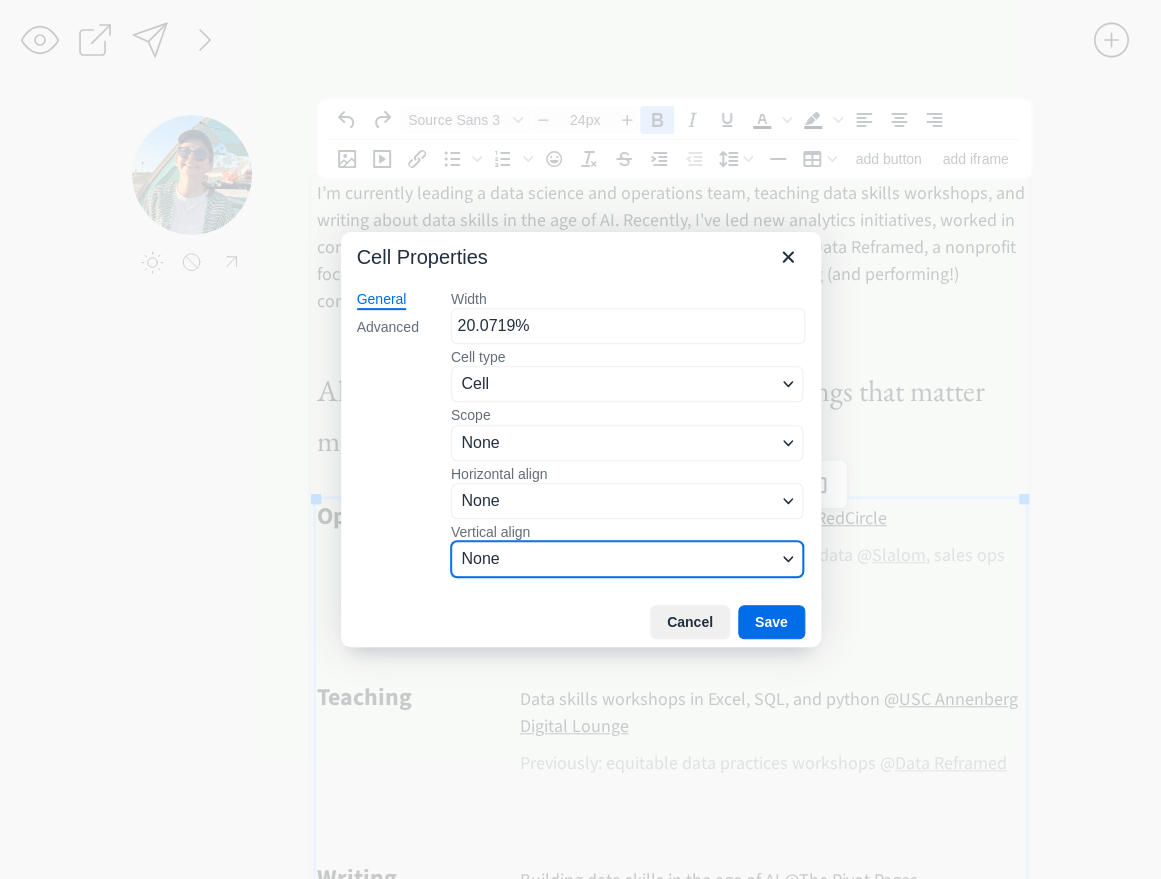 click on "None" at bounding box center [618, 559] 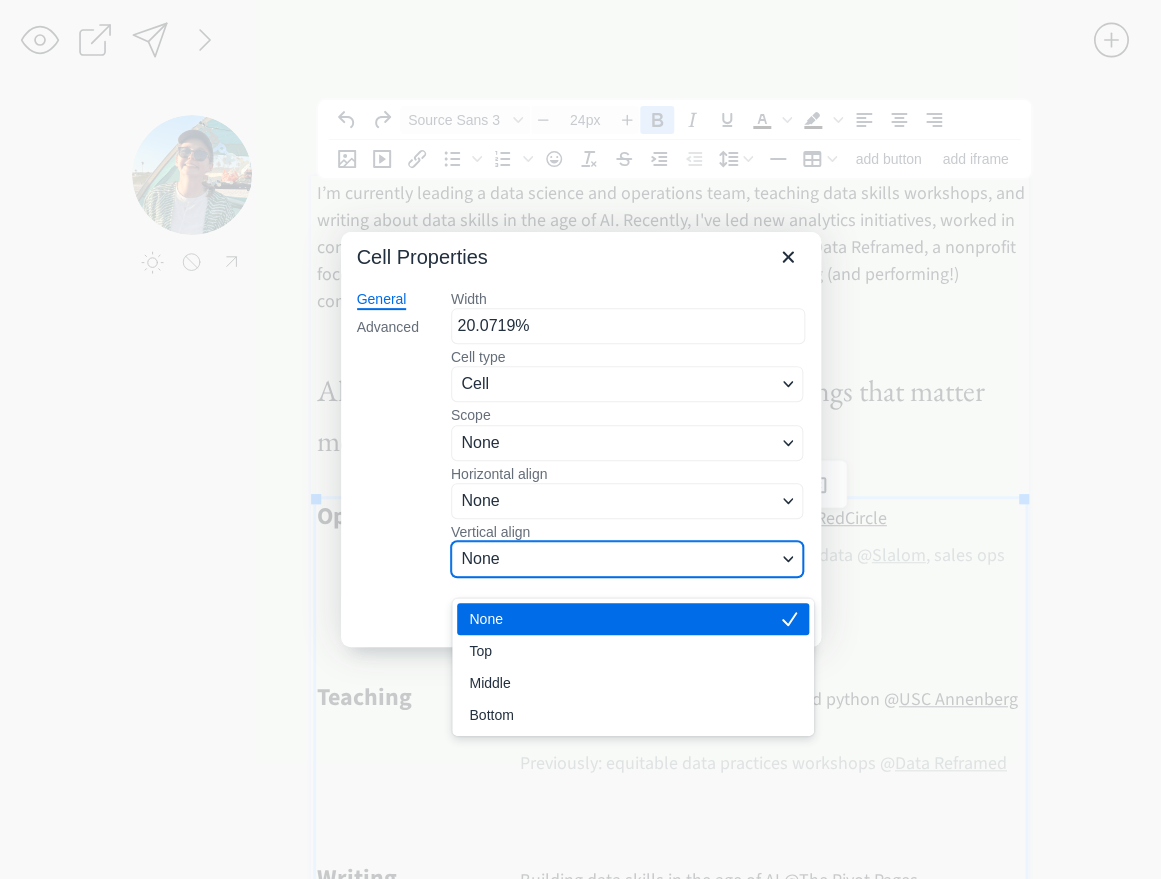 click on "None" at bounding box center [618, 559] 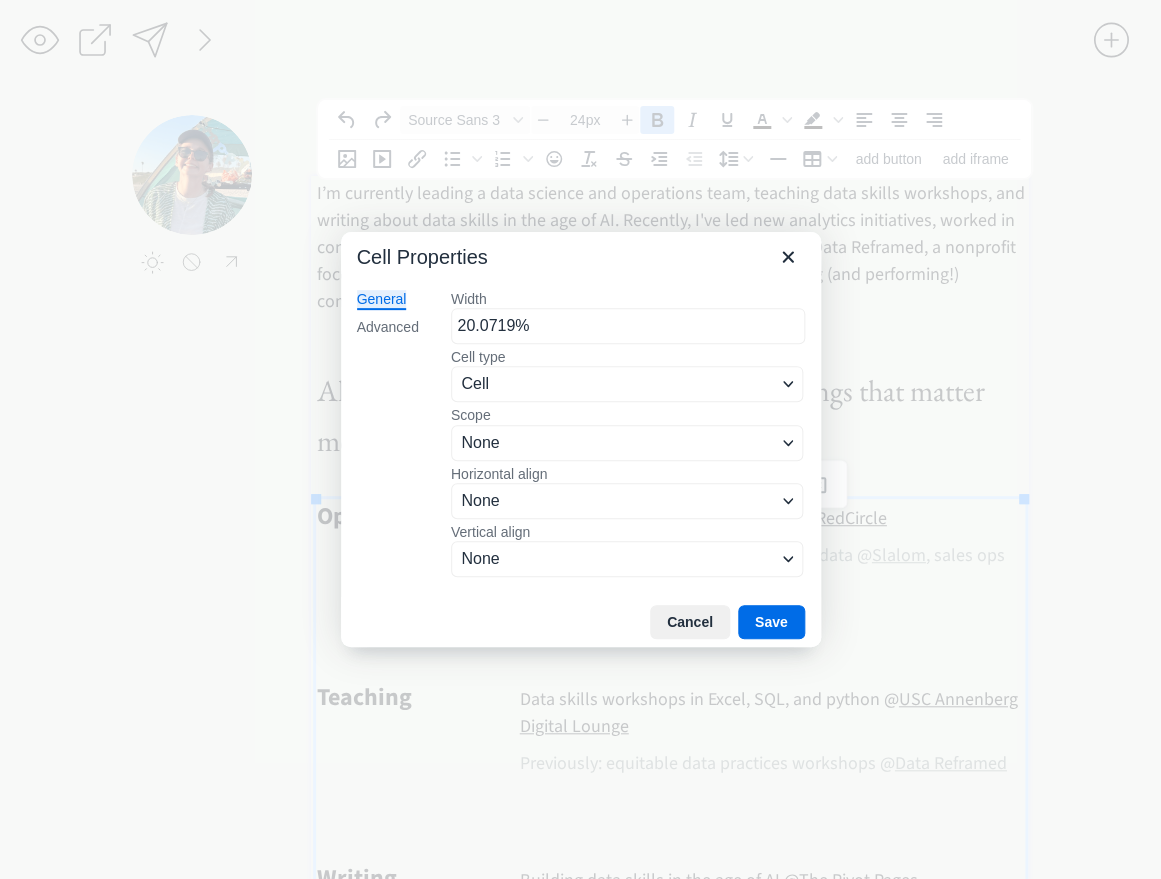 click at bounding box center (580, 439) 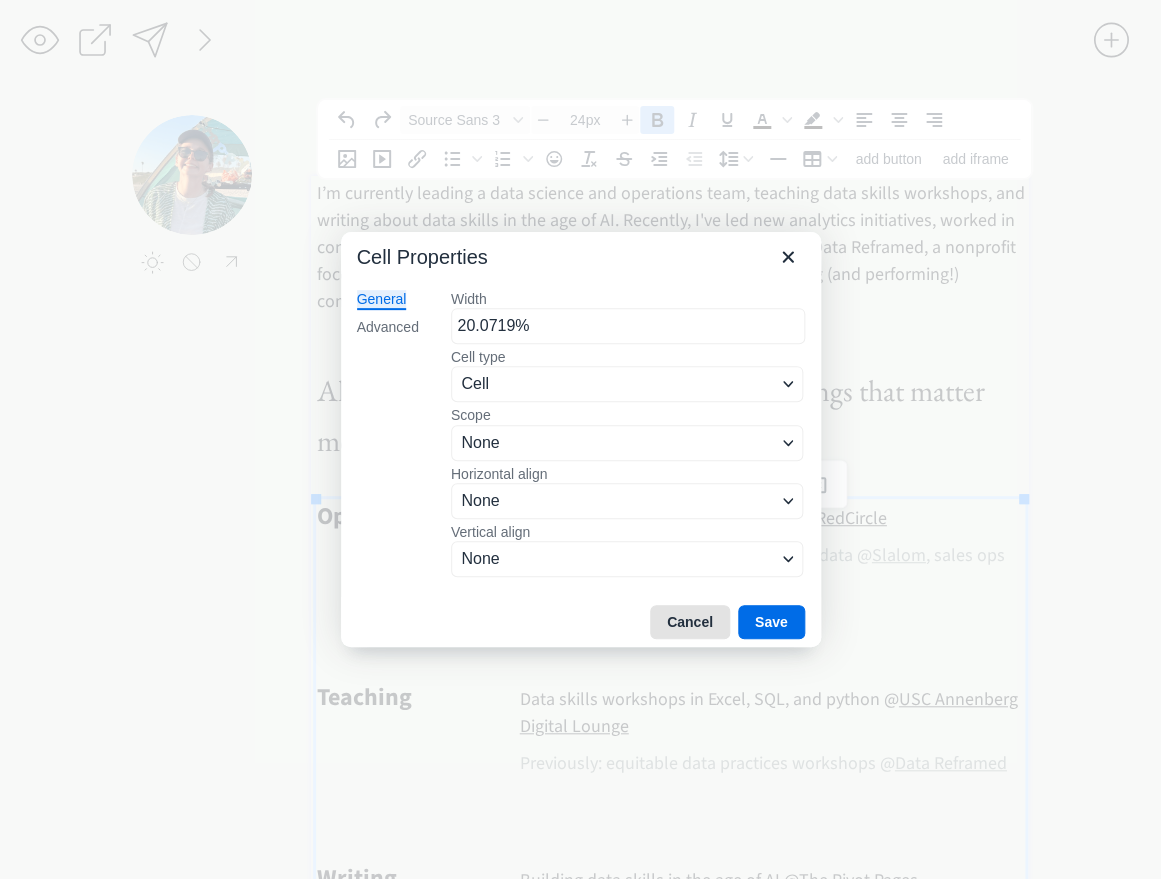 click on "Cancel" at bounding box center [690, 622] 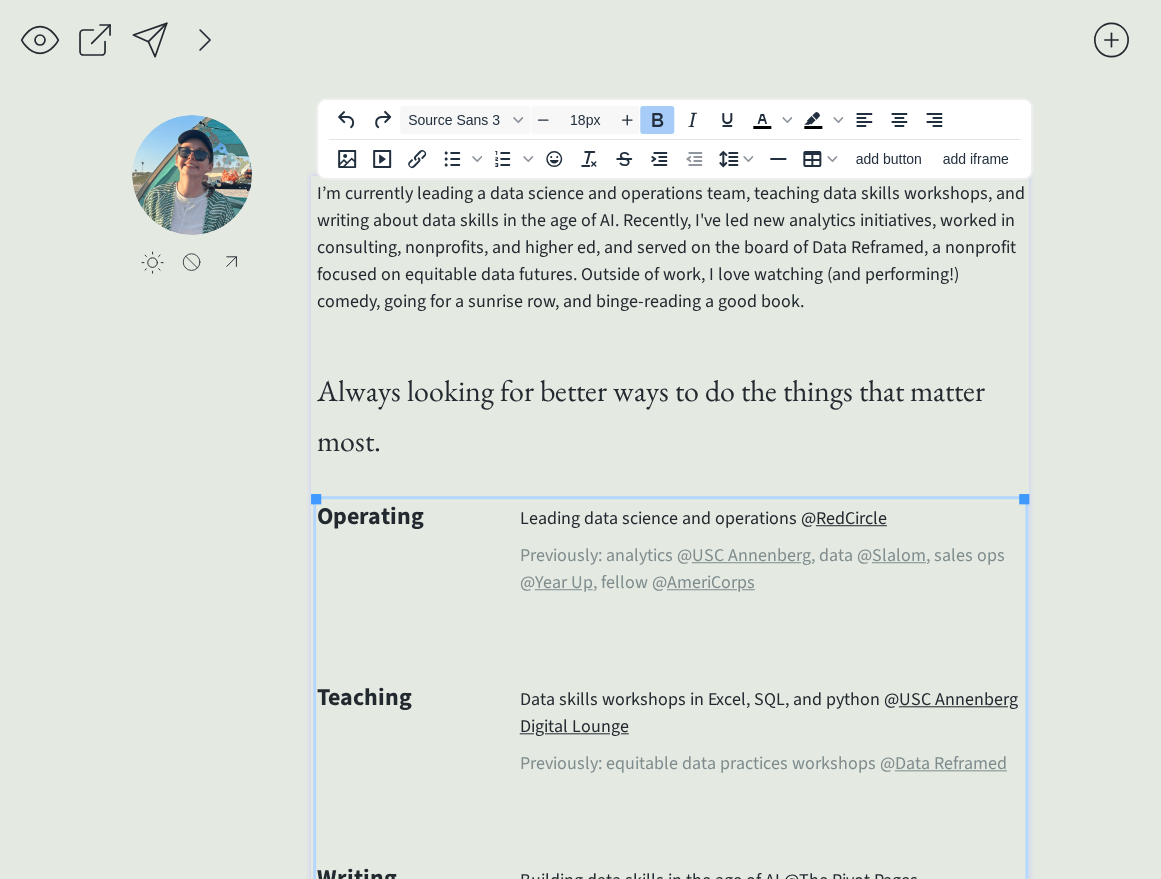 type on "24px" 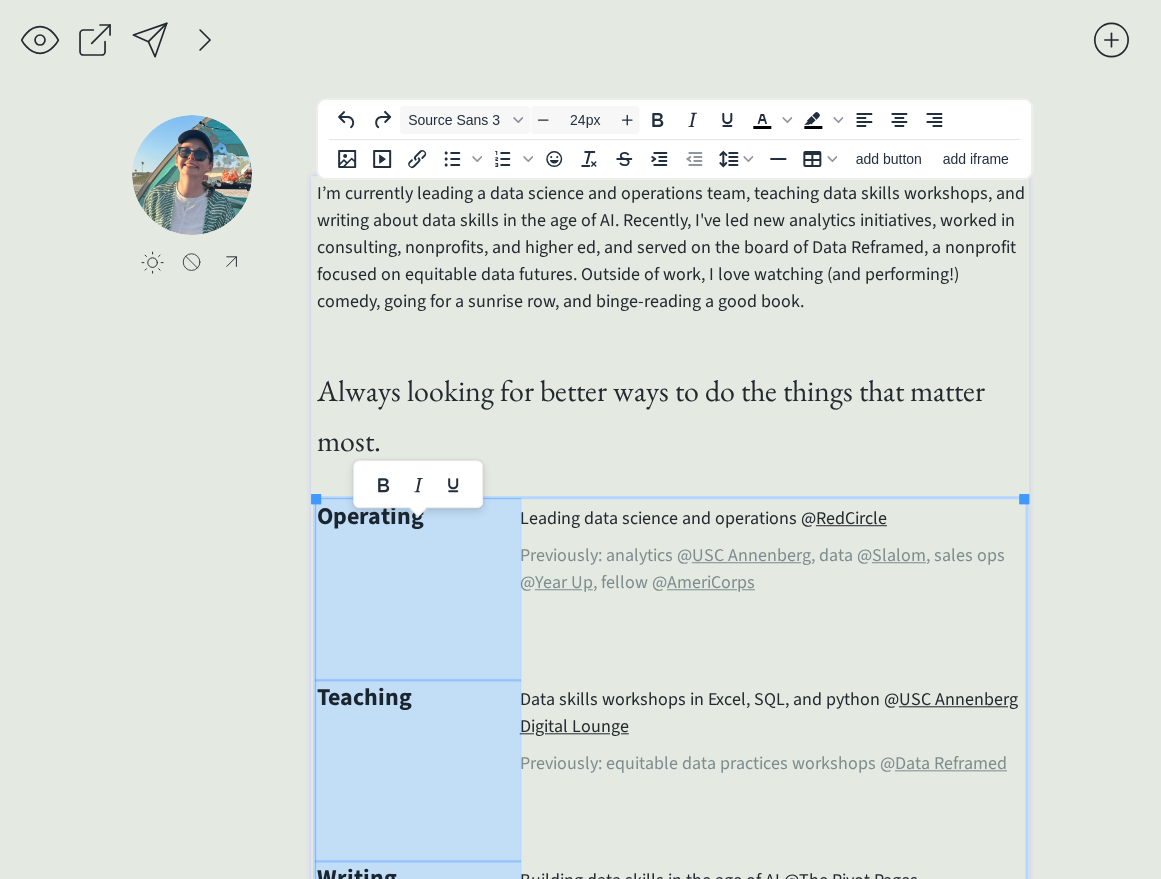 drag, startPoint x: 428, startPoint y: 607, endPoint x: 368, endPoint y: 879, distance: 278.53903 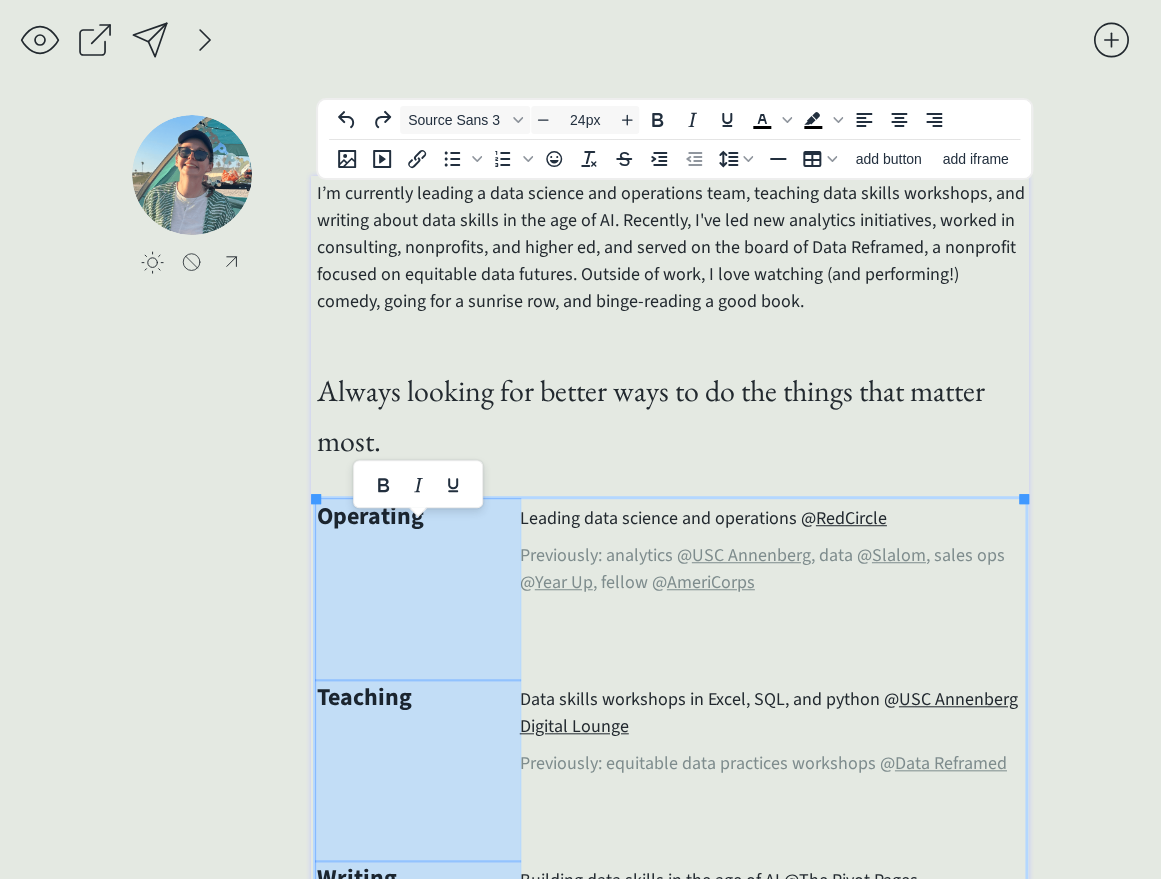 click on "Operating Leading data science and operations @  RedCircle Previously: analytics @  USC Annenberg , data @  Slalom , sales ops @  Year Up , fellow @  AmeriCorps Teaching Data skills workshops in Excel, SQL, and python @  USC Annenberg Digital Lounge Previously: equitable data practices workshops @  Data Reframed Writing Building data skills in the age of AI @  The Pivot Pages Previous writings on  Authory Giving Back Alumni Council @  High Mountain Institute Member @  Junior League of Los Angeles Previously: board member + program lead @  Data Reframed , data @  The Change Climate Project Reading Currently reading on  StoryGraph Some favorites: Ministry for the Future  by Kim Stanley Robinson The Handmaid's Tale  by Margaret Atwood Catch-22  by Joseph Heller Wrinkle in Time  by Madeleine L'Engle Brave New World  by Aldous Huxley Parable of the Sower  by Octavia Butler The Screwtape Letters  by C.S. Lewis" at bounding box center (670, 1052) 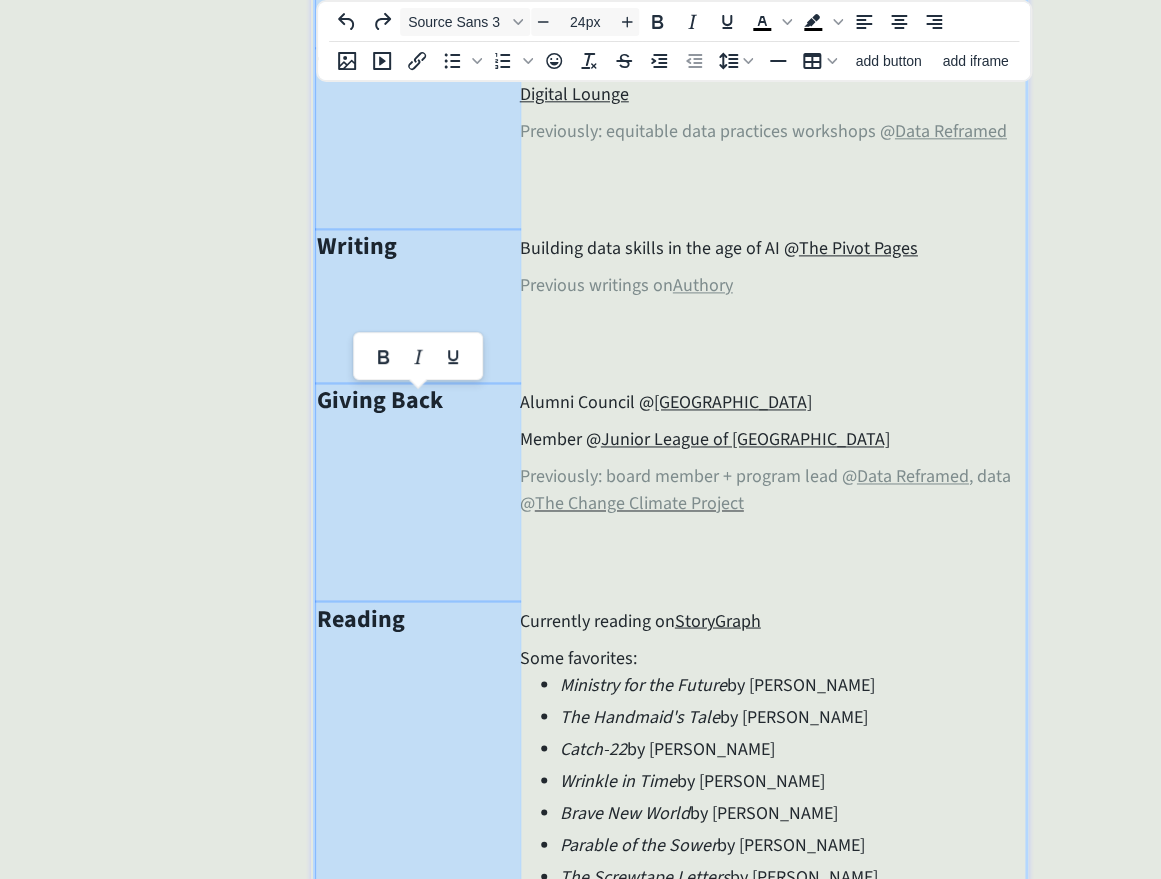 scroll, scrollTop: 0, scrollLeft: 0, axis: both 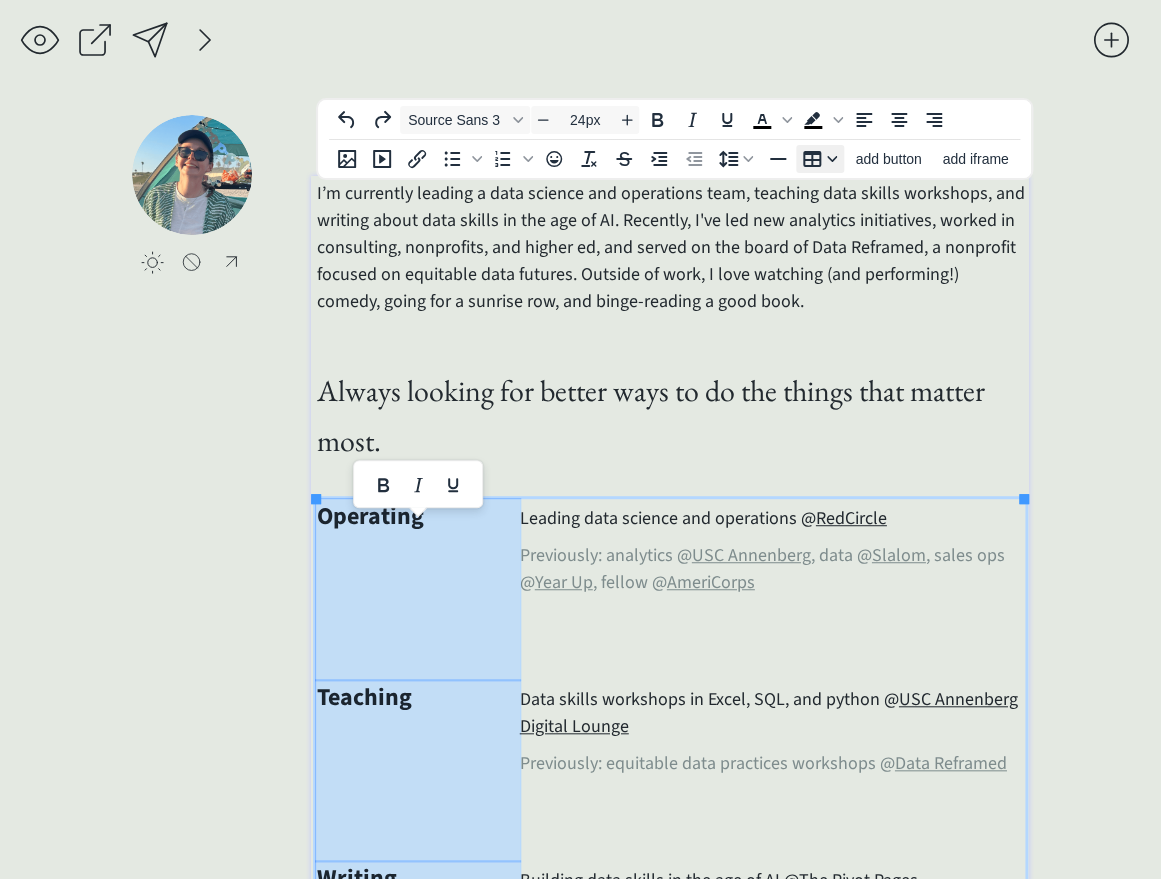 click at bounding box center [832, 159] 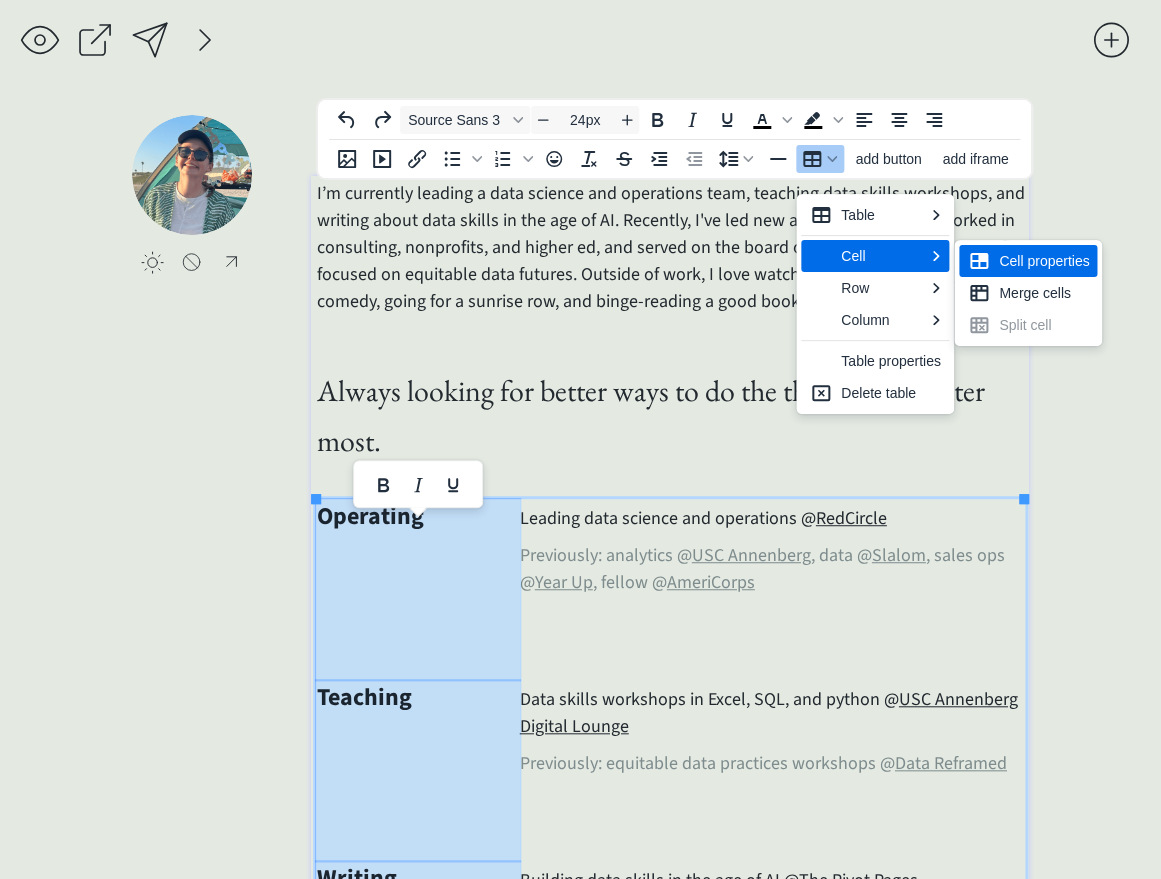 click on "Cell properties" at bounding box center [1044, 261] 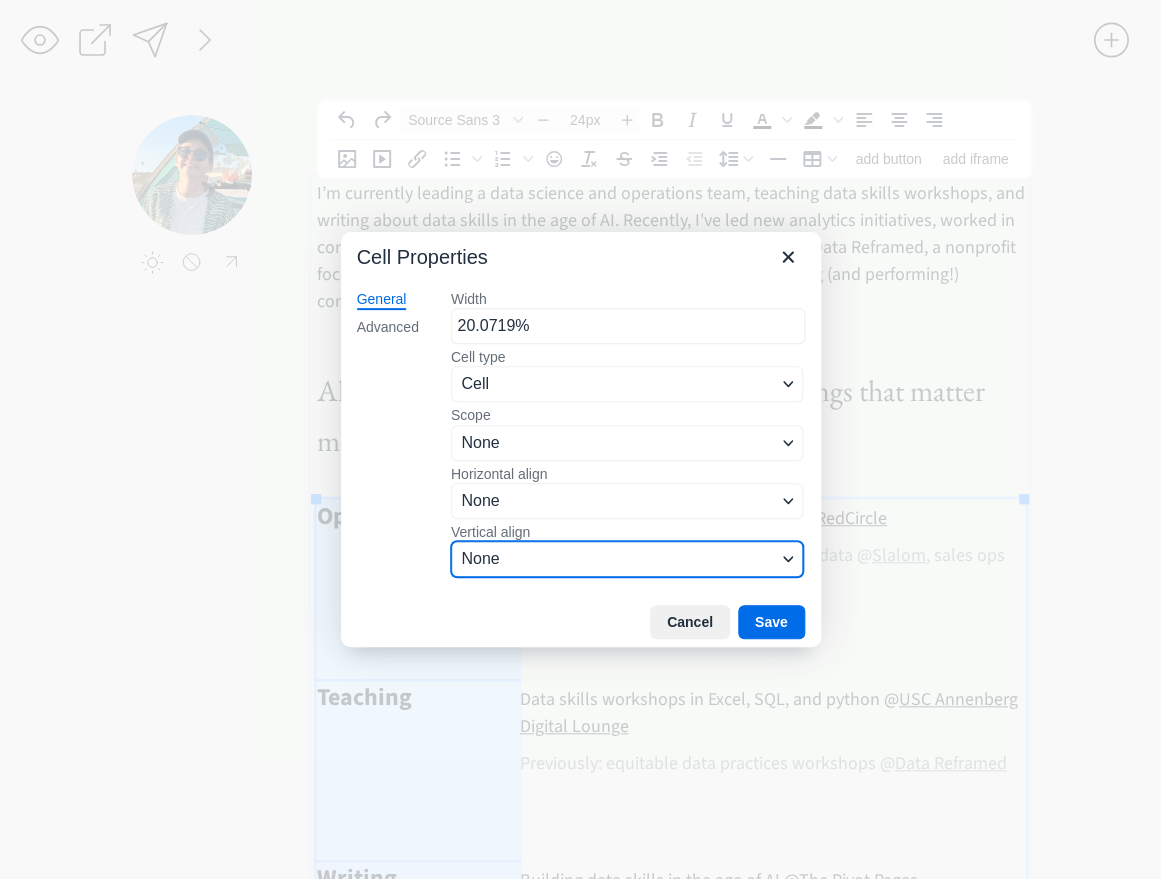 click on "None" at bounding box center [618, 559] 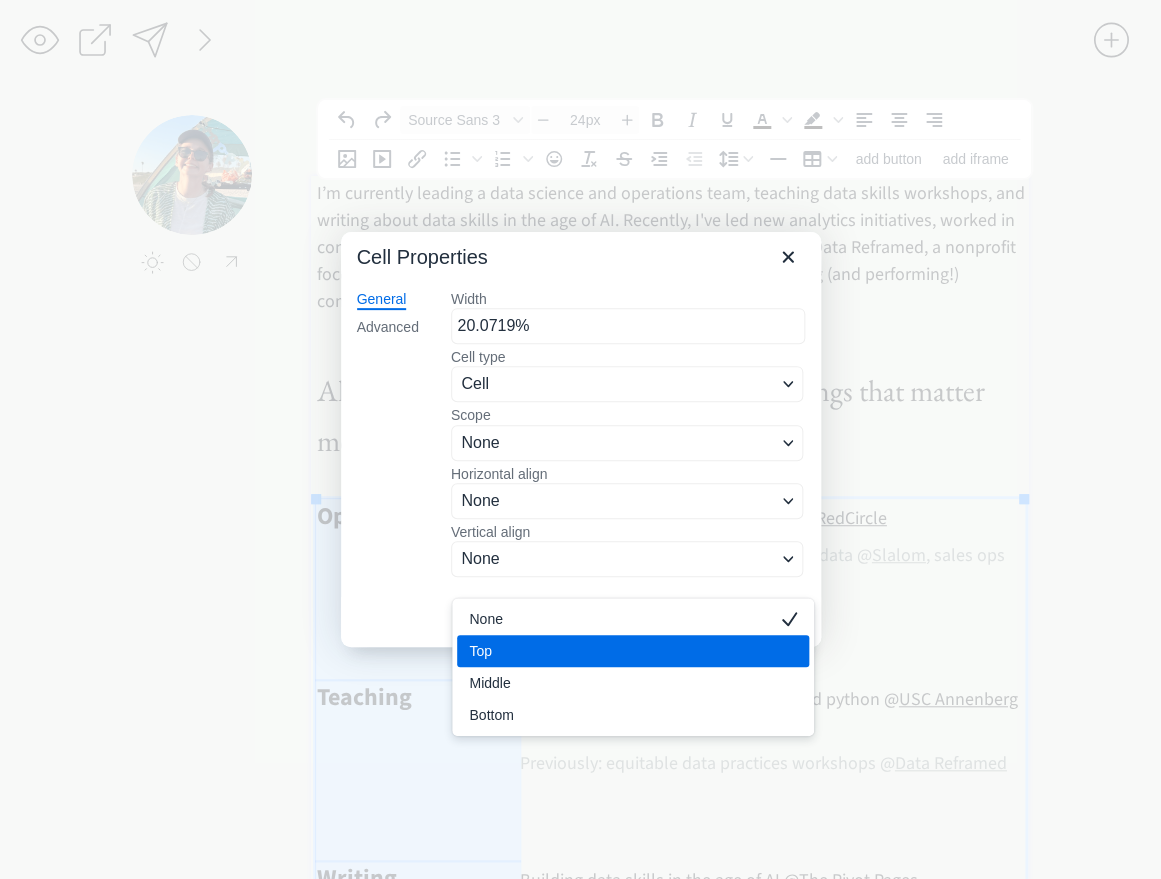 click on "Top" at bounding box center (619, 651) 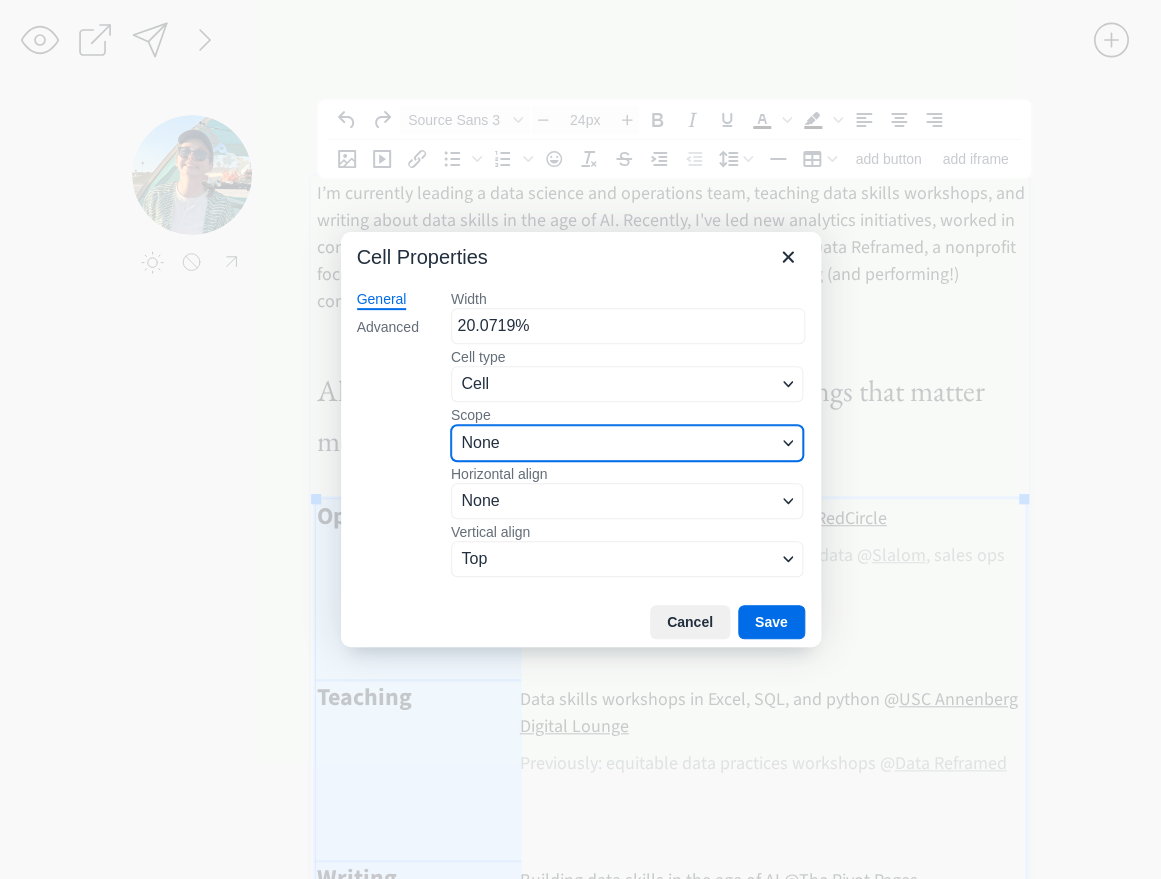 click on "None" at bounding box center (618, 443) 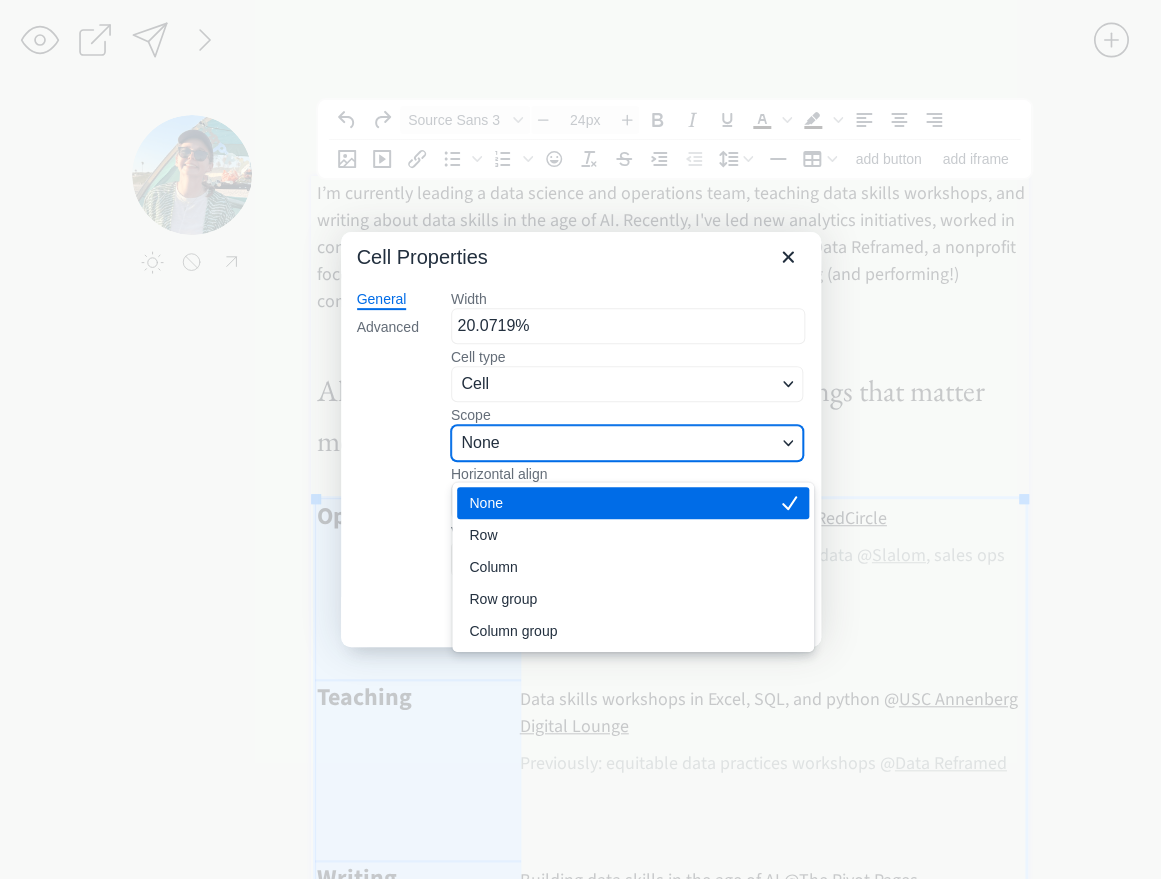 click on "None" at bounding box center [618, 443] 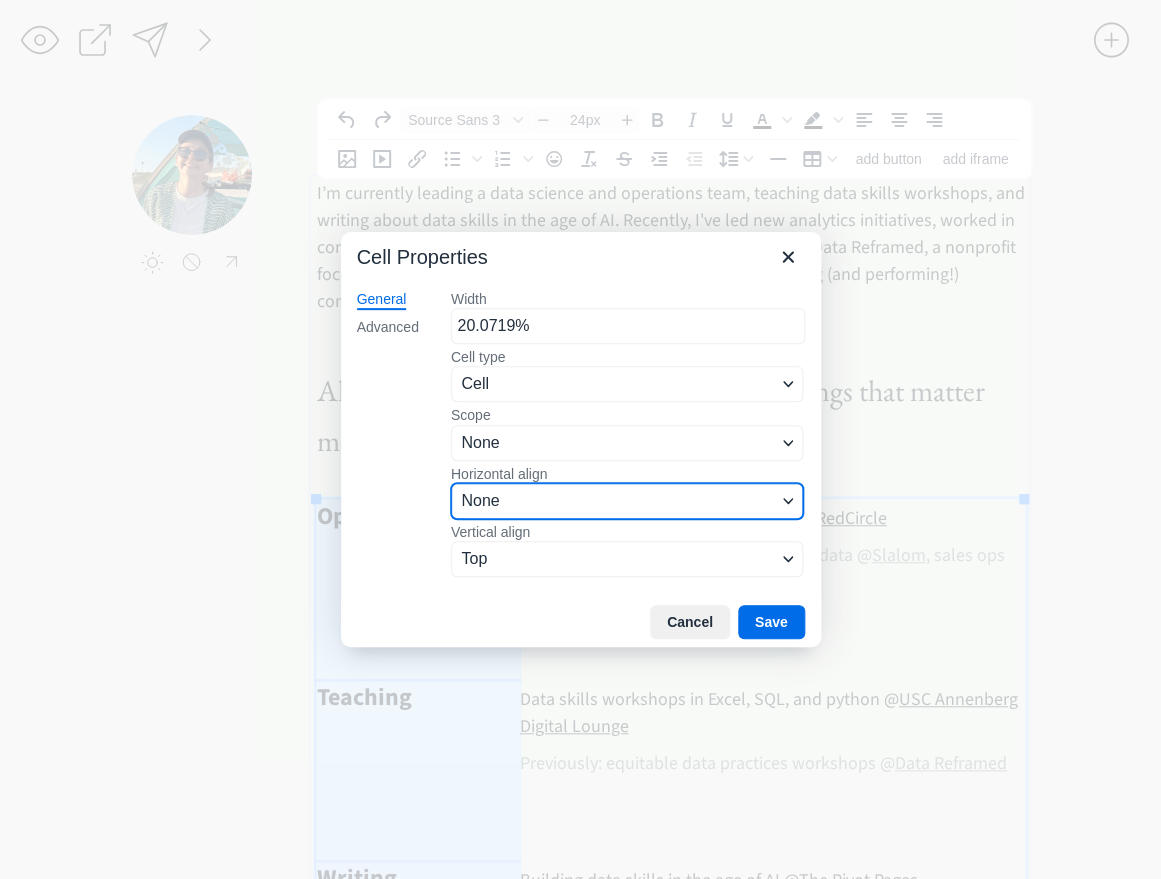 click on "None" at bounding box center [627, 501] 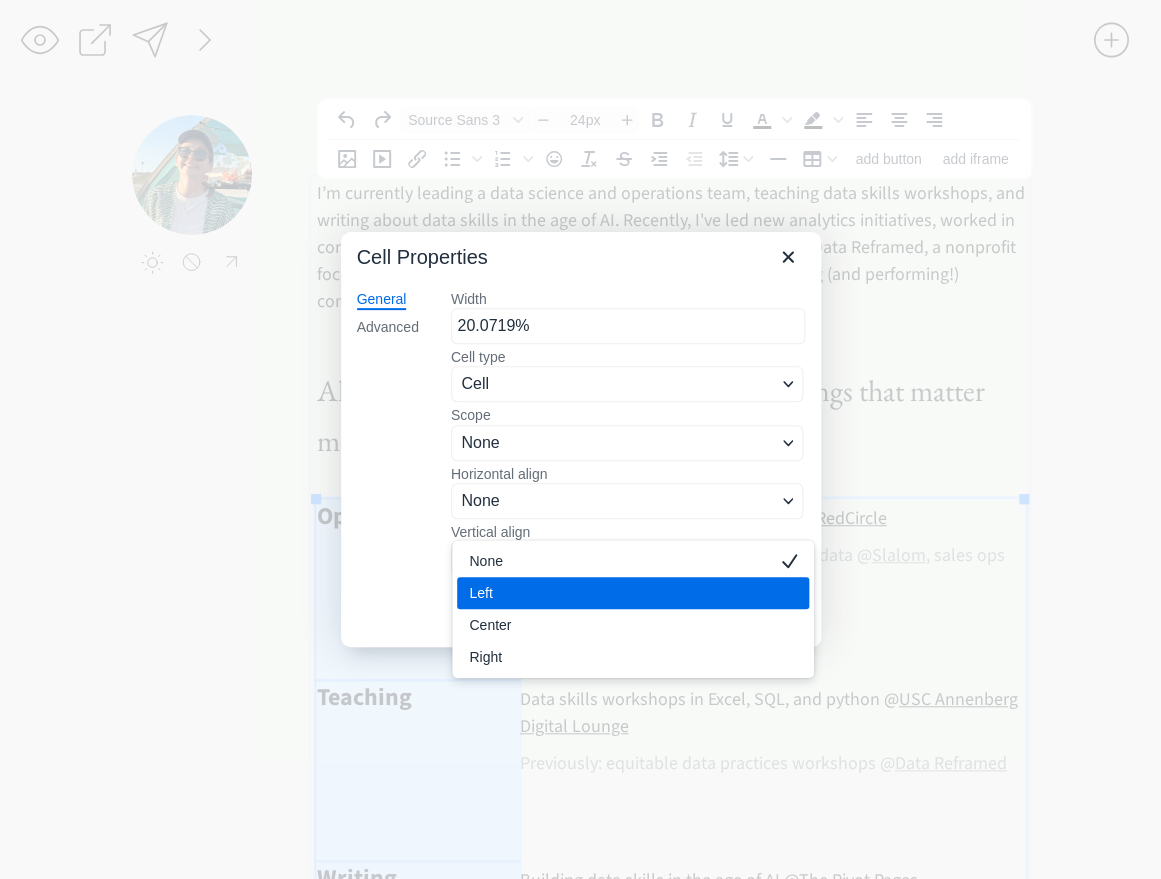 click on "Left" at bounding box center (619, 593) 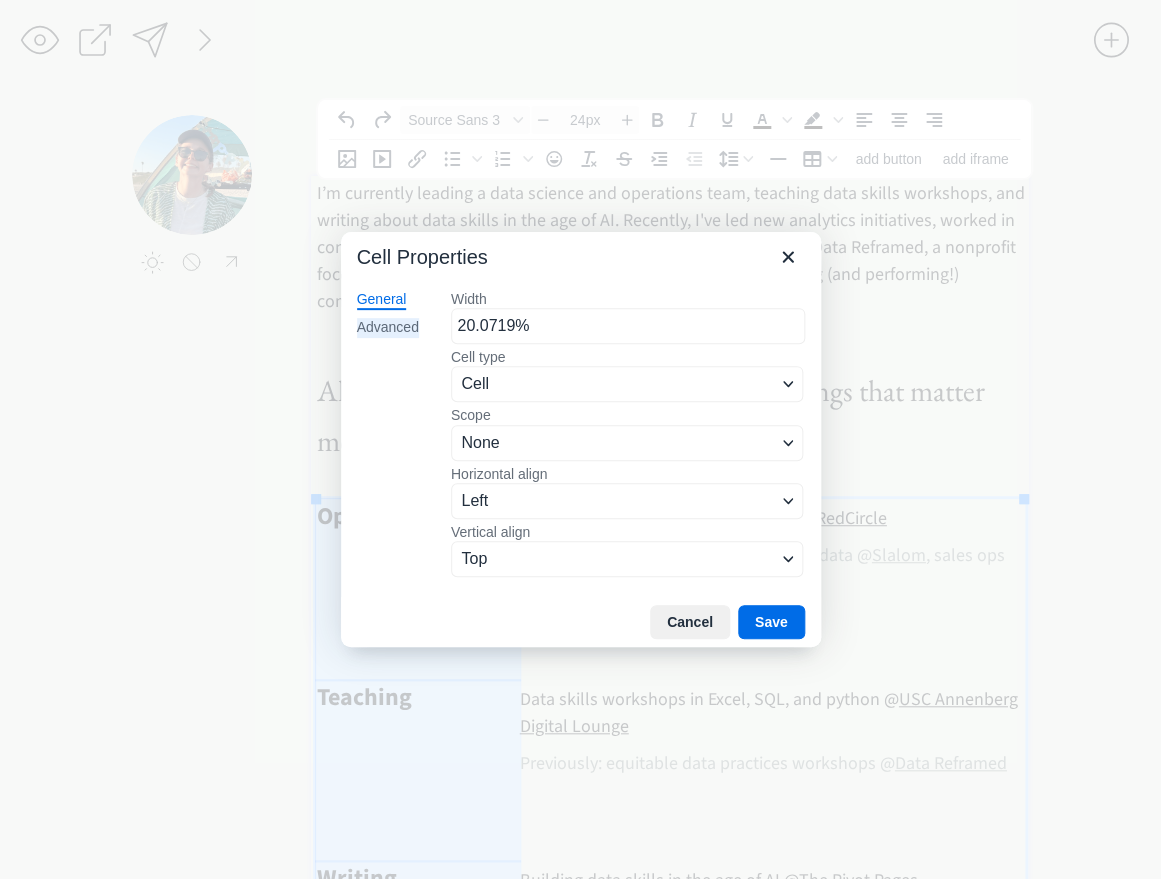 click on "Advanced" at bounding box center (388, 328) 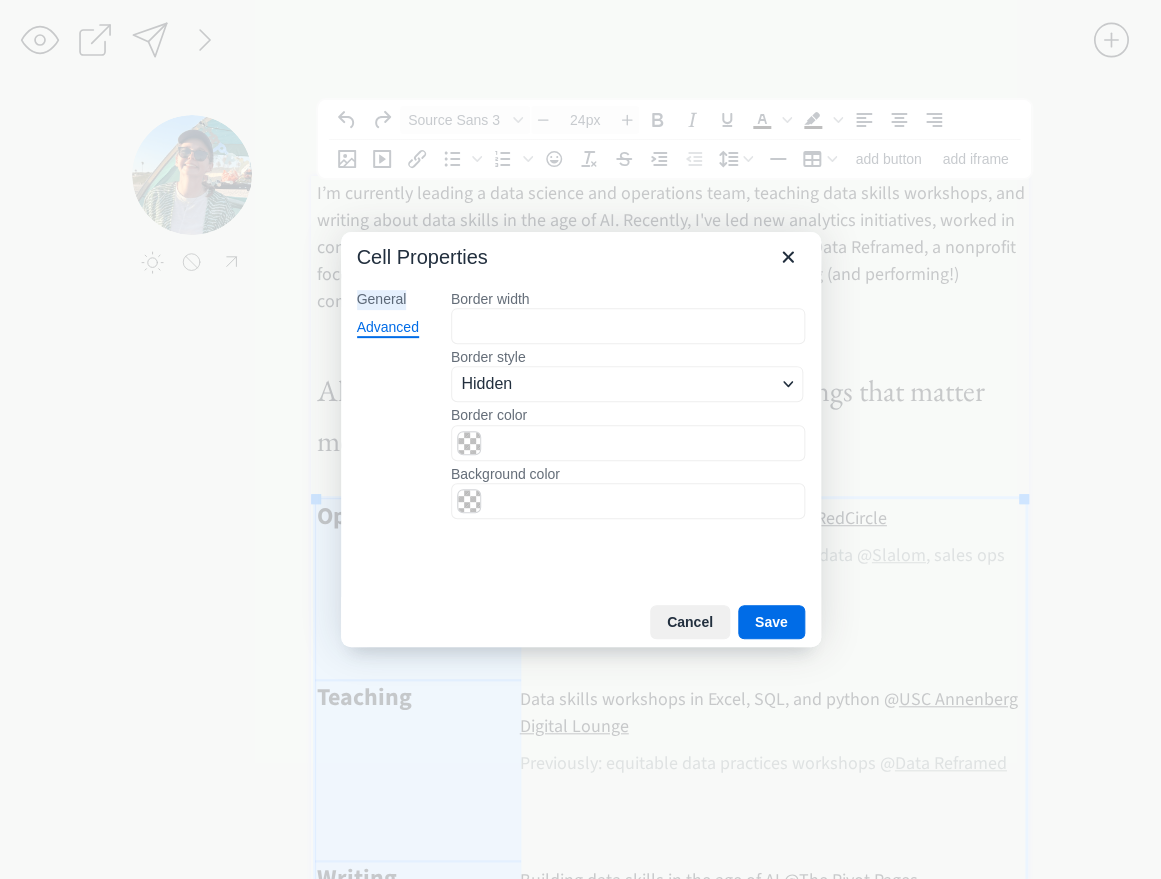 click on "General" at bounding box center [382, 300] 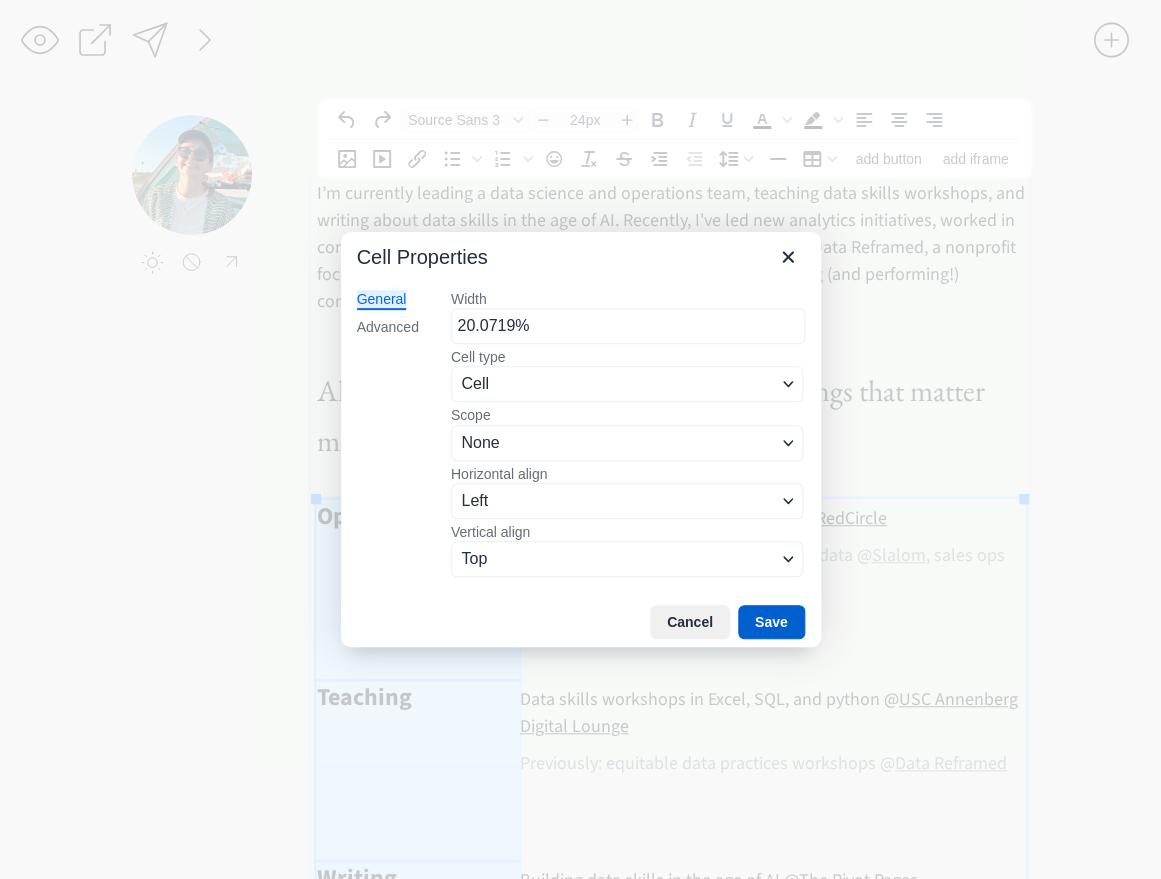 click on "Save" at bounding box center [771, 622] 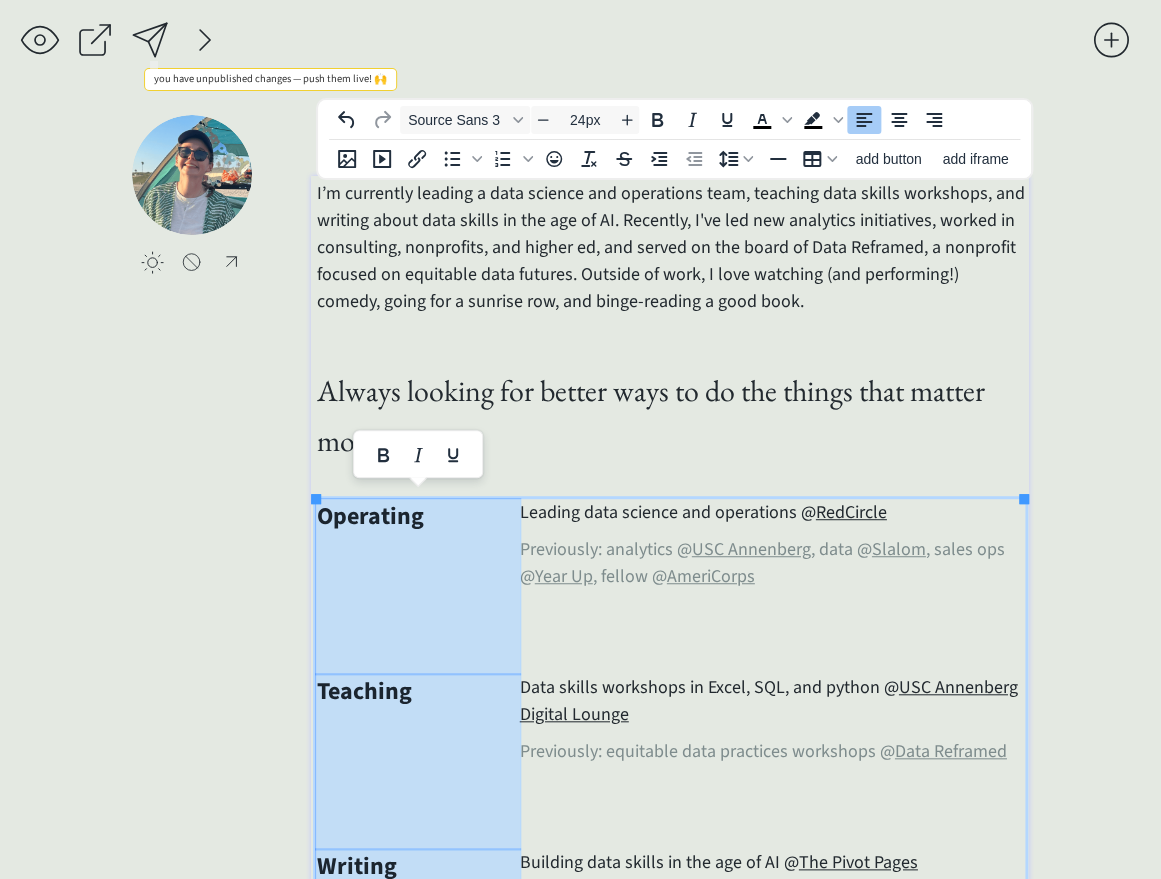 click at bounding box center (150, 40) 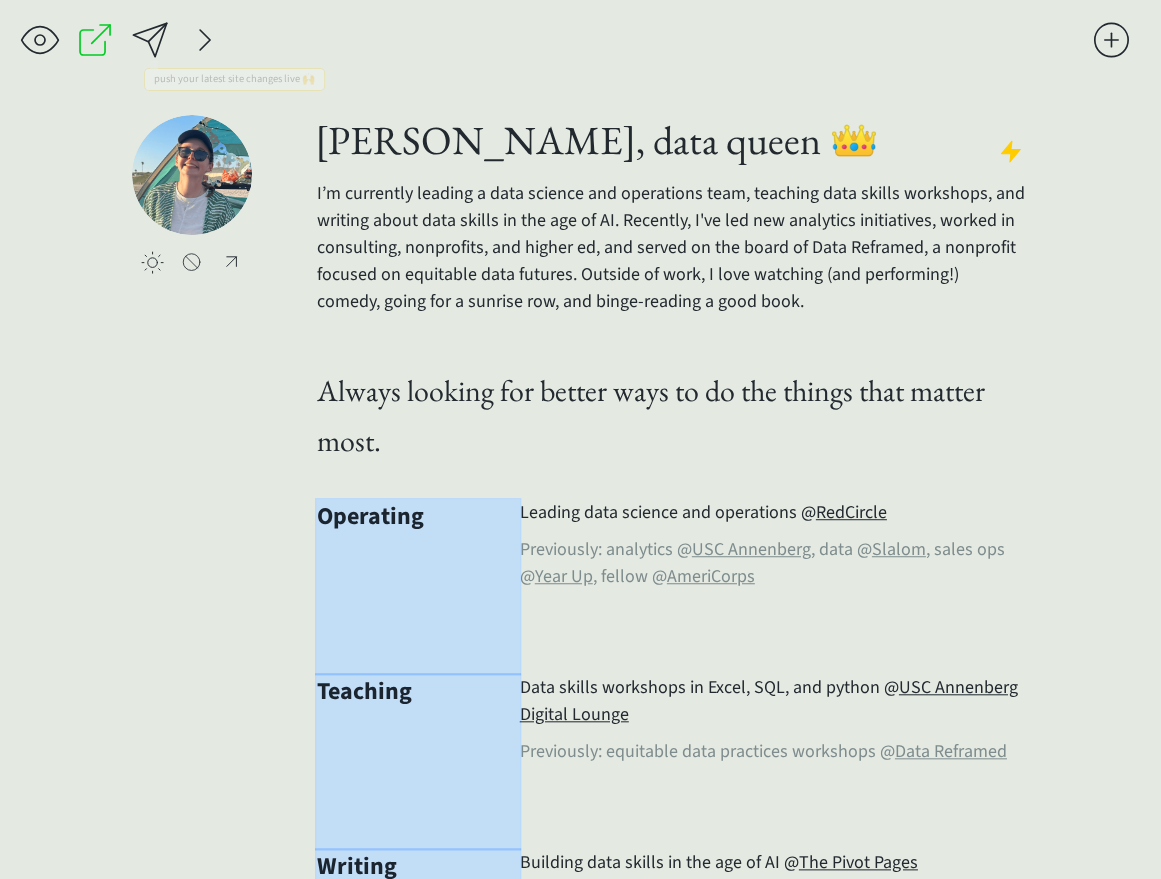 click at bounding box center [95, 40] 